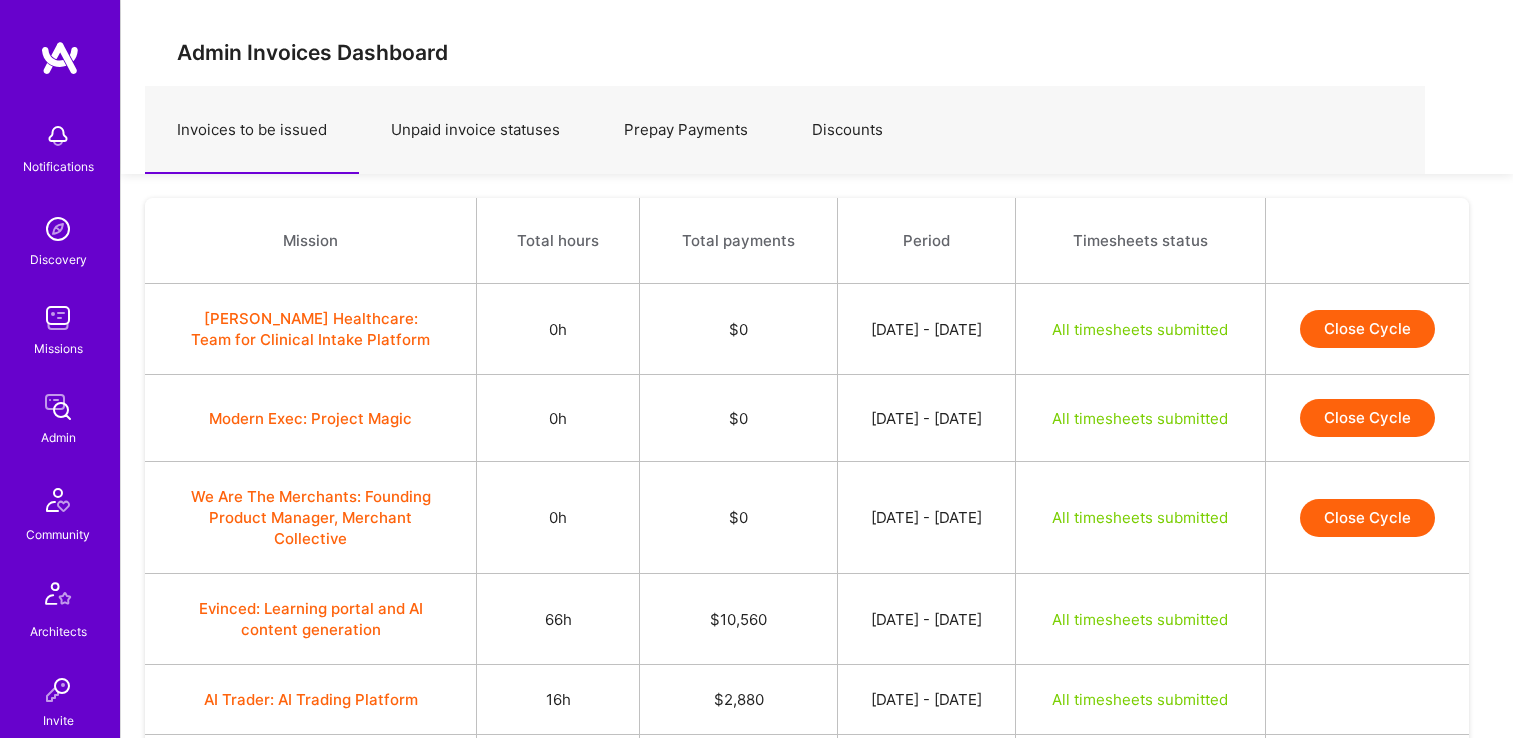 scroll, scrollTop: 2160, scrollLeft: 0, axis: vertical 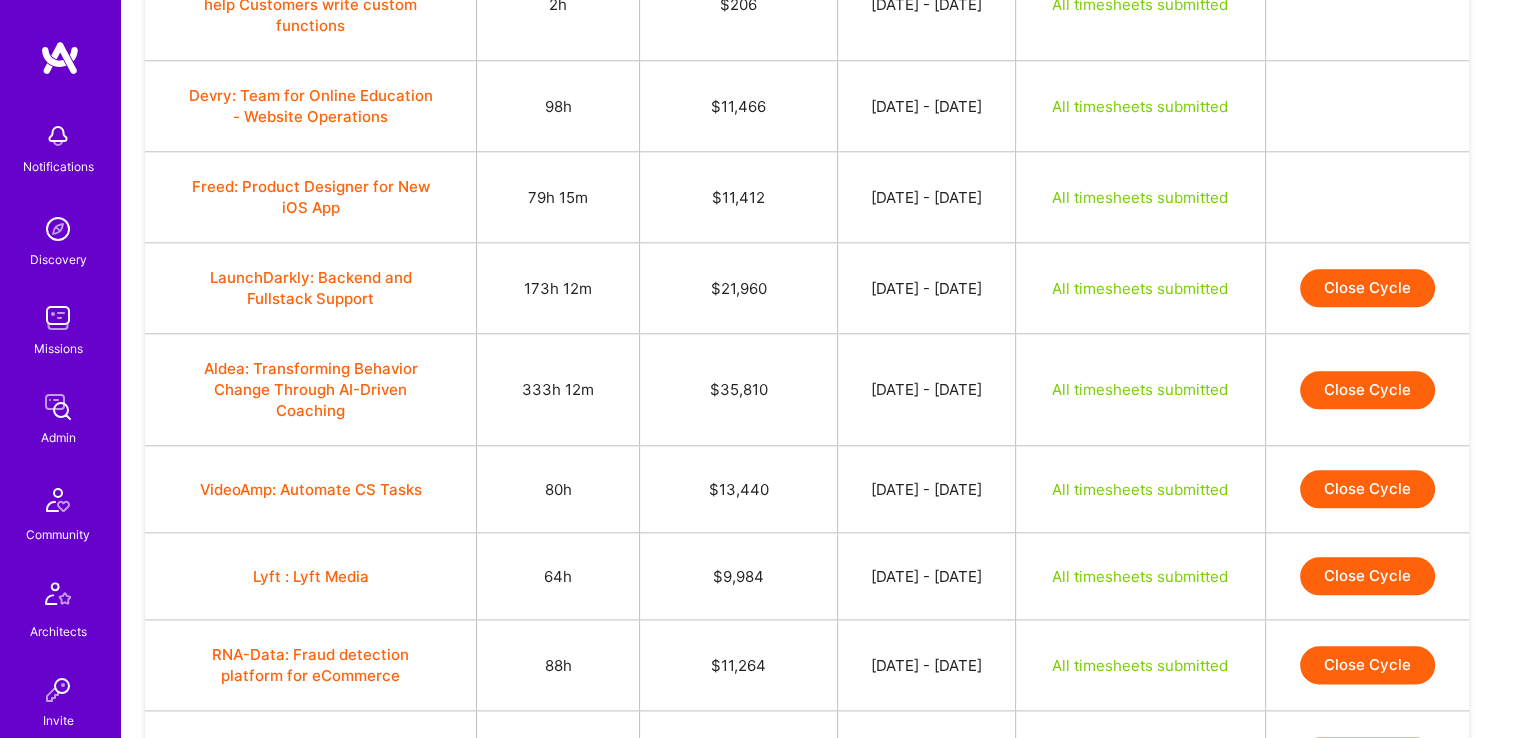 click on "Close Cycle" at bounding box center (1367, 390) 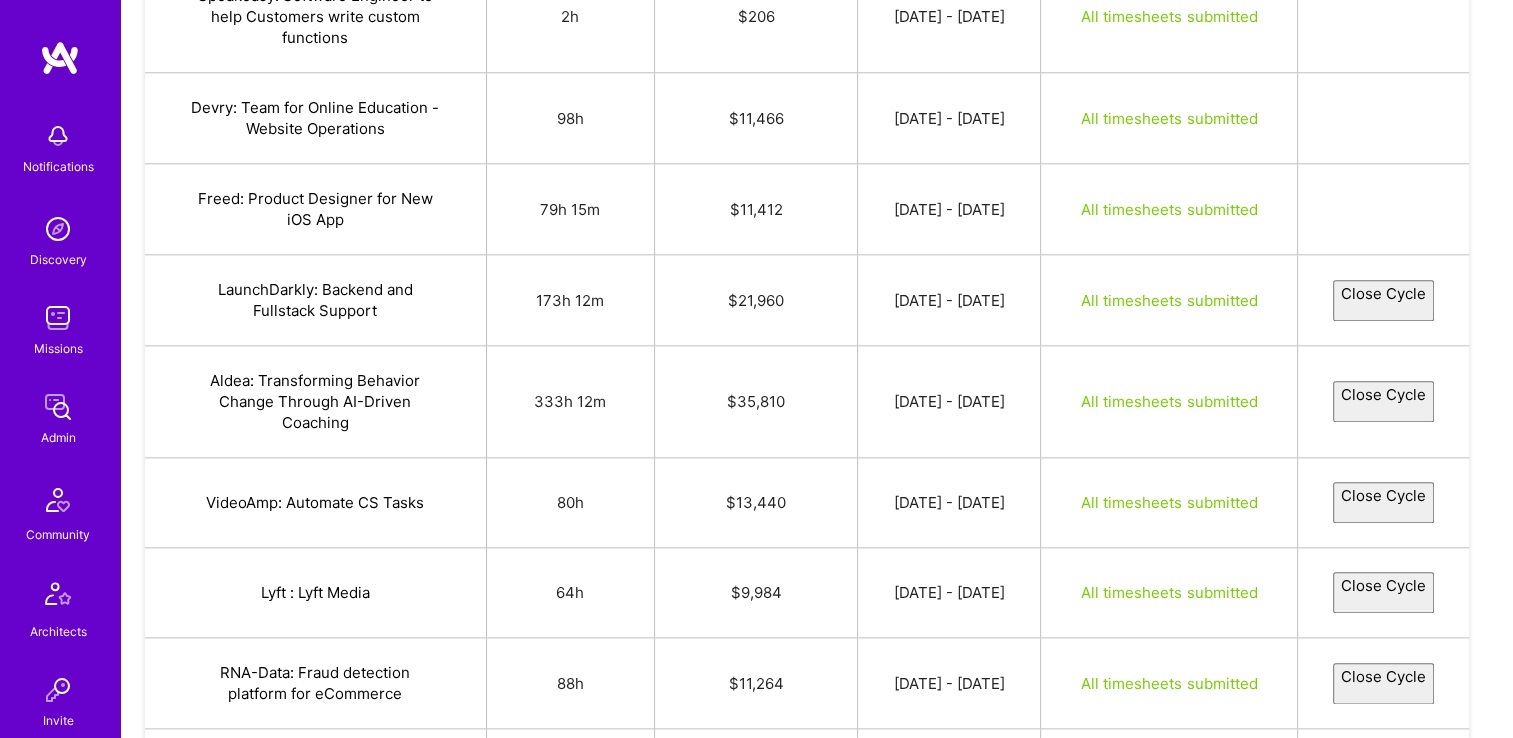 select on "686338da23fe098241dd371f" 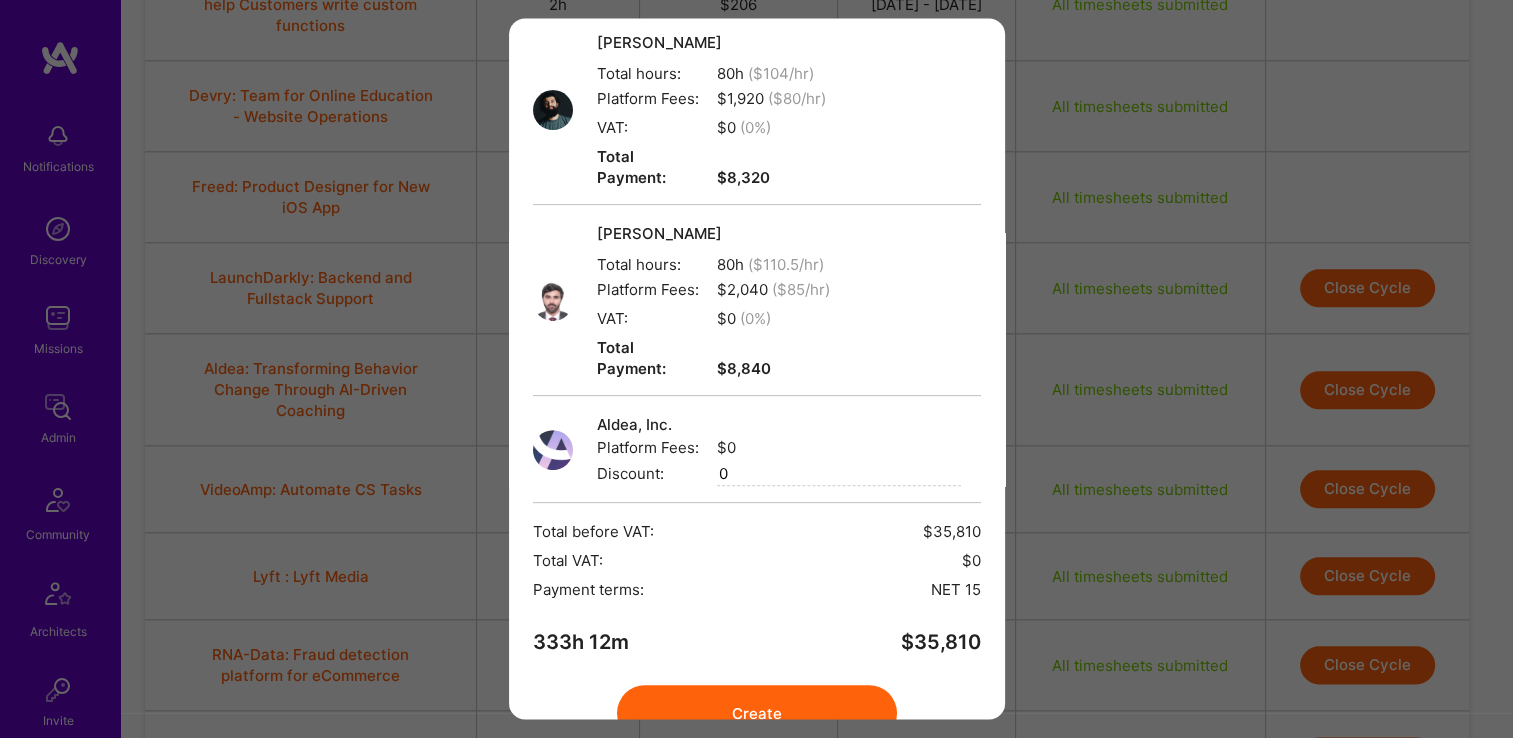 scroll, scrollTop: 556, scrollLeft: 0, axis: vertical 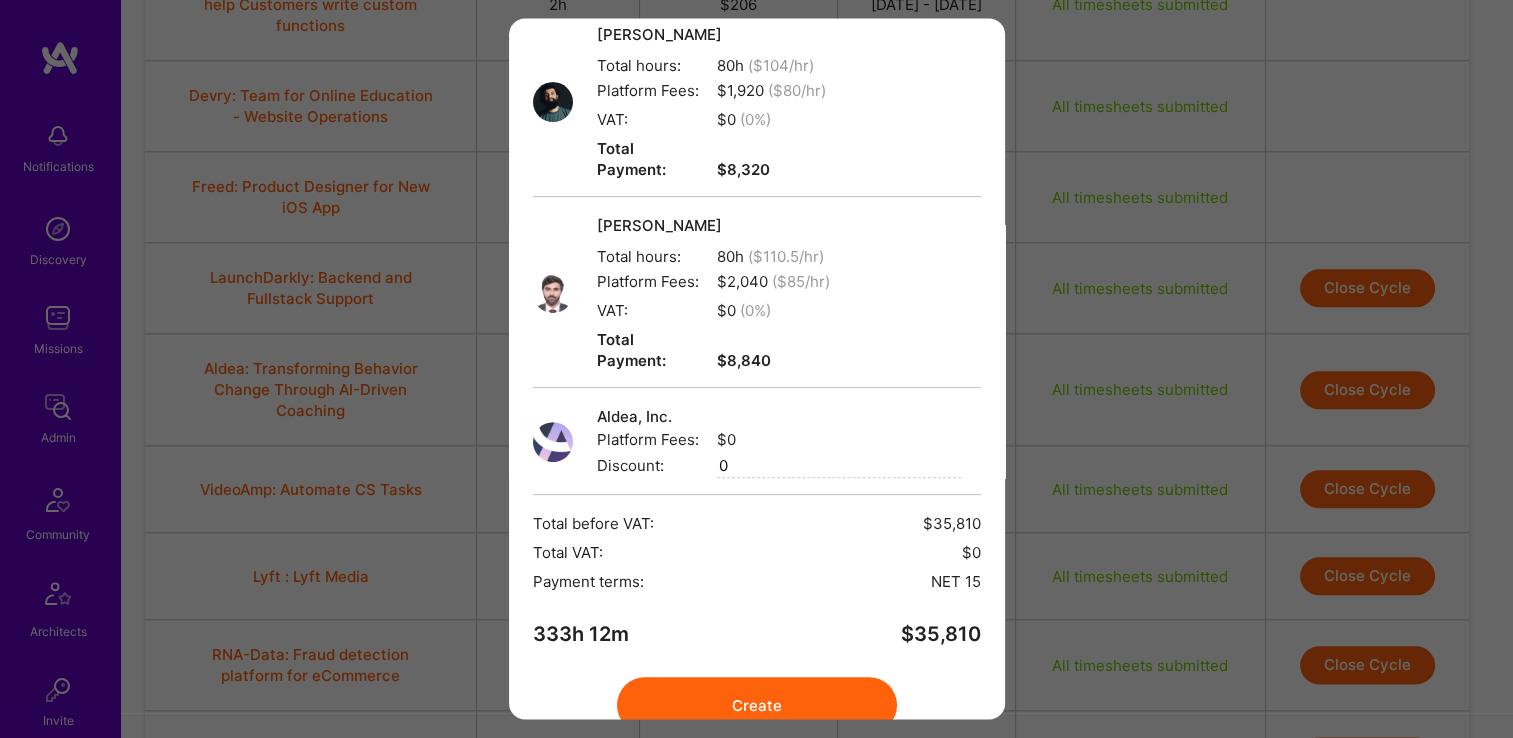 click on "Create" at bounding box center [757, 706] 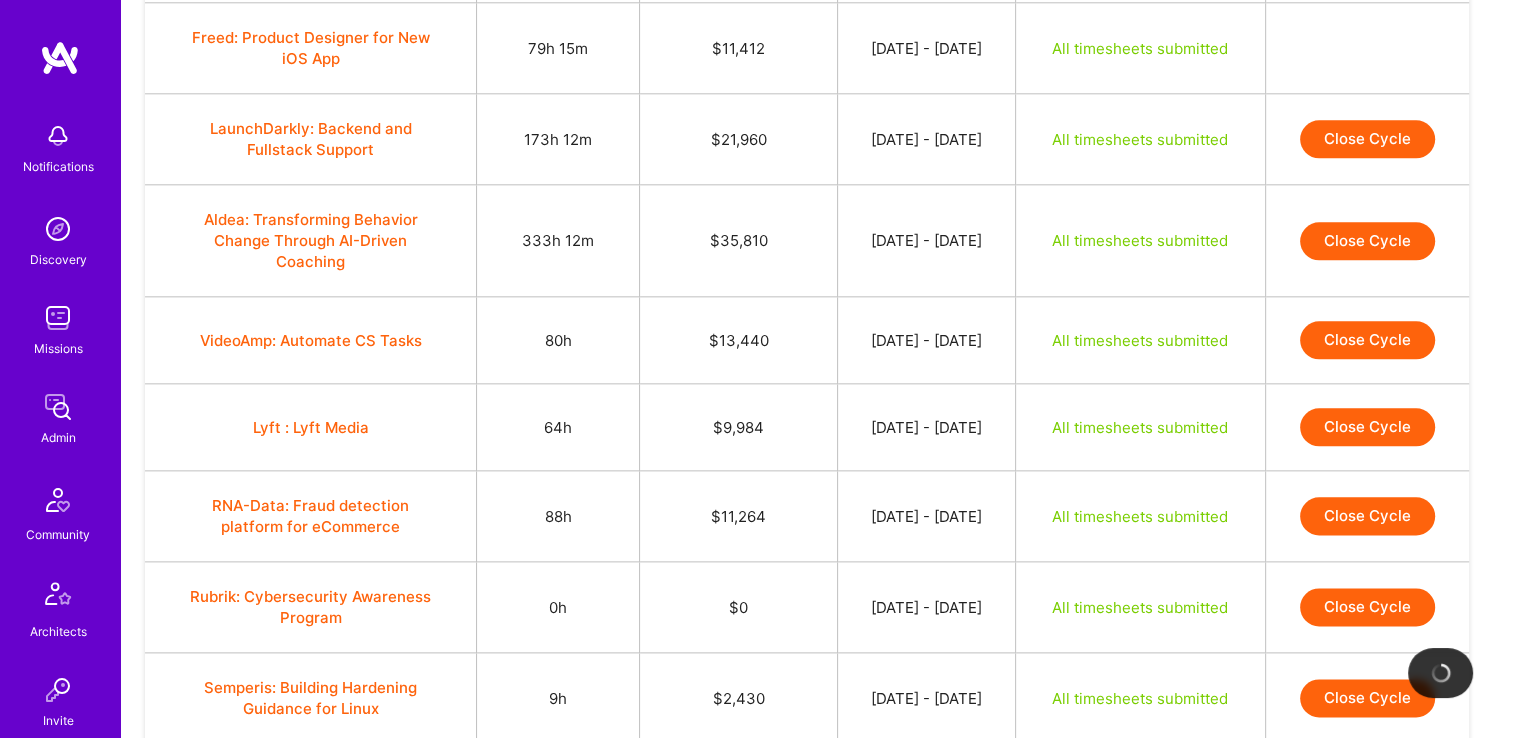 scroll, scrollTop: 2308, scrollLeft: 0, axis: vertical 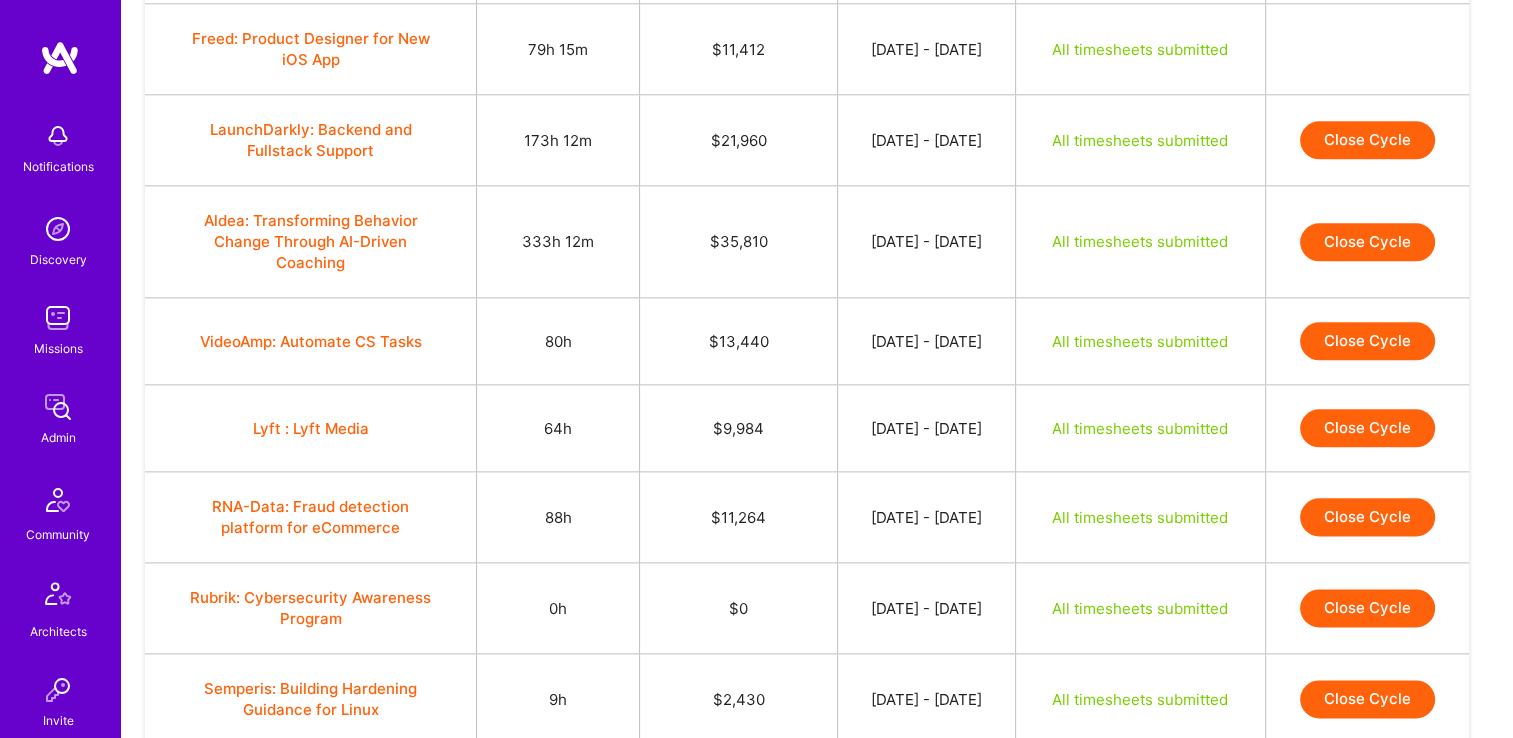 click on "Close Cycle" at bounding box center (1367, 341) 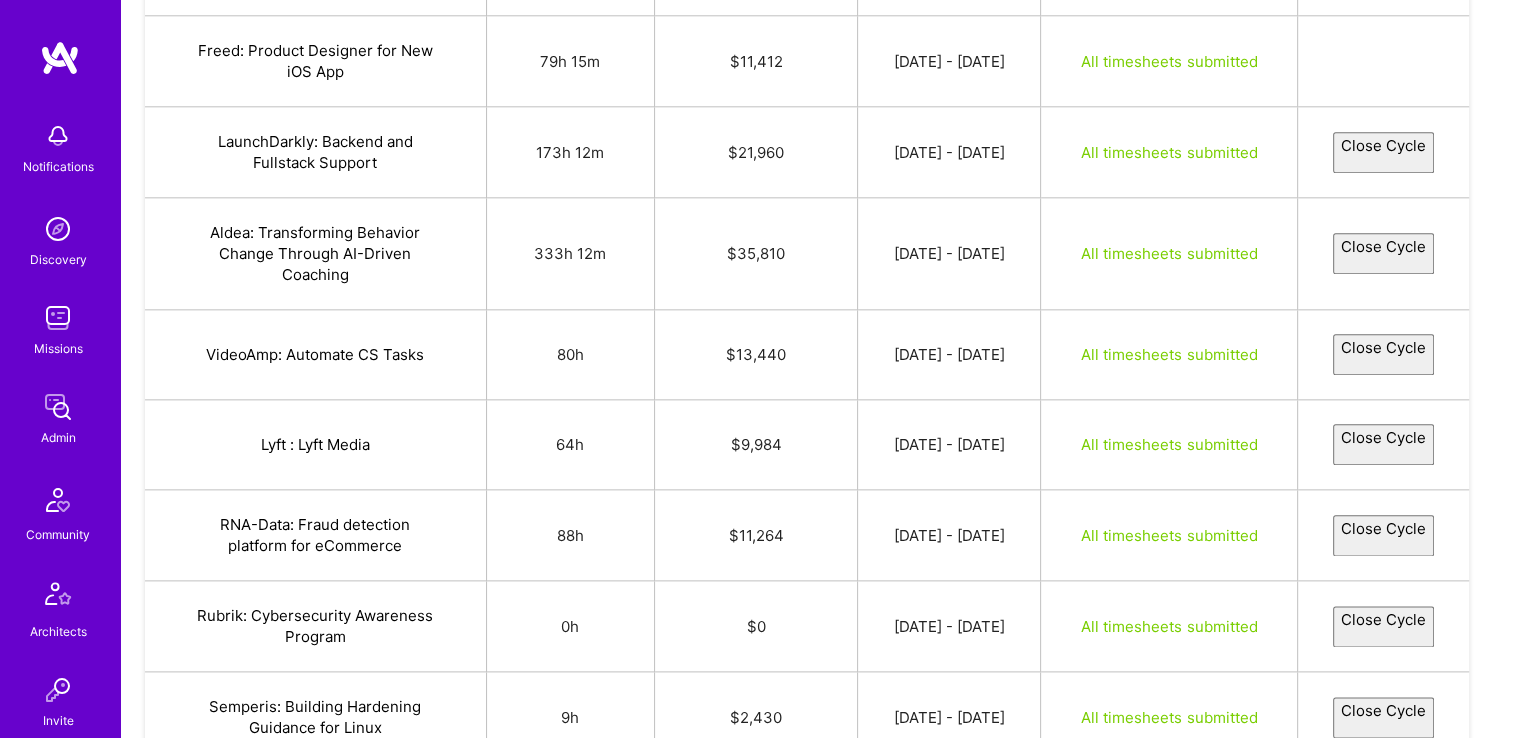 select on "6863fcb6d063b0f3b9deb891" 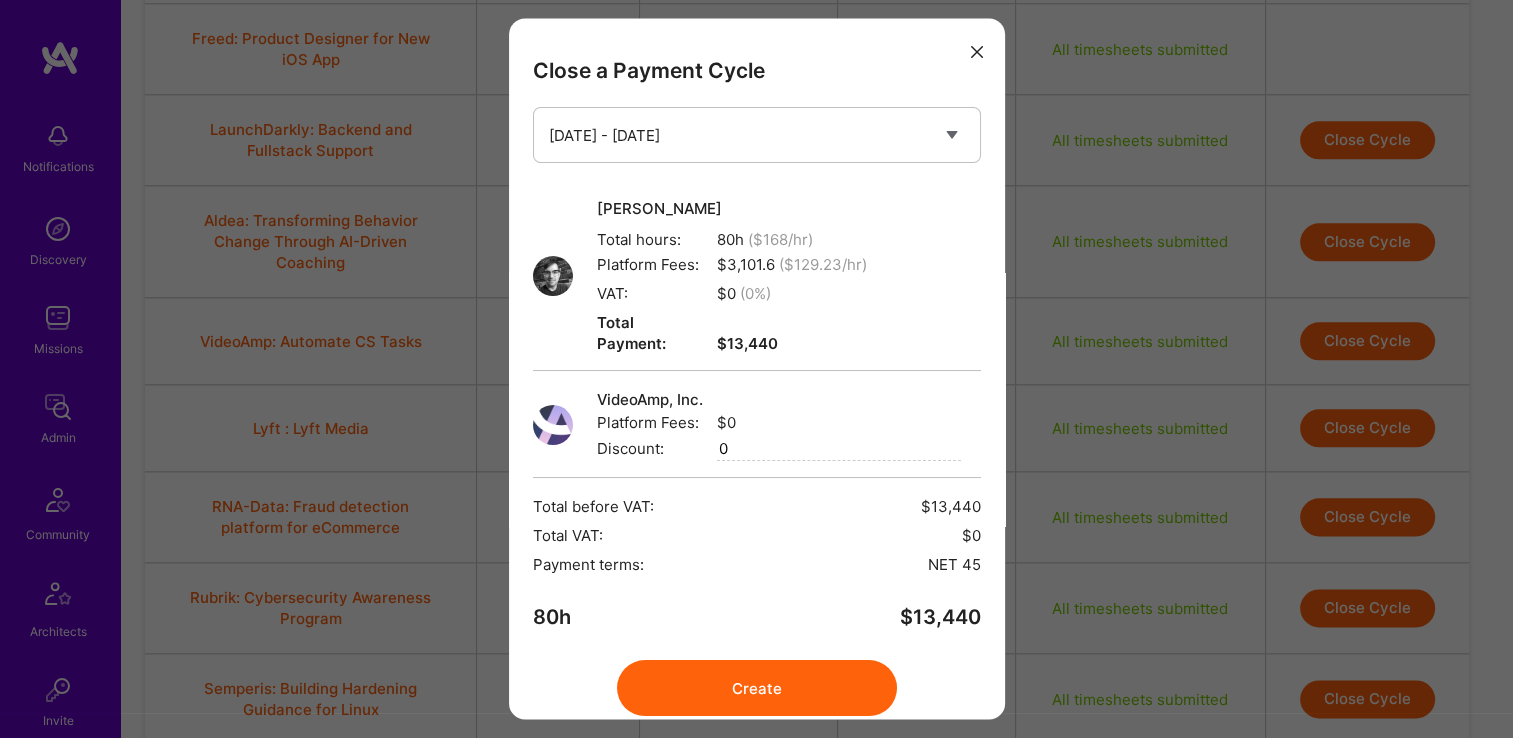 scroll, scrollTop: 52, scrollLeft: 0, axis: vertical 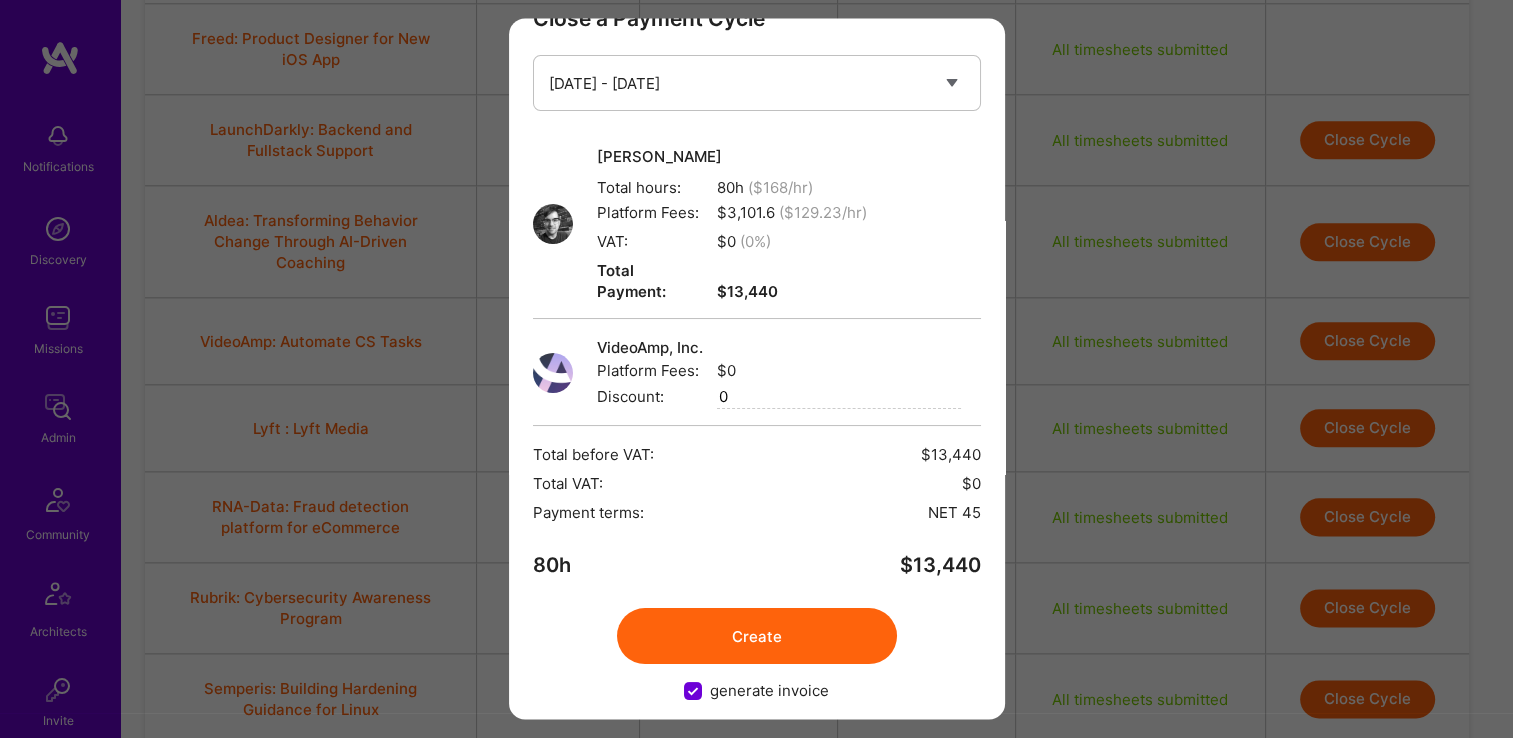 click on "Create" at bounding box center [757, 637] 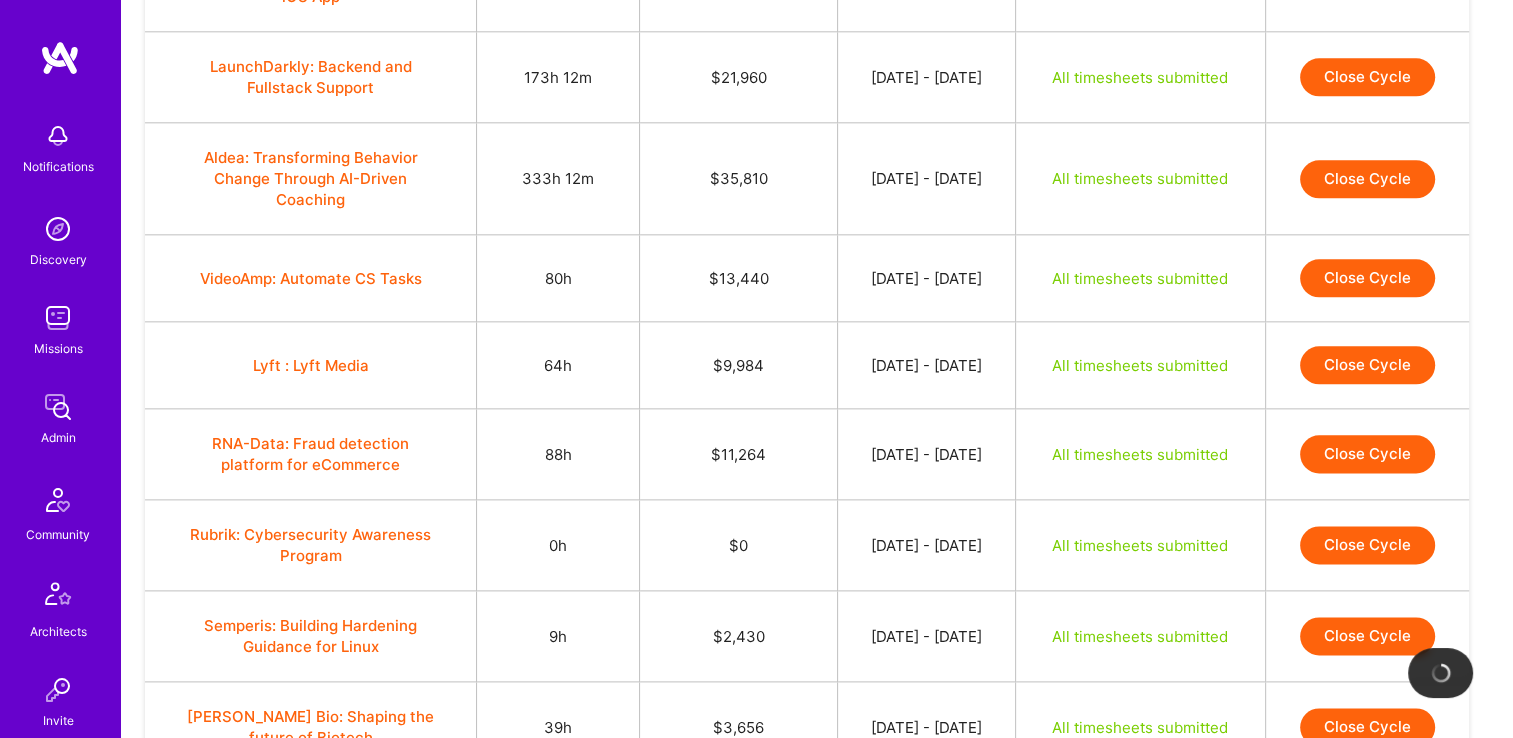 scroll, scrollTop: 2373, scrollLeft: 0, axis: vertical 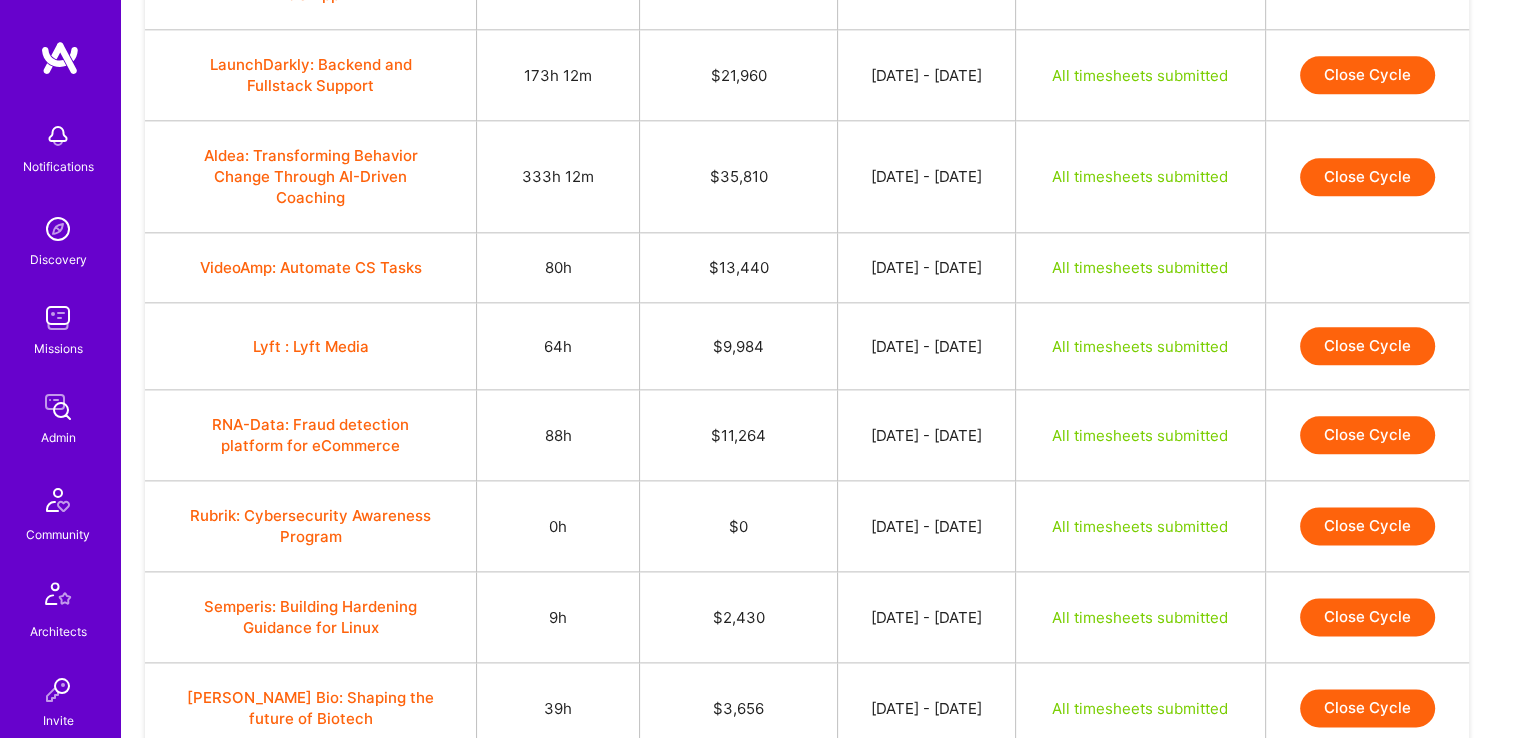 click on "Close Cycle" at bounding box center [1367, 346] 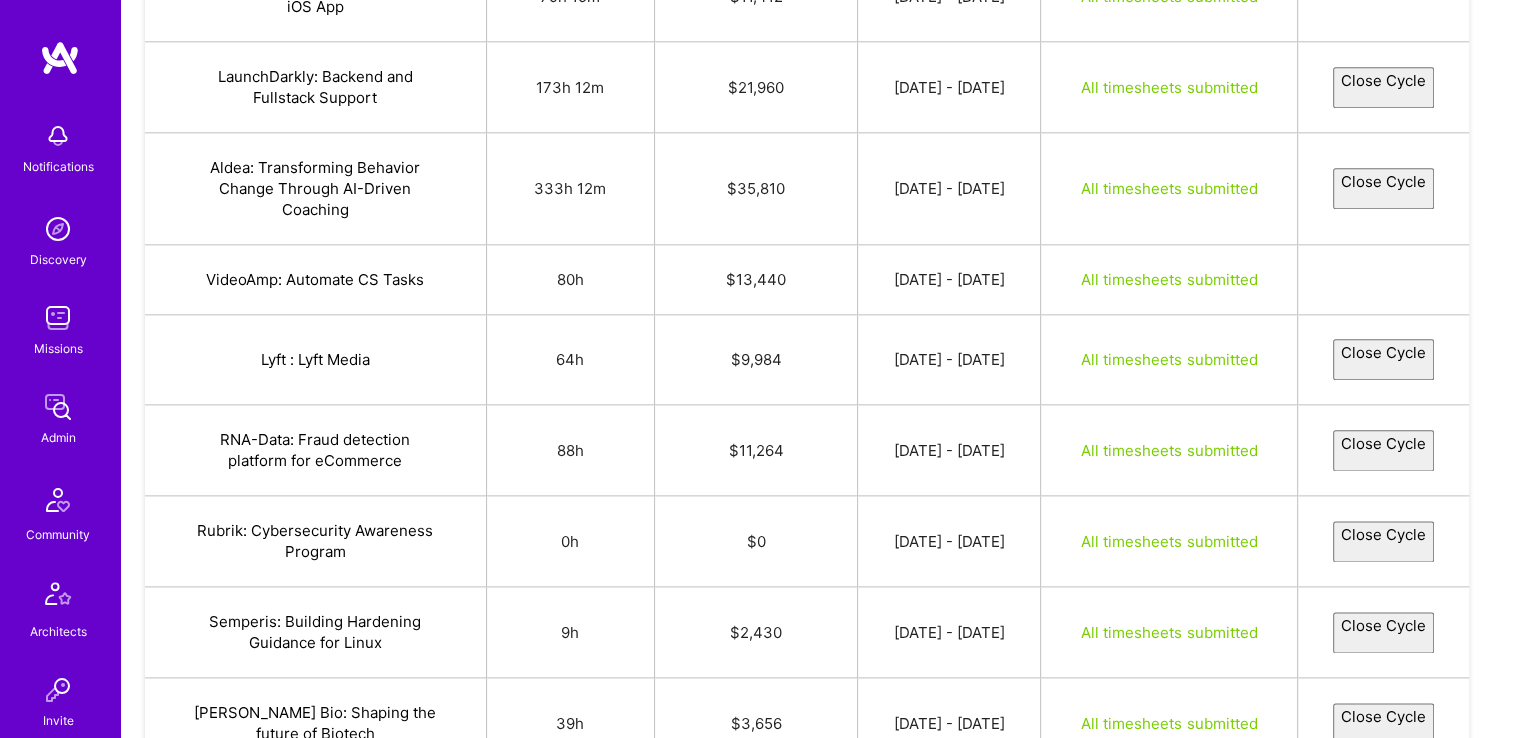 select on "68632a2553f1d026aea15266" 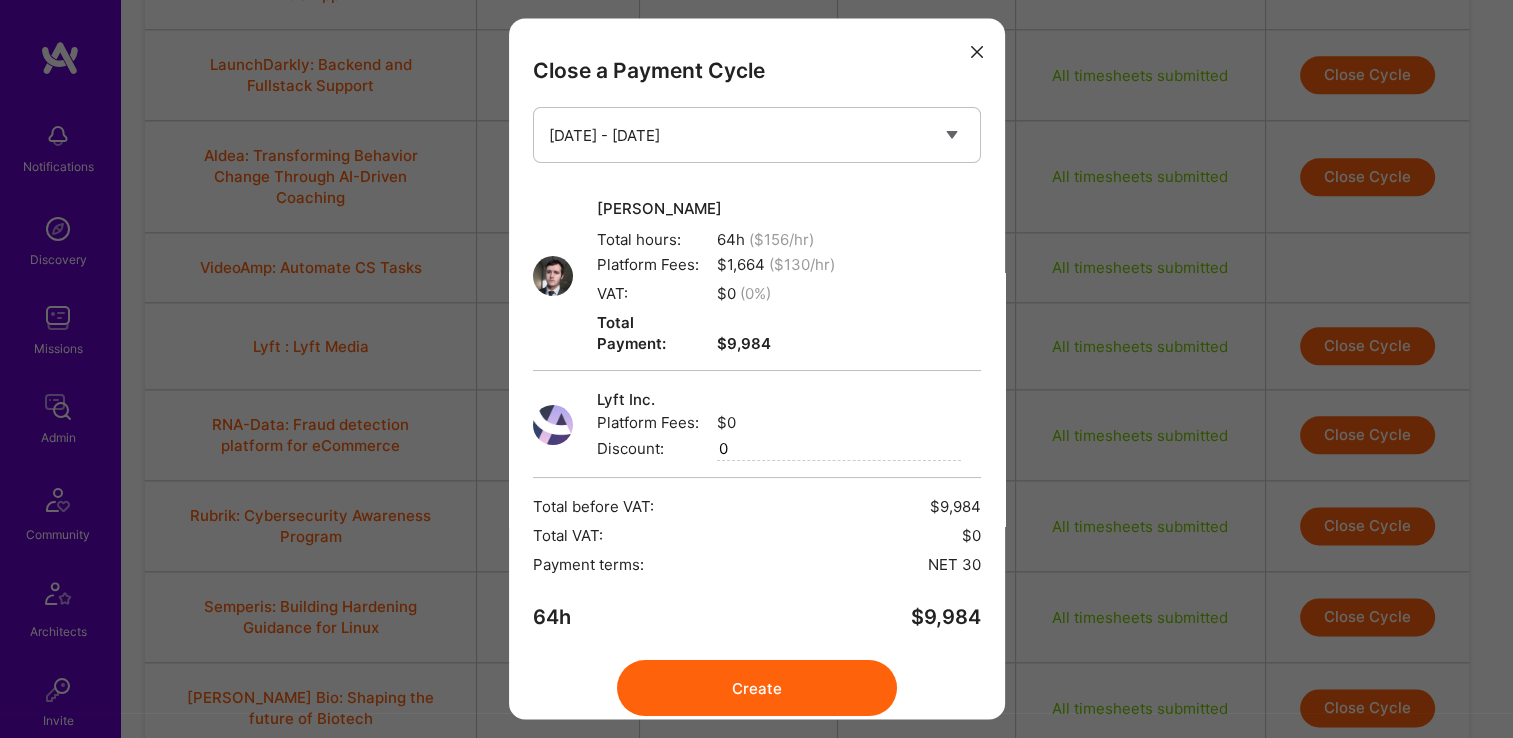 scroll, scrollTop: 52, scrollLeft: 0, axis: vertical 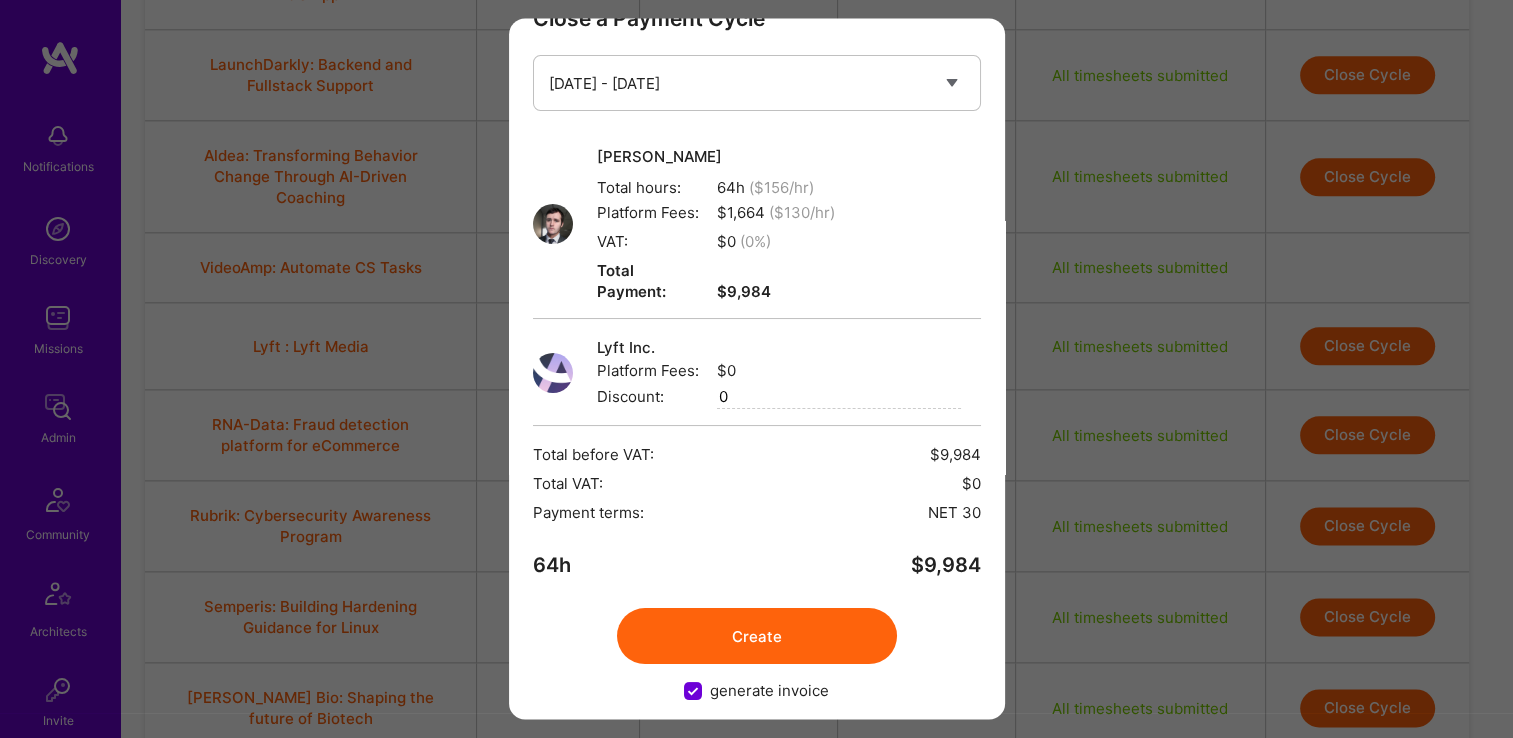 click on "Create" at bounding box center (757, 637) 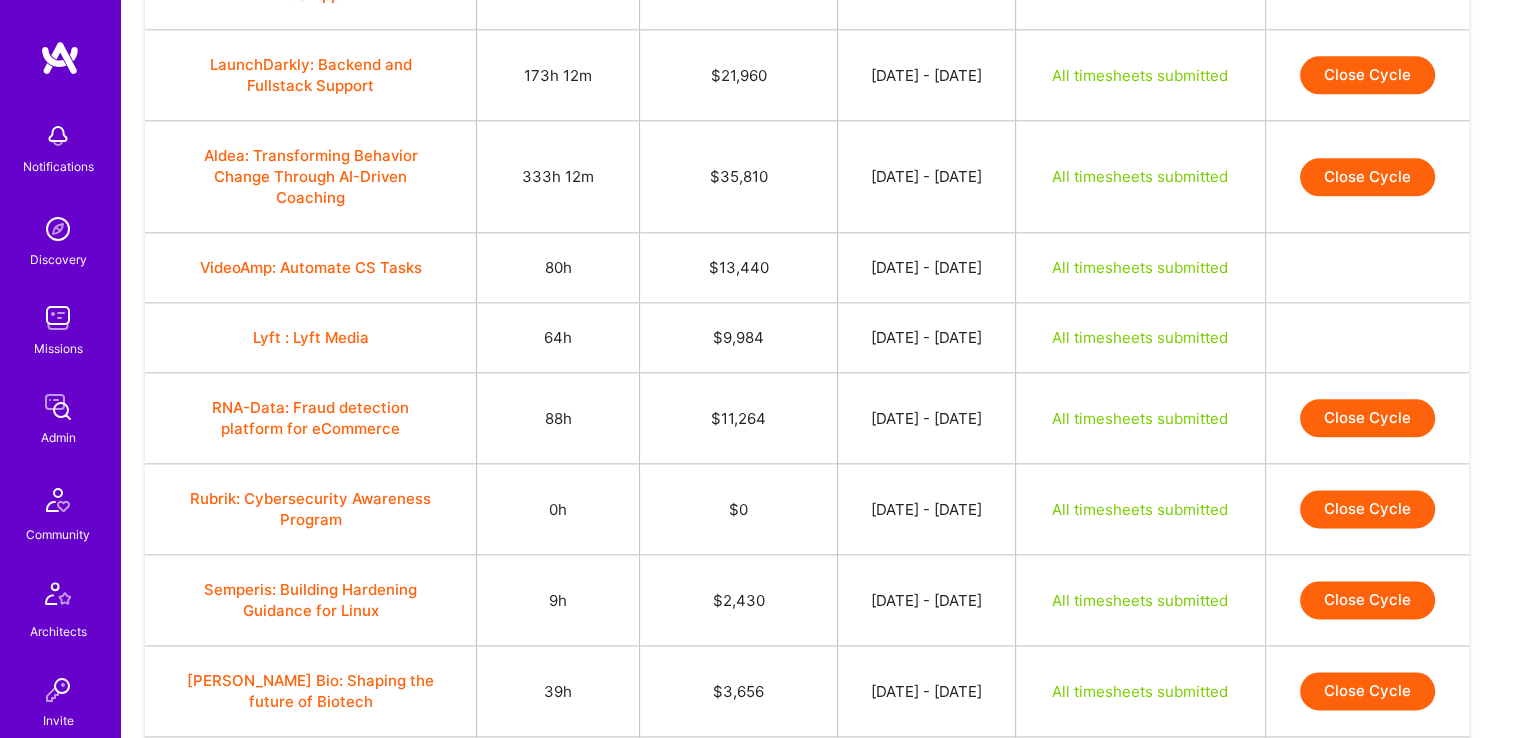click on "Close Cycle" at bounding box center (1367, 418) 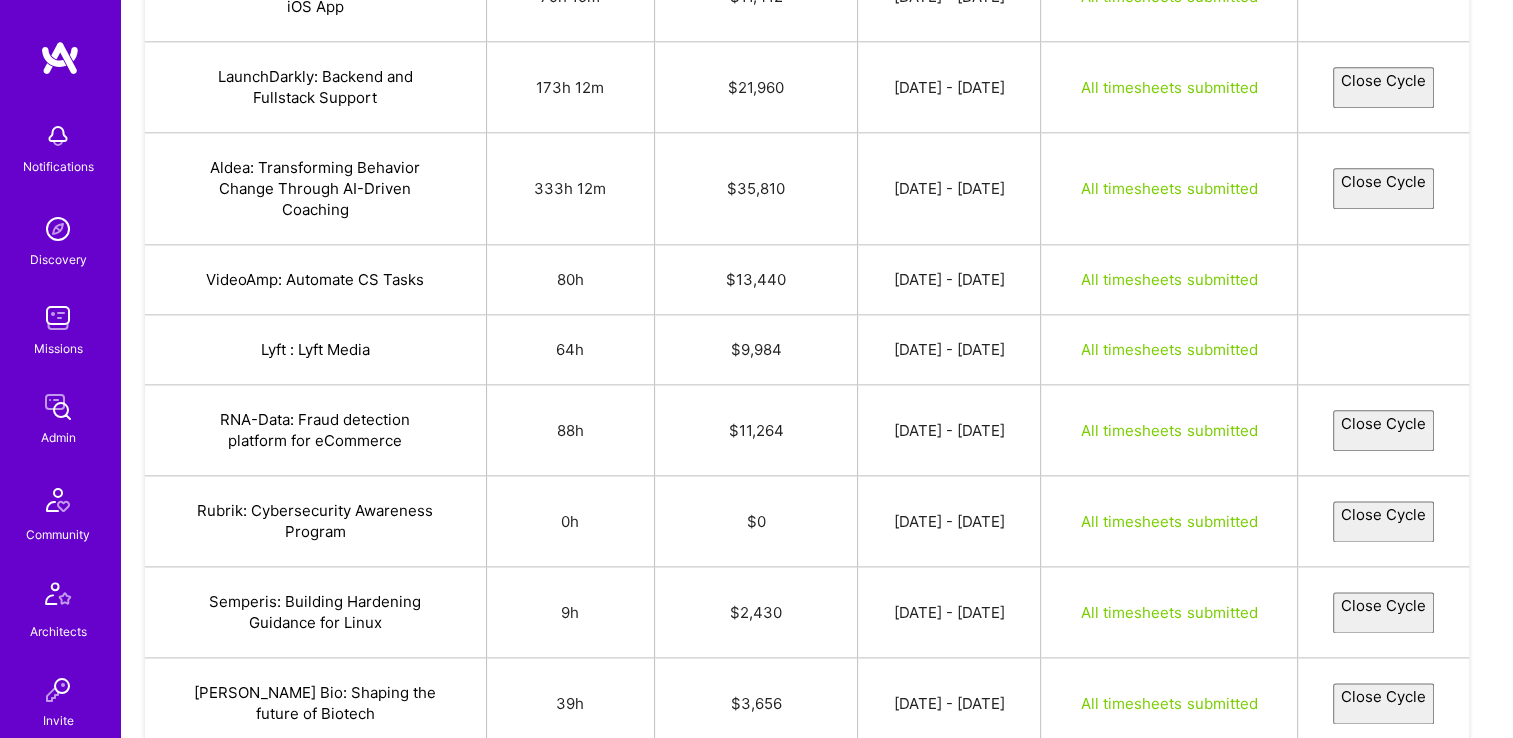 select on "6863512953f1d04b29a15f6c" 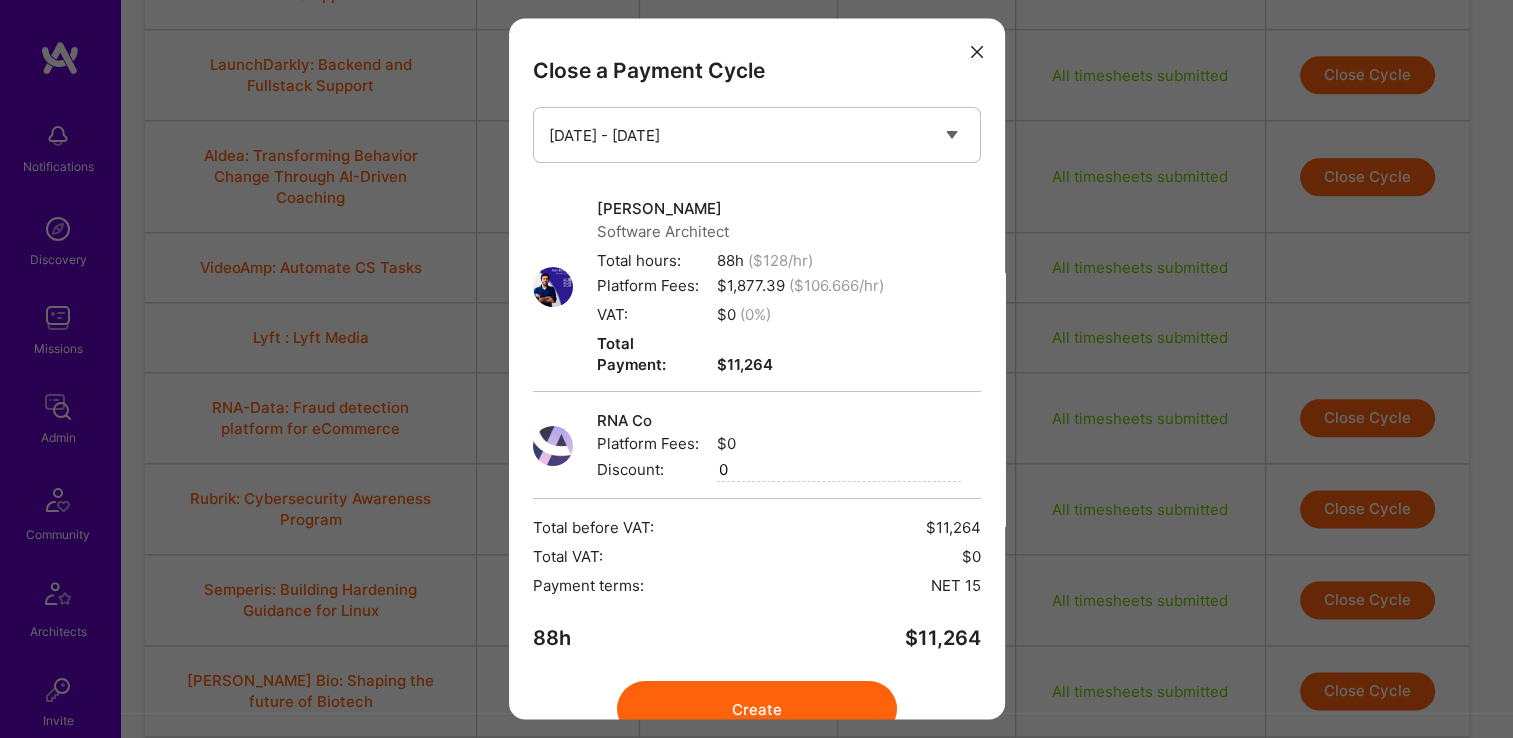 click on "Create" at bounding box center (757, 710) 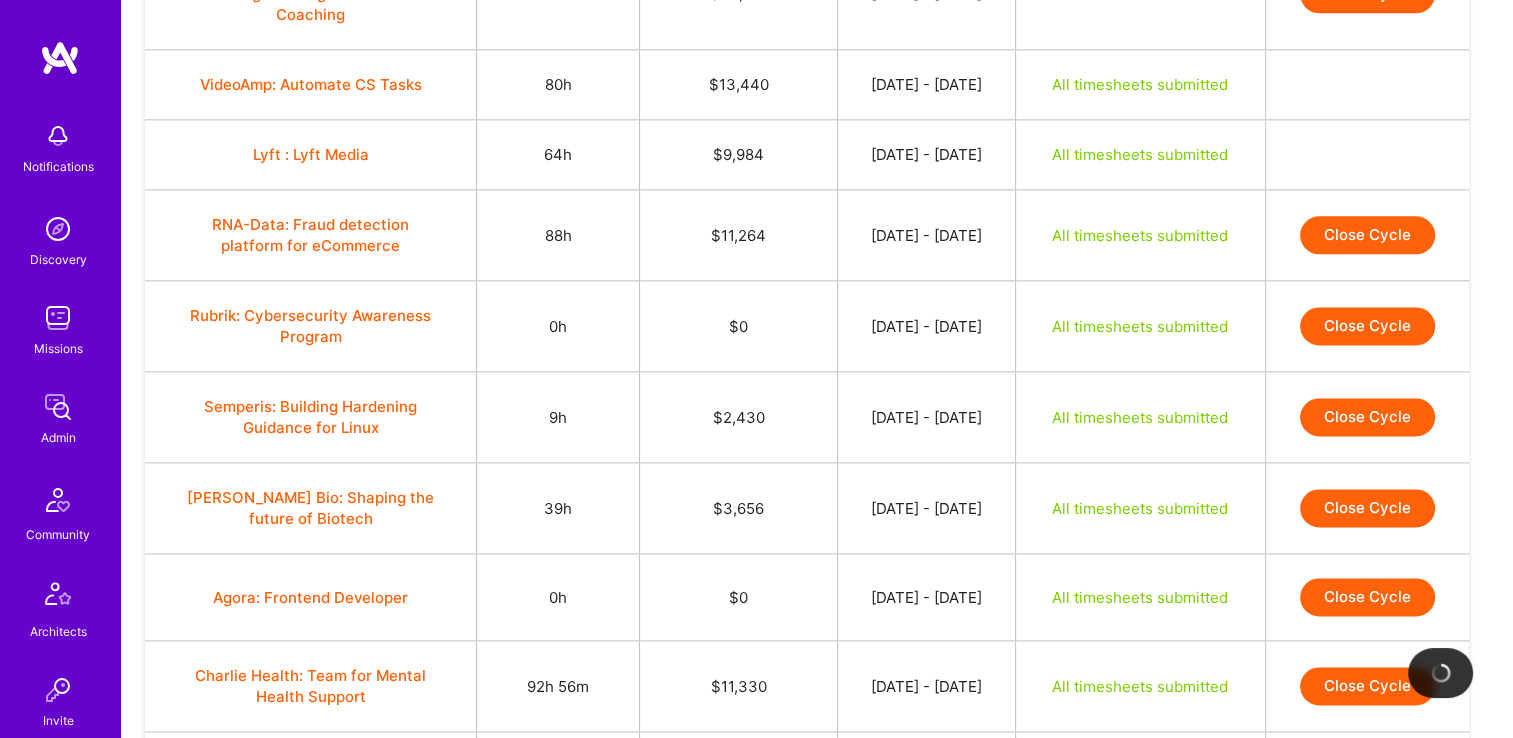 scroll, scrollTop: 2569, scrollLeft: 0, axis: vertical 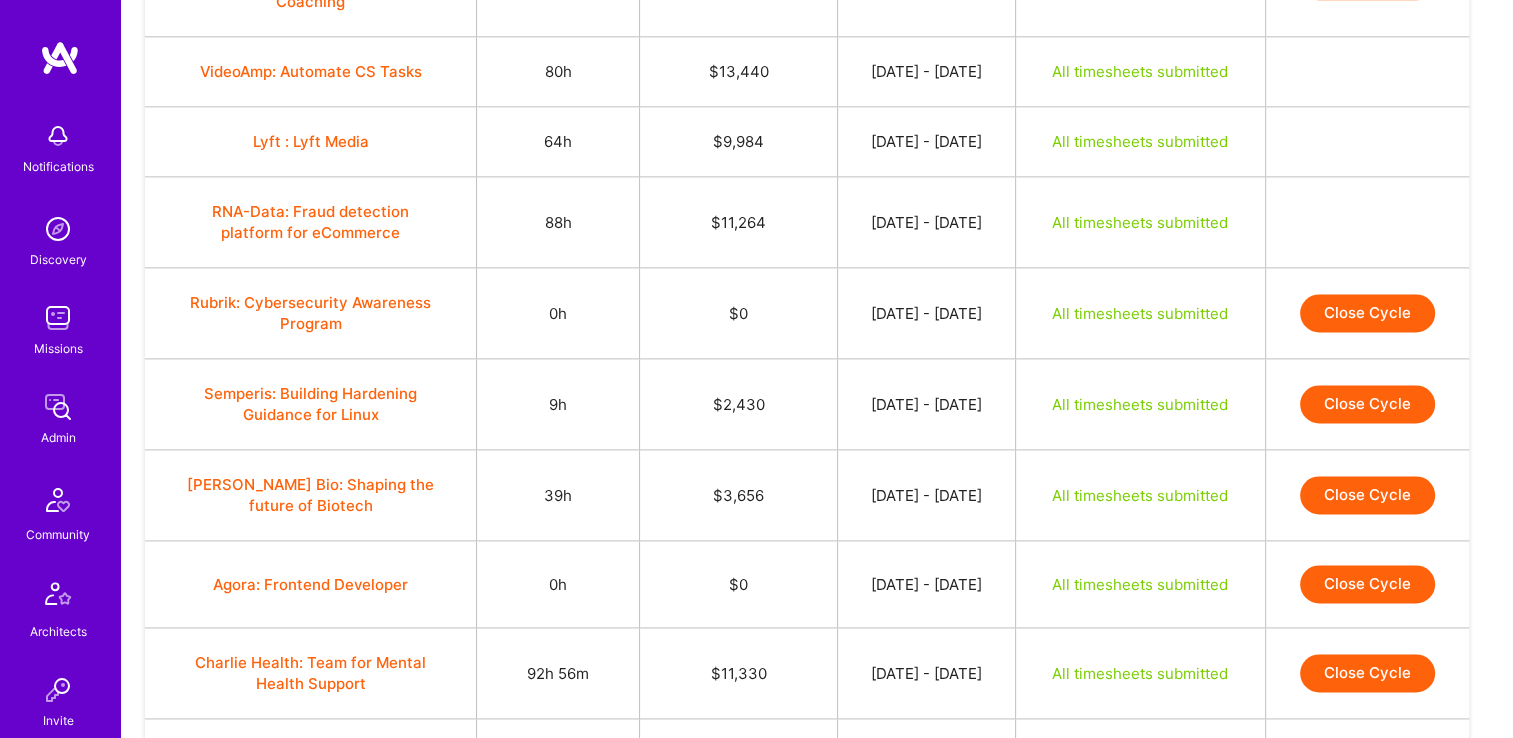 click on "Close Cycle" at bounding box center [1367, 404] 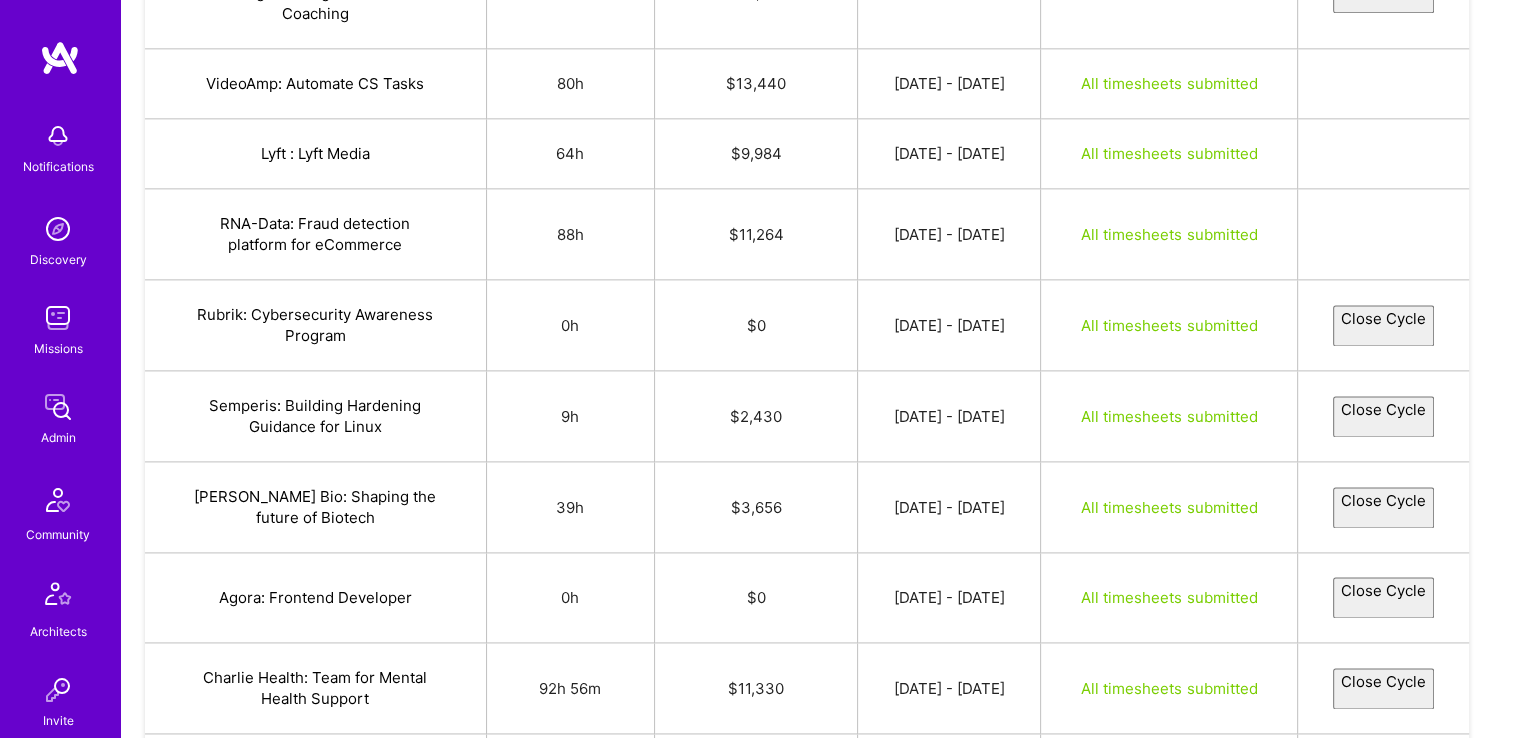 select on "686392becd9e83b3ba22cd8a" 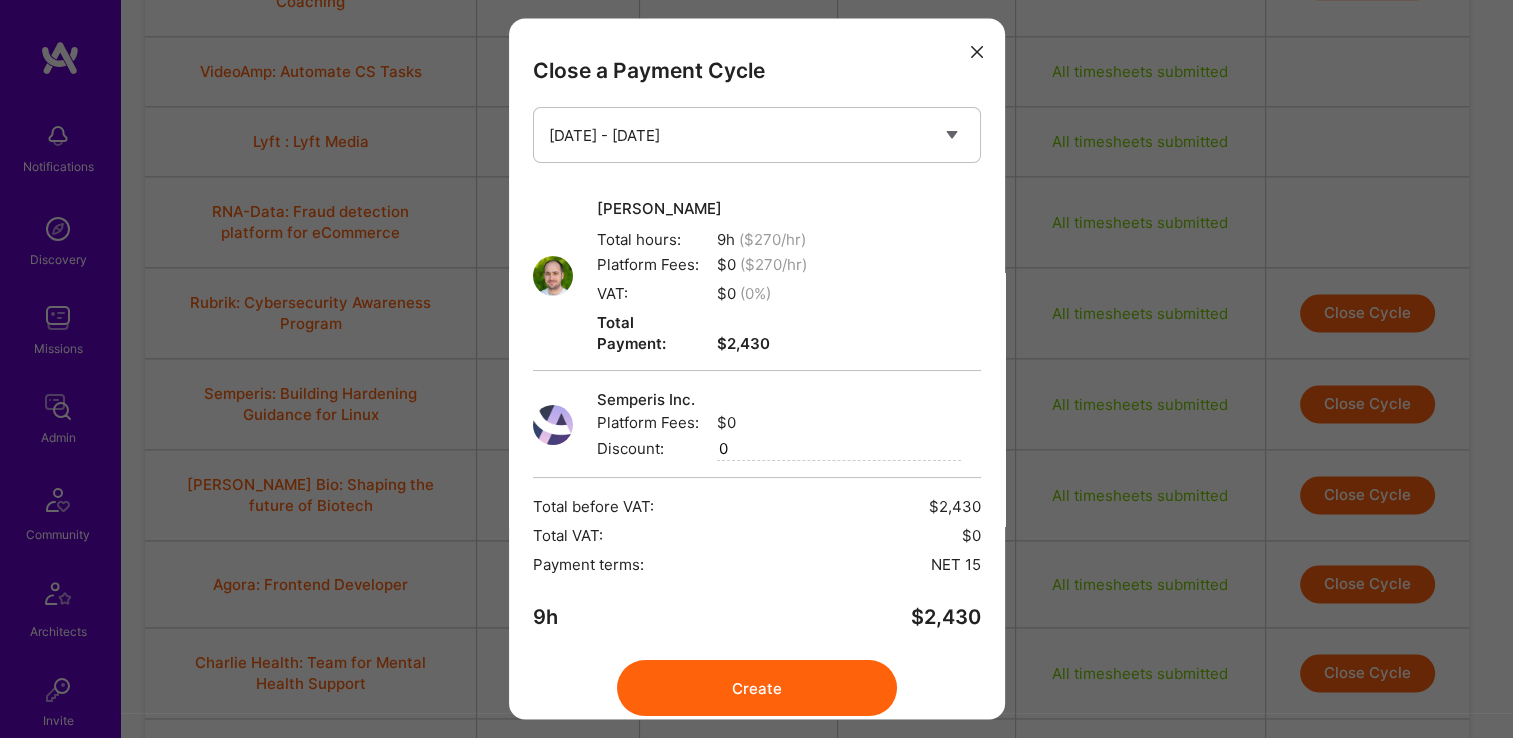 click on "Create" at bounding box center [757, 689] 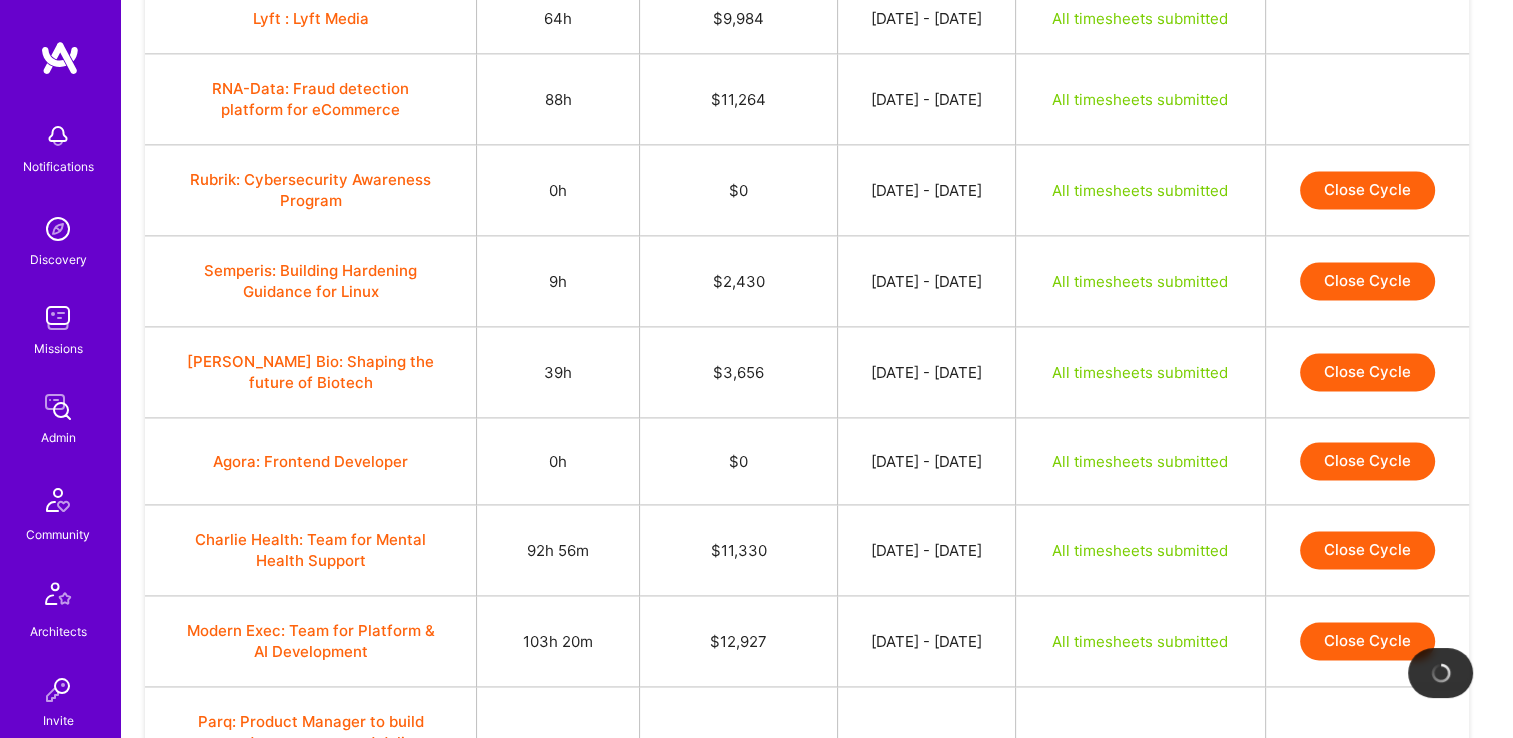 scroll, scrollTop: 2693, scrollLeft: 0, axis: vertical 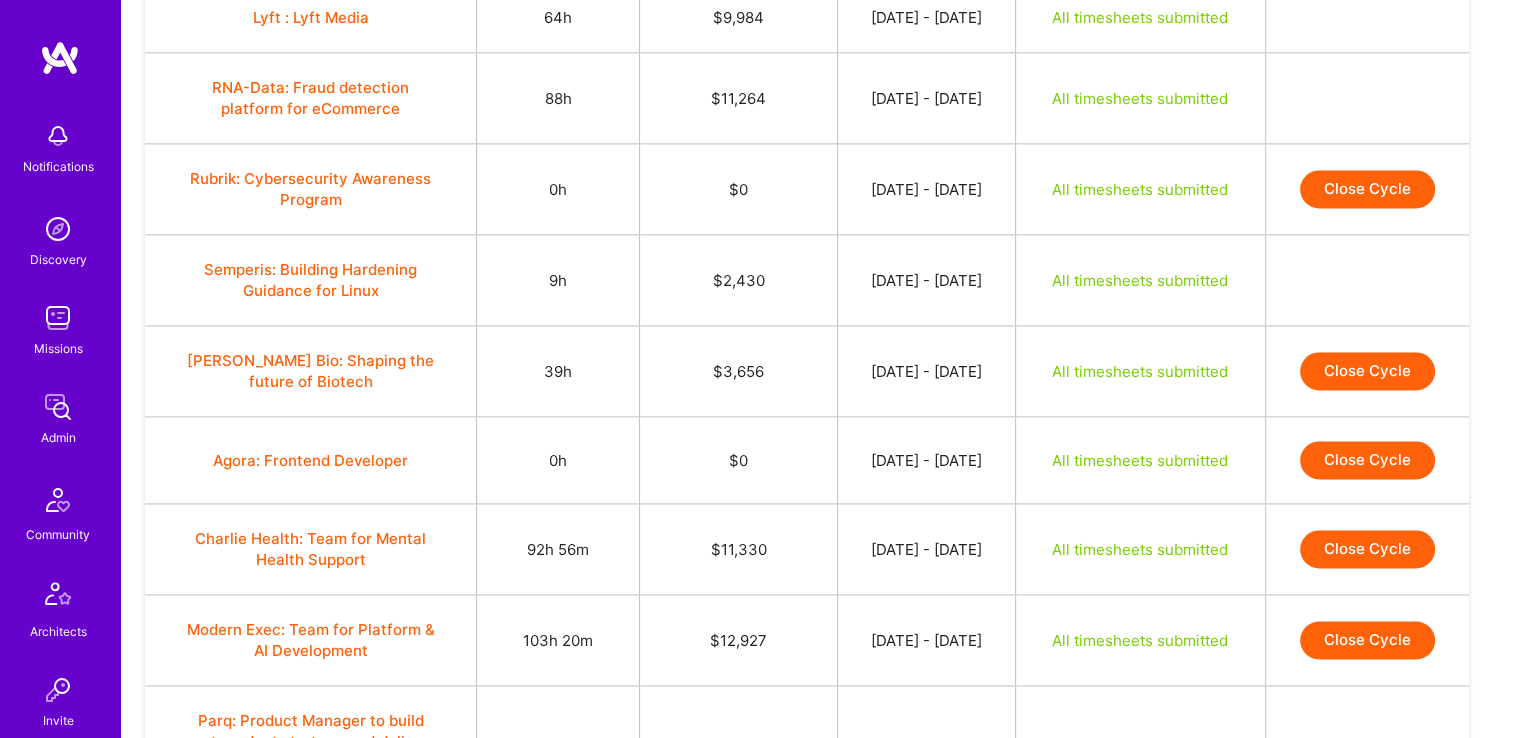 click on "Close Cycle" at bounding box center (1367, 371) 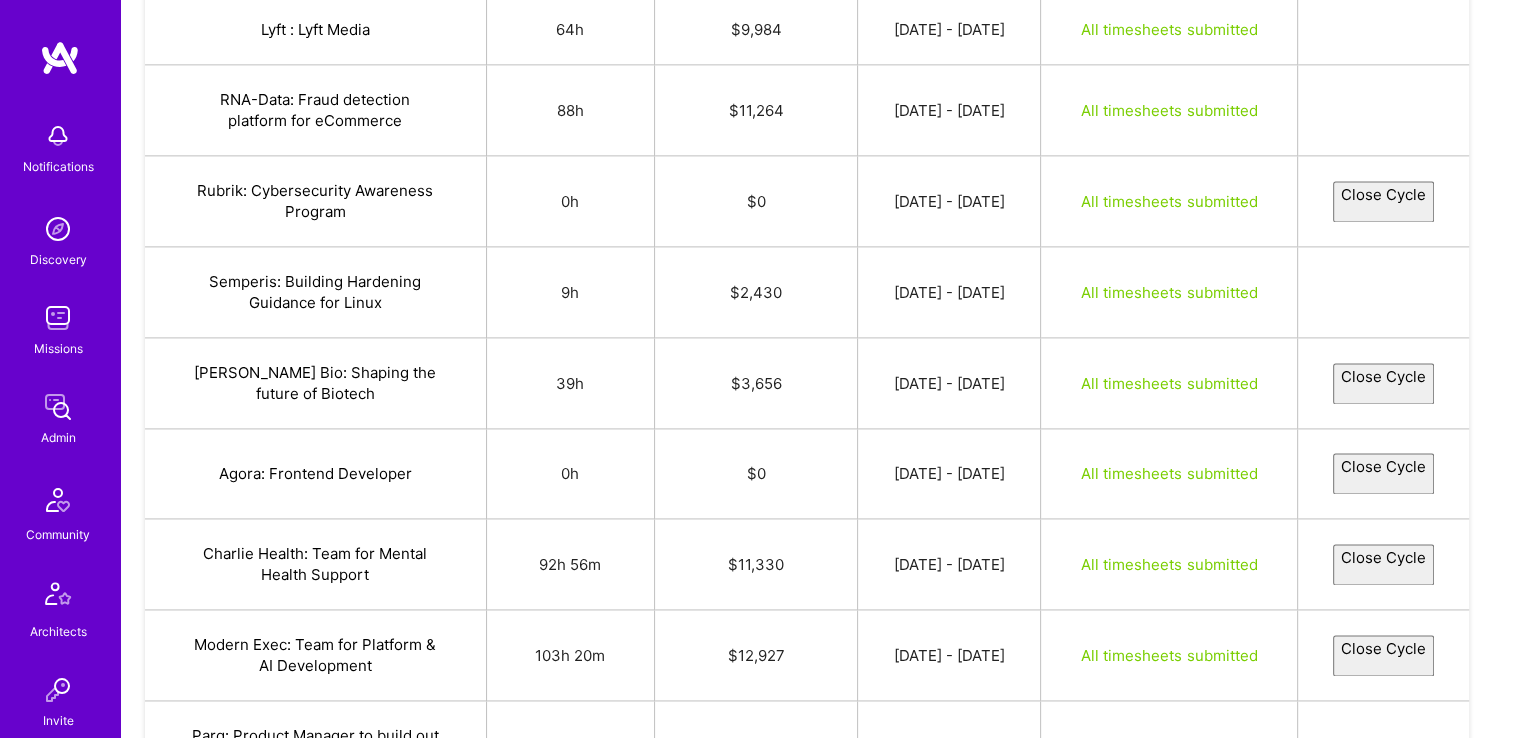 select on "68653e01a0baa032fb8478ee" 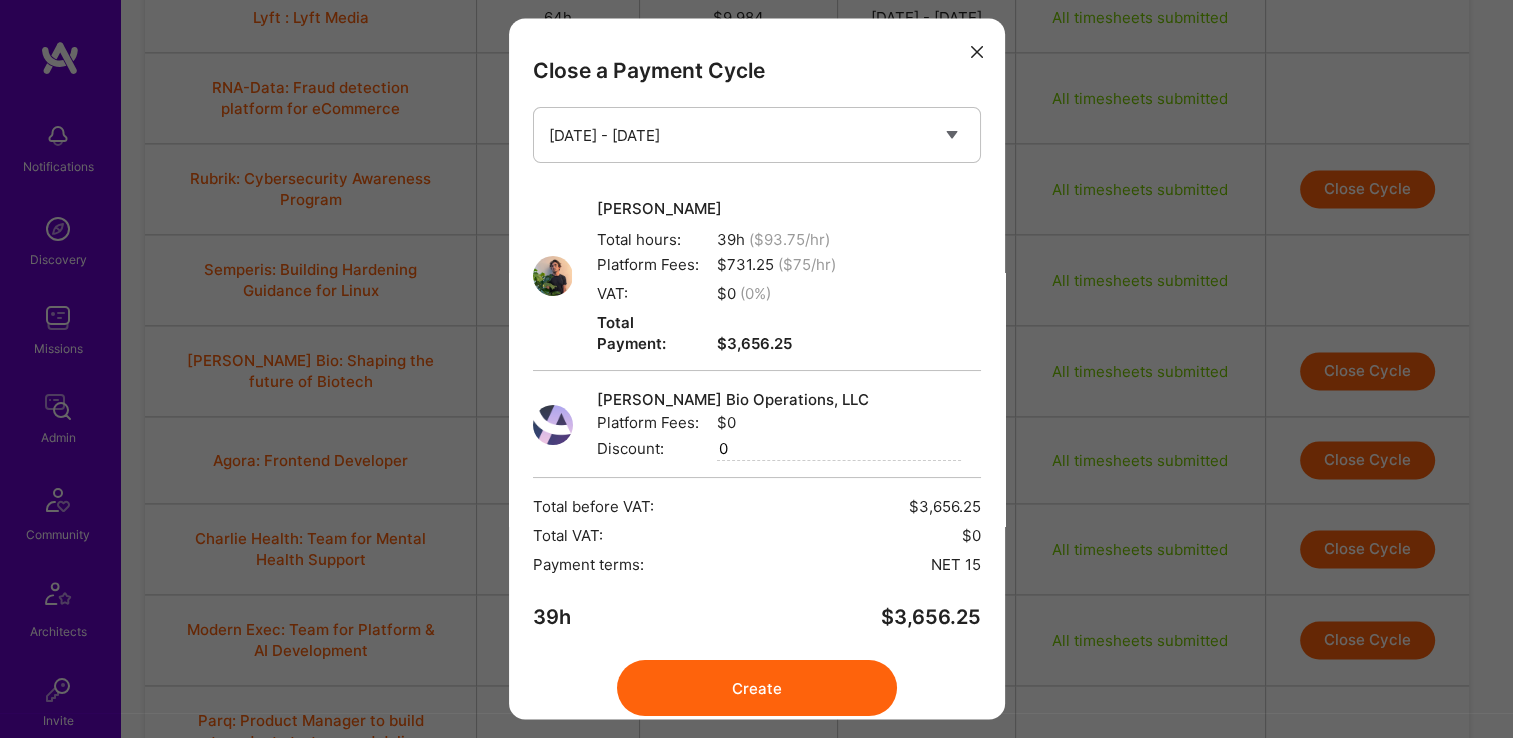 scroll, scrollTop: 52, scrollLeft: 0, axis: vertical 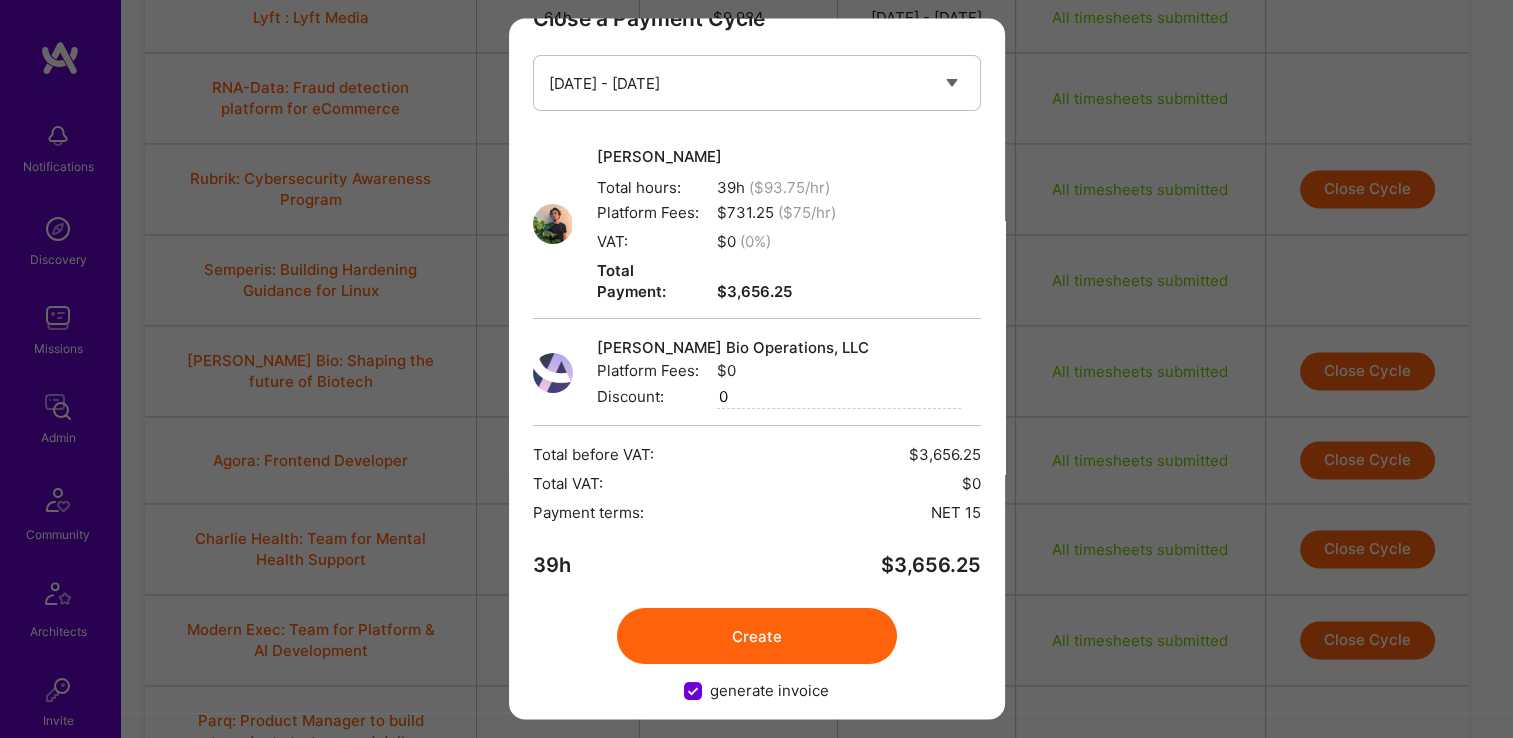 click on "Create" at bounding box center (757, 637) 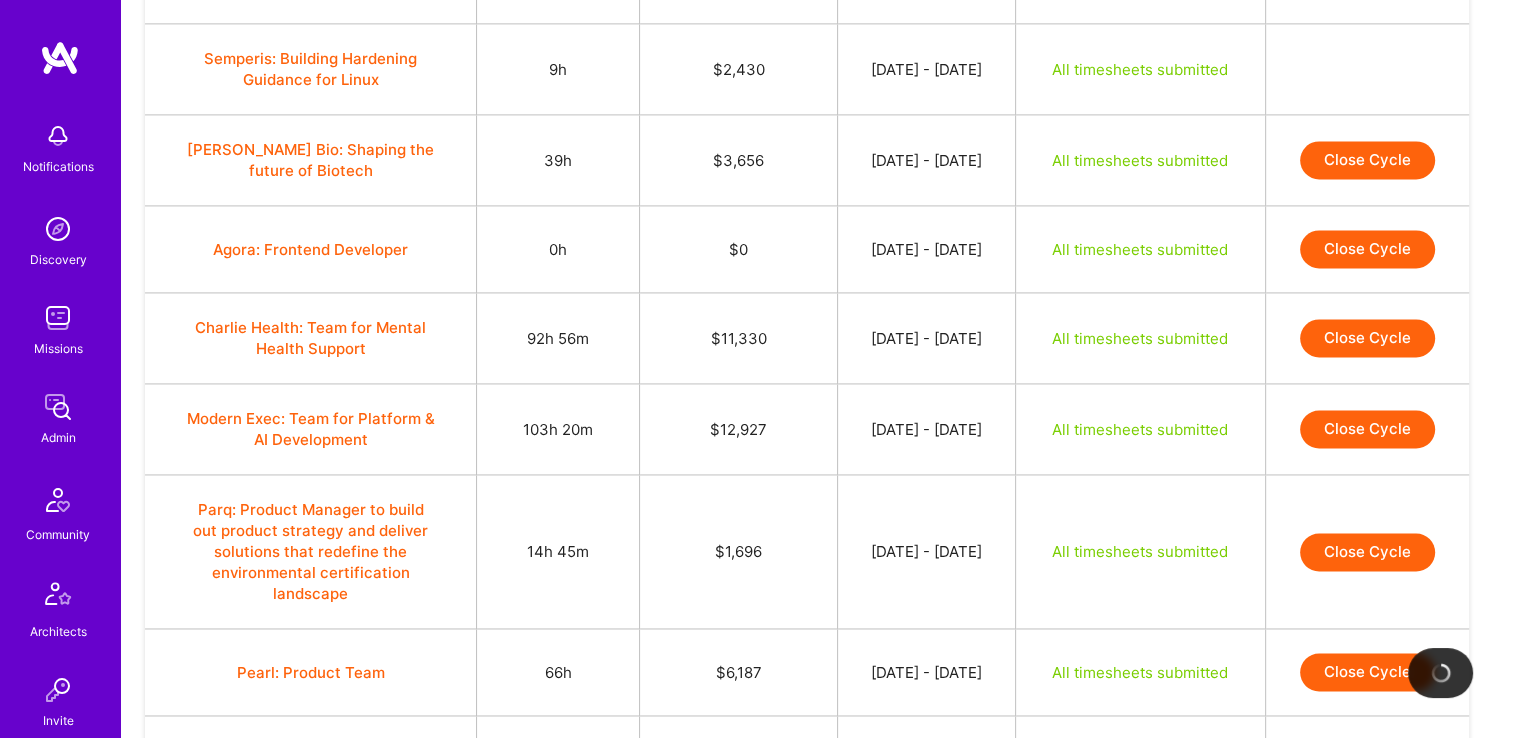 scroll, scrollTop: 2907, scrollLeft: 0, axis: vertical 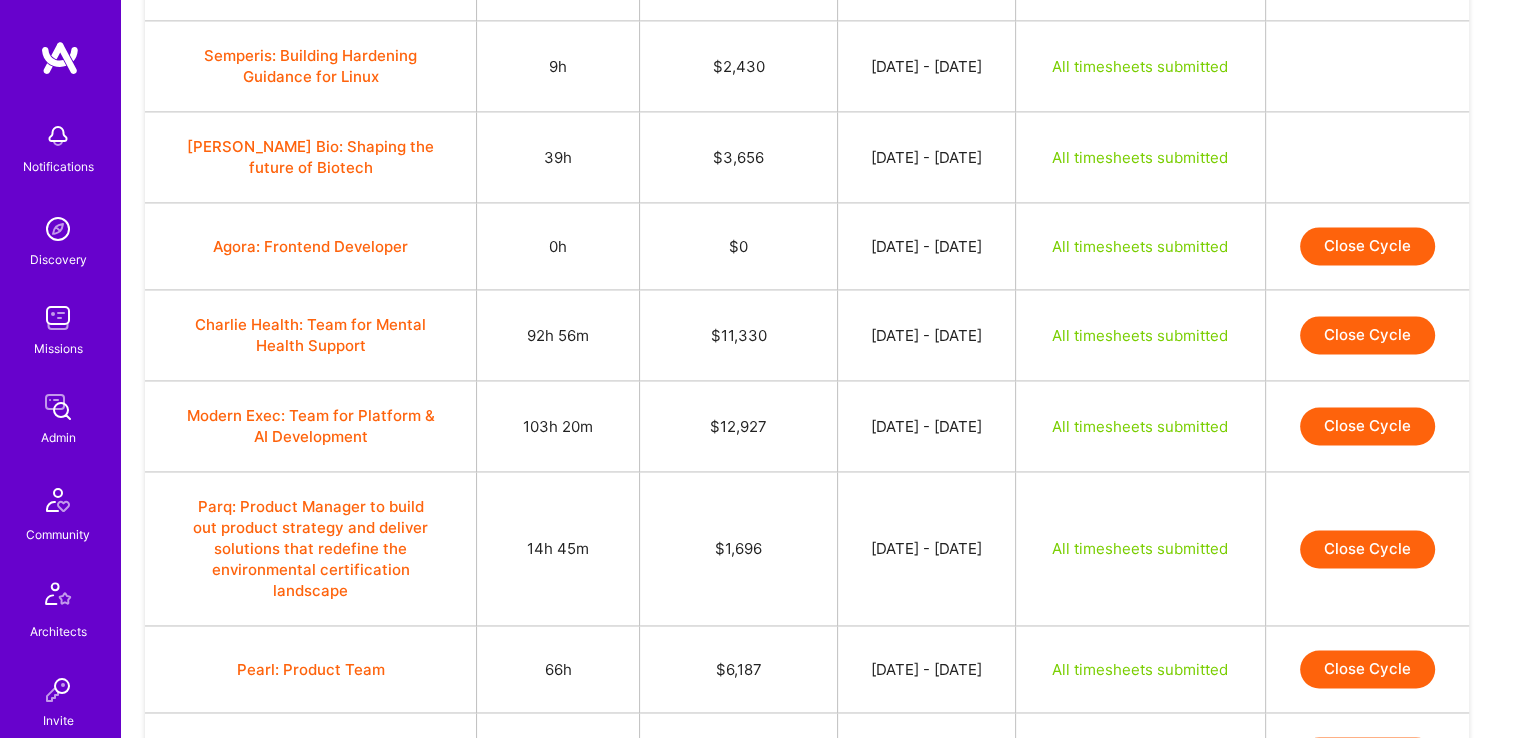 click on "Close Cycle" at bounding box center [1367, 335] 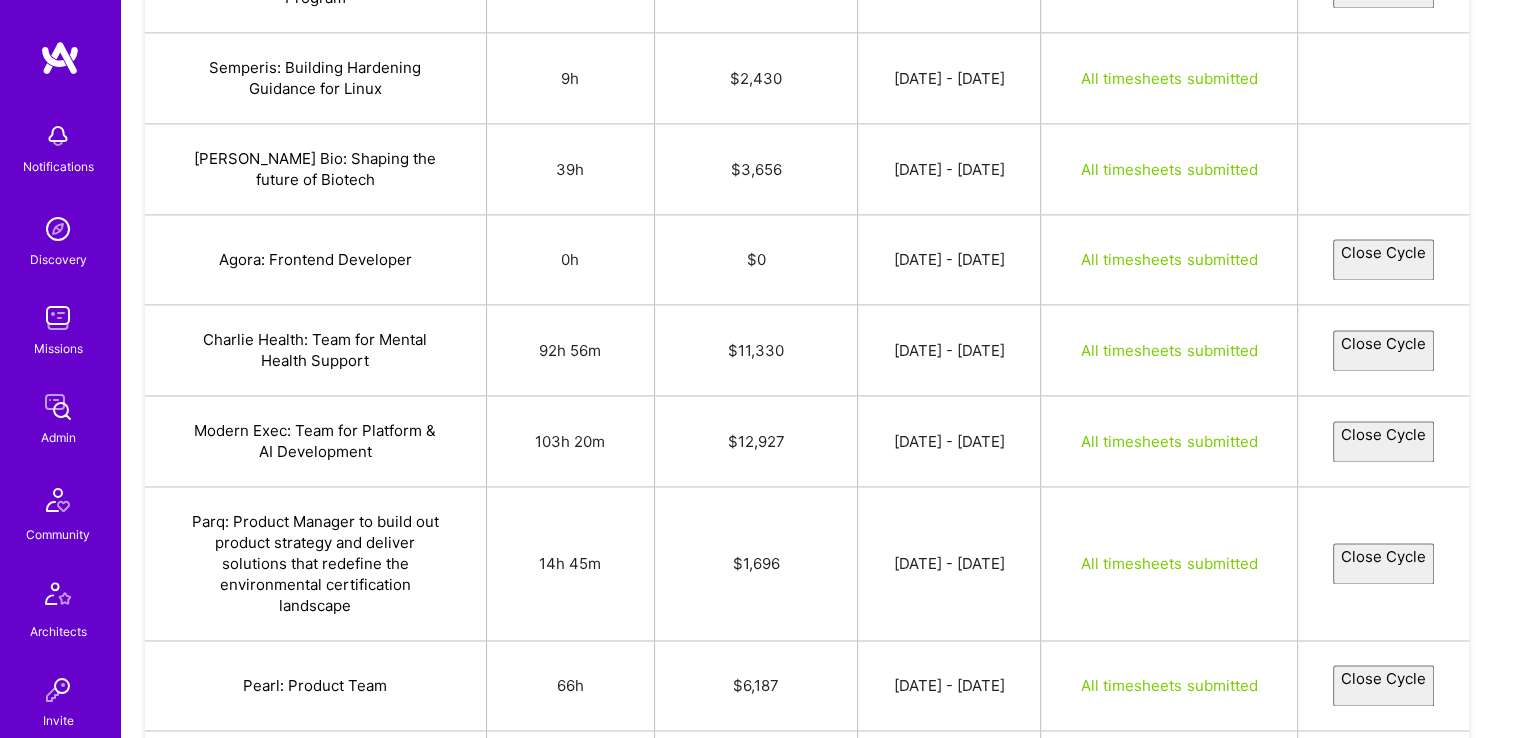 select on "6863175592222b256b8c6158" 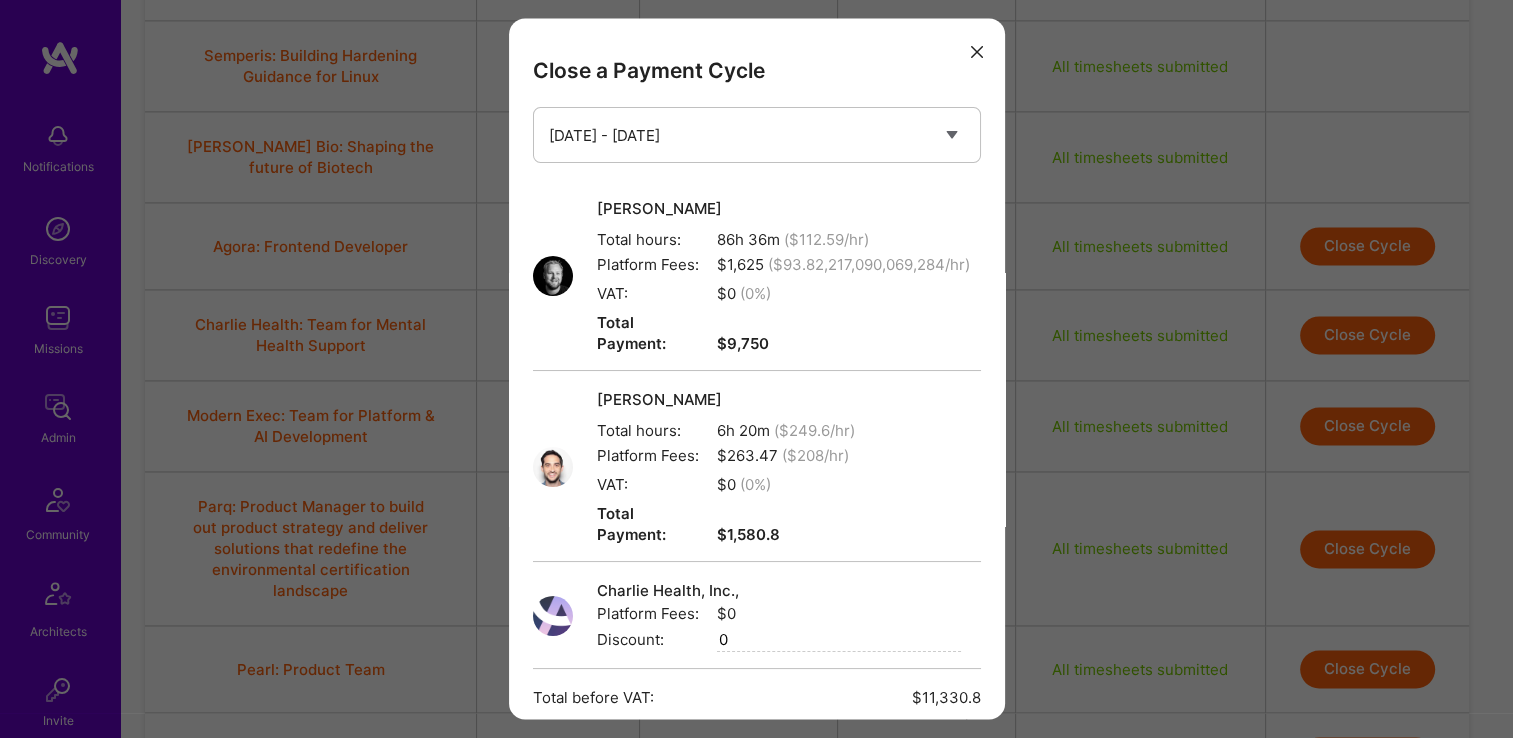 scroll, scrollTop: 243, scrollLeft: 0, axis: vertical 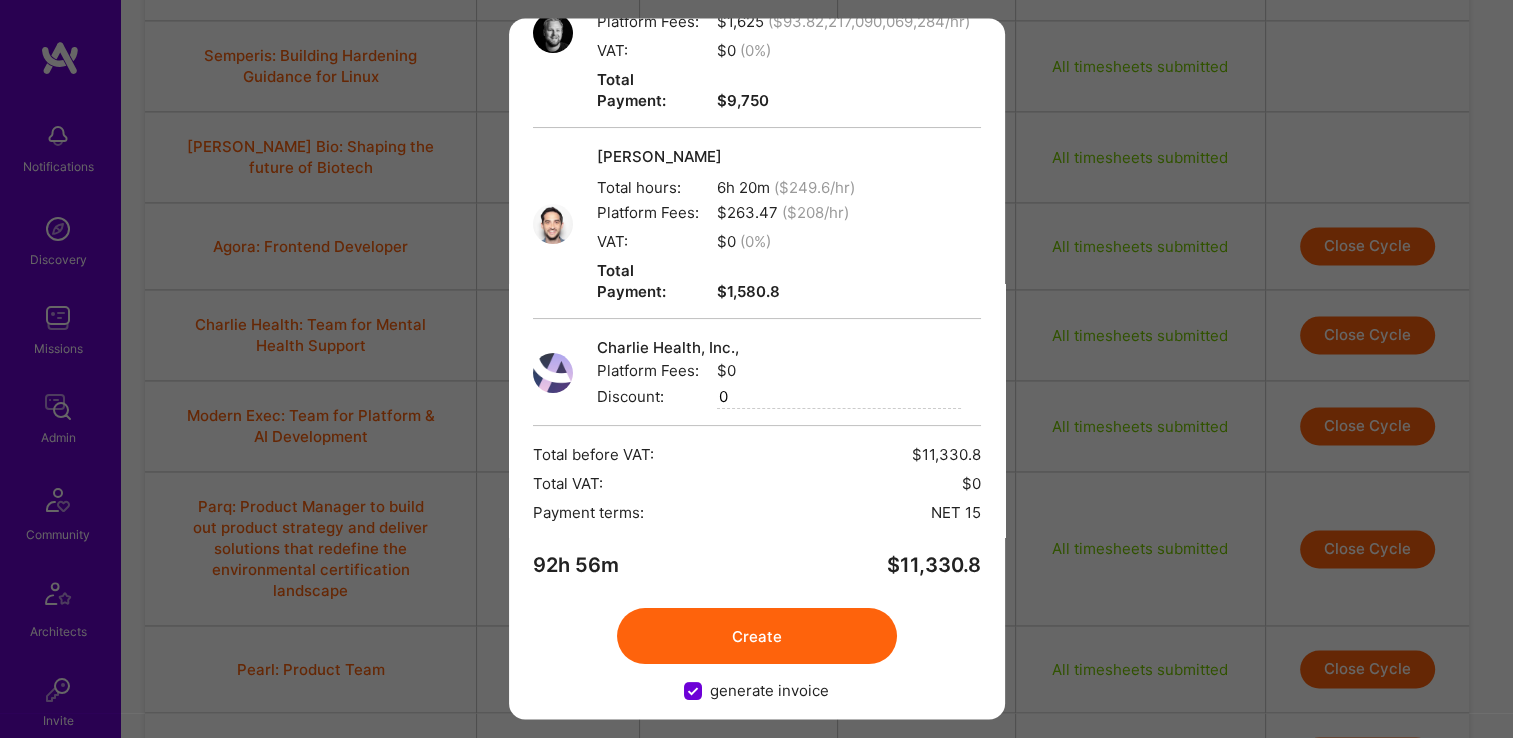 click on "Create" at bounding box center [757, 637] 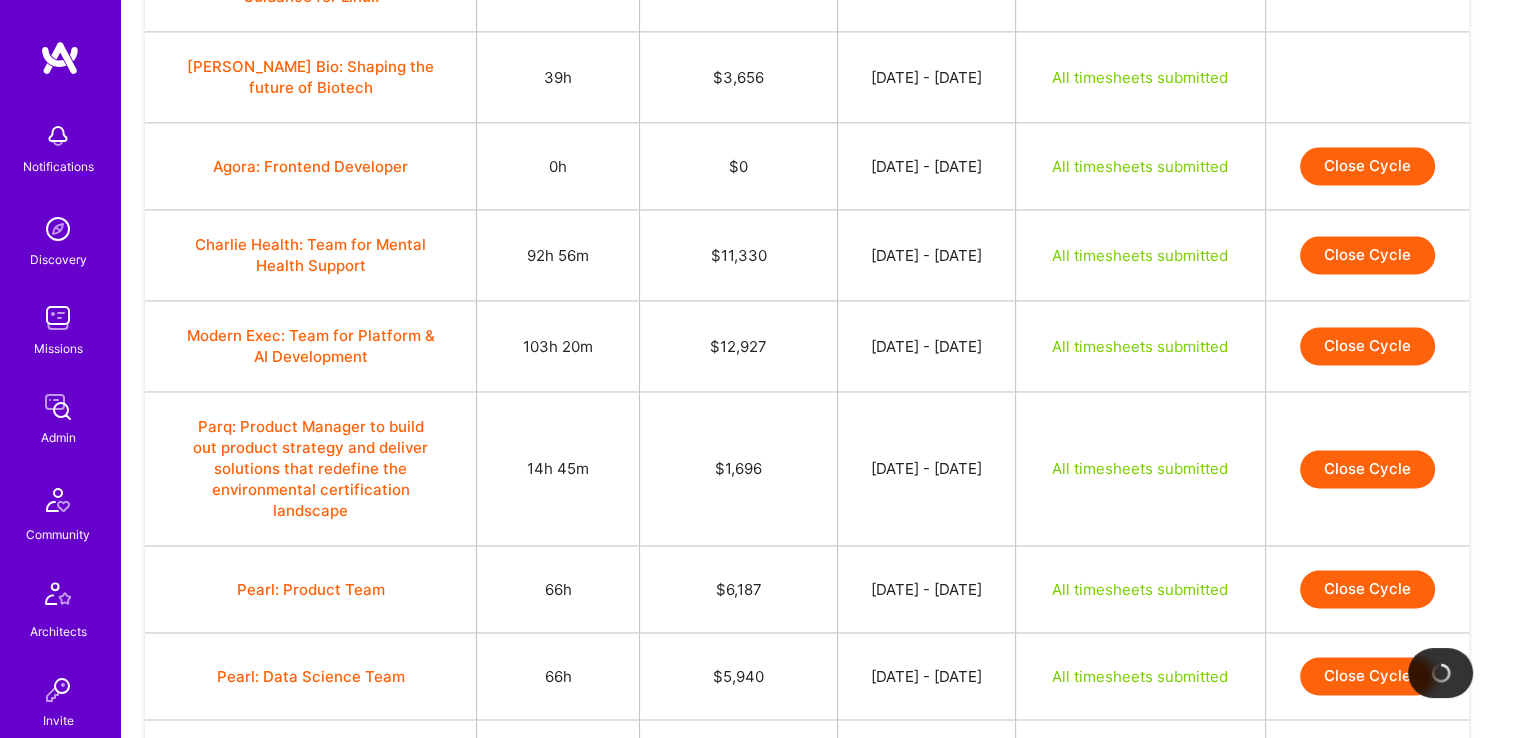 scroll, scrollTop: 2989, scrollLeft: 0, axis: vertical 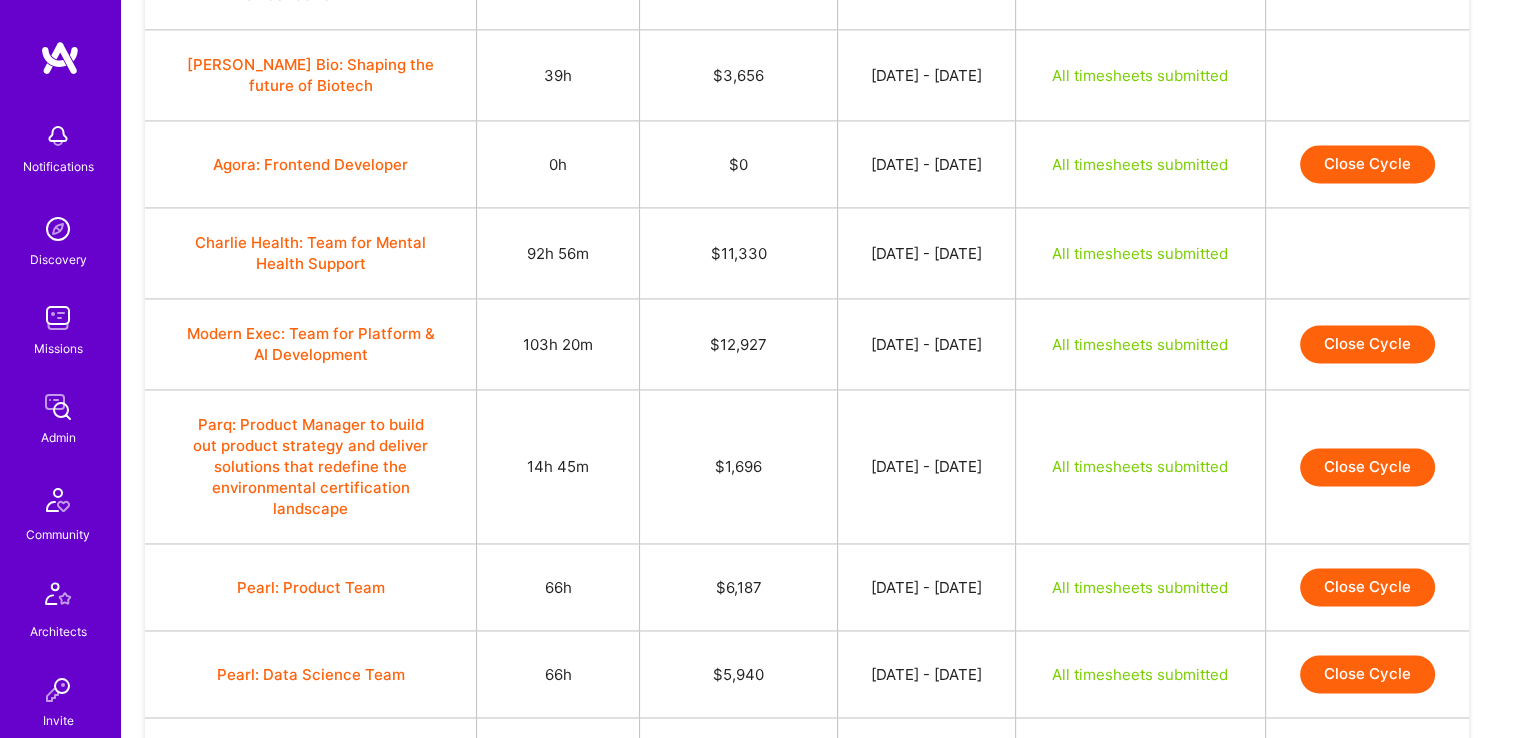 click on "Close Cycle" at bounding box center [1367, 344] 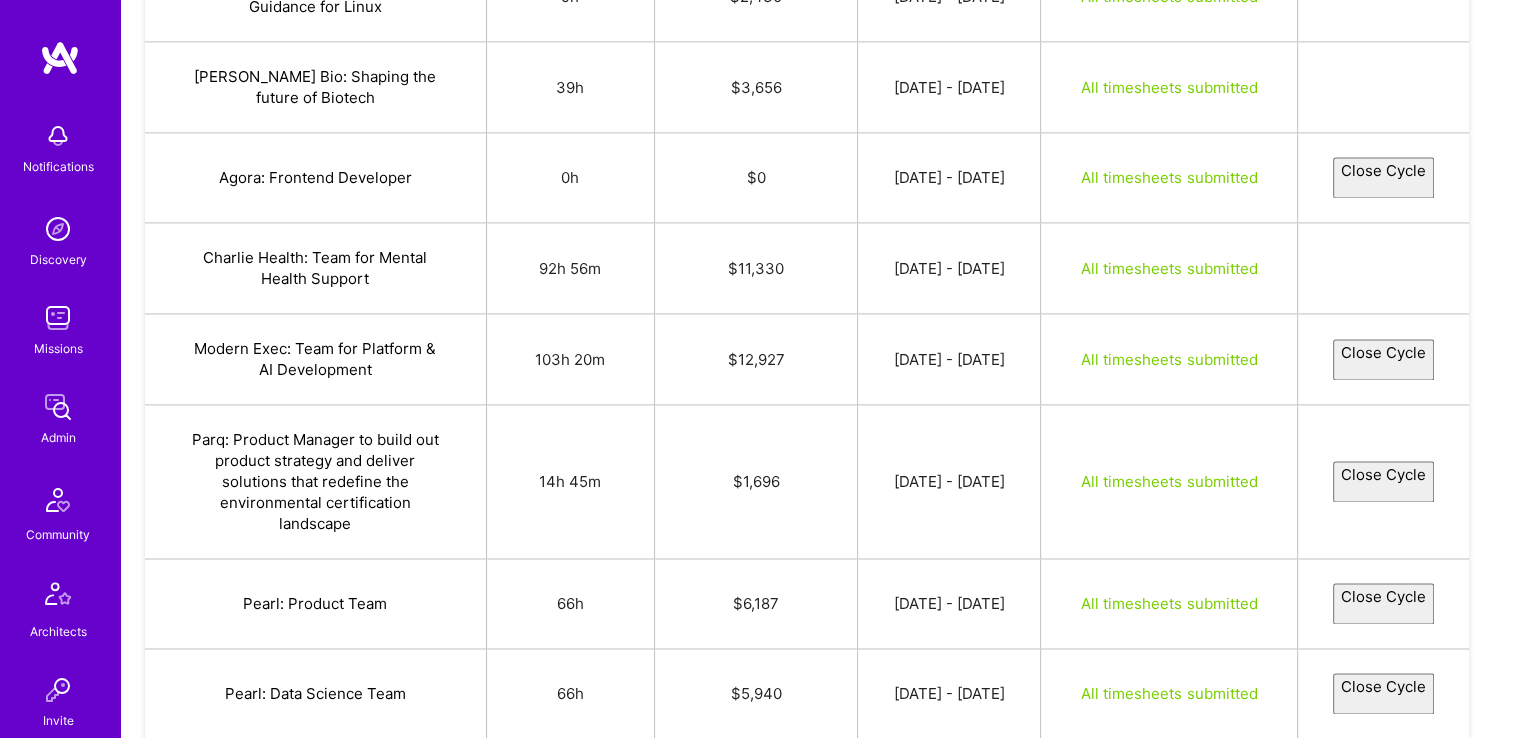 select on "68648621c94c93dd7f2f061a" 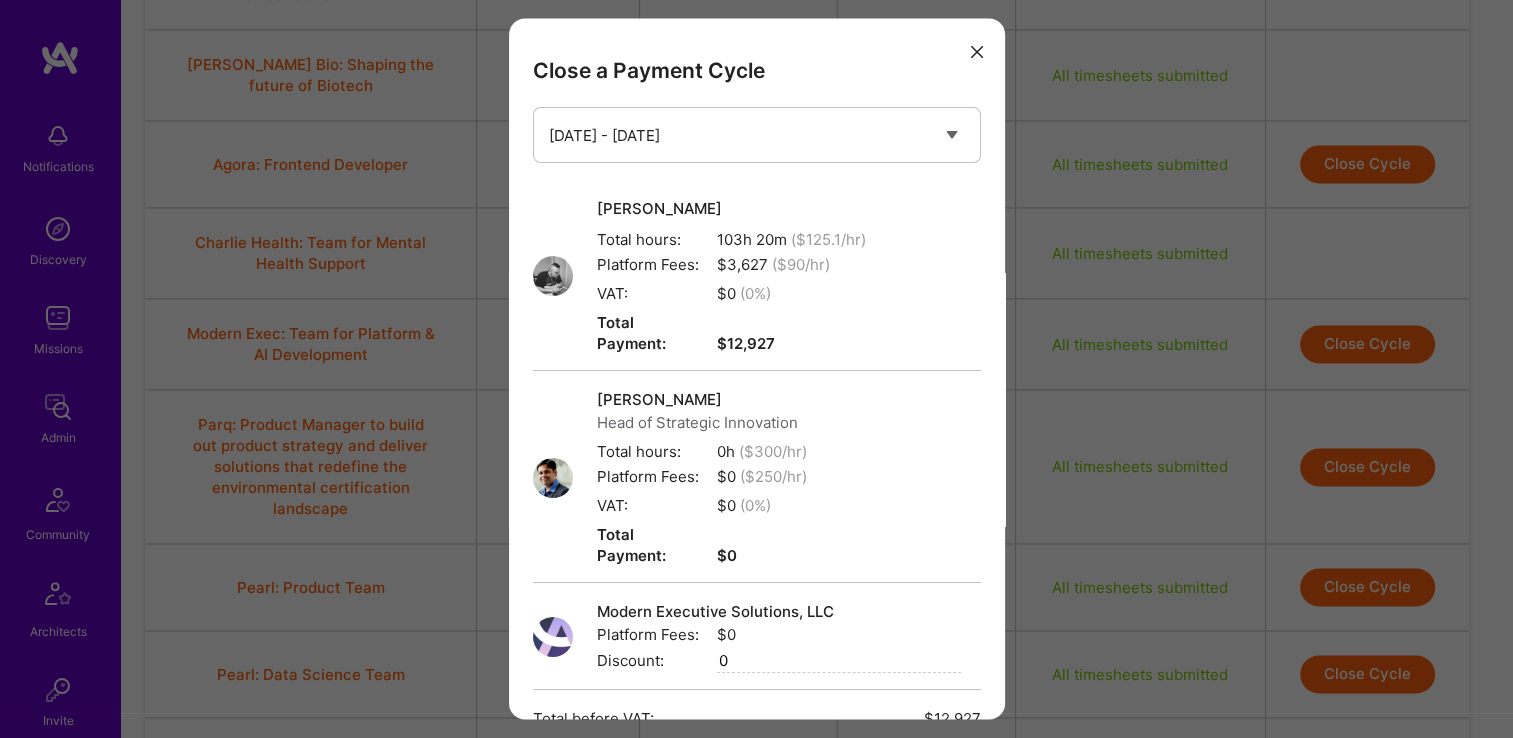 scroll, scrollTop: 243, scrollLeft: 0, axis: vertical 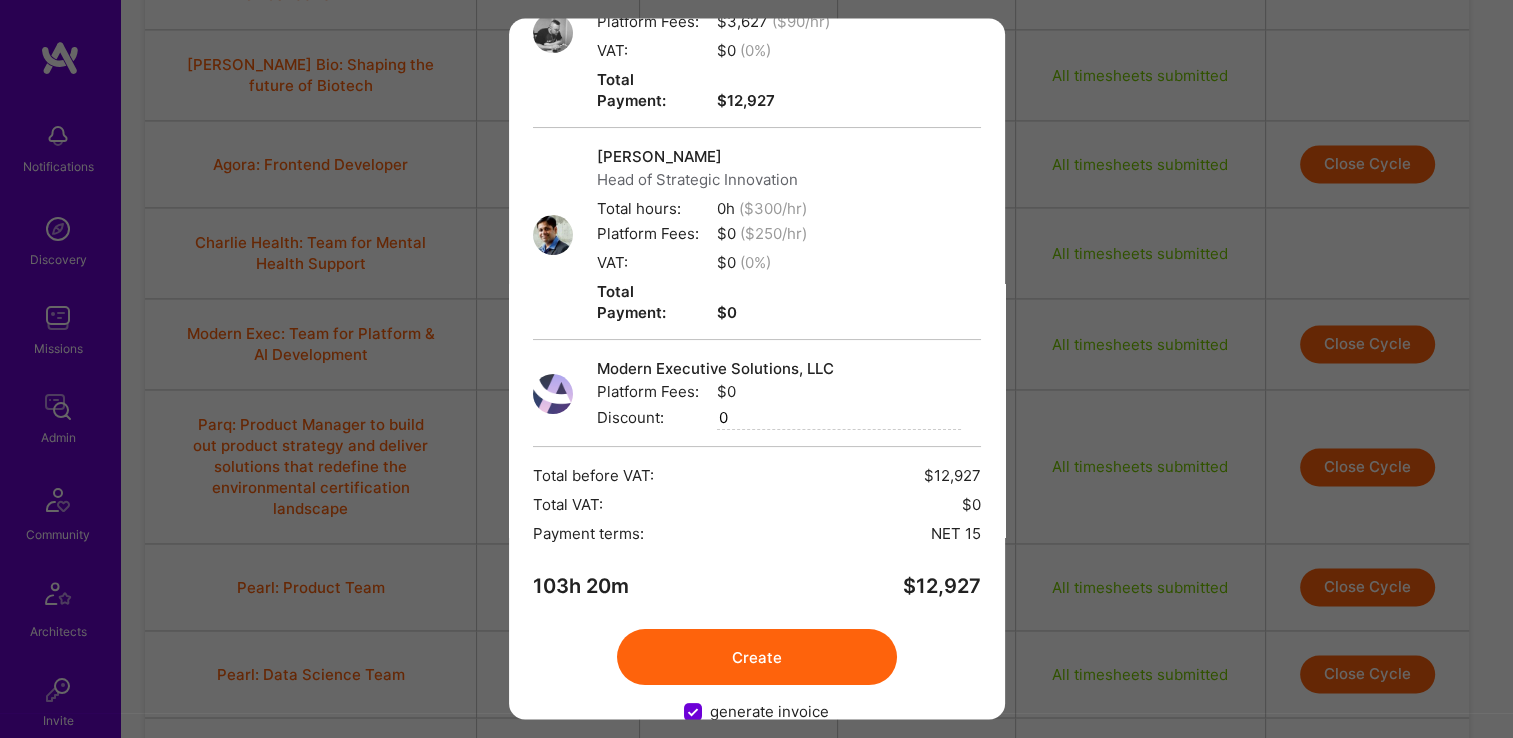 click on "Create" at bounding box center [757, 658] 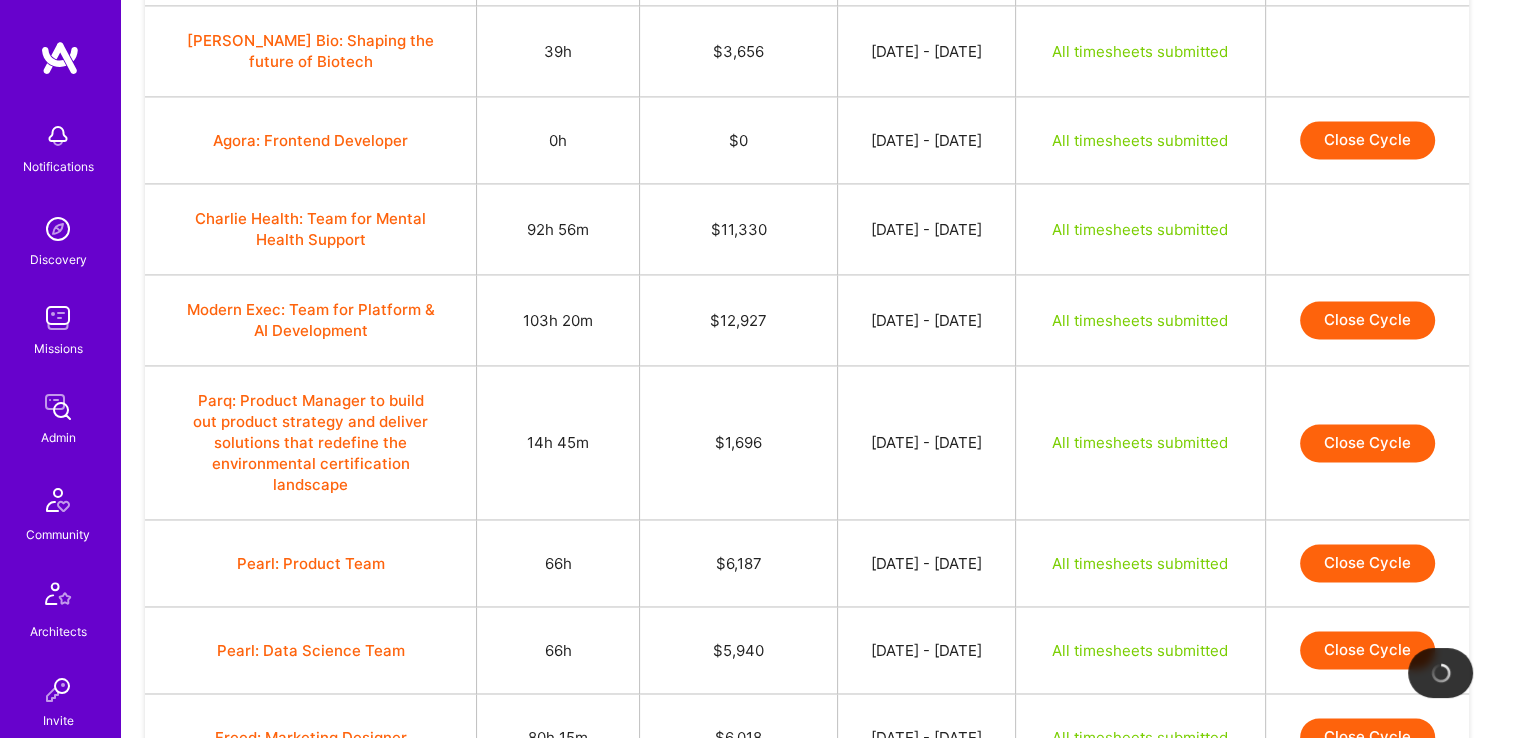 scroll, scrollTop: 3020, scrollLeft: 0, axis: vertical 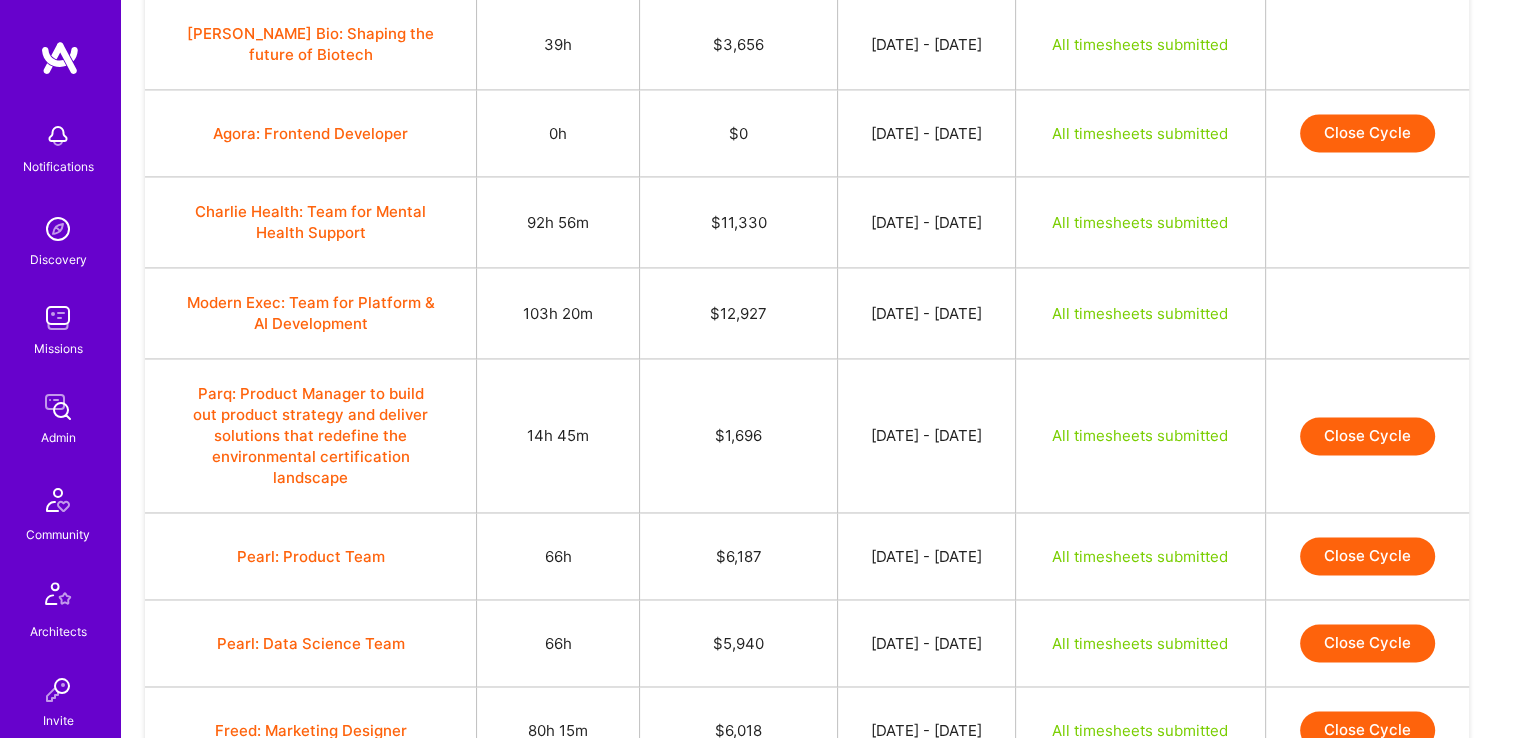 click on "Close Cycle" at bounding box center [1367, 436] 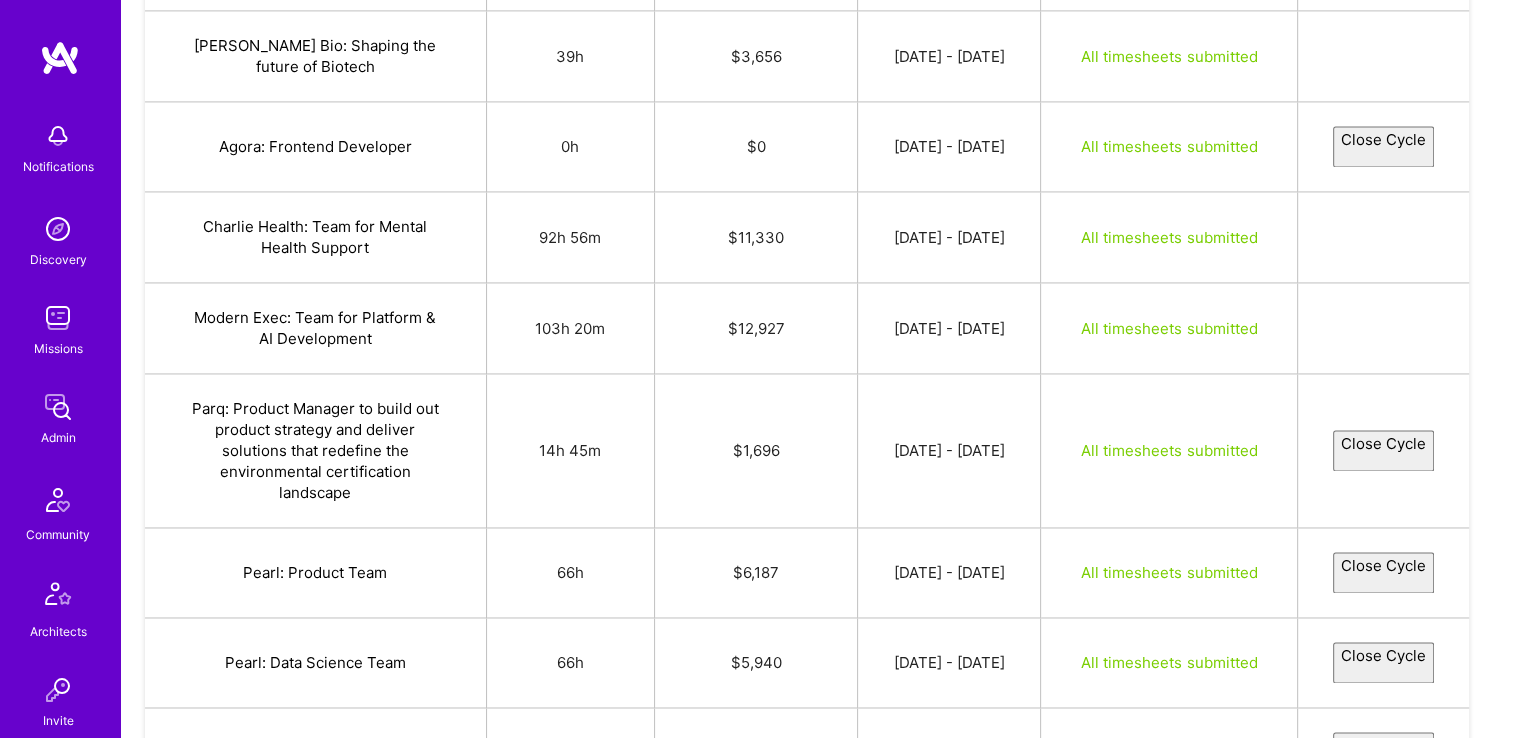 select on "68644e4421f189f1d9ee8641" 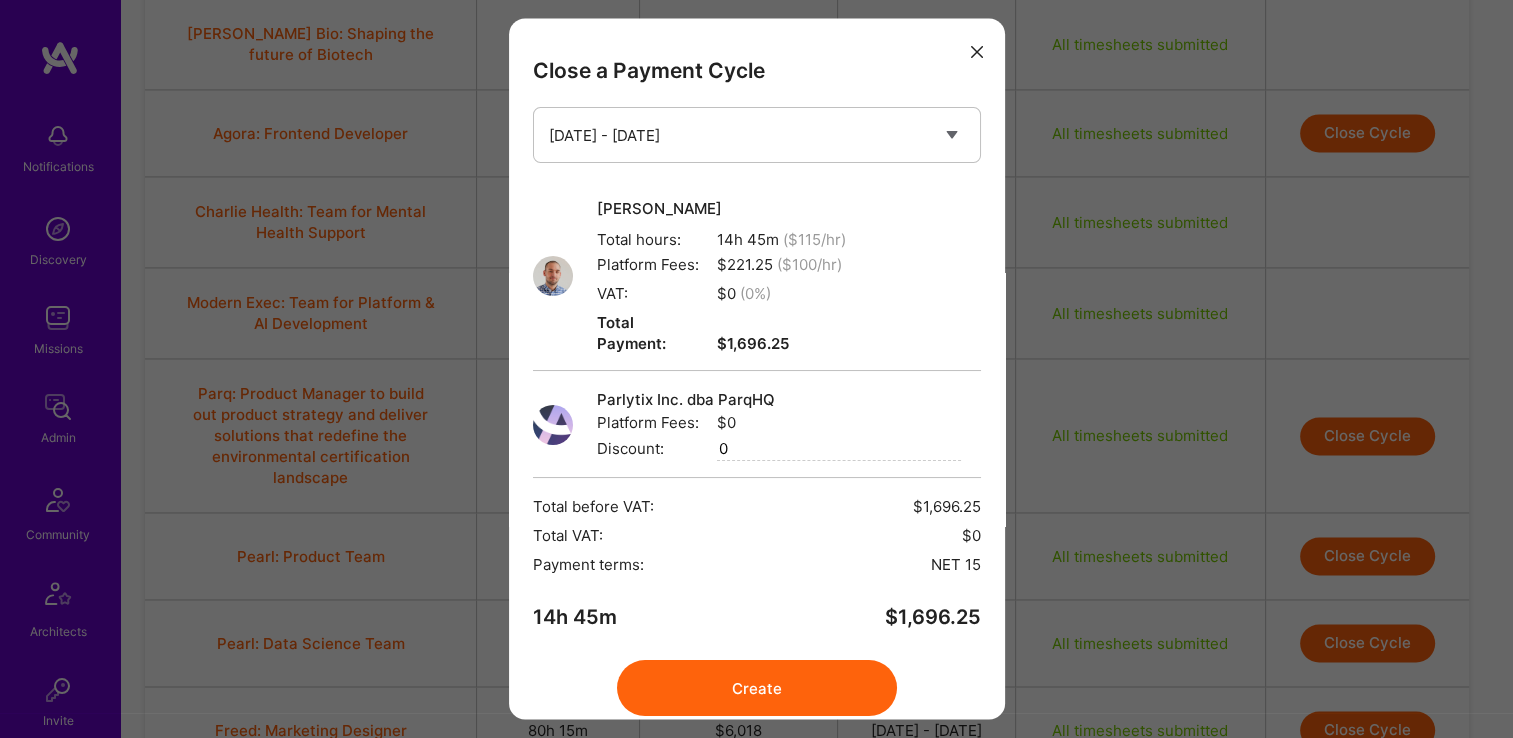 scroll, scrollTop: 52, scrollLeft: 0, axis: vertical 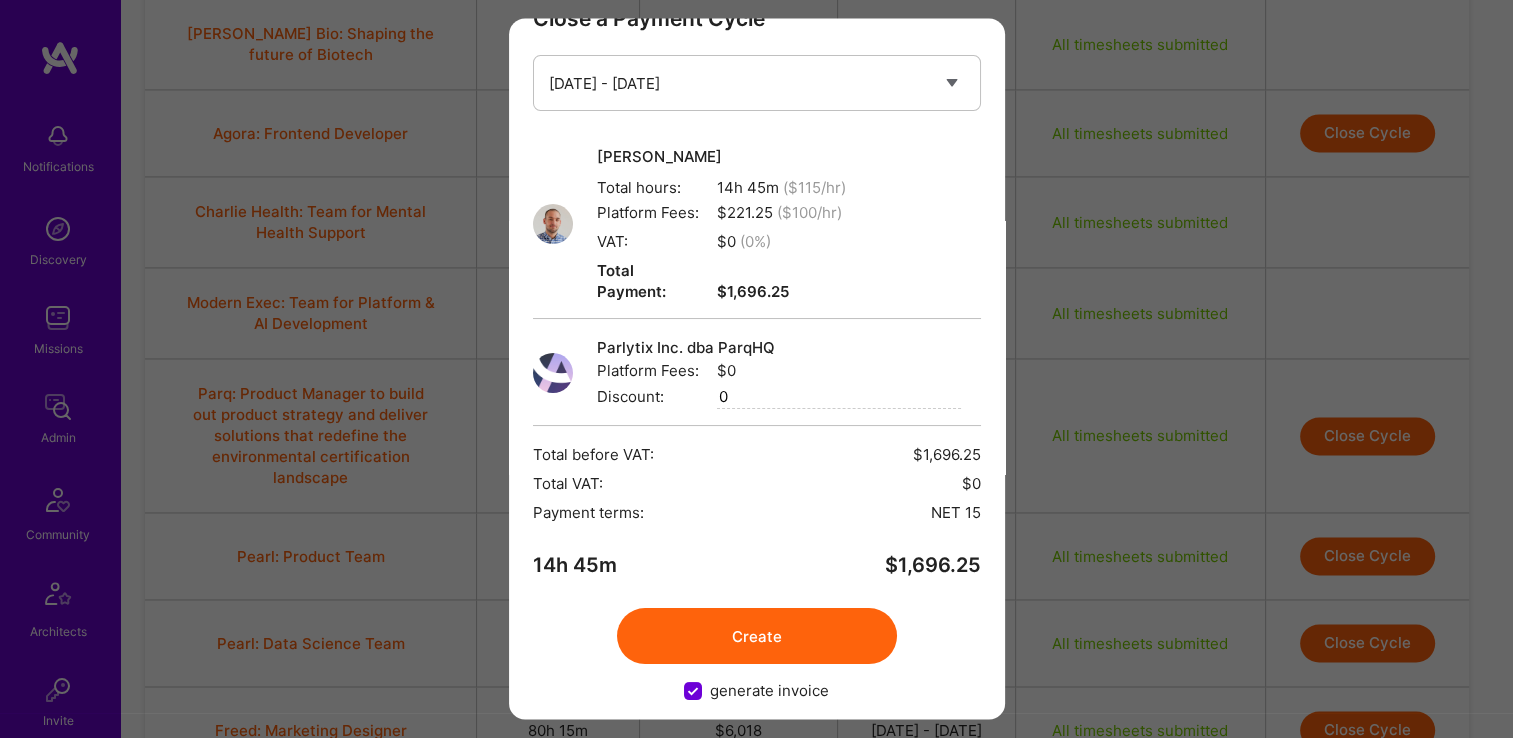 click on "Create" at bounding box center (757, 637) 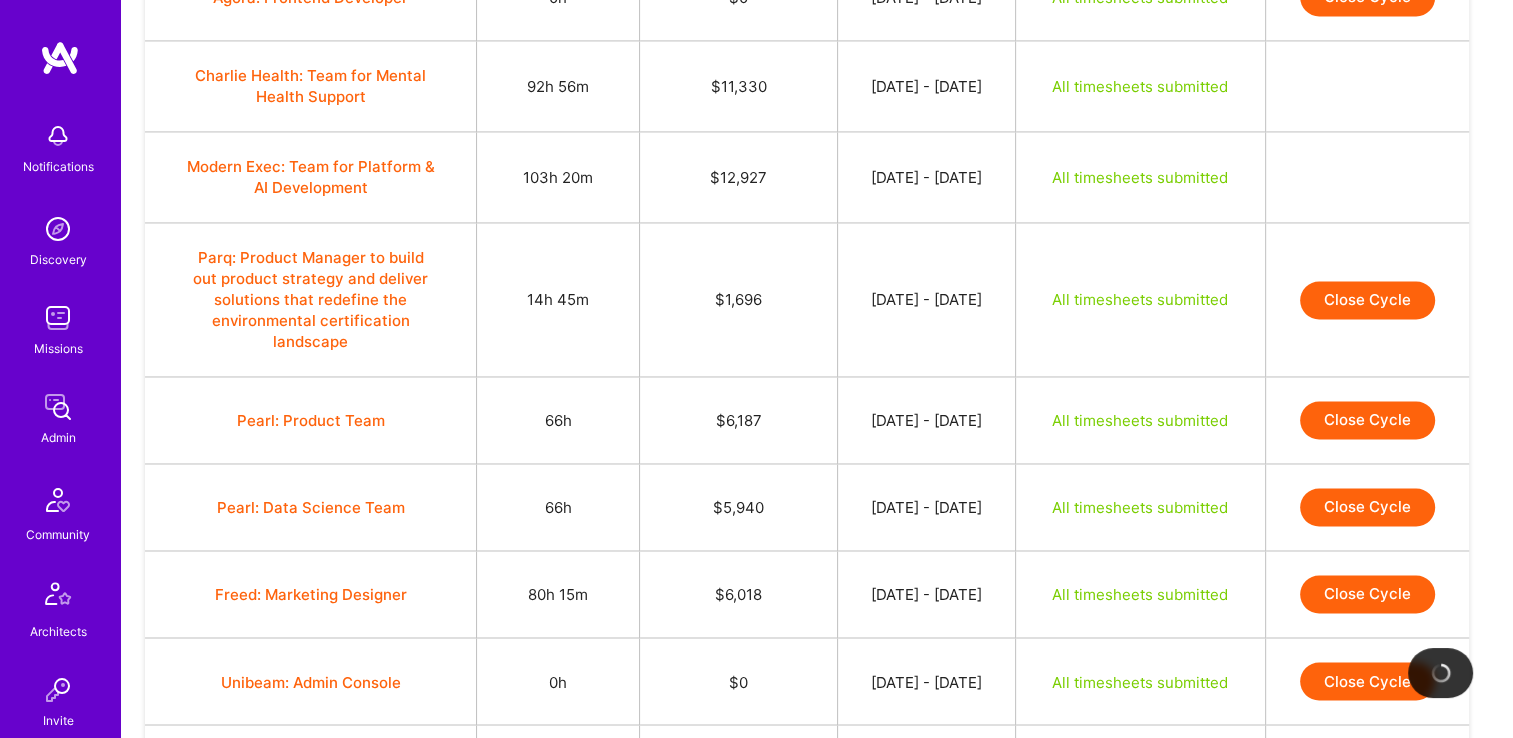 scroll, scrollTop: 3160, scrollLeft: 0, axis: vertical 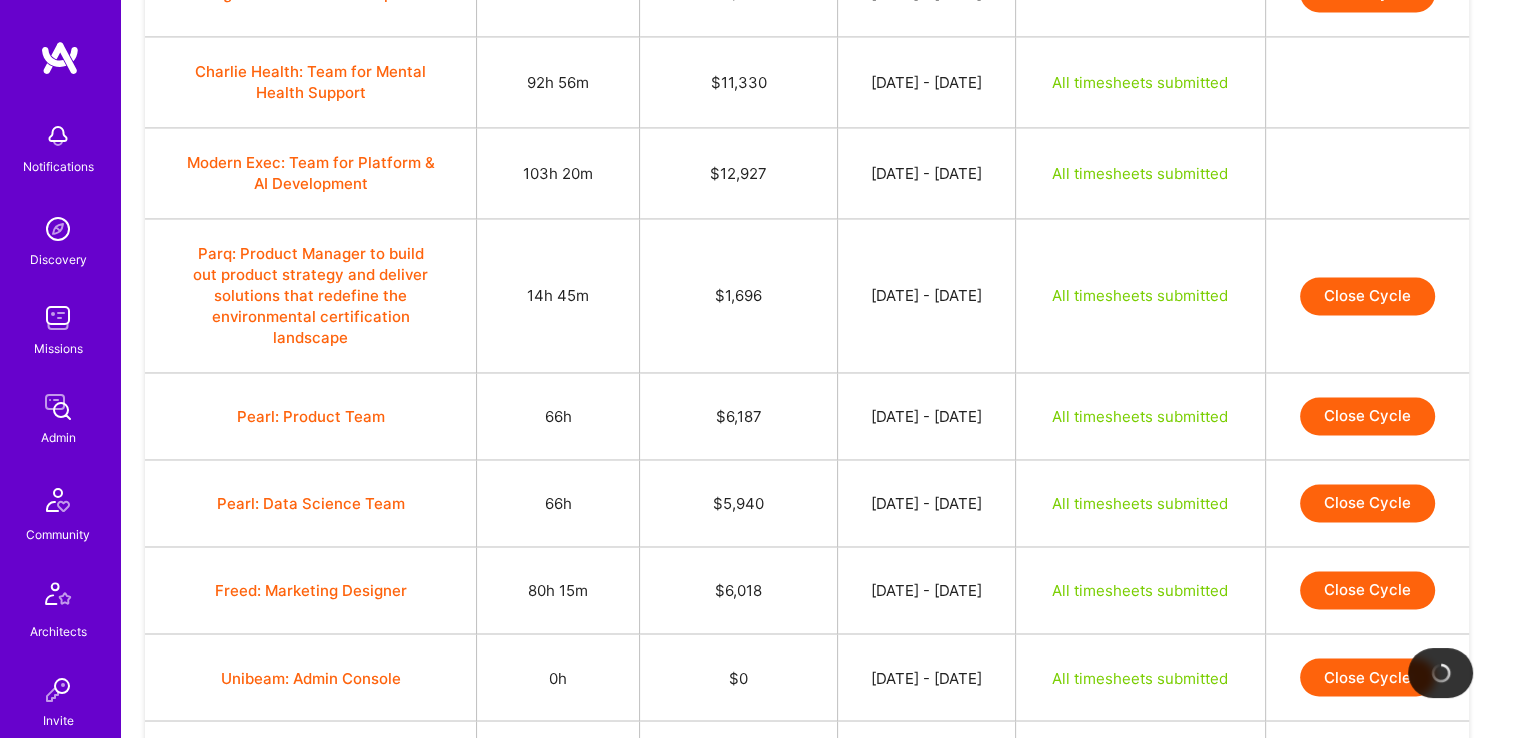 click on "All timesheets submitted" at bounding box center (1140, 503) 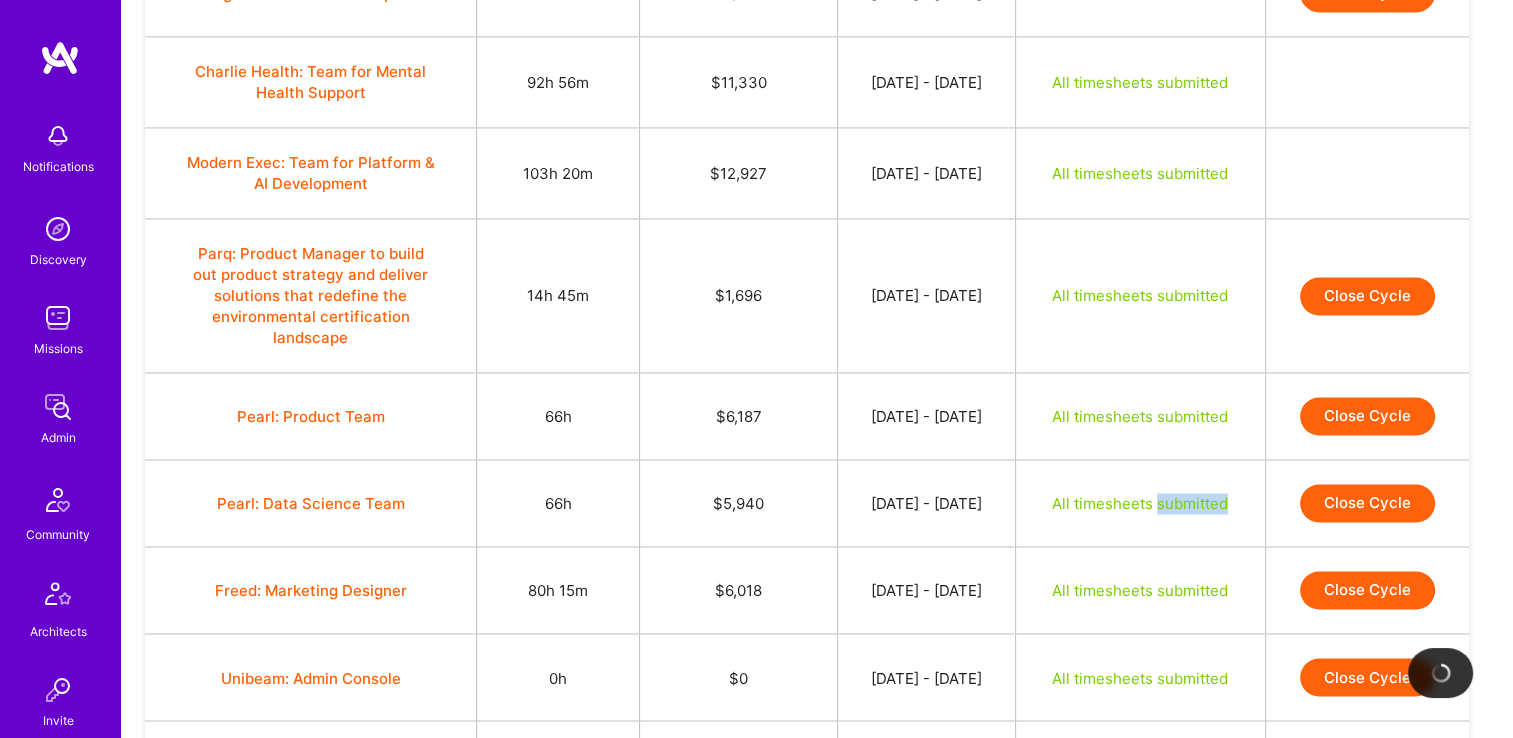 click on "All timesheets submitted" at bounding box center (1140, 503) 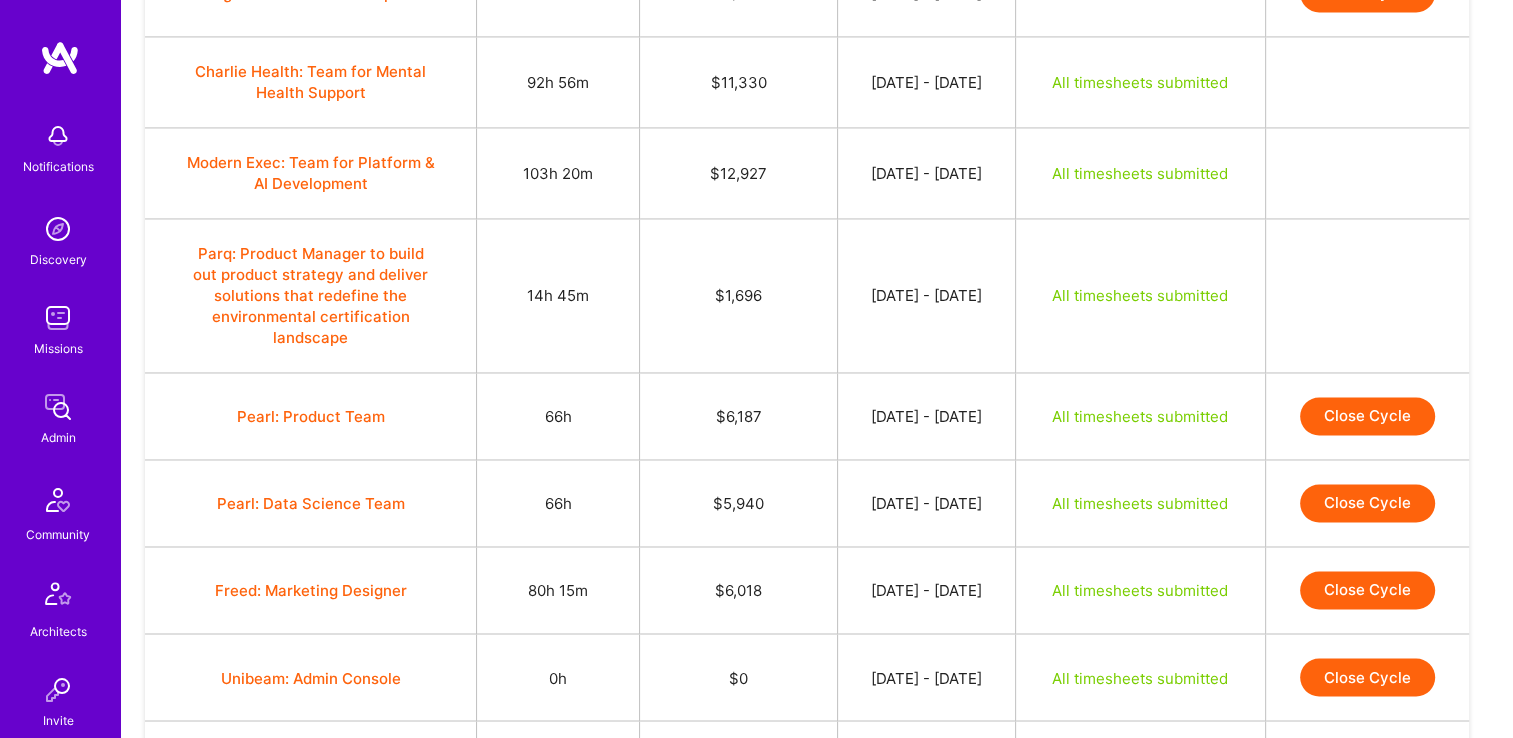 click on "All timesheets submitted" at bounding box center [1140, 503] 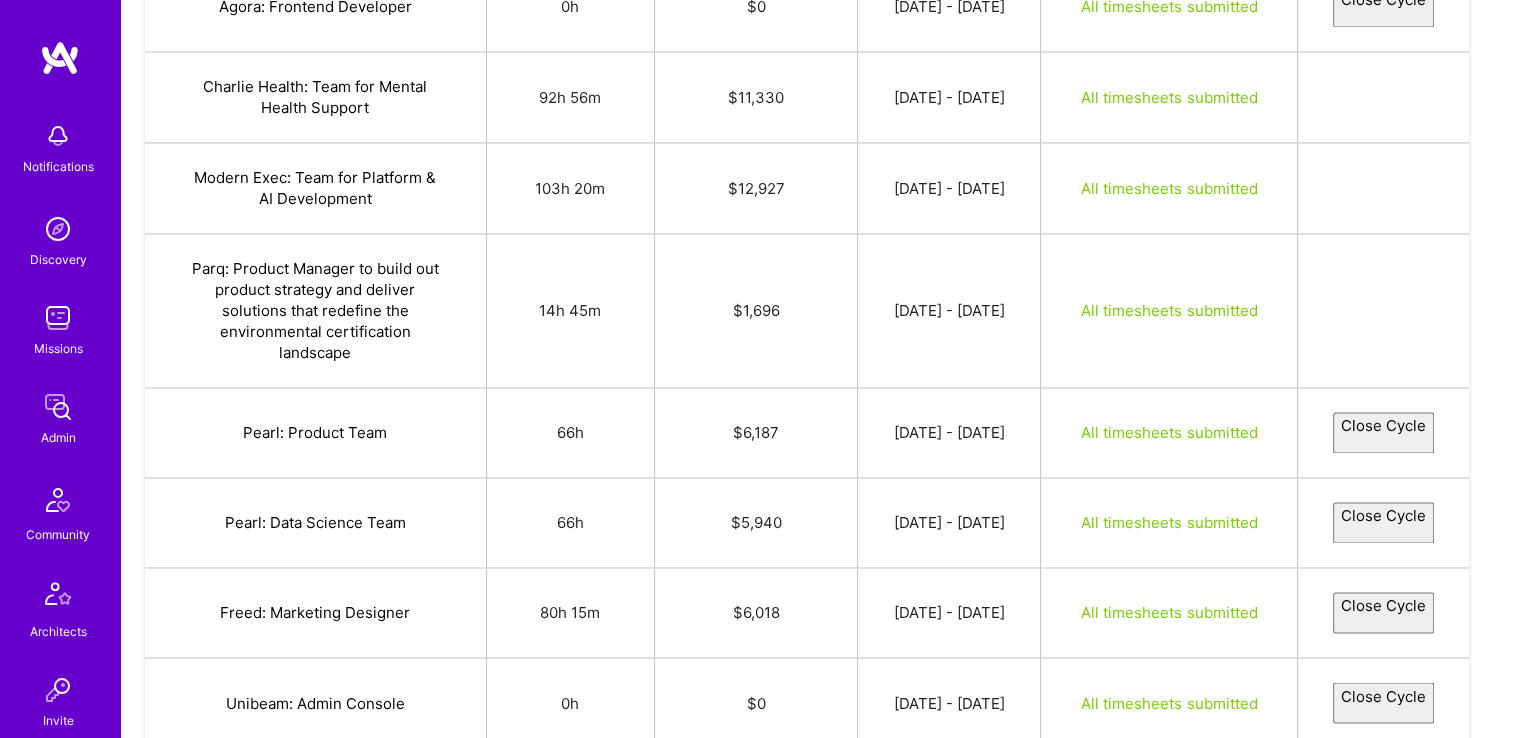 select on "6863bb53148de3d5cda1d9bd" 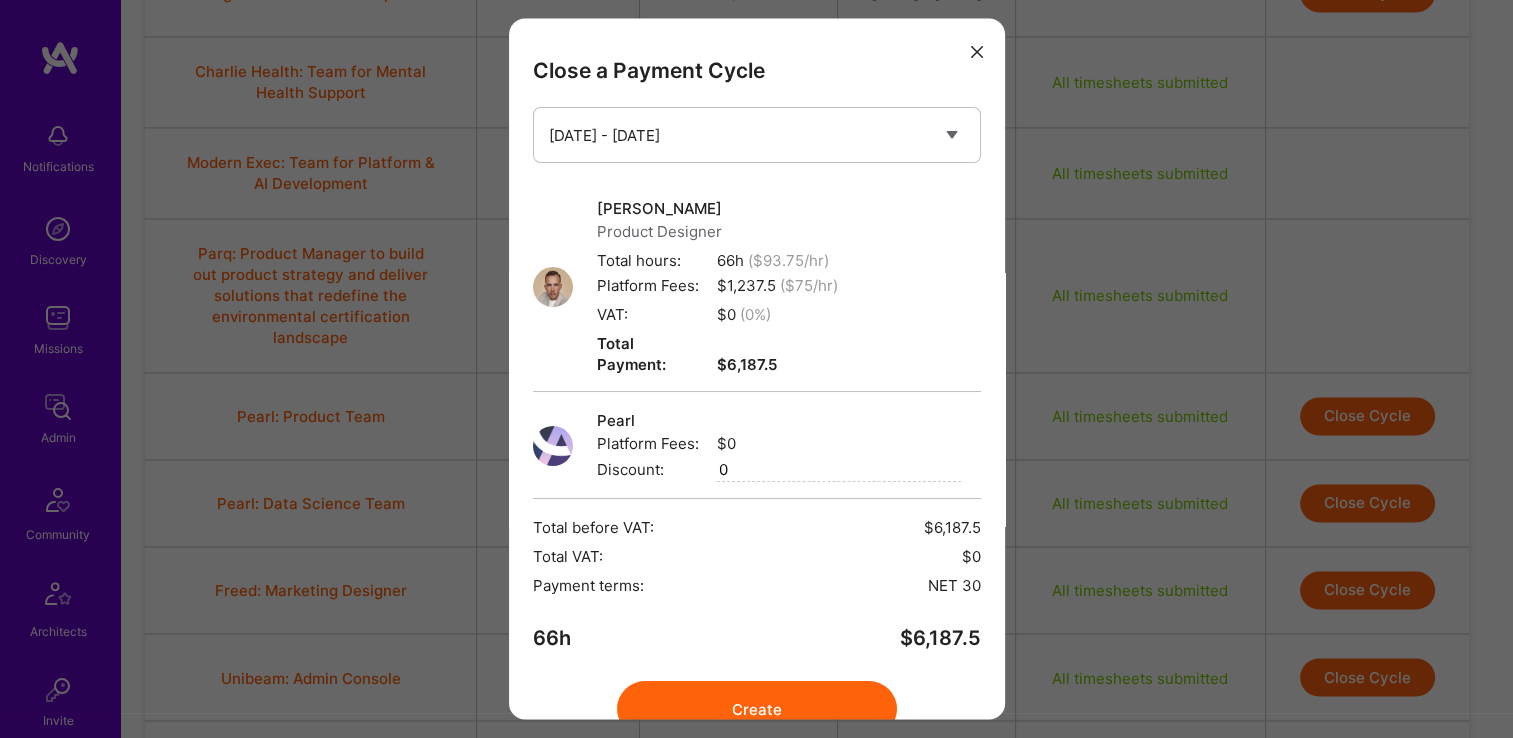 click on "Create" at bounding box center [757, 710] 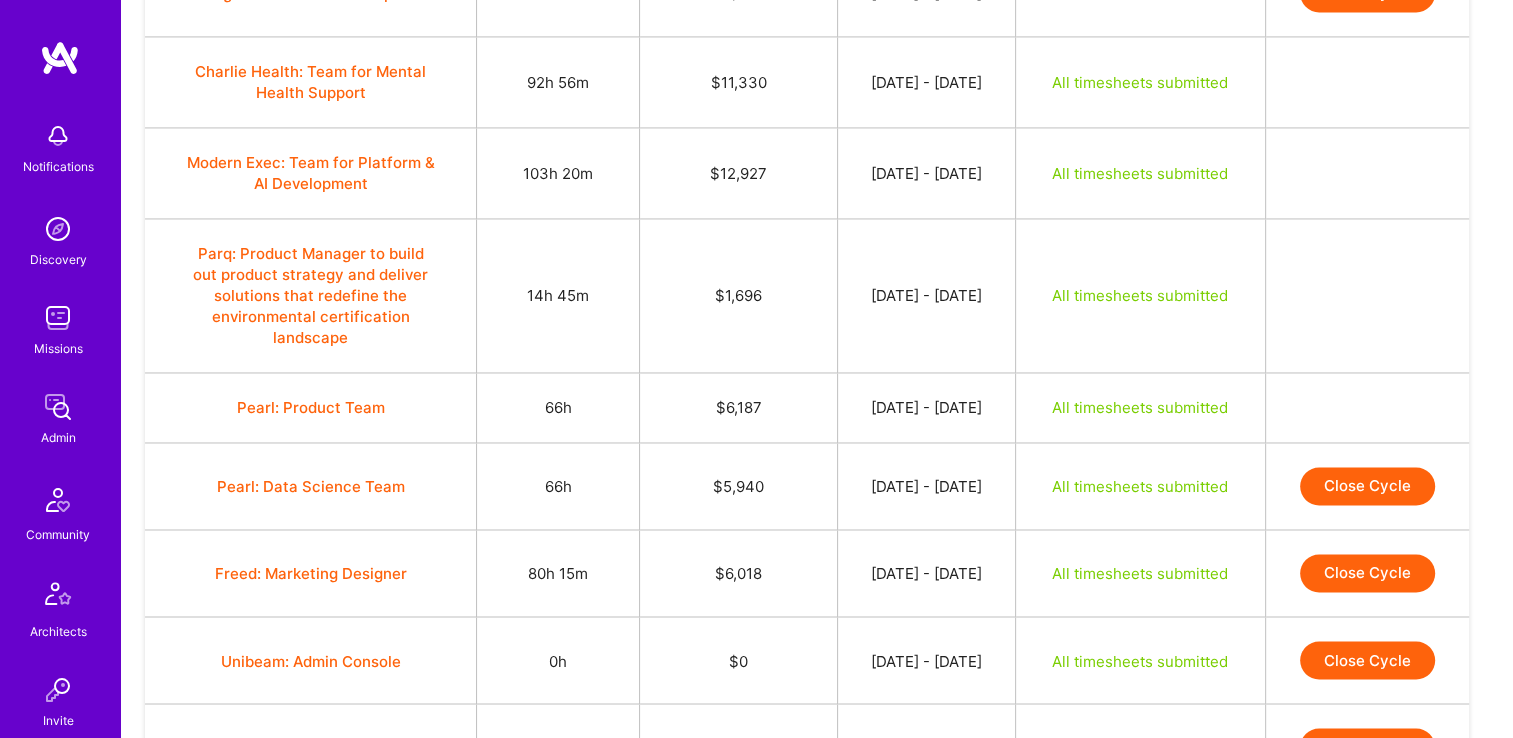 click on "Close Cycle" at bounding box center (1367, 486) 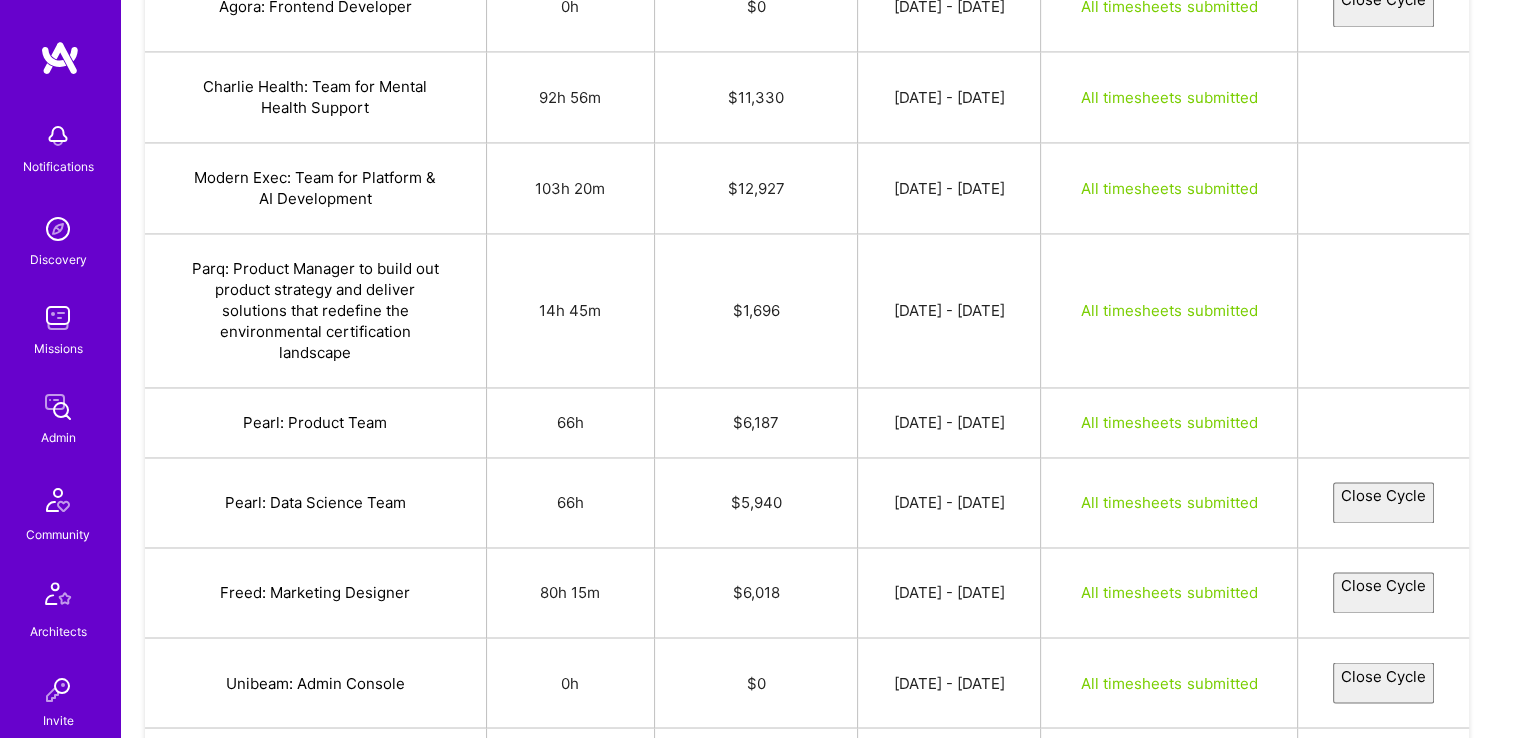 select on "6864ad92ff7d4e69f7211233" 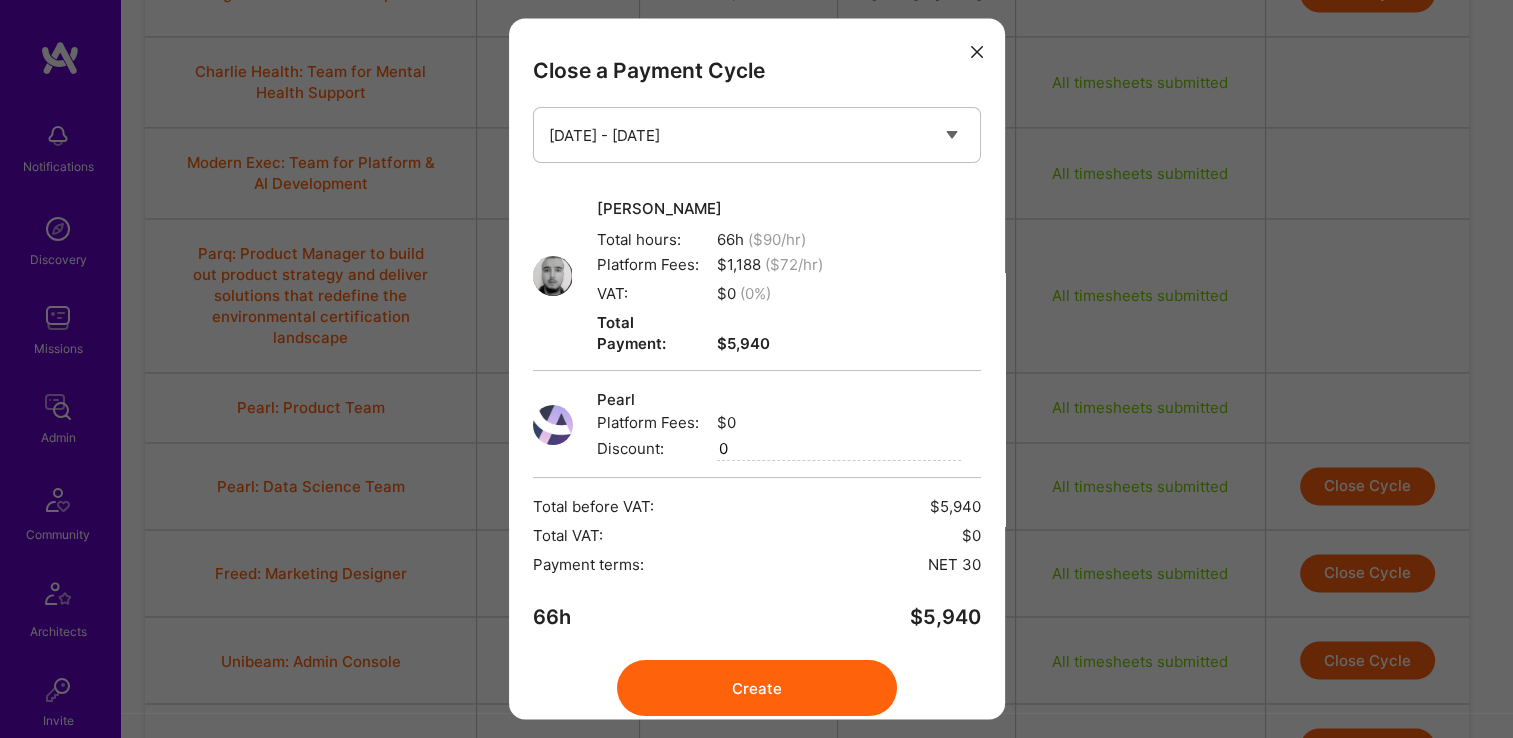 click on "Create" at bounding box center (757, 689) 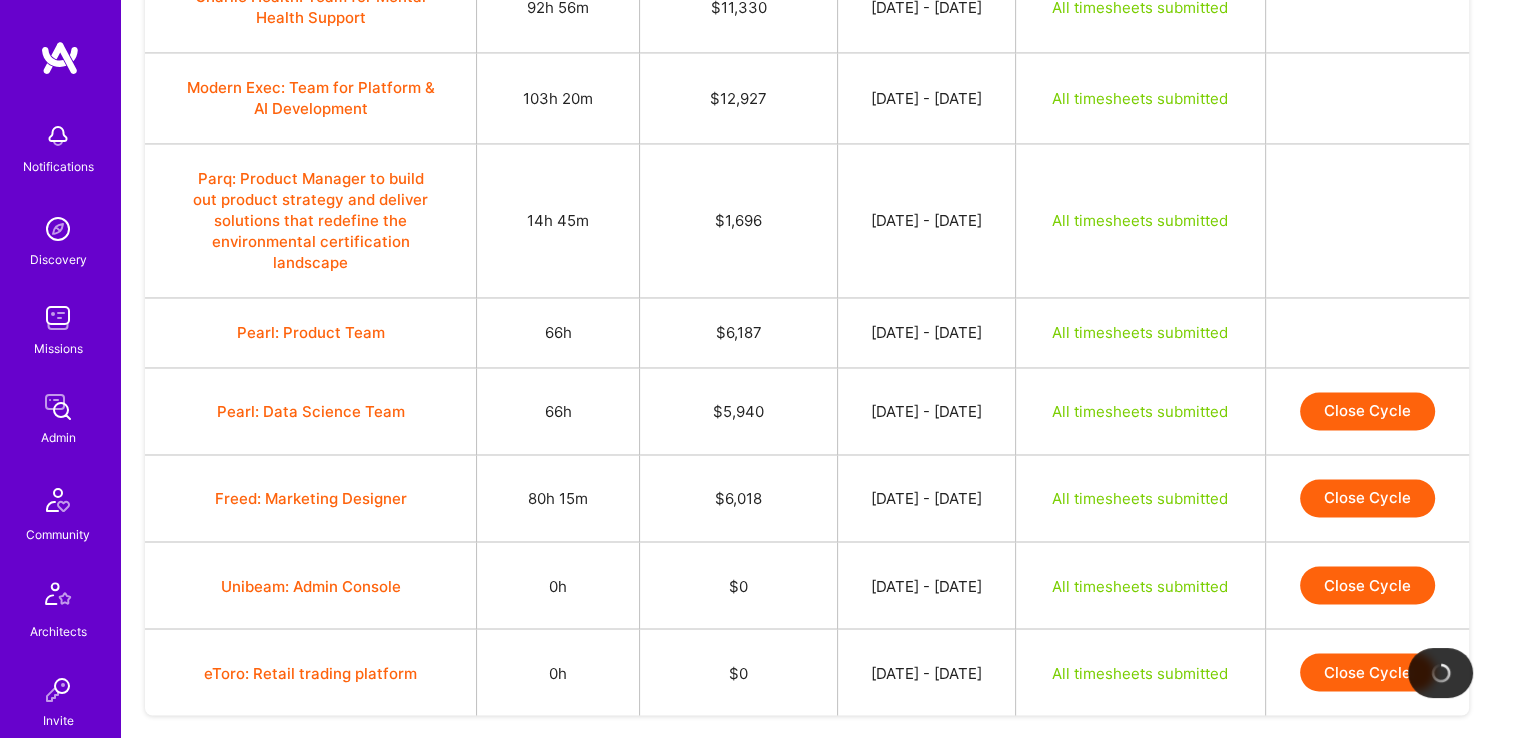 scroll, scrollTop: 3245, scrollLeft: 0, axis: vertical 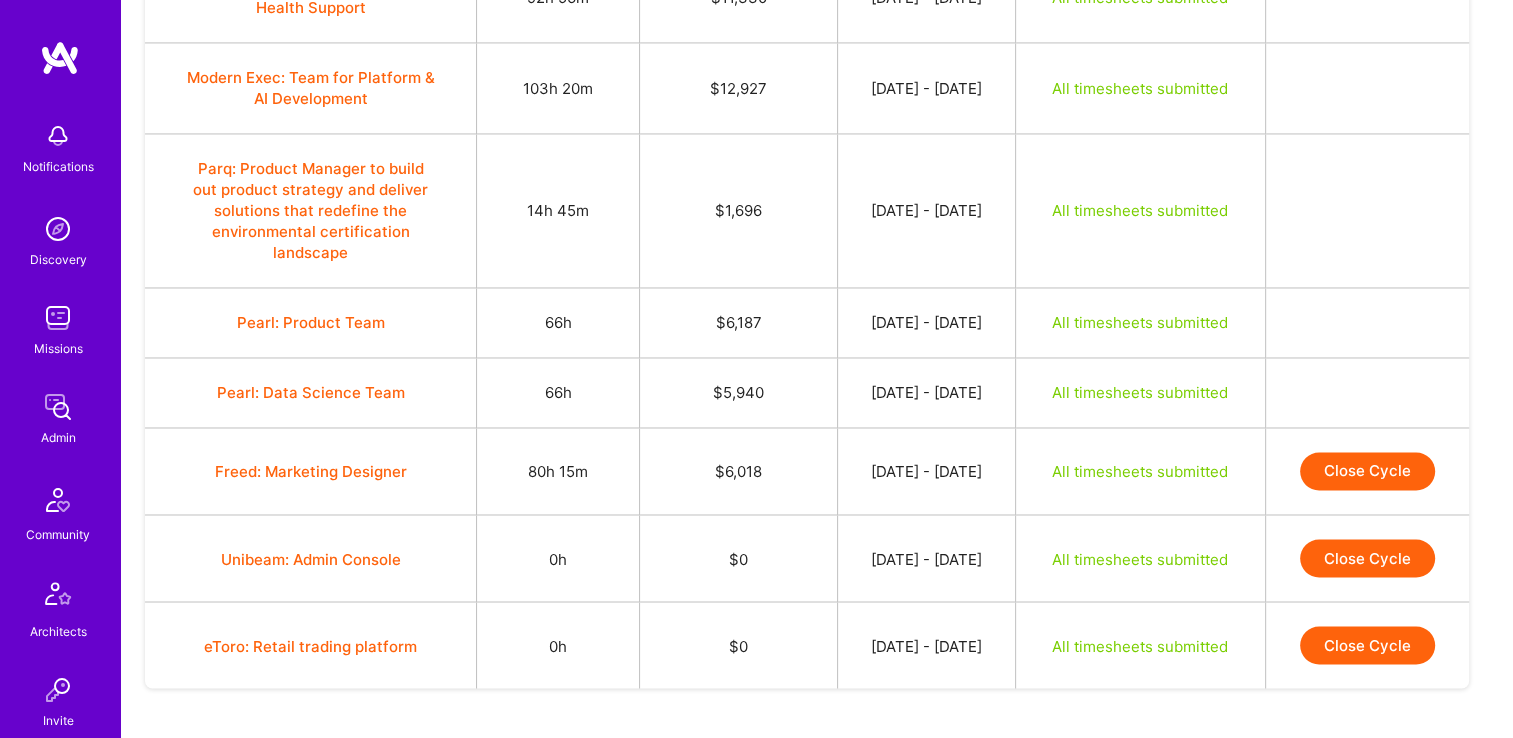 click on "Close Cycle" at bounding box center [1367, 471] 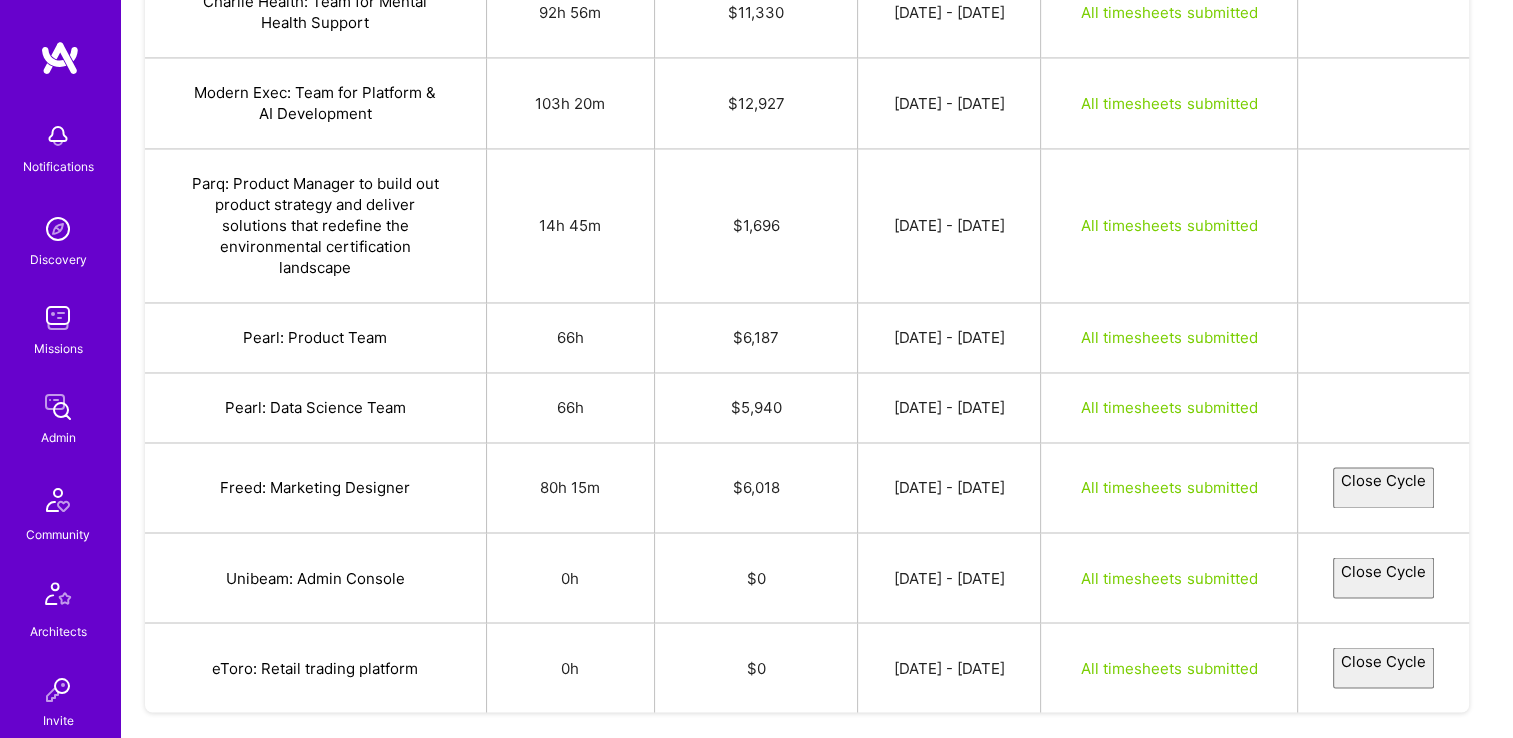 select on "68672d13978c94854f127353" 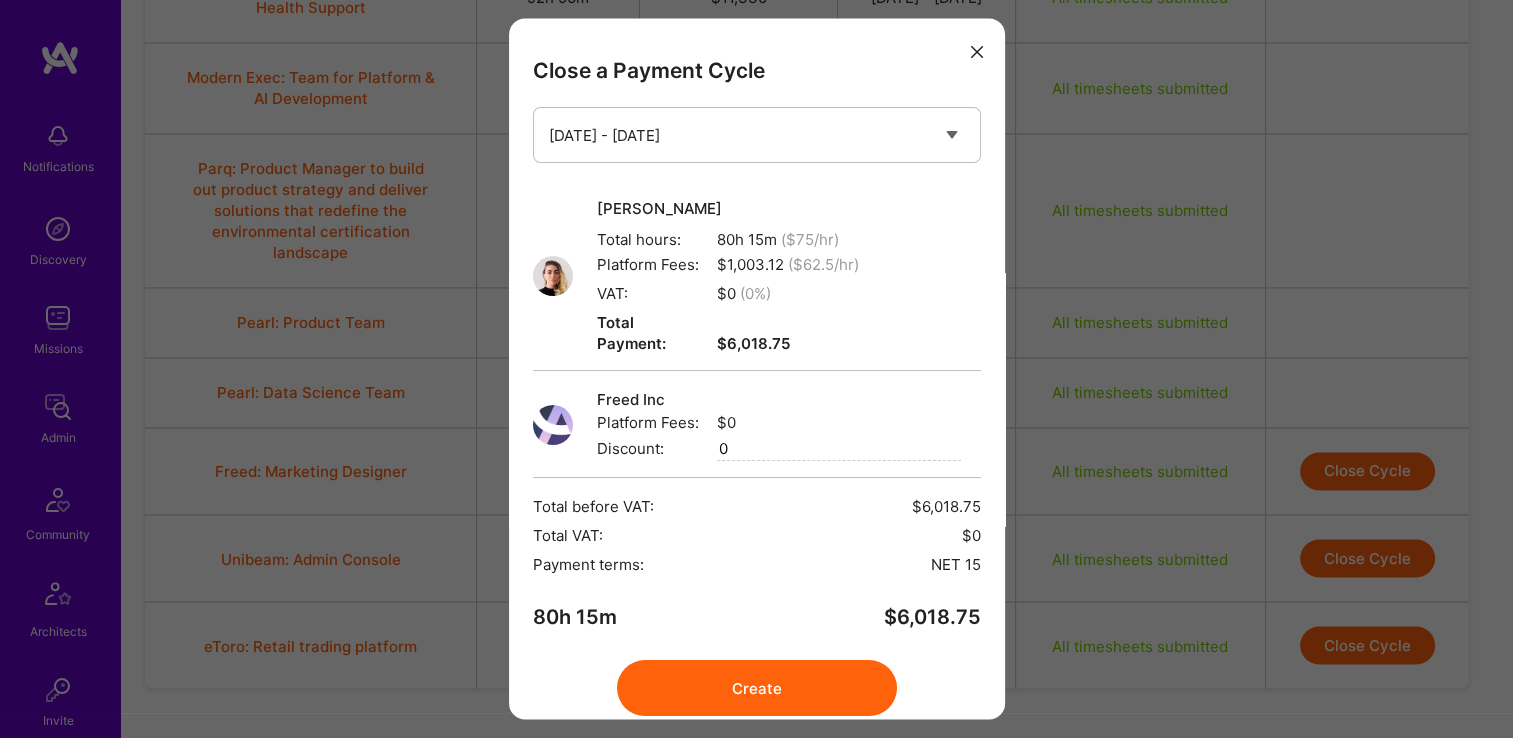 click on "Create" at bounding box center (757, 689) 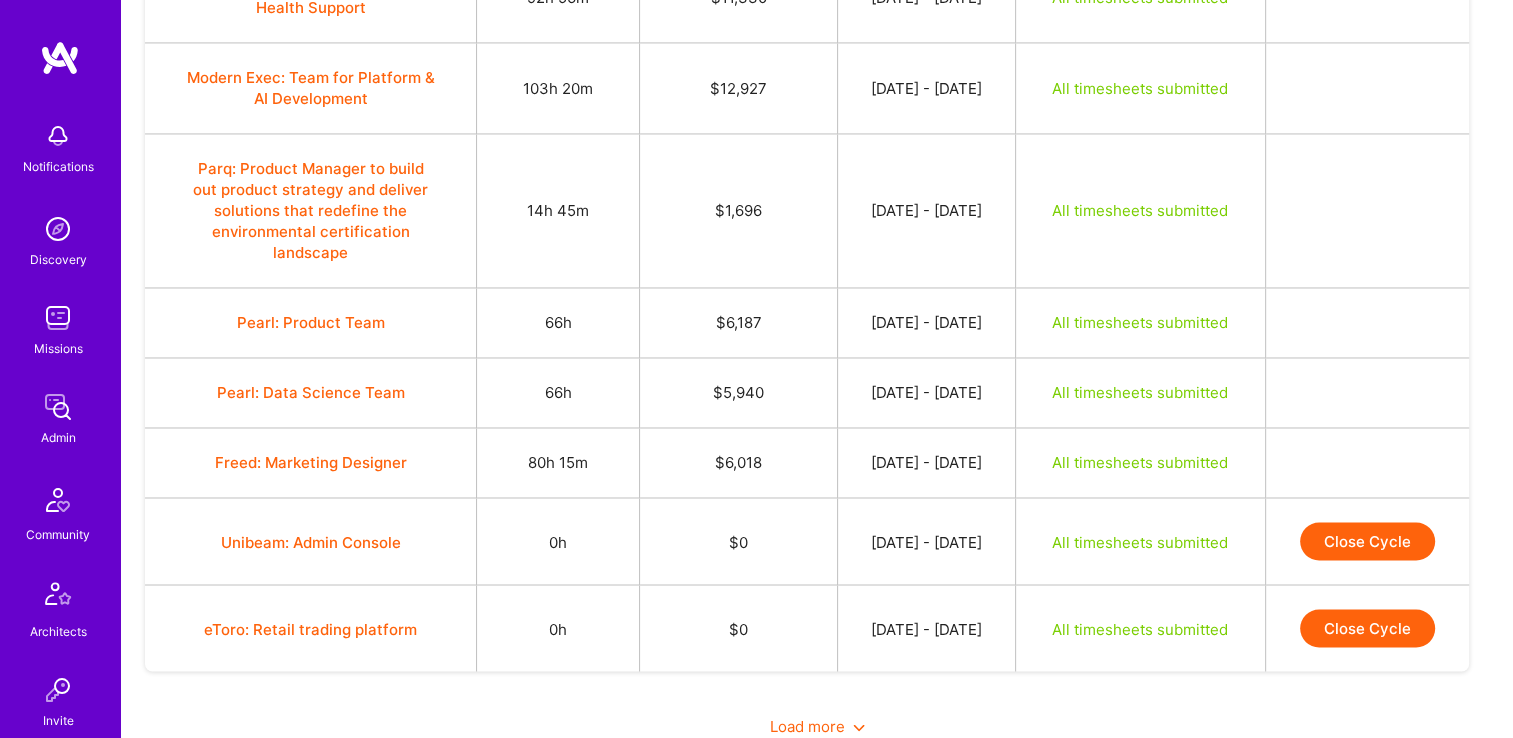 click on "Load more" at bounding box center (817, 725) 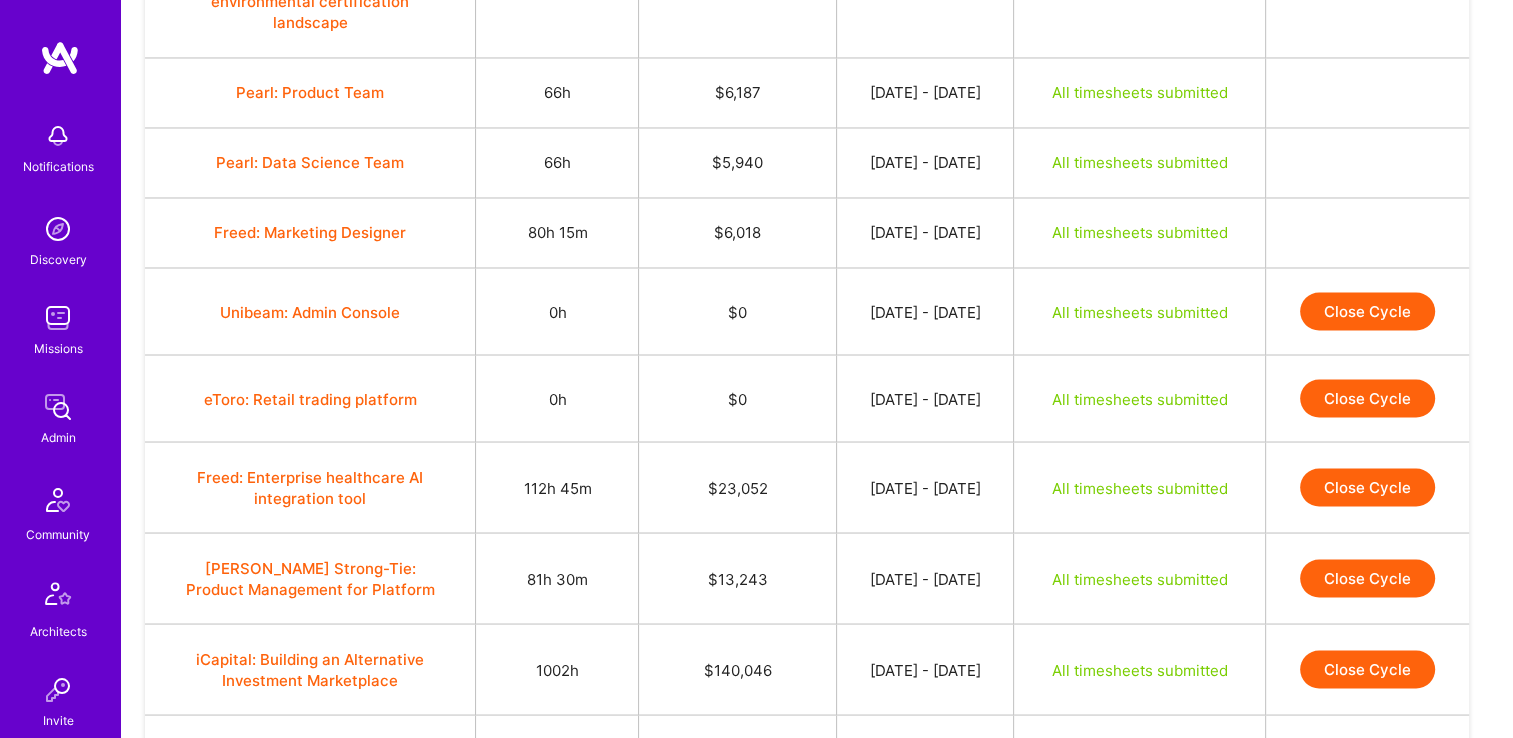 scroll, scrollTop: 3476, scrollLeft: 0, axis: vertical 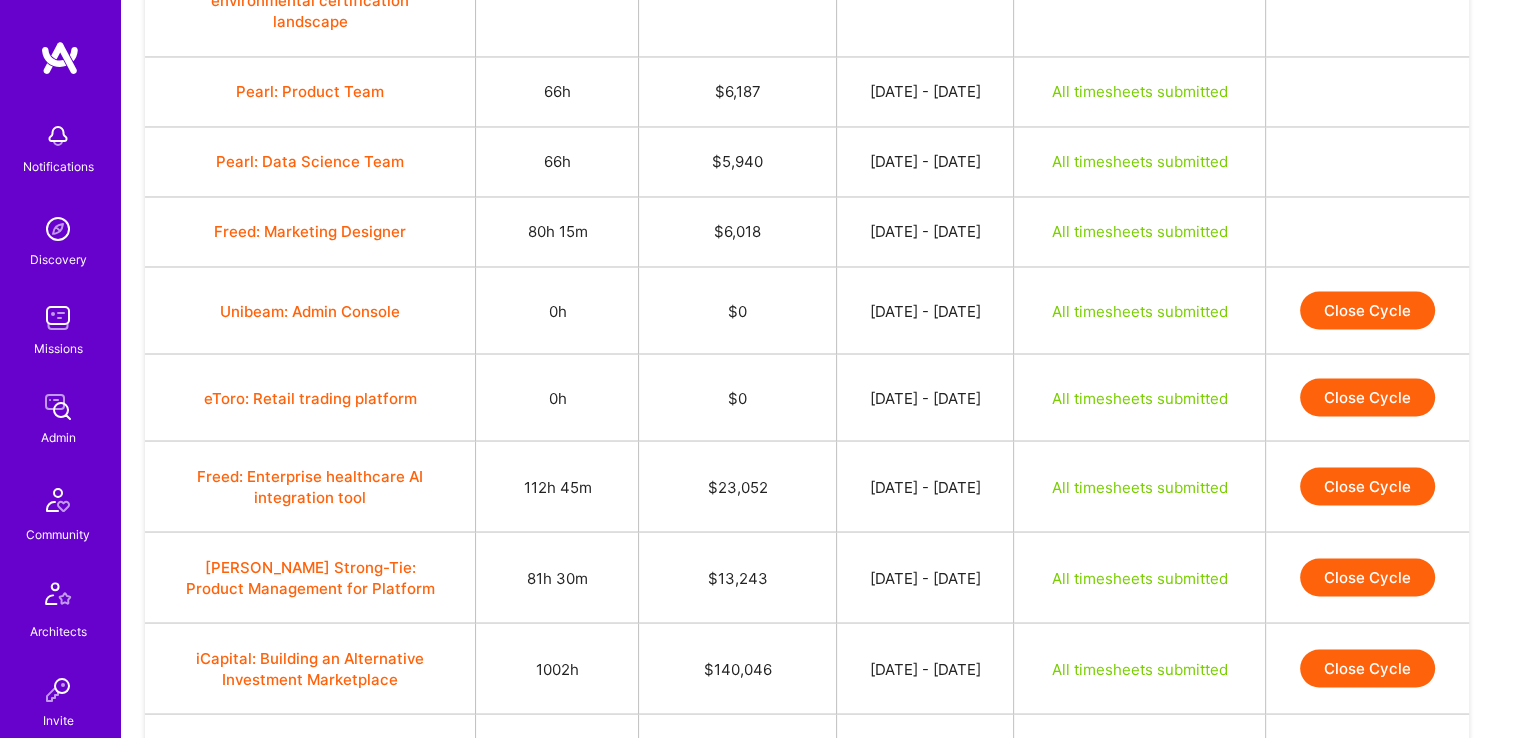 click on "Close Cycle" at bounding box center (1367, 486) 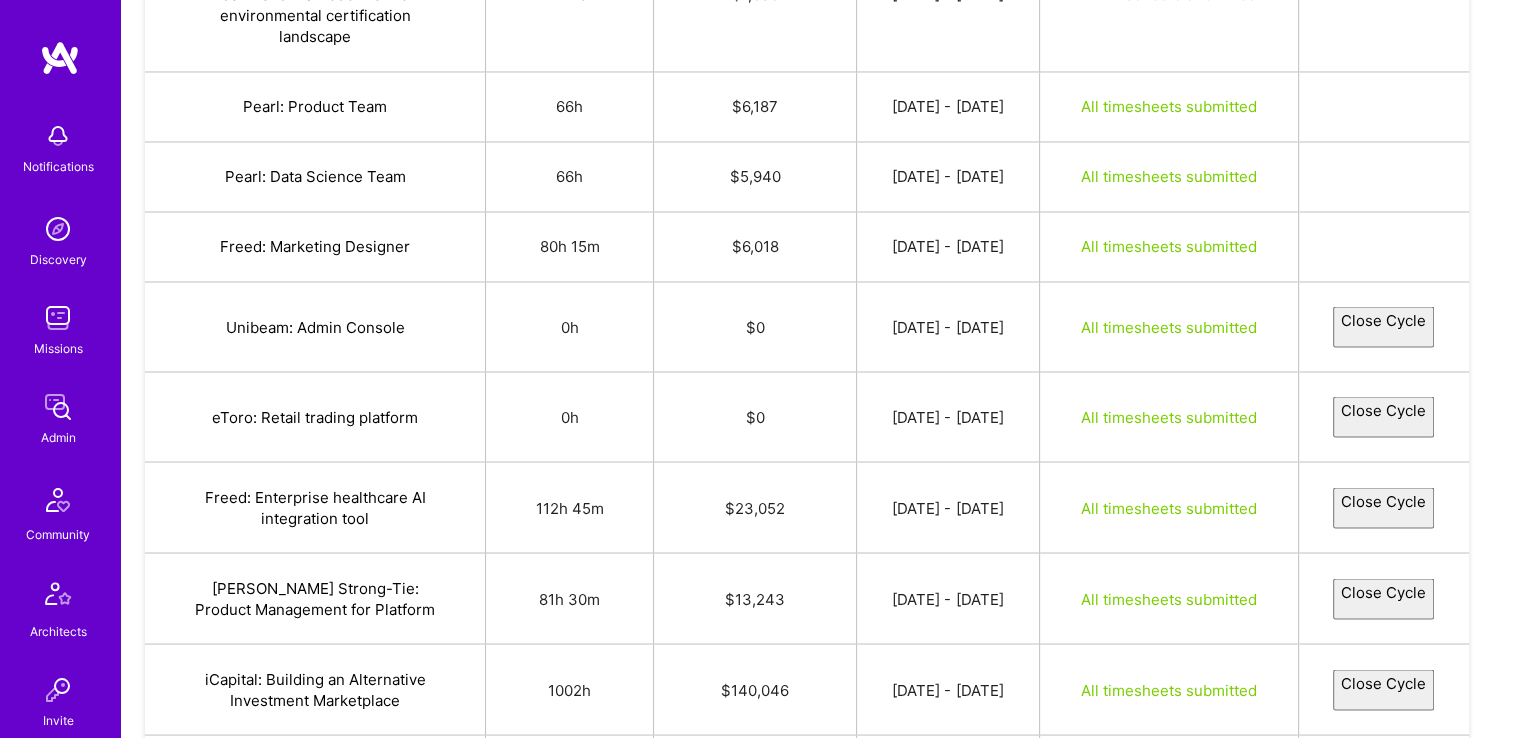 select on "6866c360e780c13d57096912" 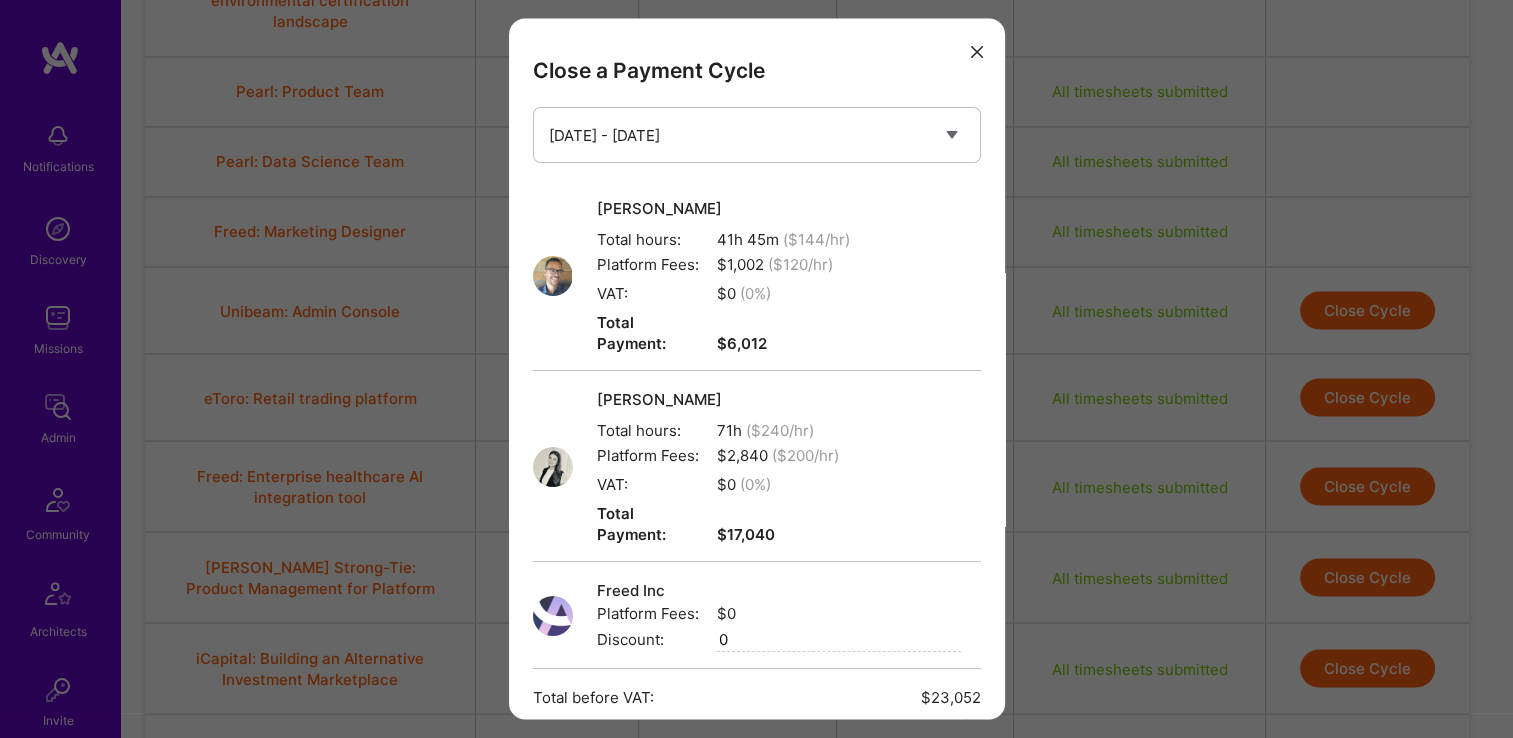 scroll, scrollTop: 221, scrollLeft: 0, axis: vertical 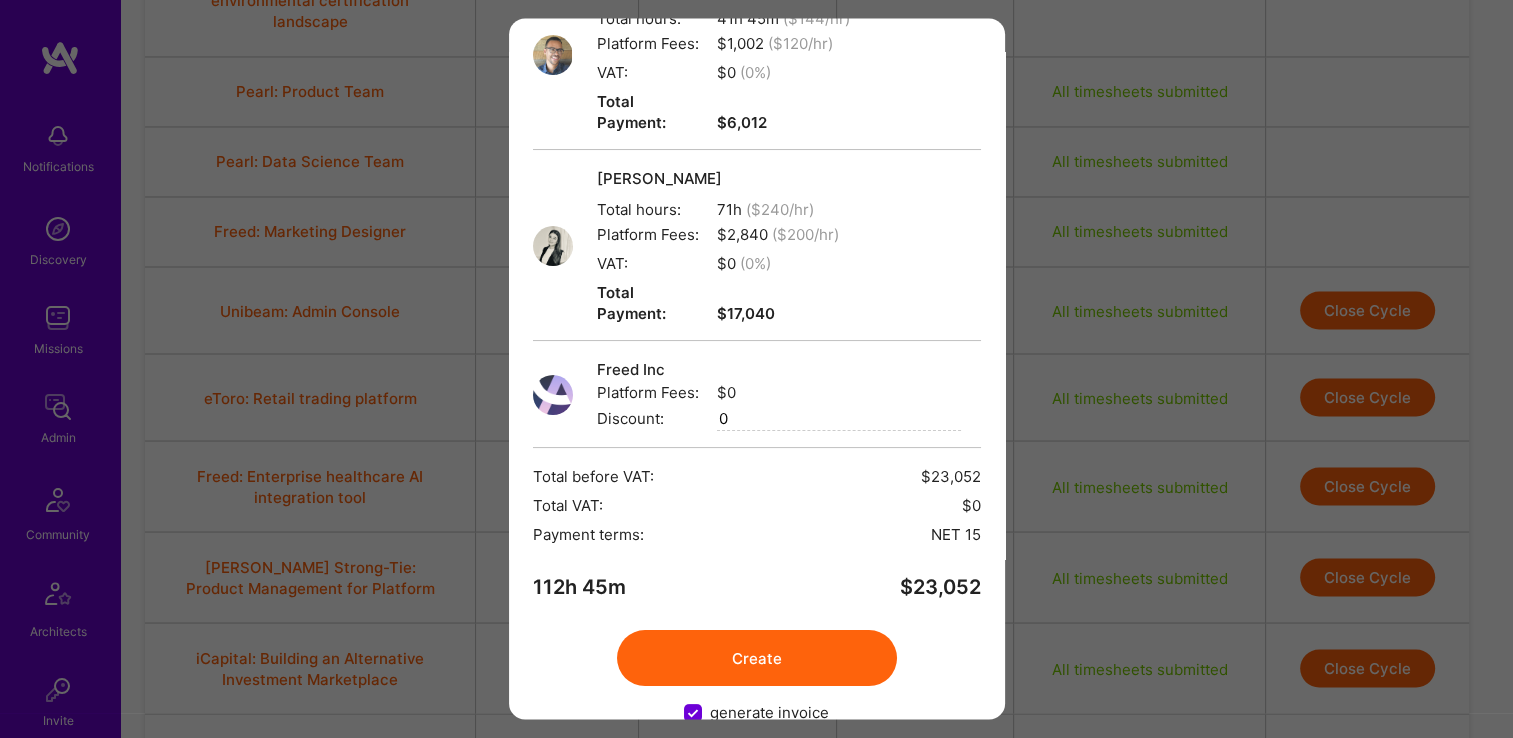 click on "Create" at bounding box center [757, 659] 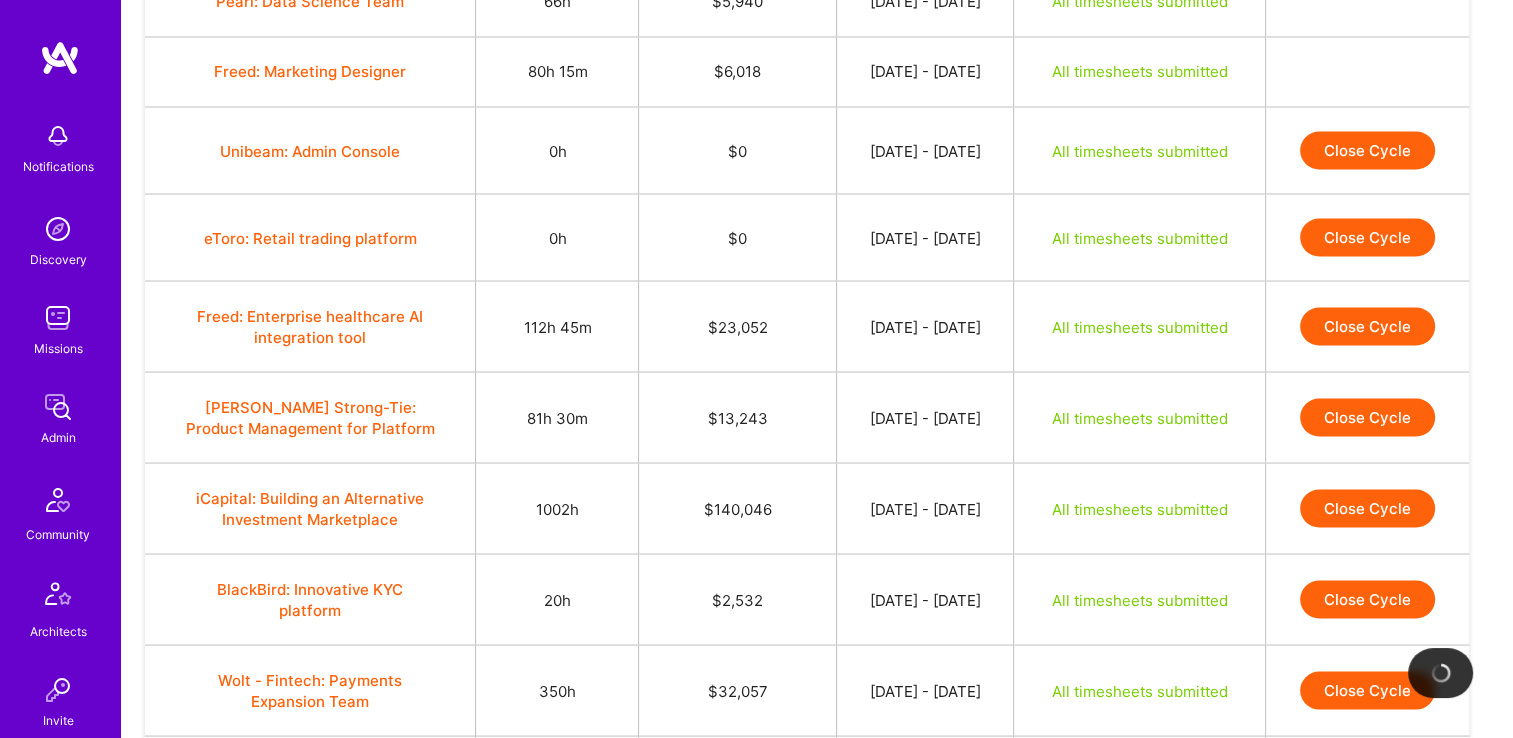 scroll, scrollTop: 3636, scrollLeft: 0, axis: vertical 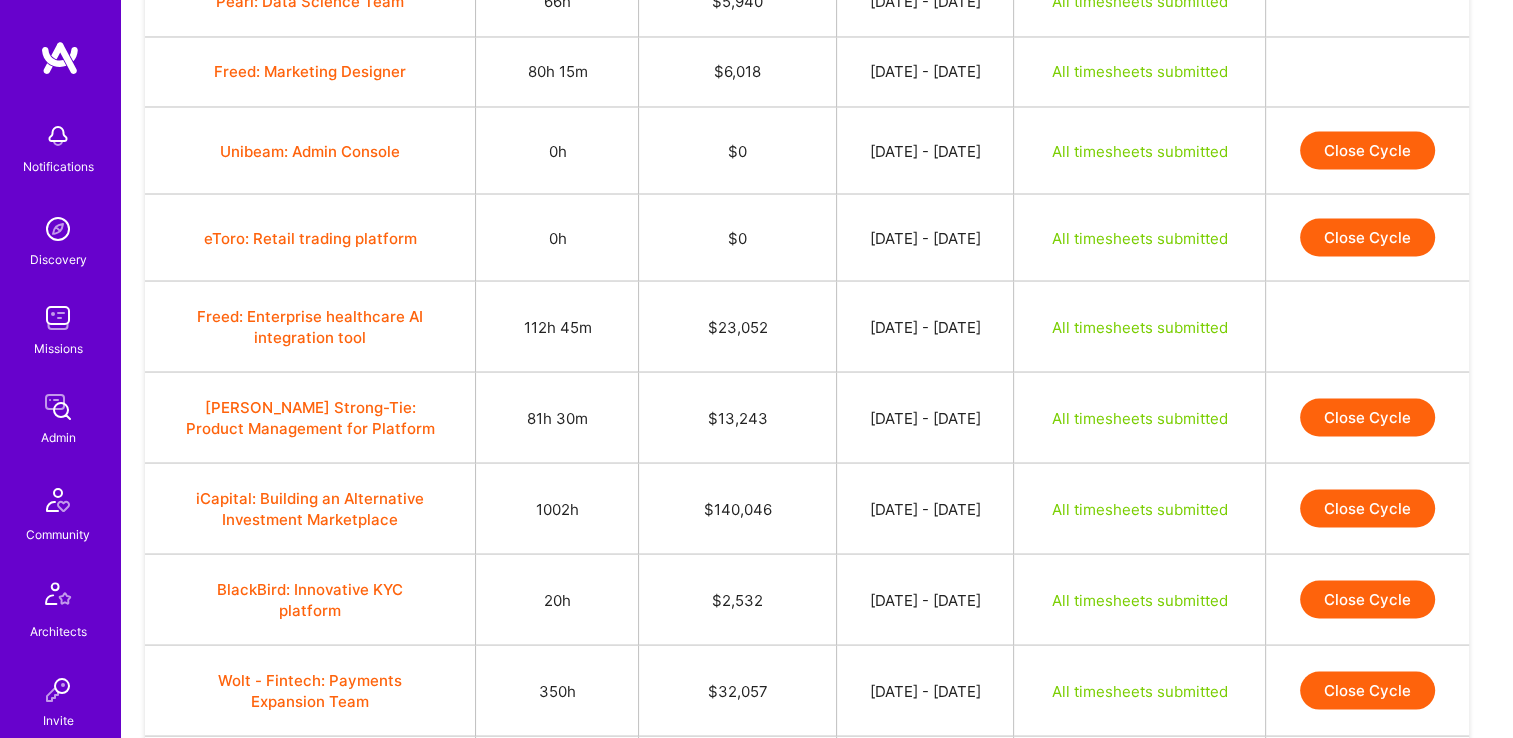 click on "Close Cycle" at bounding box center (1367, 417) 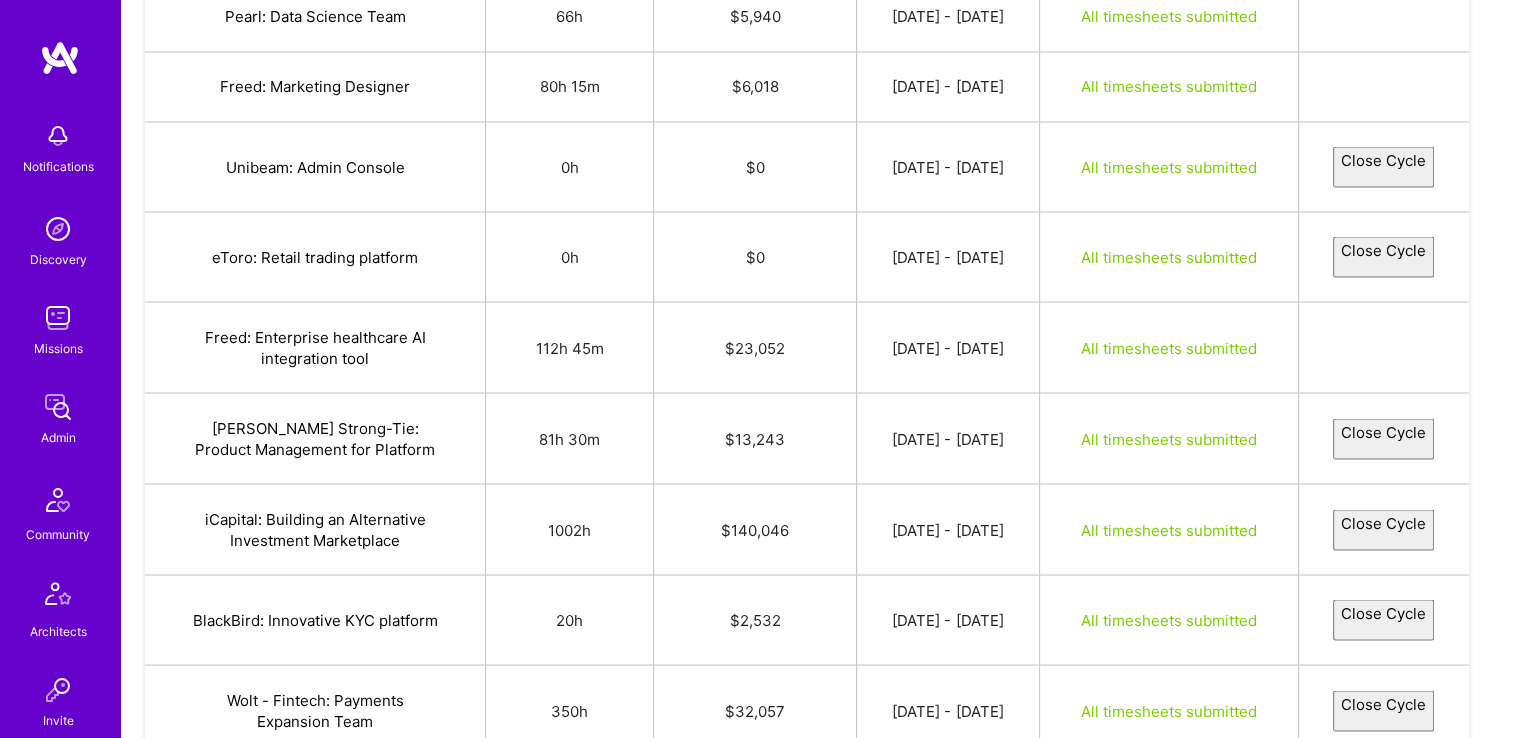 select on "6866e6e4dfd1f96dd67da076" 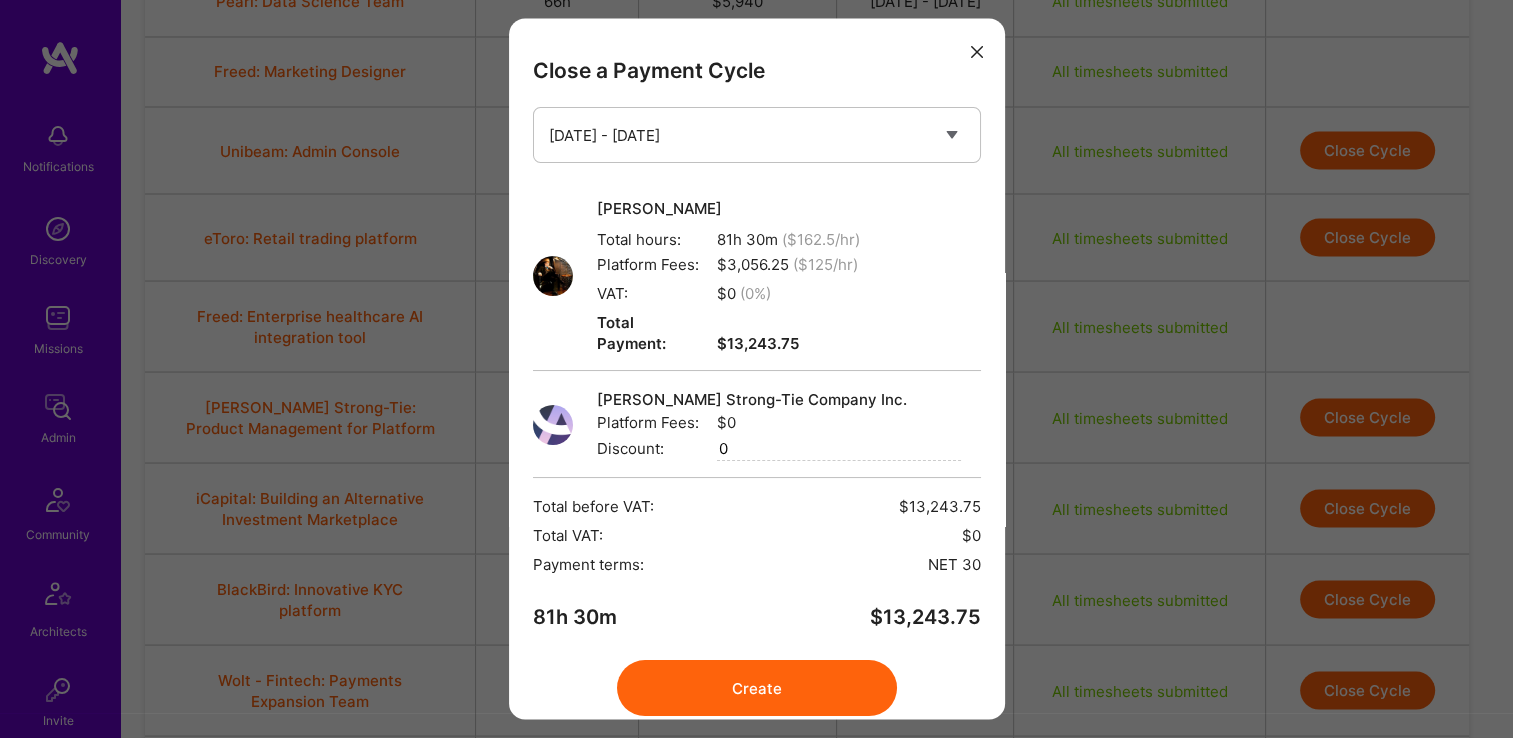 scroll, scrollTop: 52, scrollLeft: 0, axis: vertical 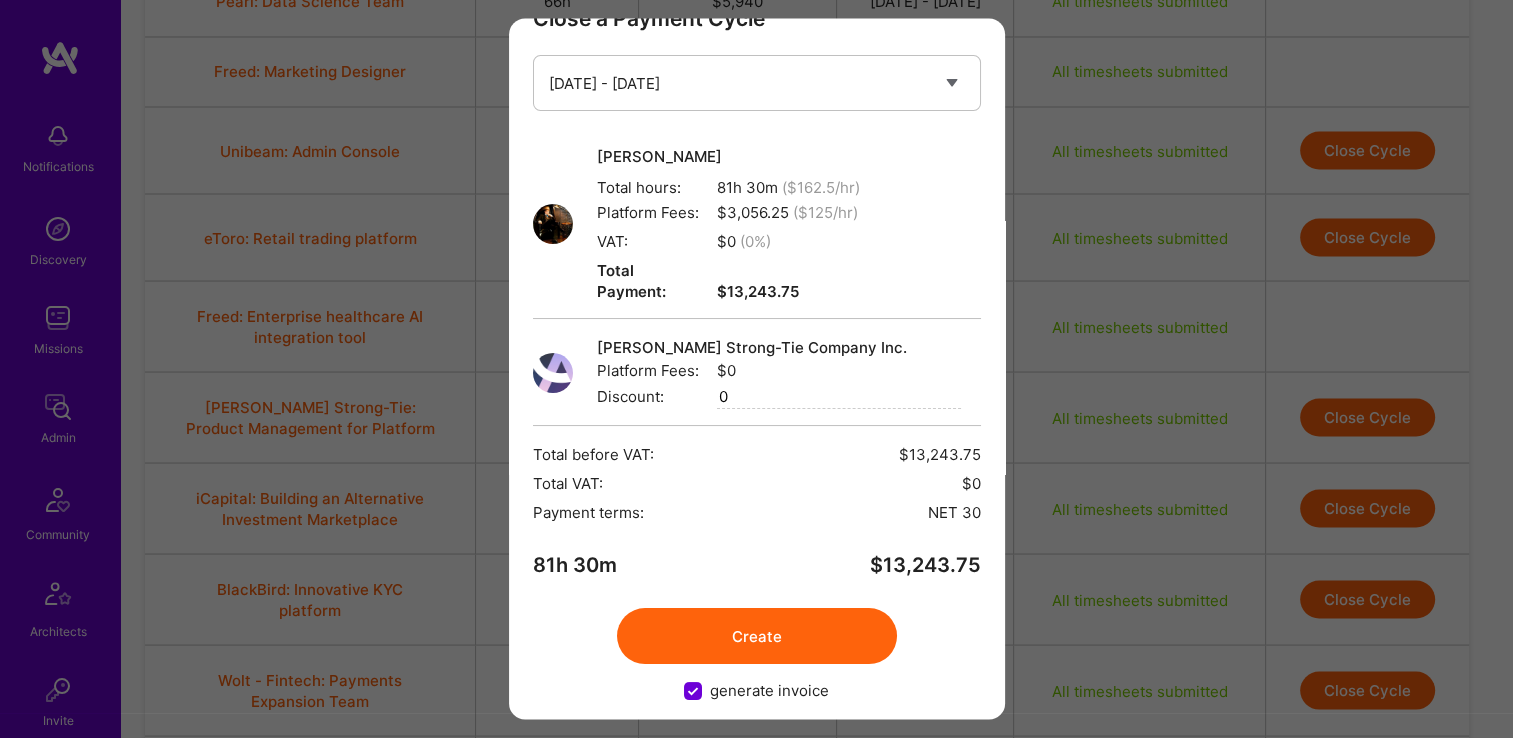 click on "Create" at bounding box center (757, 637) 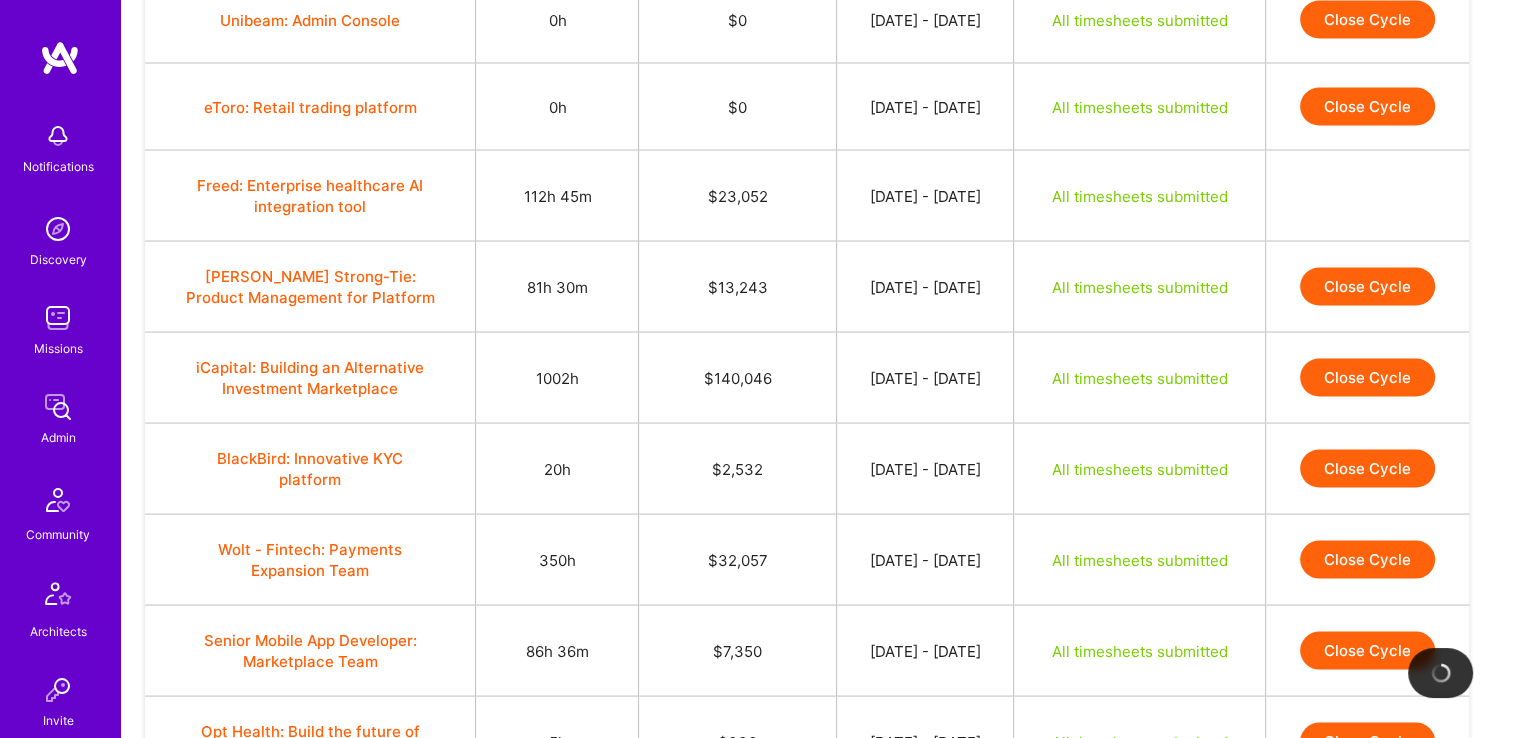 scroll, scrollTop: 3787, scrollLeft: 0, axis: vertical 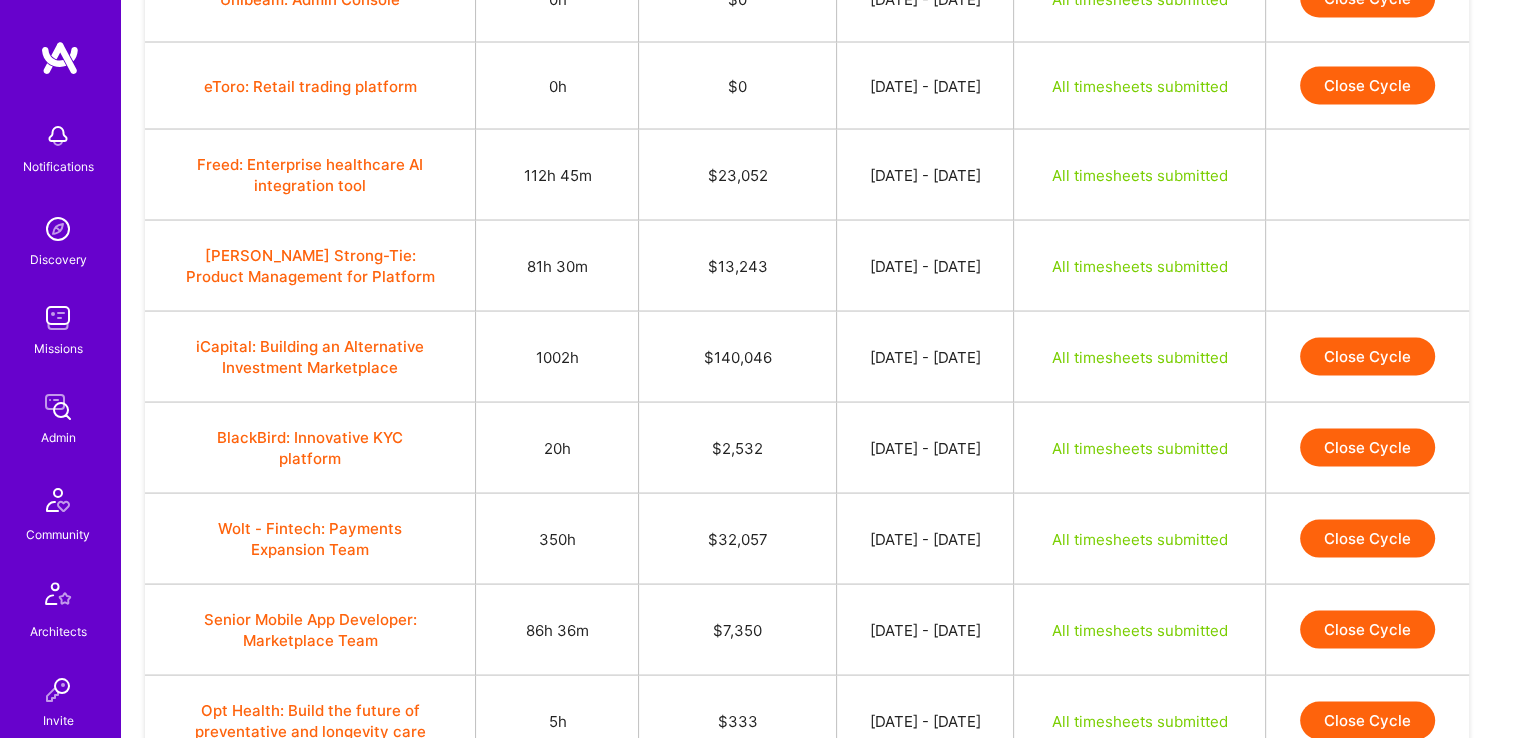 click on "Close Cycle" at bounding box center [1367, 357] 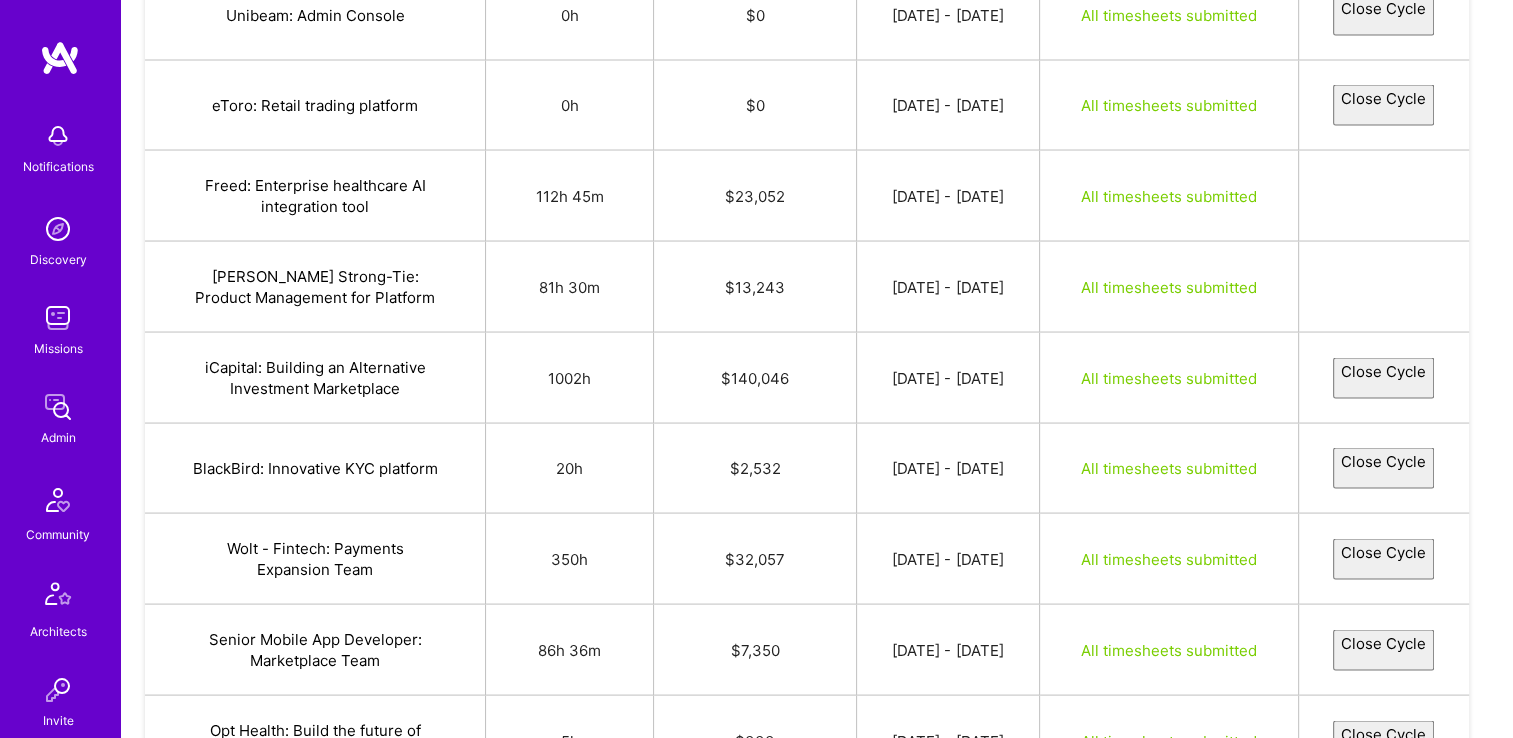 select on "686337afcd9e838e7a22bf37" 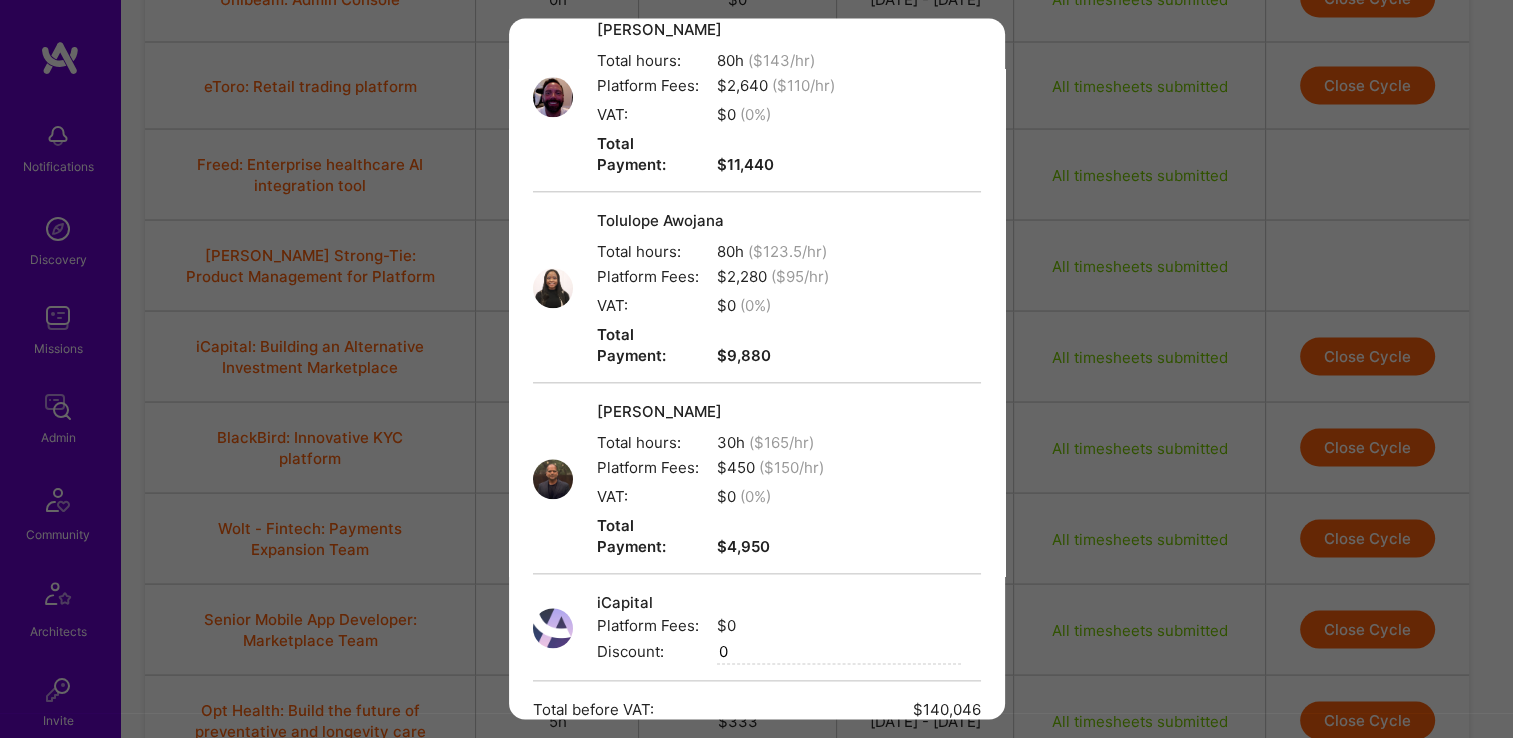 scroll, scrollTop: 2236, scrollLeft: 0, axis: vertical 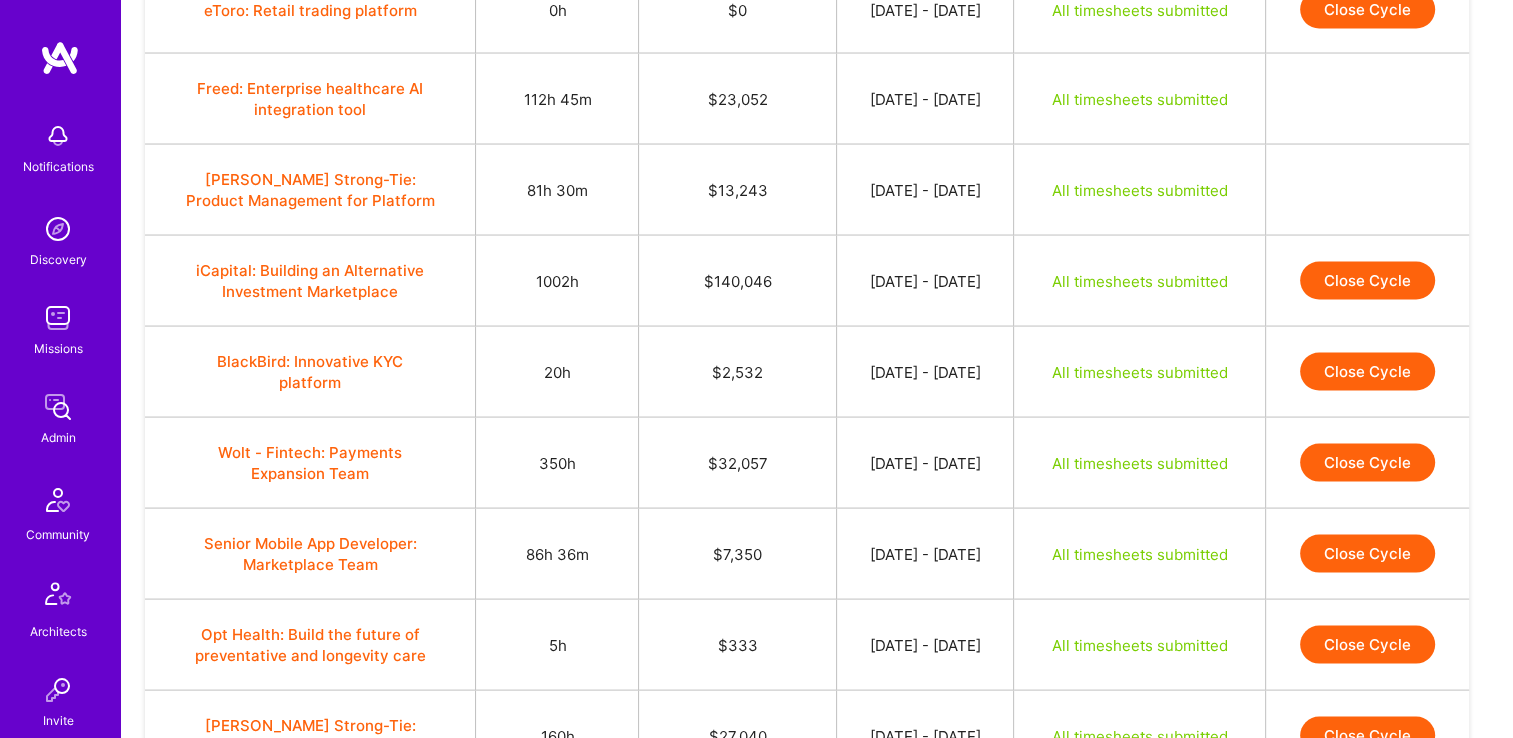 click on "Close Cycle" at bounding box center (1367, 281) 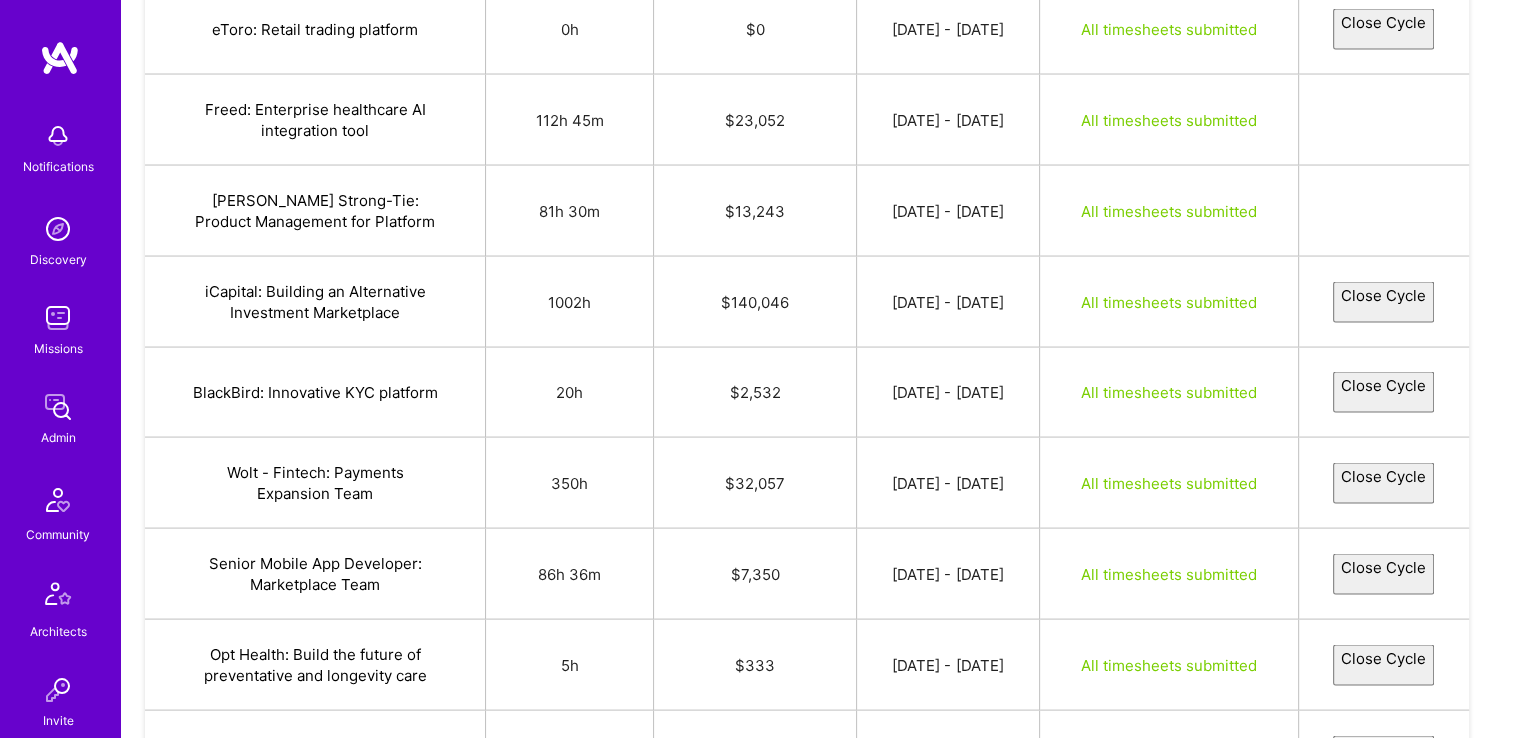 select on "686337afcd9e838e7a22bf37" 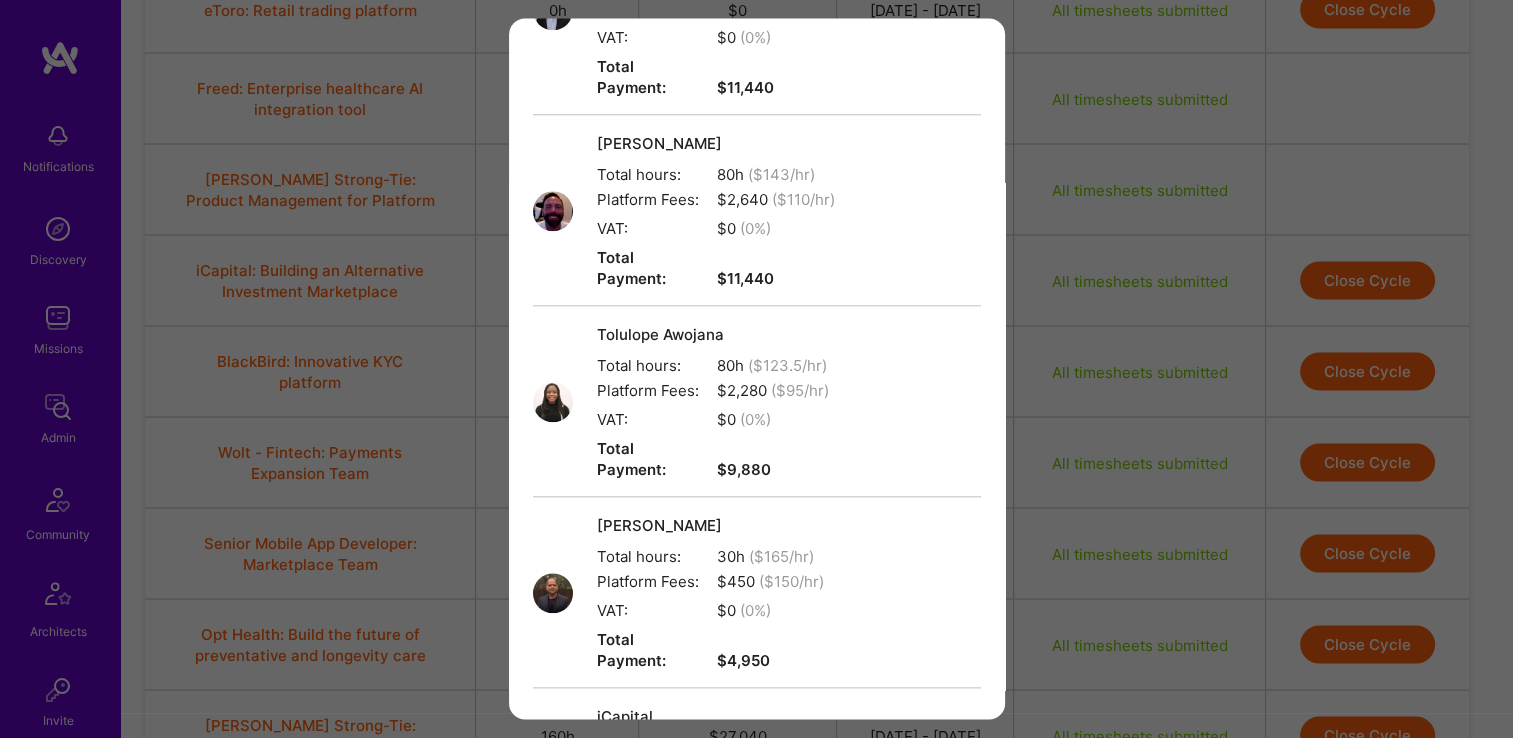 scroll, scrollTop: 2236, scrollLeft: 0, axis: vertical 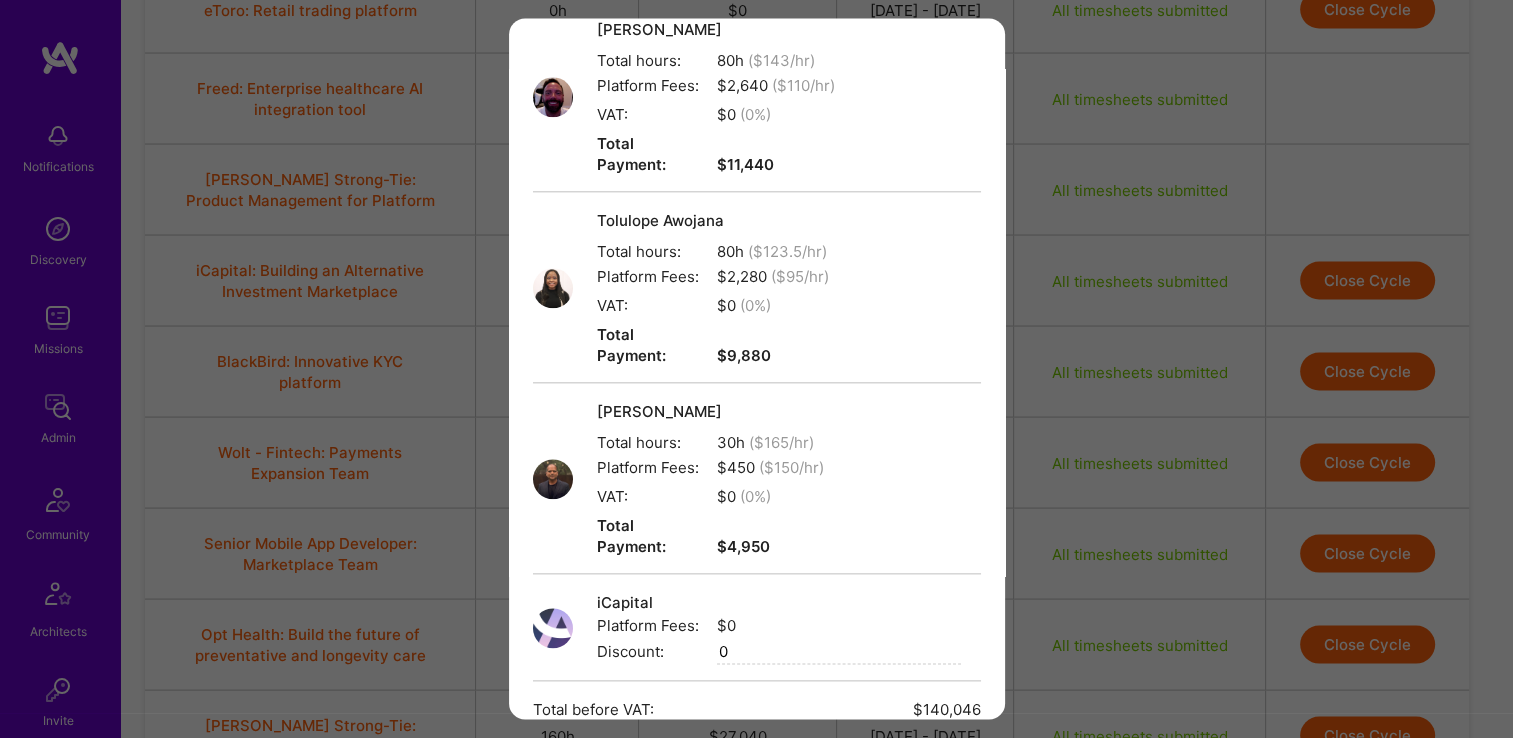 click on "Create" at bounding box center (757, 892) 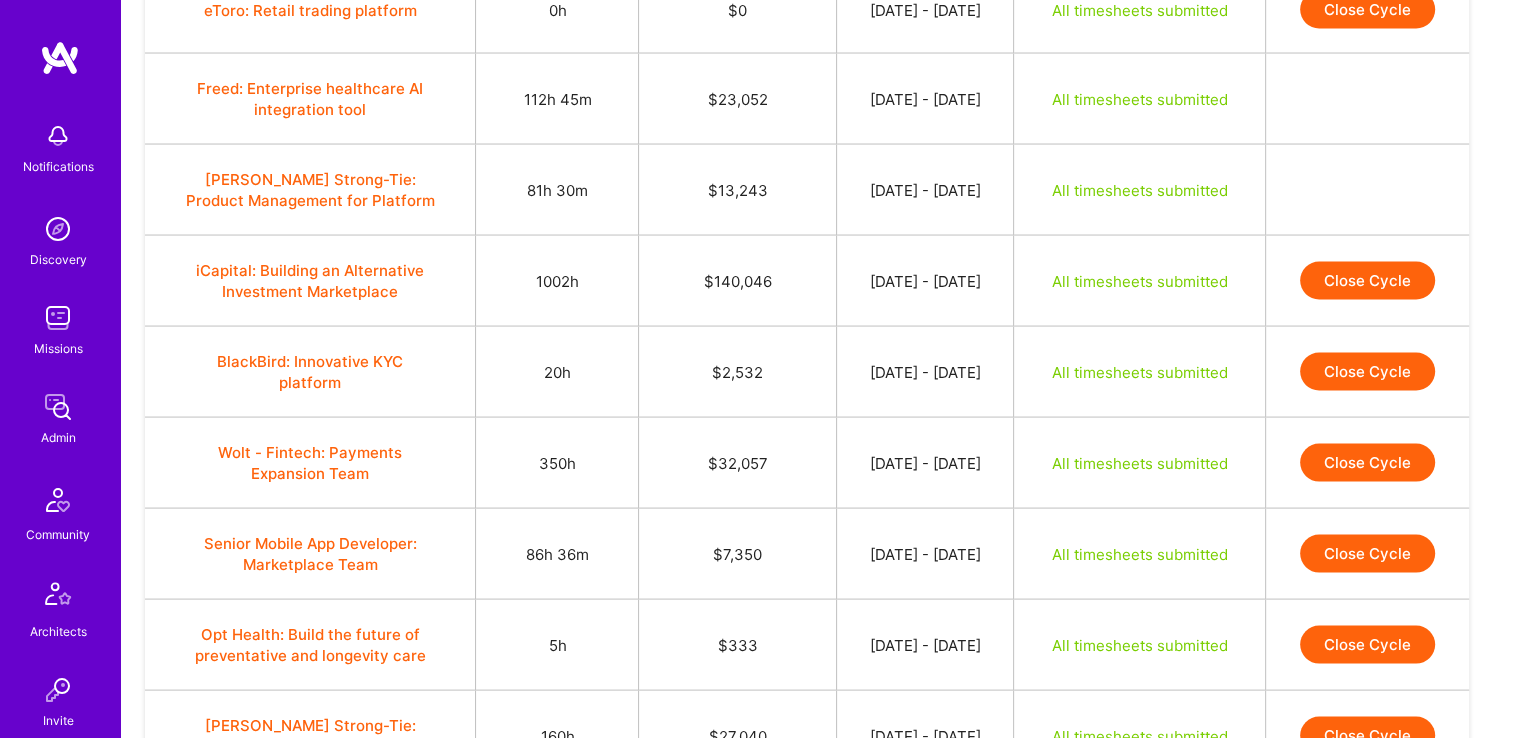click on "Close Cycle" at bounding box center [1367, 281] 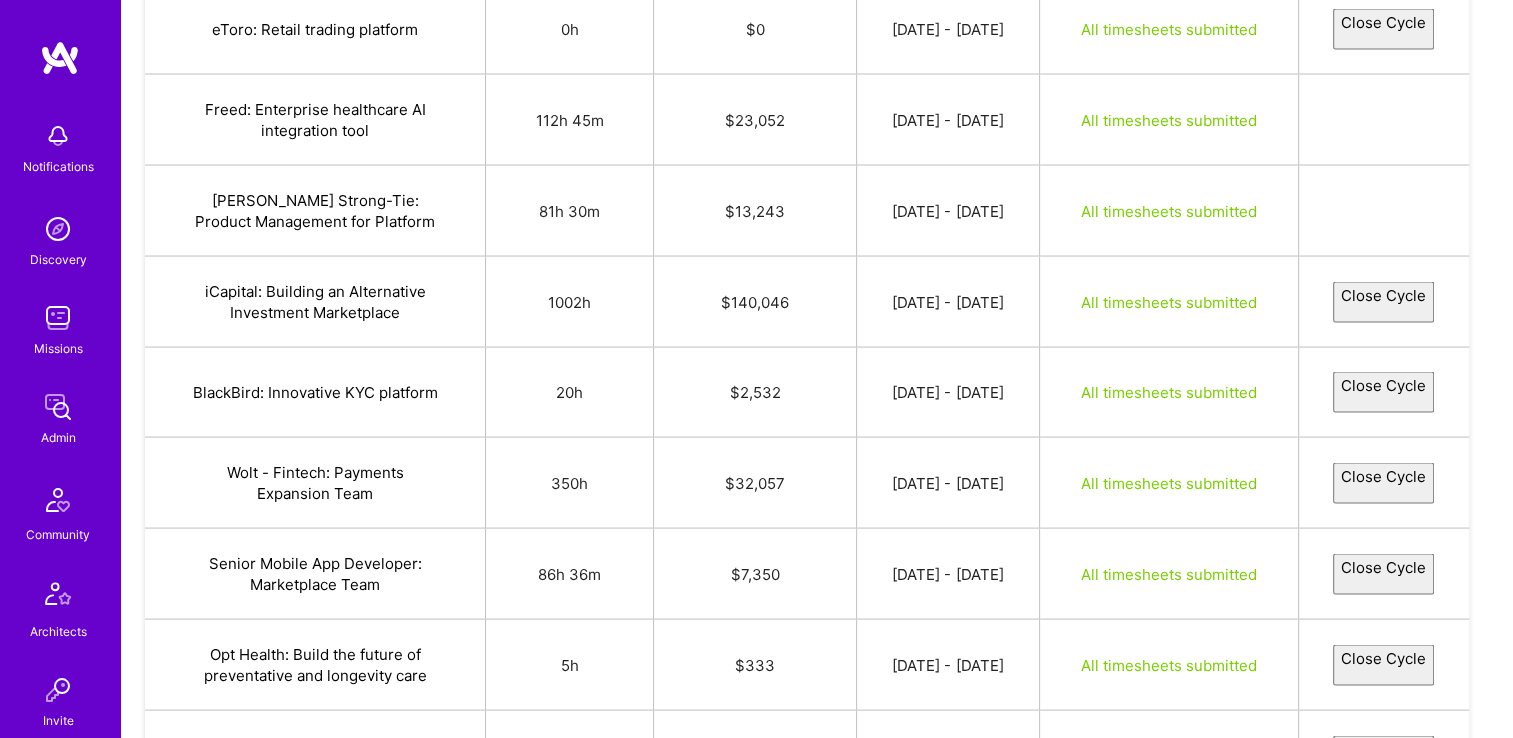 select on "686337afcd9e838e7a22bf37" 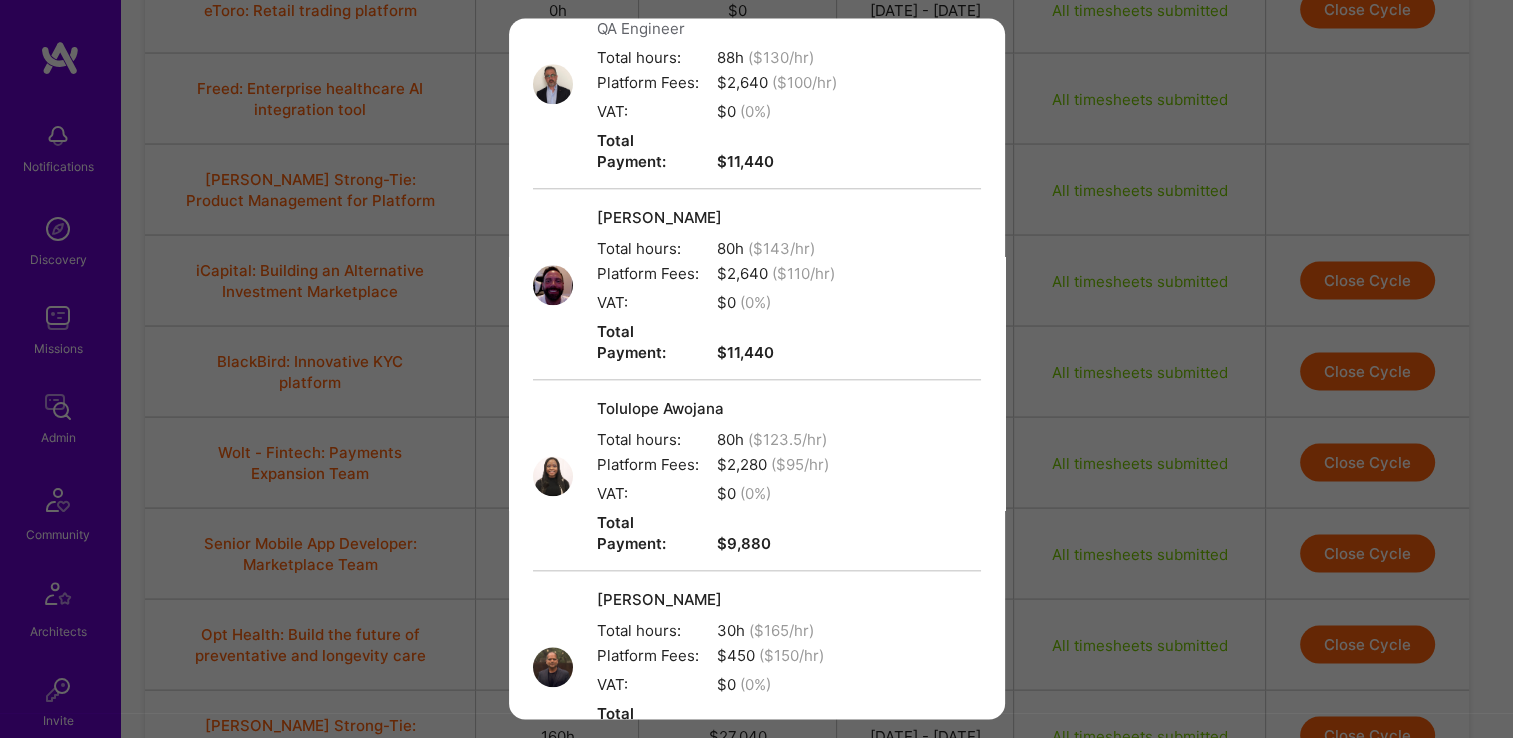 scroll, scrollTop: 2236, scrollLeft: 0, axis: vertical 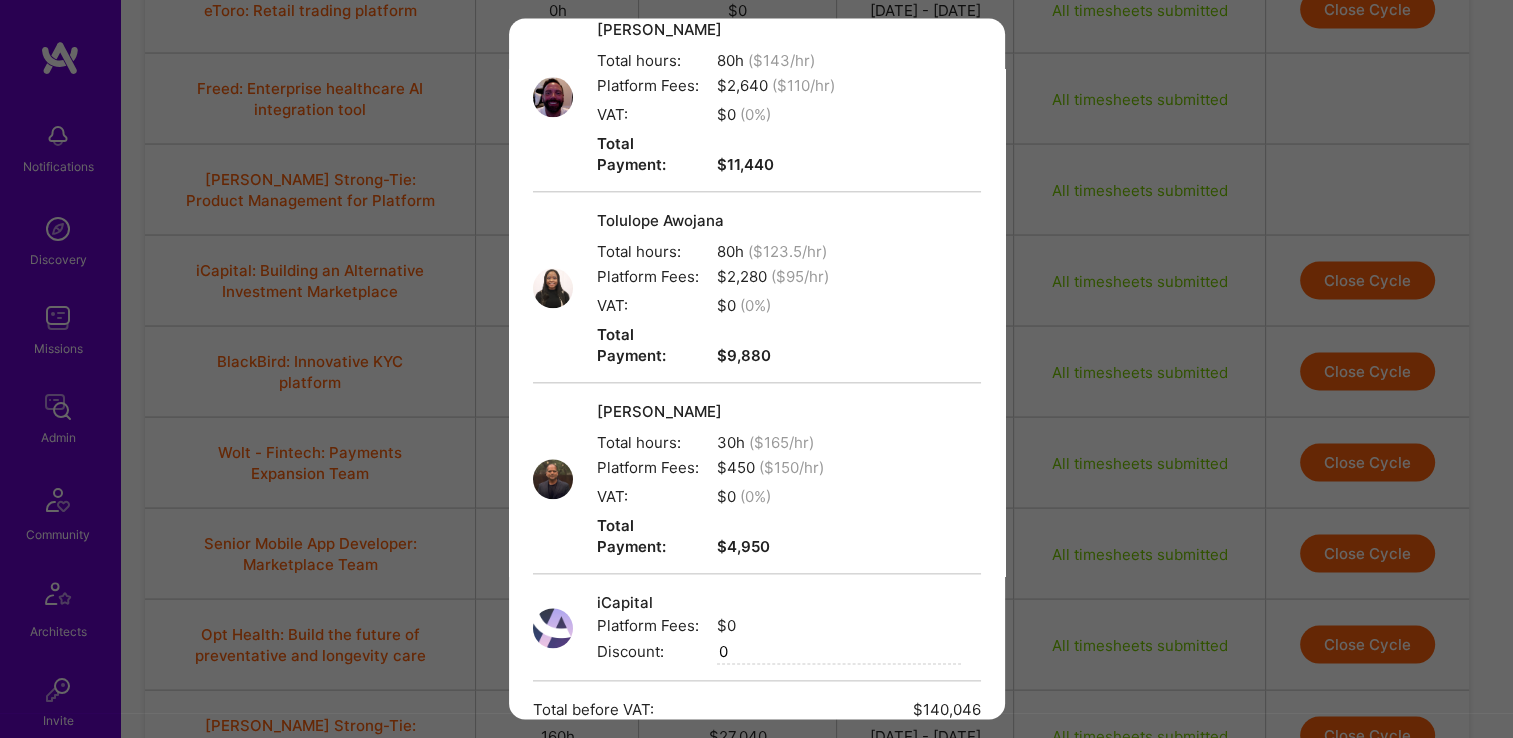 click on "Create" at bounding box center (757, 892) 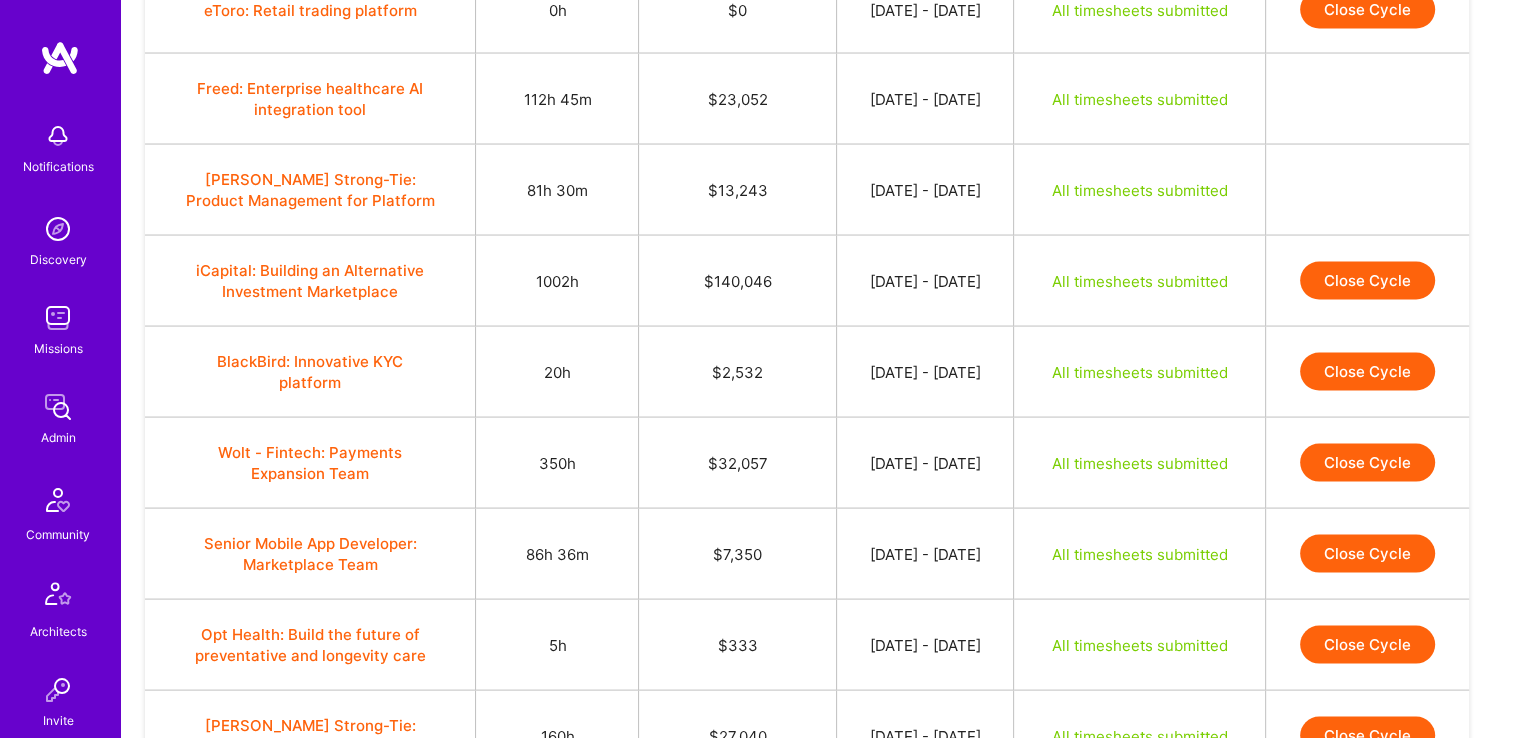 click on "$333" at bounding box center [737, 645] 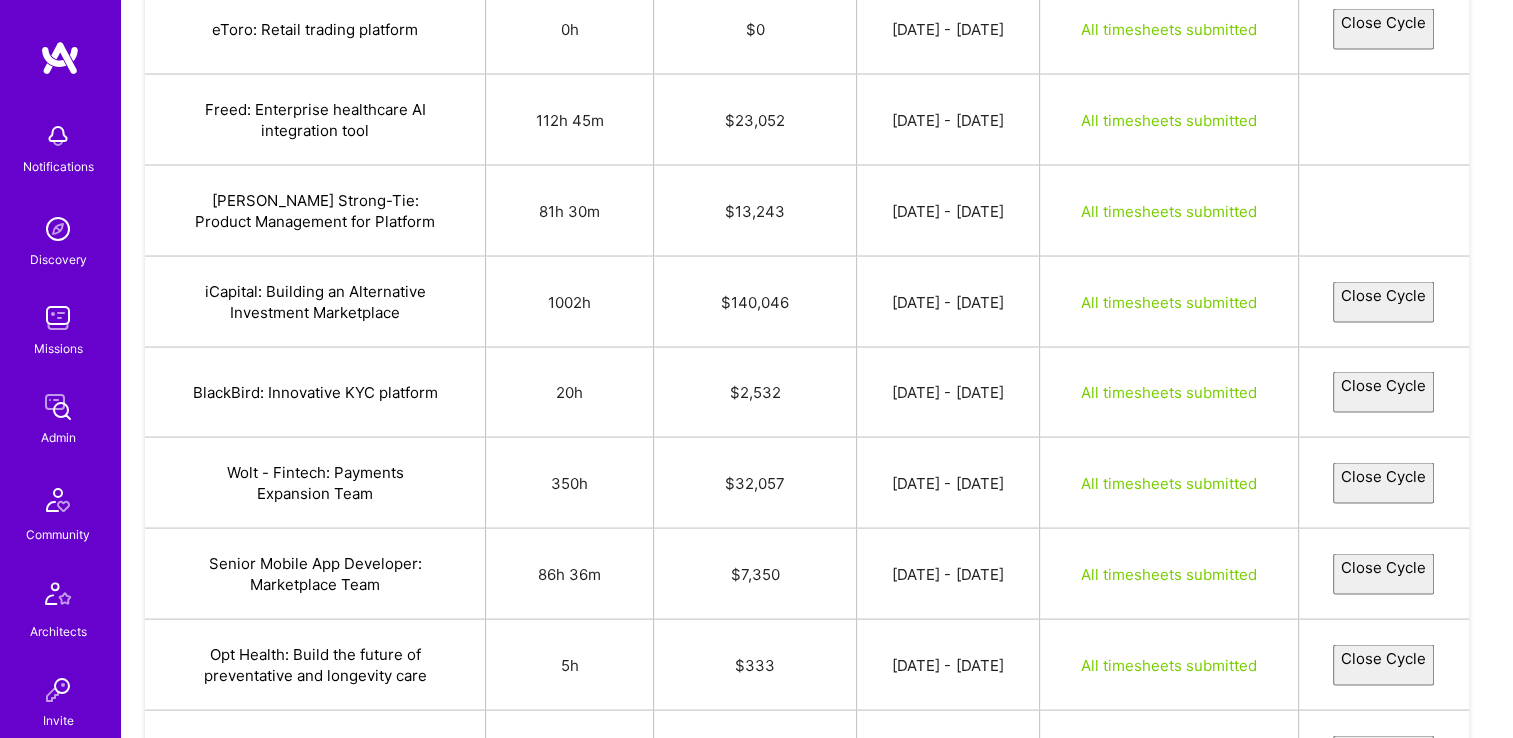 select on "686337afcd9e838e7a22bf37" 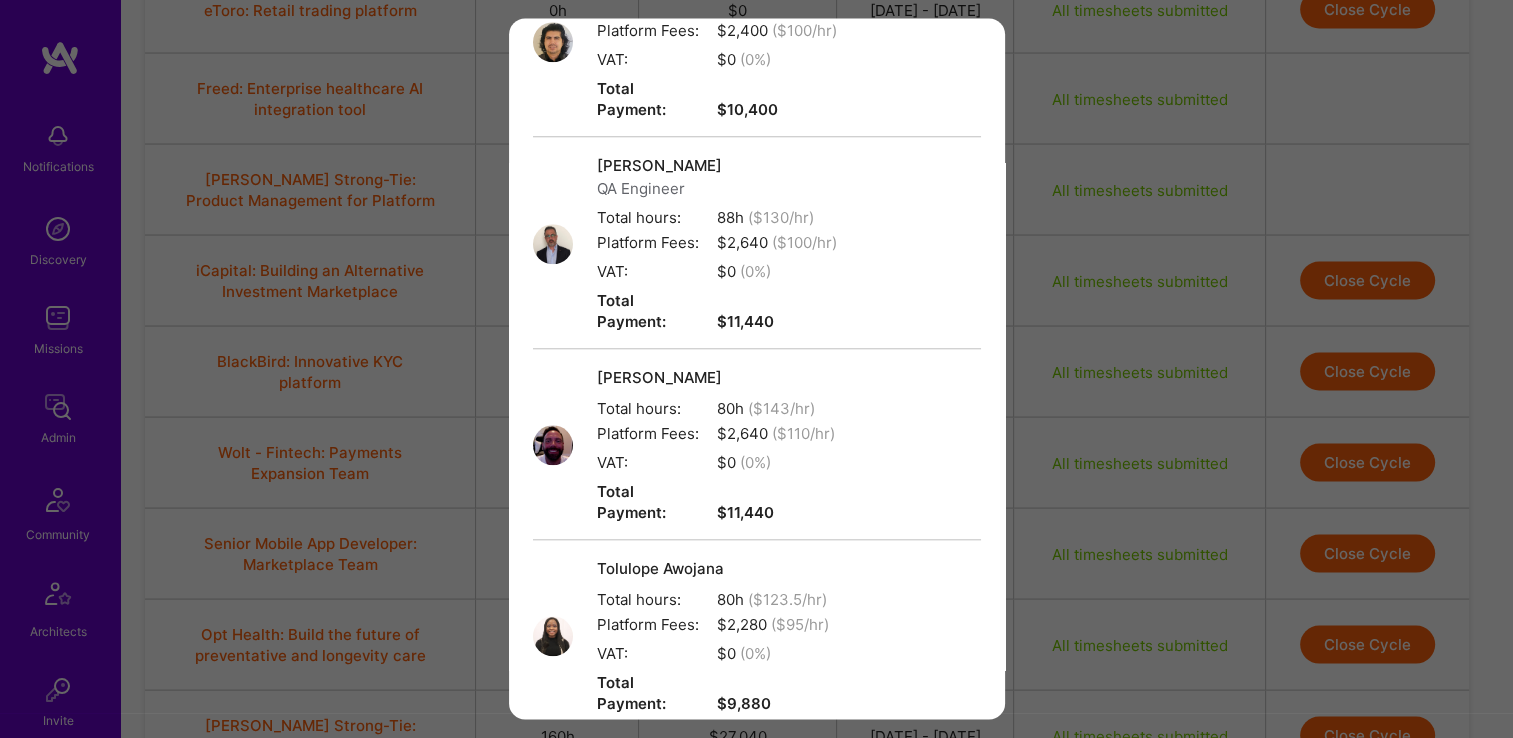 scroll, scrollTop: 2236, scrollLeft: 0, axis: vertical 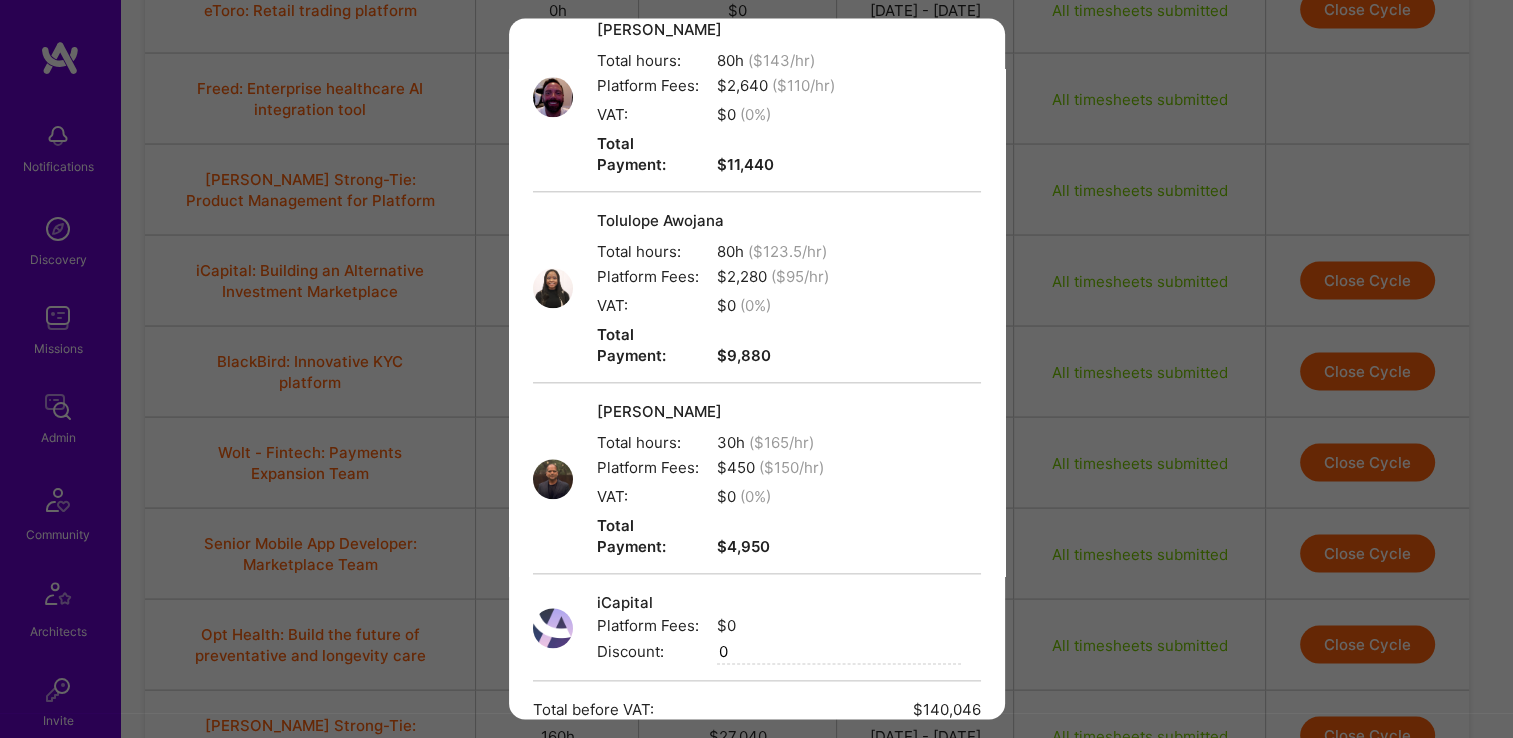 click on "Create" at bounding box center (757, 892) 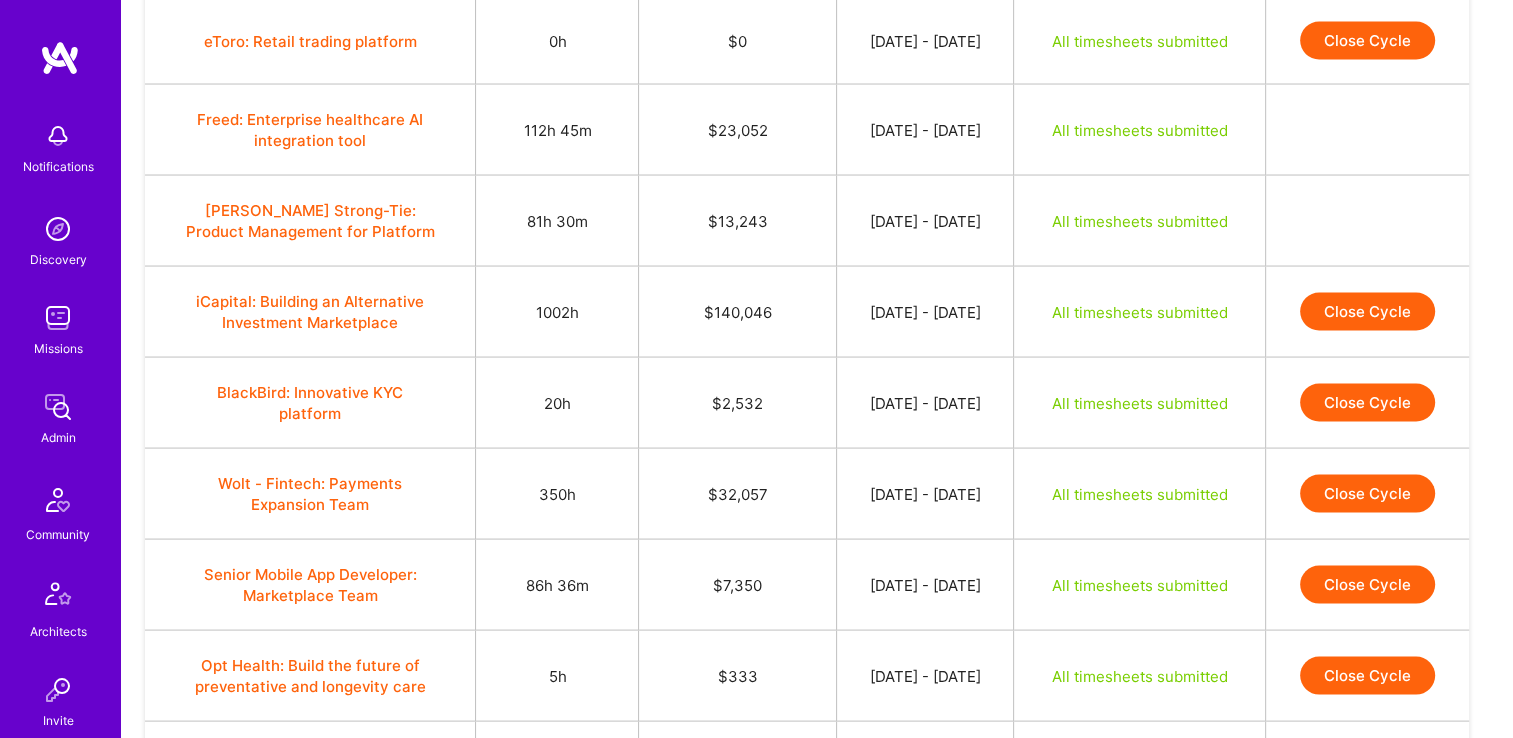scroll, scrollTop: 3831, scrollLeft: 0, axis: vertical 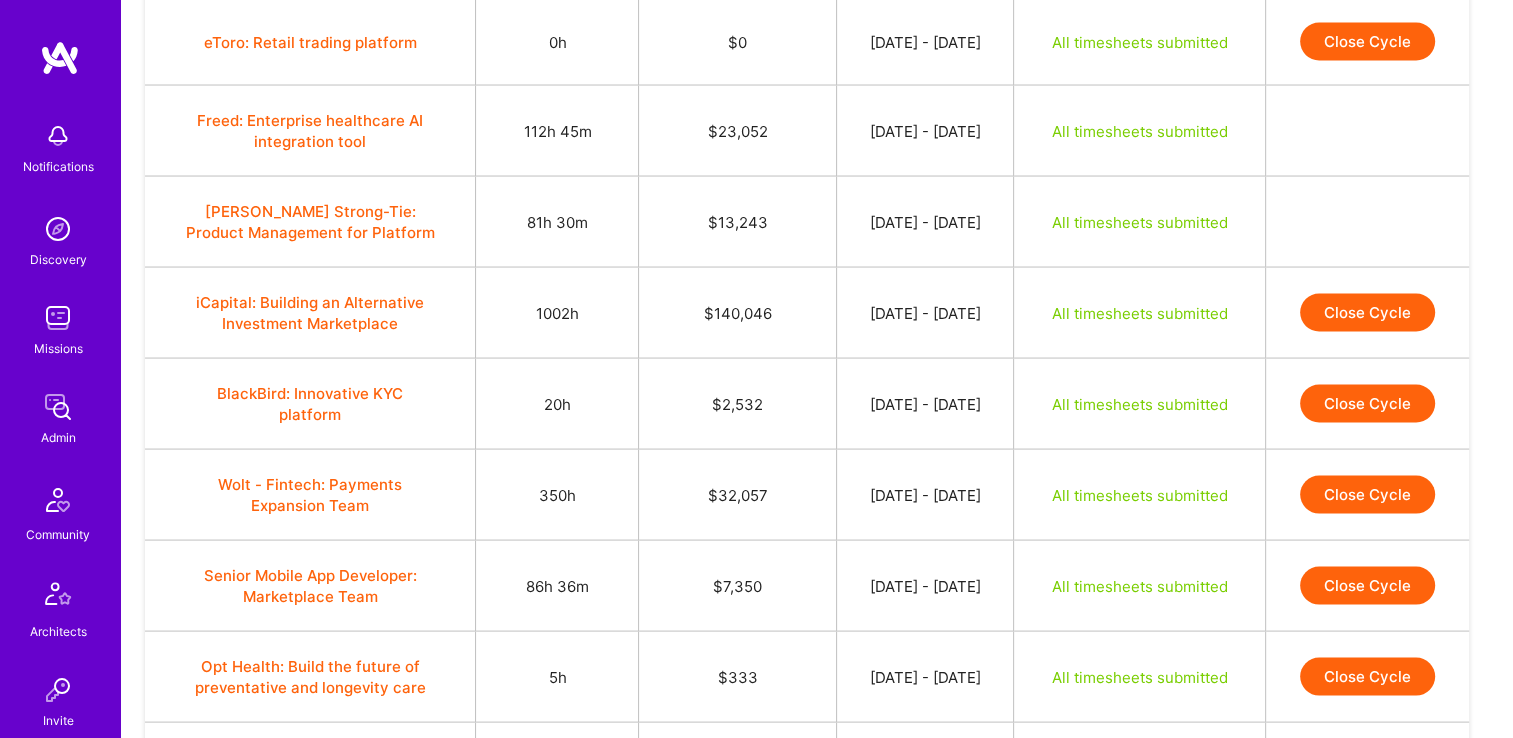 click on "Close Cycle" at bounding box center [1367, 313] 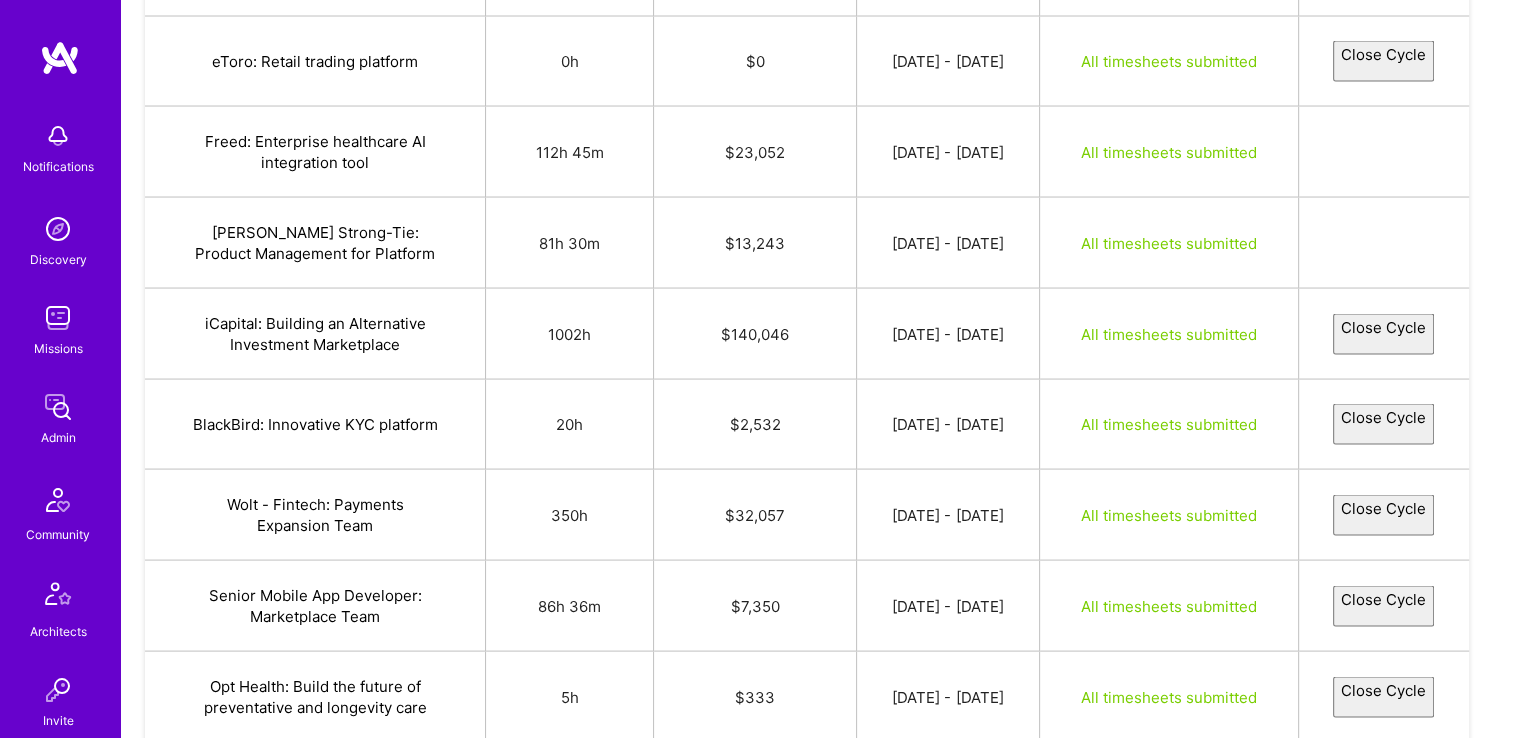 select on "686337afcd9e838e7a22bf37" 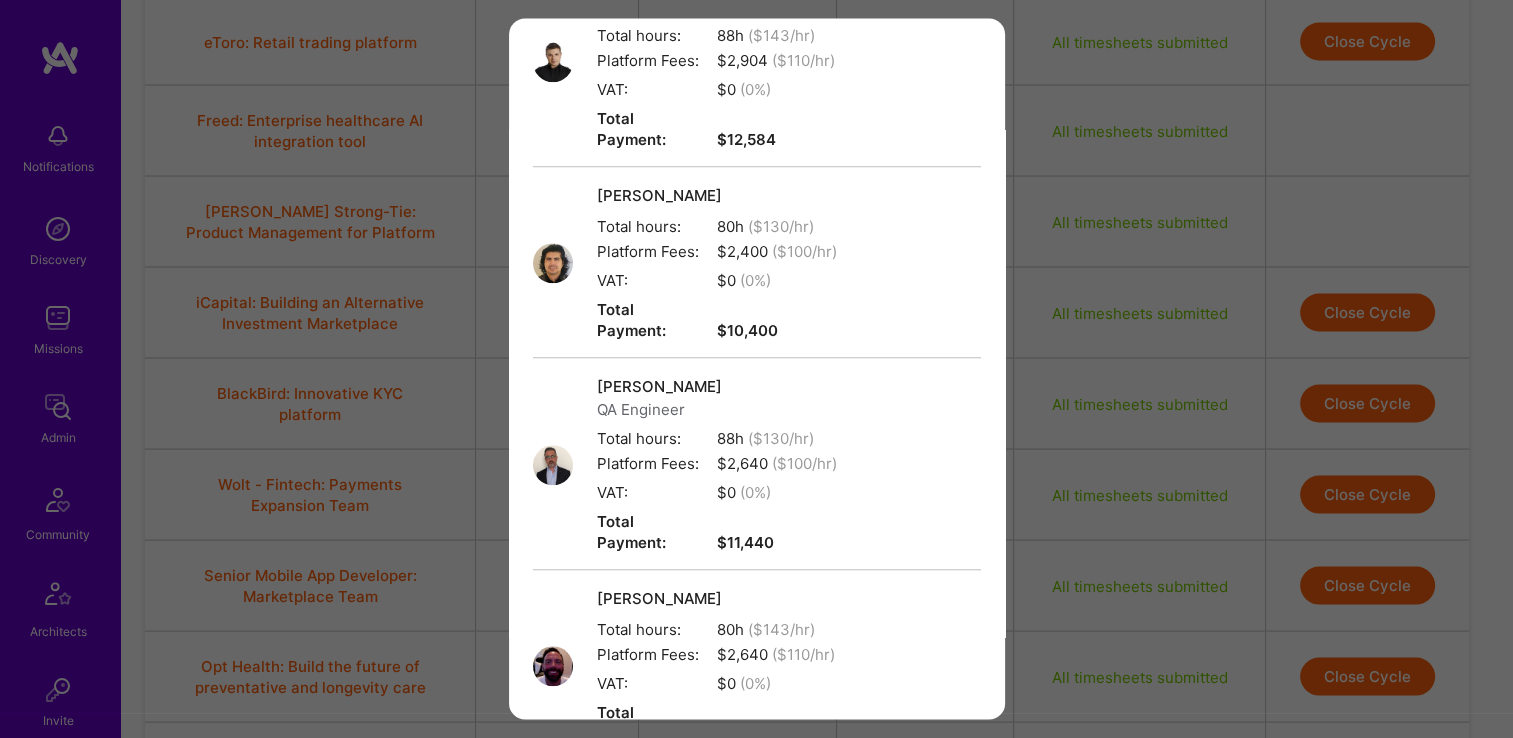 scroll, scrollTop: 2236, scrollLeft: 0, axis: vertical 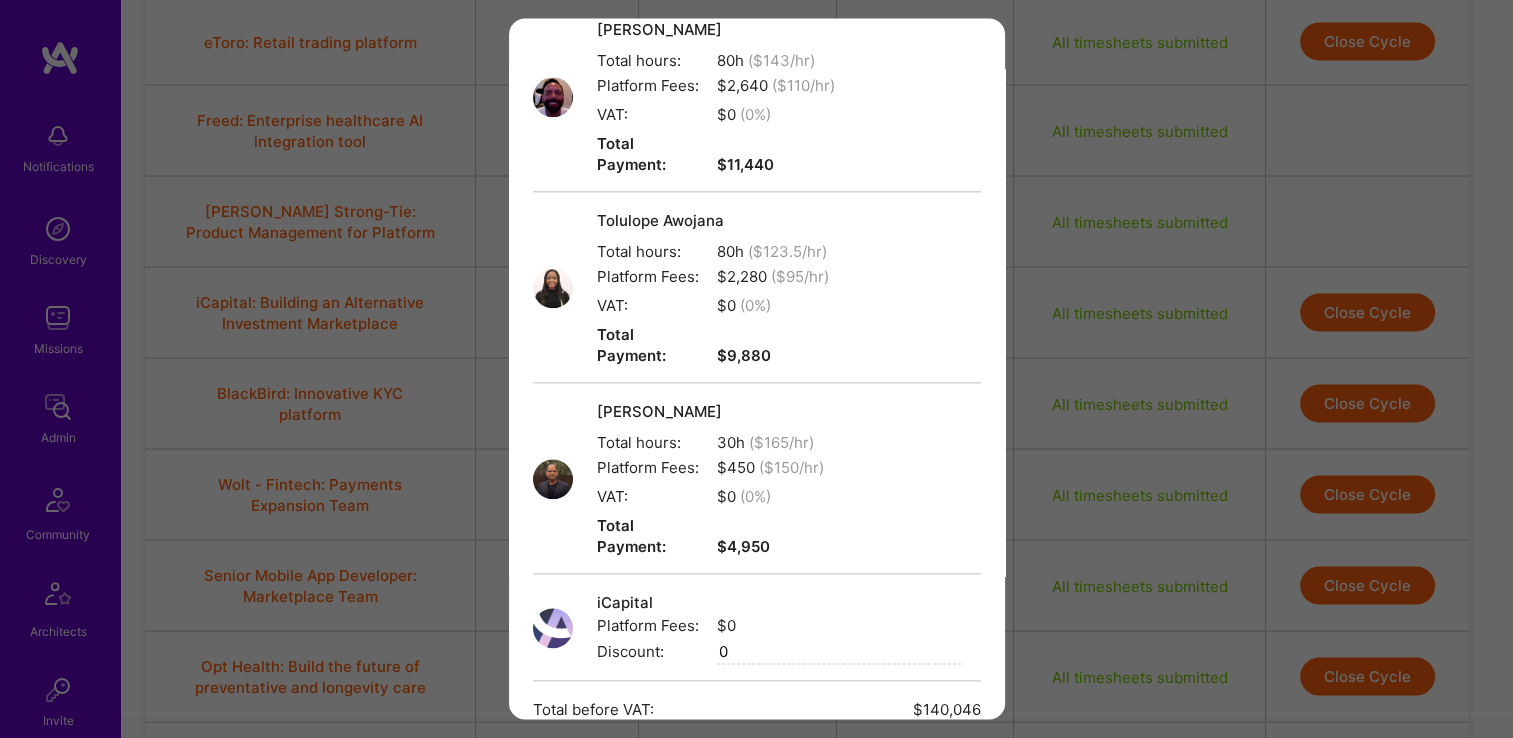 click on "Create" at bounding box center (757, 892) 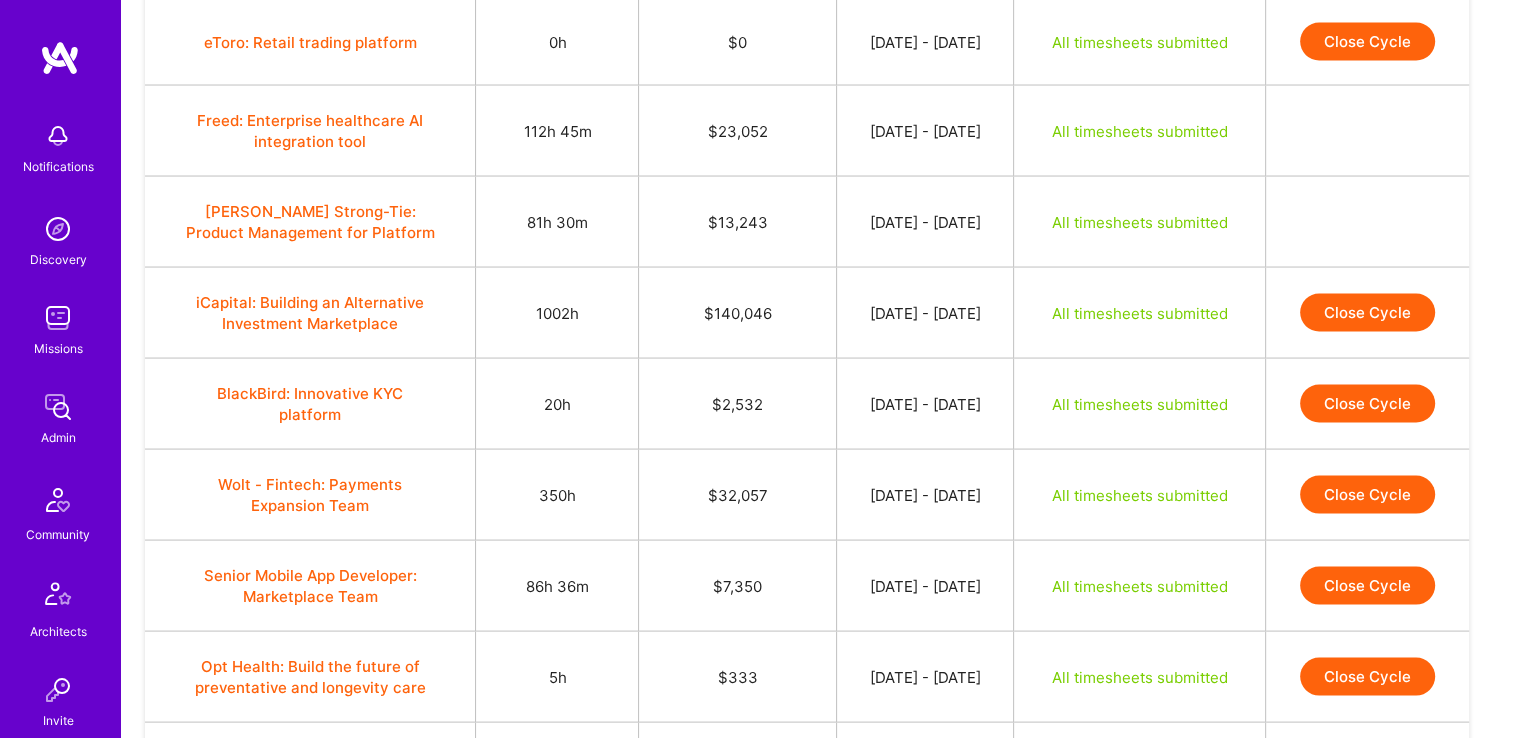 click on "Close Cycle" at bounding box center [1367, 404] 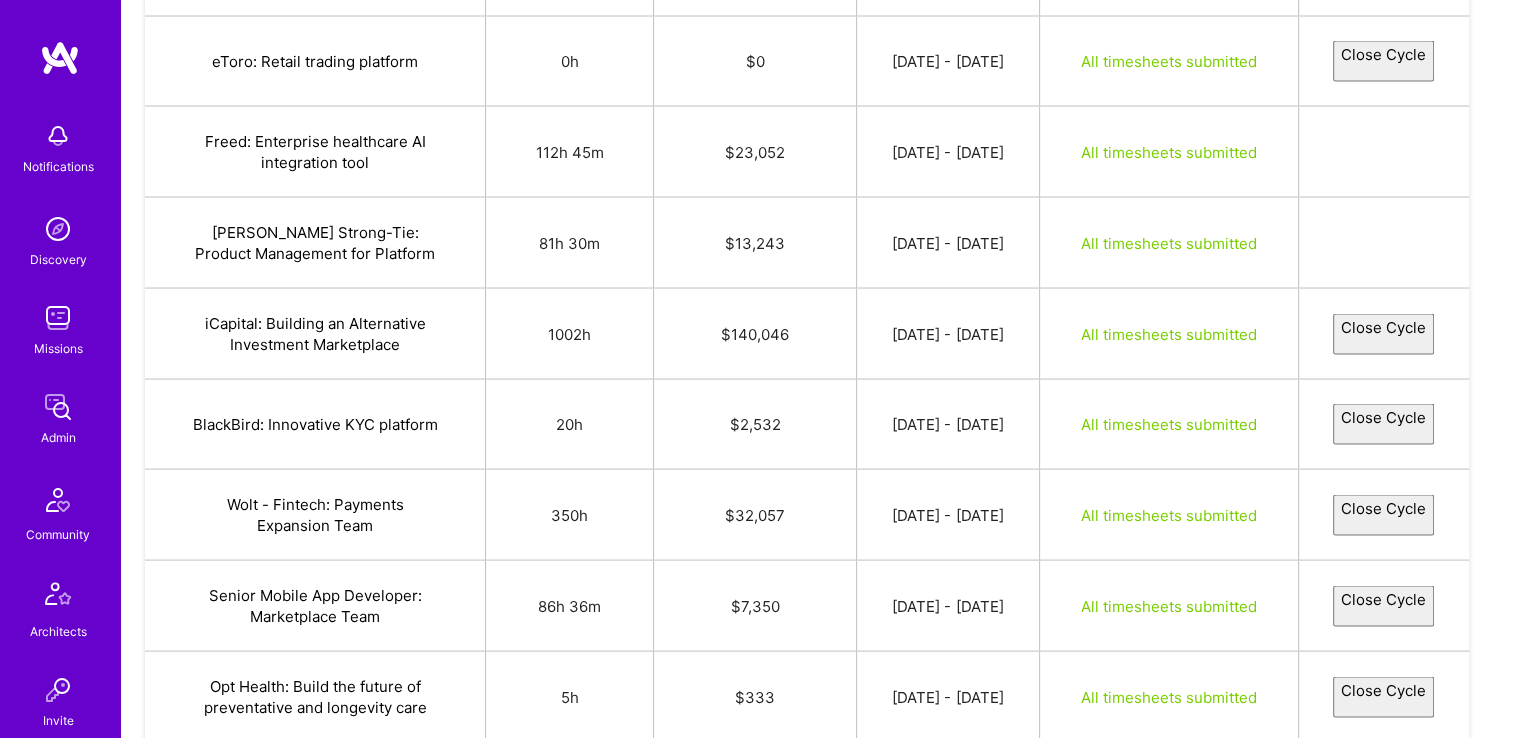 select on "6863ad12cd9e83176b22cdfe" 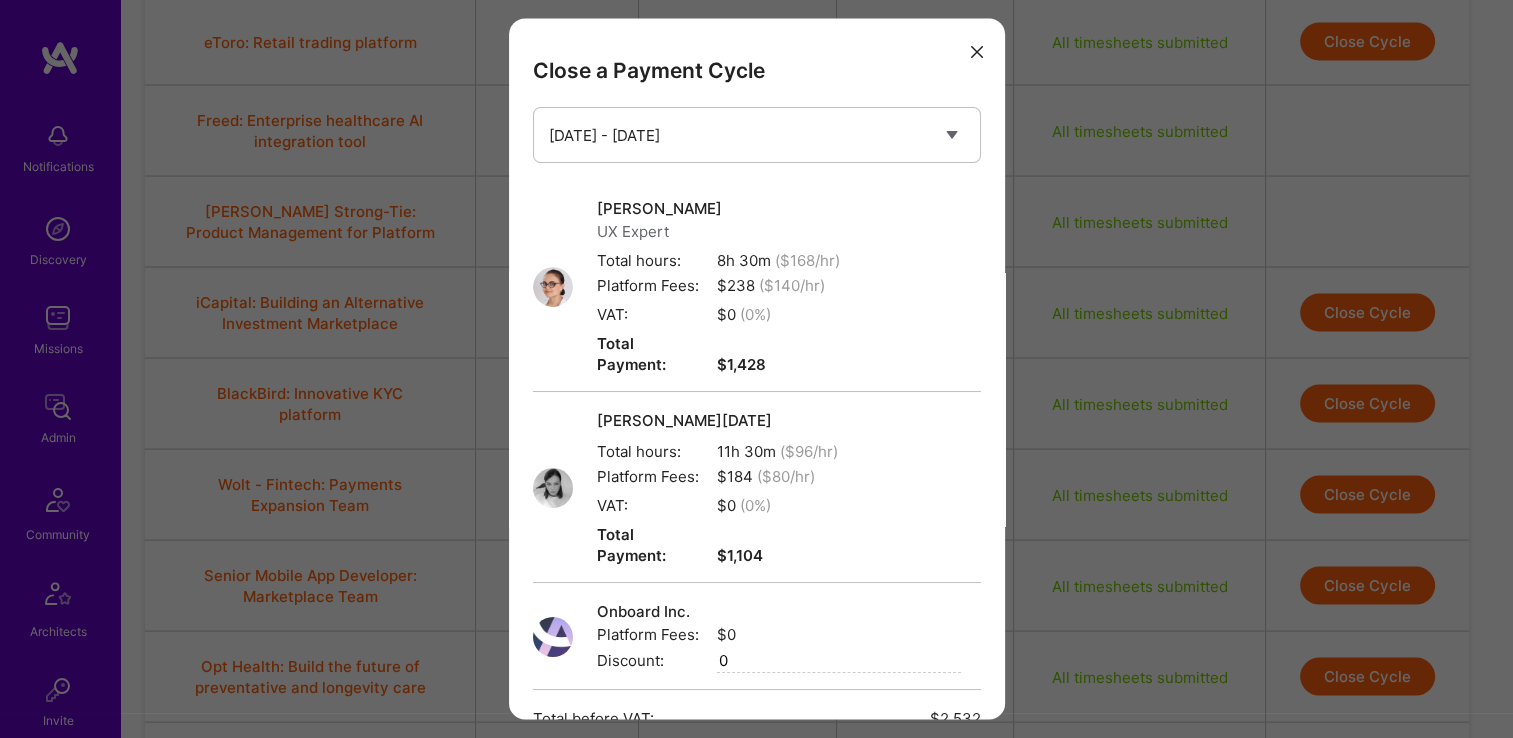scroll, scrollTop: 243, scrollLeft: 0, axis: vertical 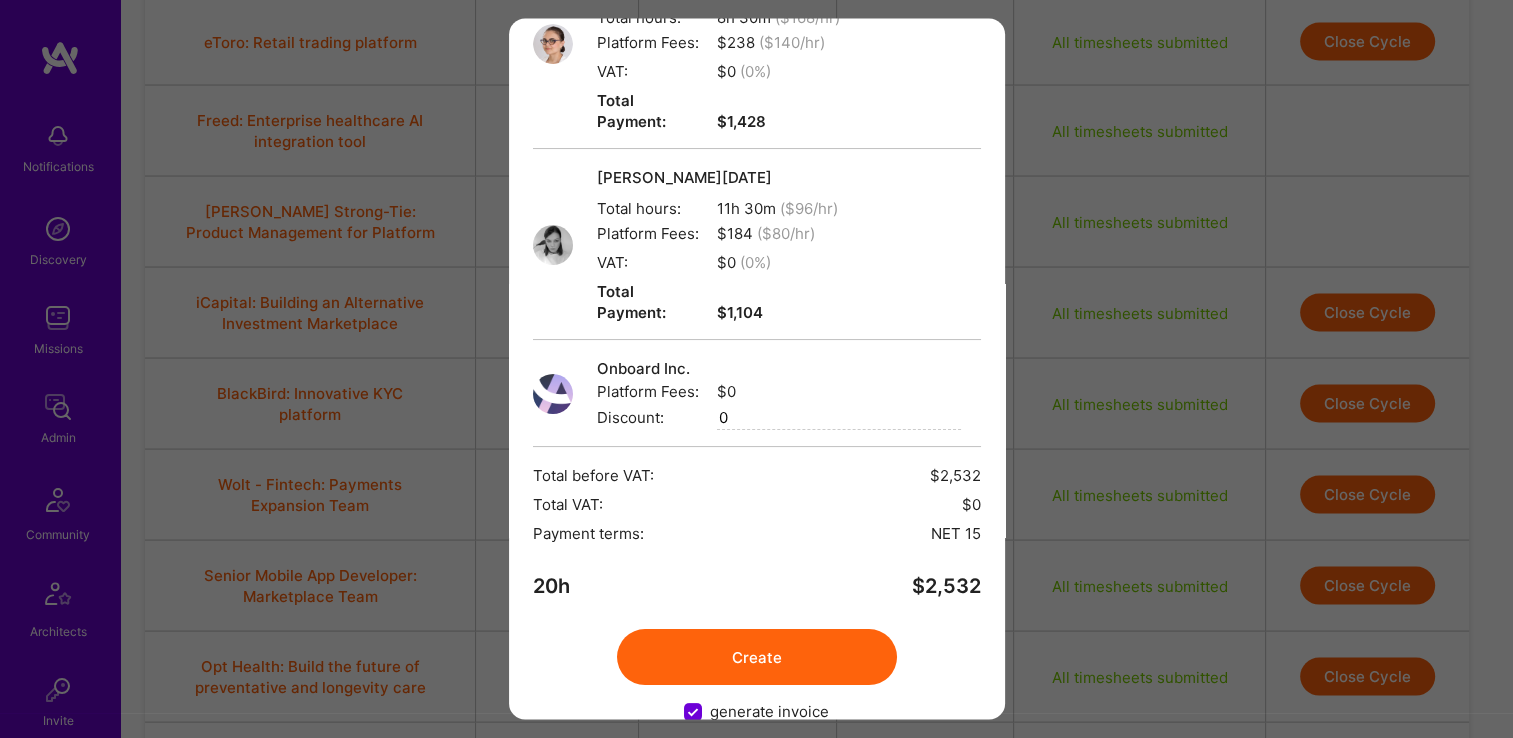 click on "Create" at bounding box center [757, 658] 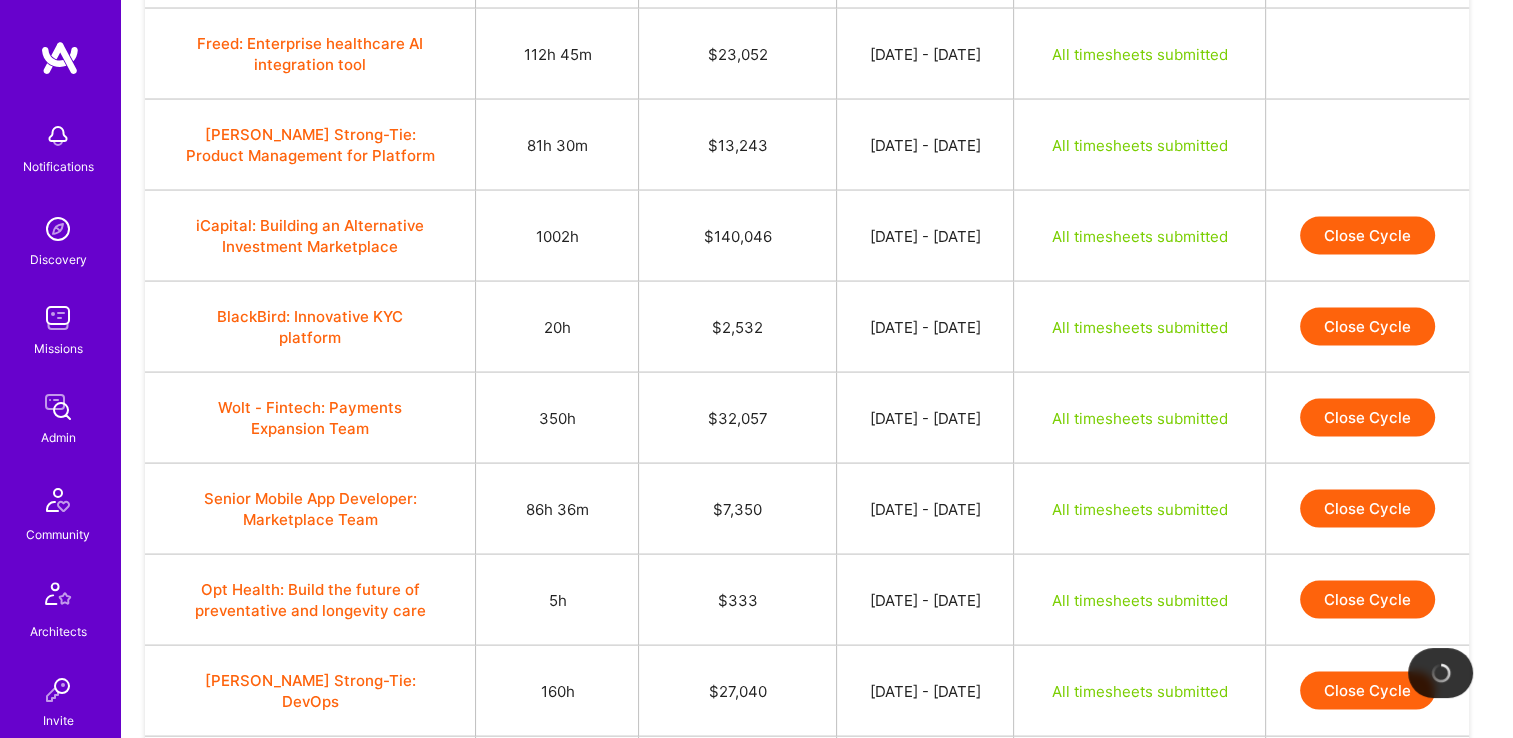 scroll, scrollTop: 3915, scrollLeft: 0, axis: vertical 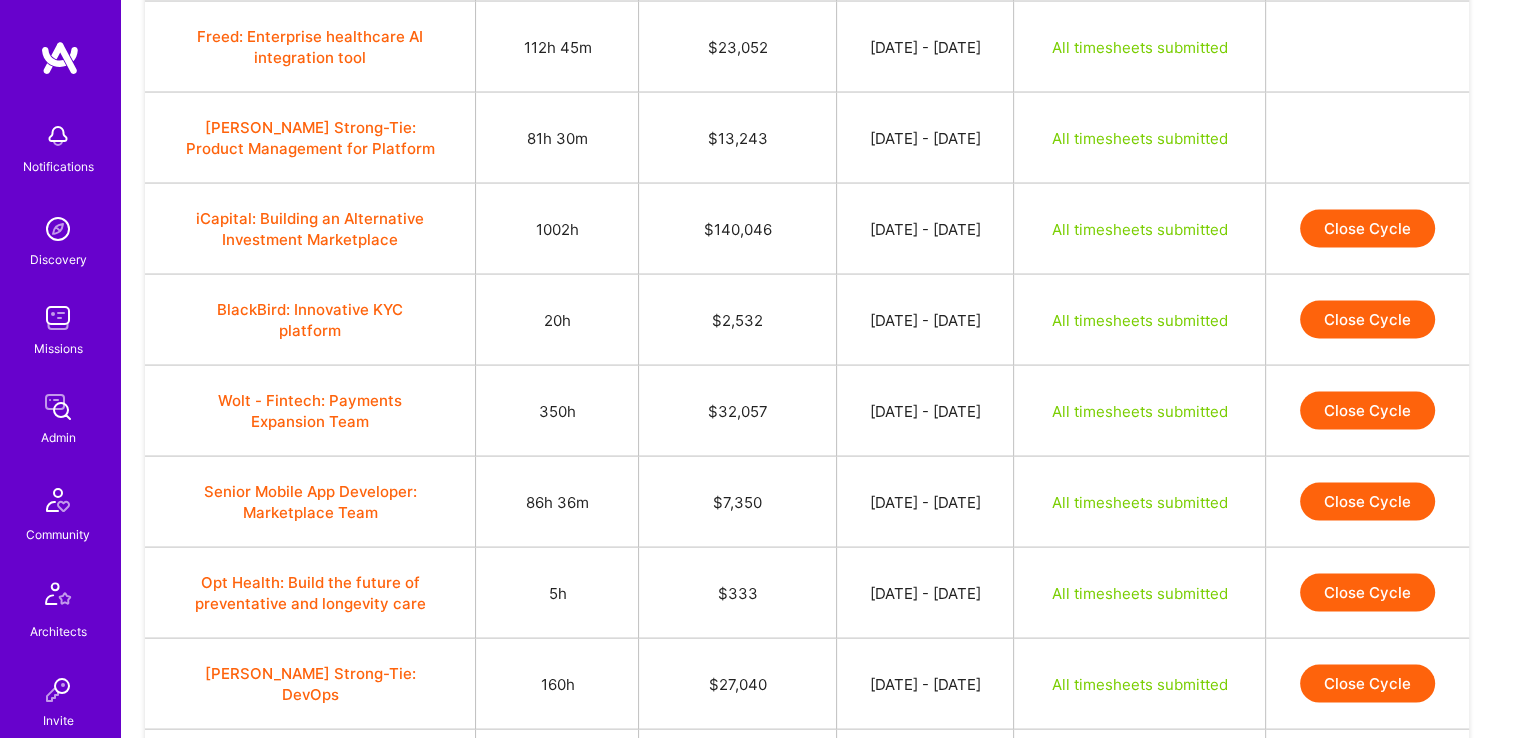 click on "Close Cycle" at bounding box center (1367, 320) 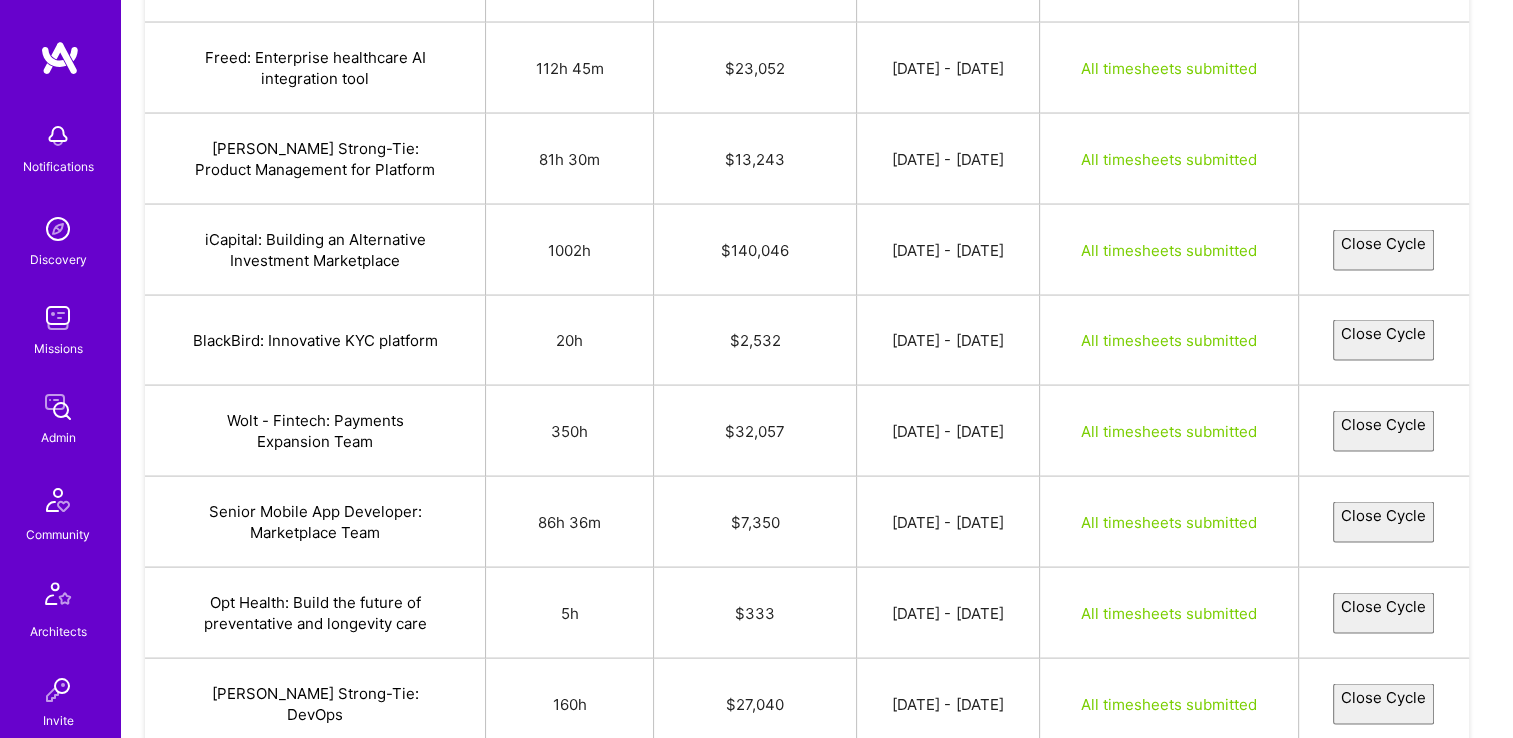 select on "6863ad12cd9e83176b22cdfe" 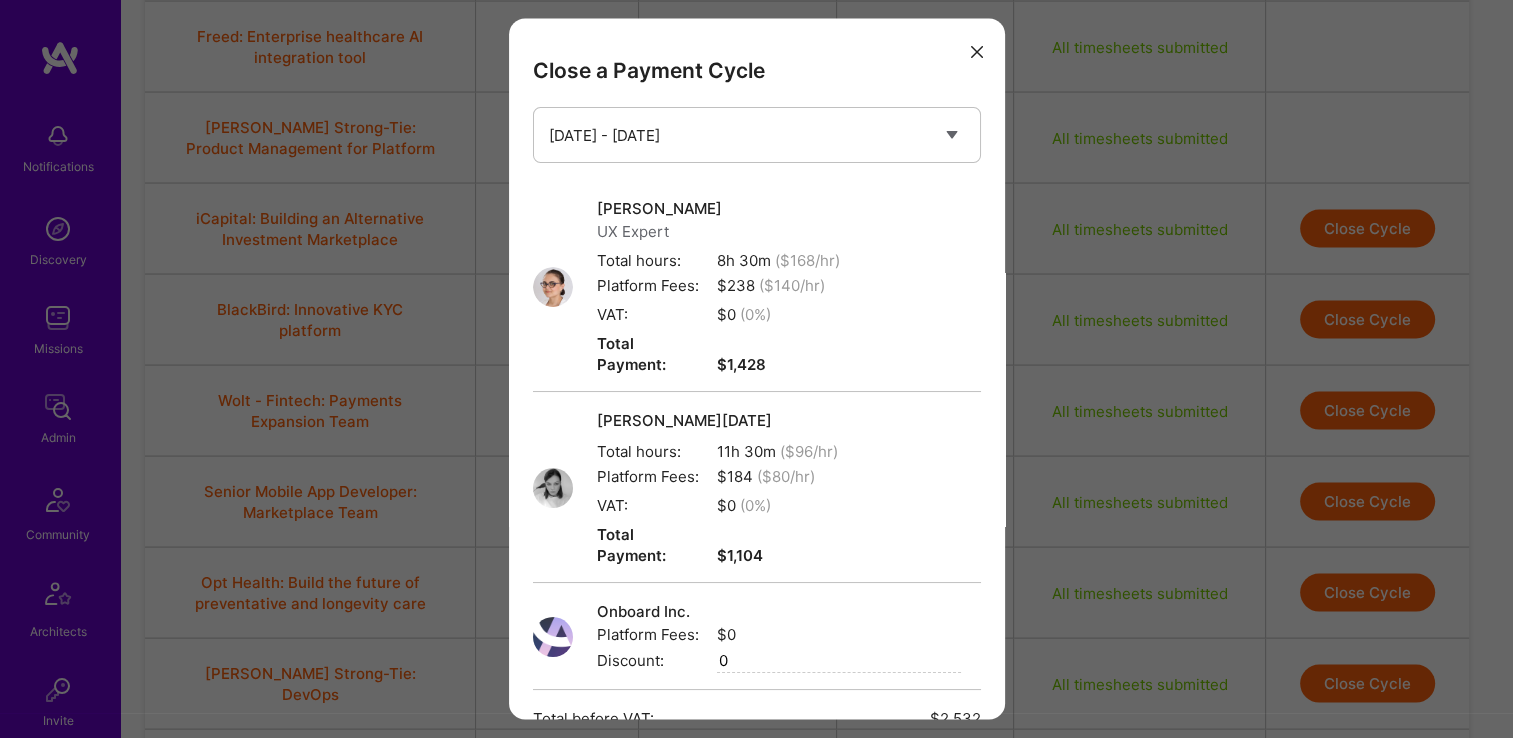 scroll, scrollTop: 243, scrollLeft: 0, axis: vertical 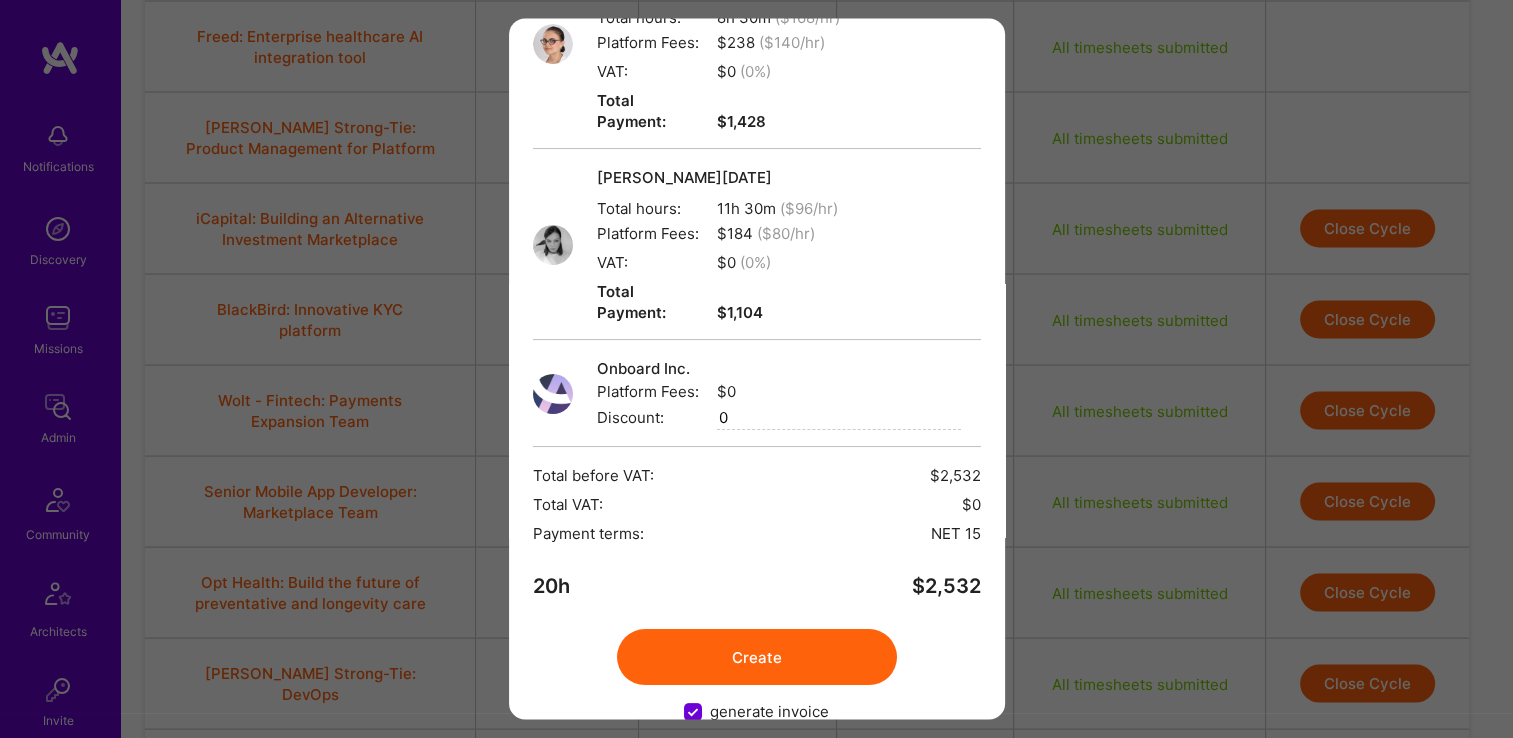 click on "Create" at bounding box center [757, 658] 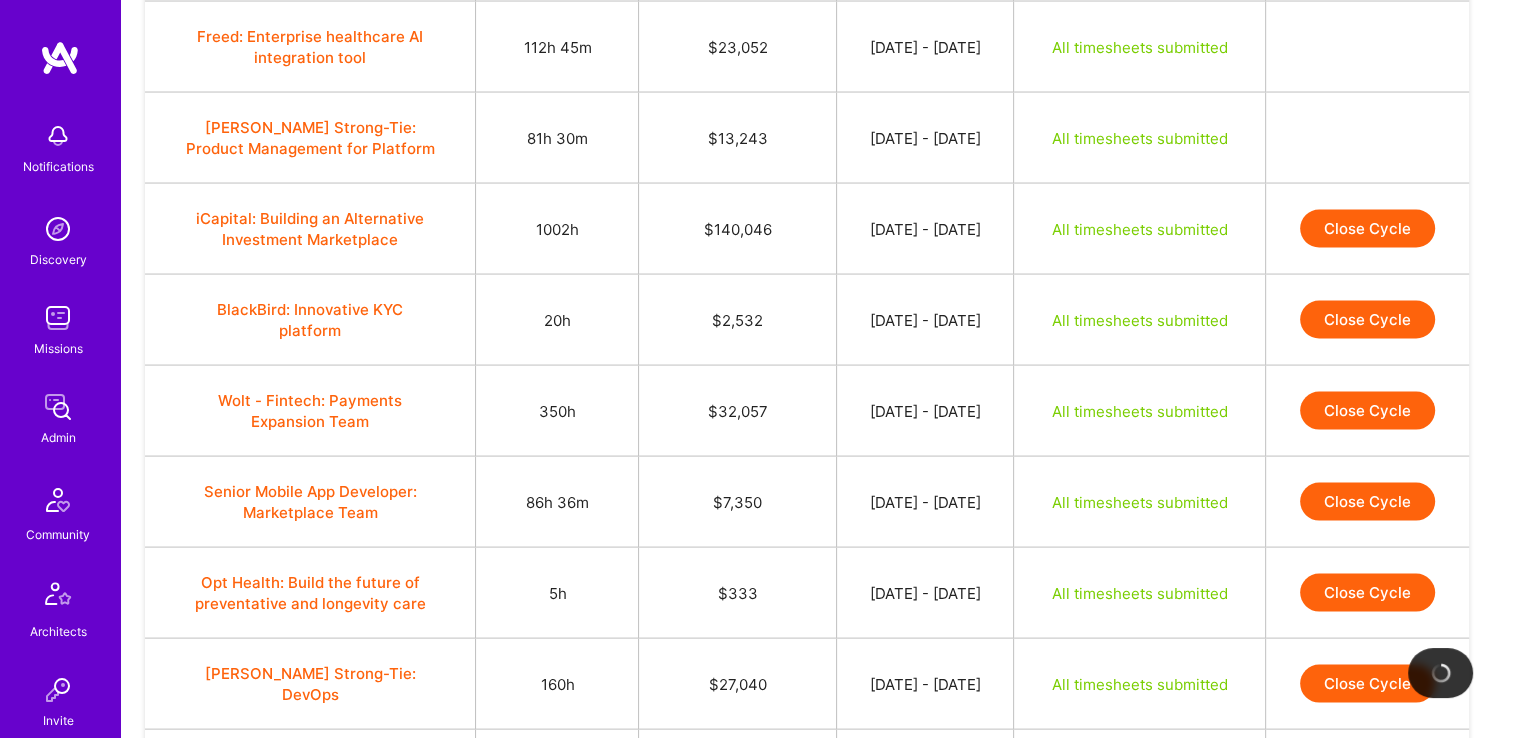 scroll, scrollTop: 3935, scrollLeft: 0, axis: vertical 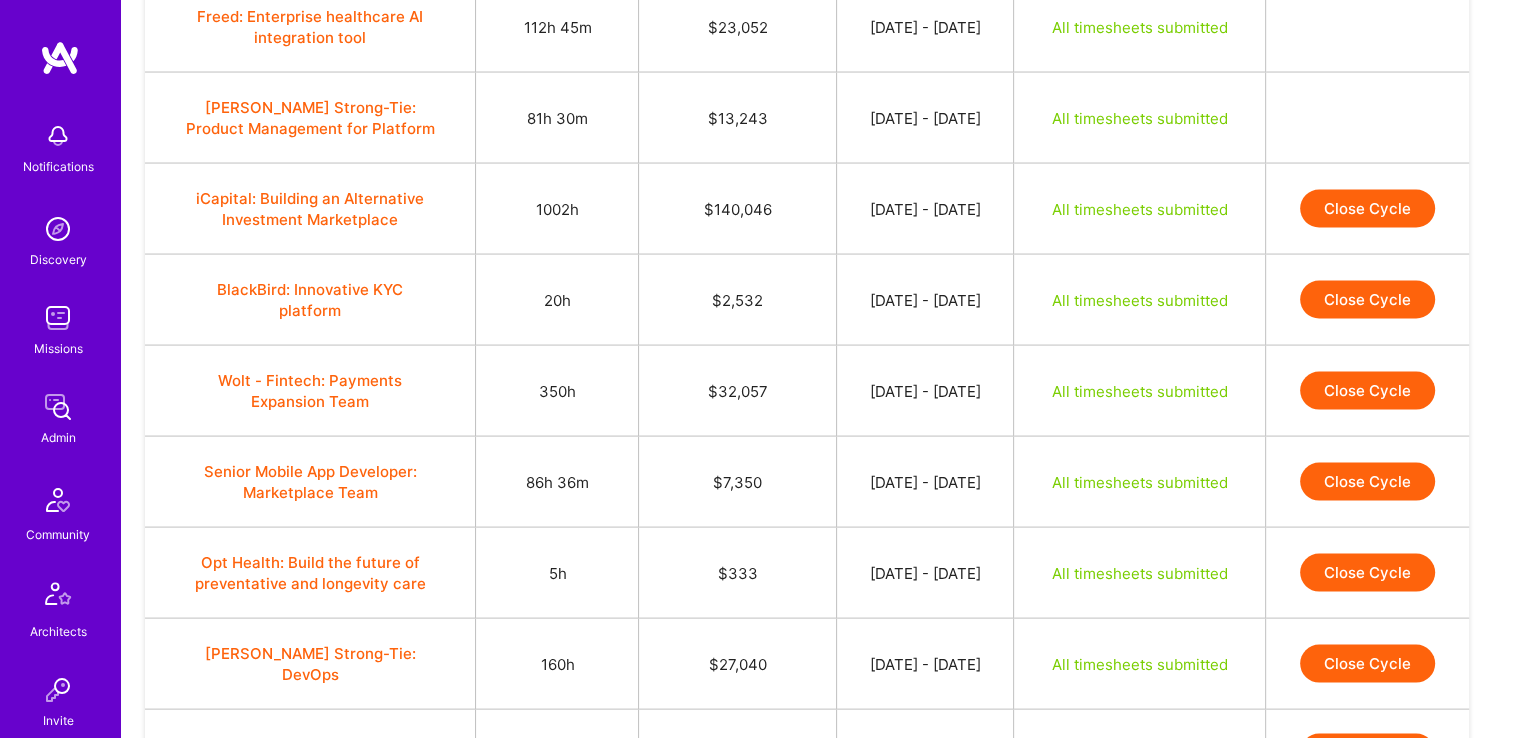 click on "Close Cycle" at bounding box center (1367, 482) 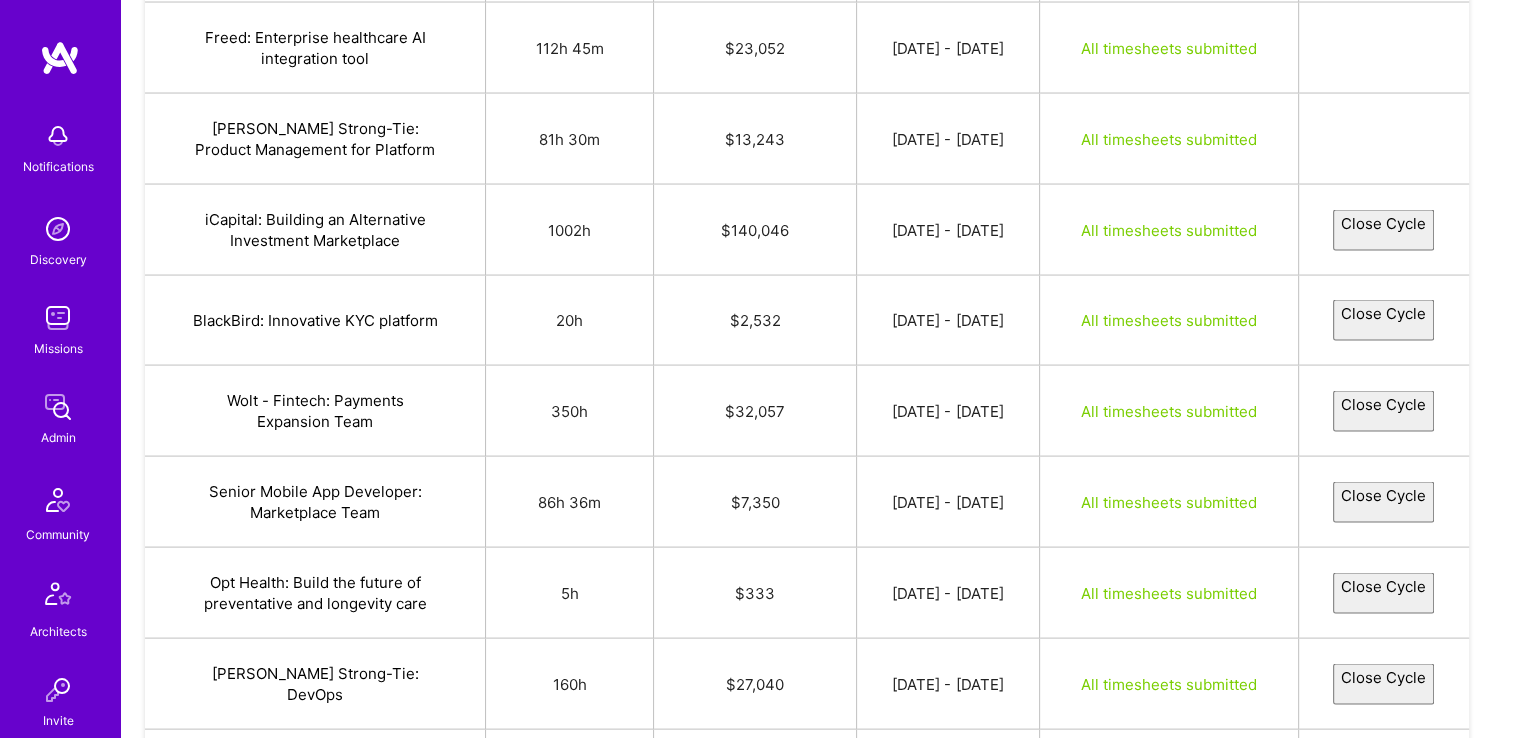 select on "6863199023fe09e199dd2fe4" 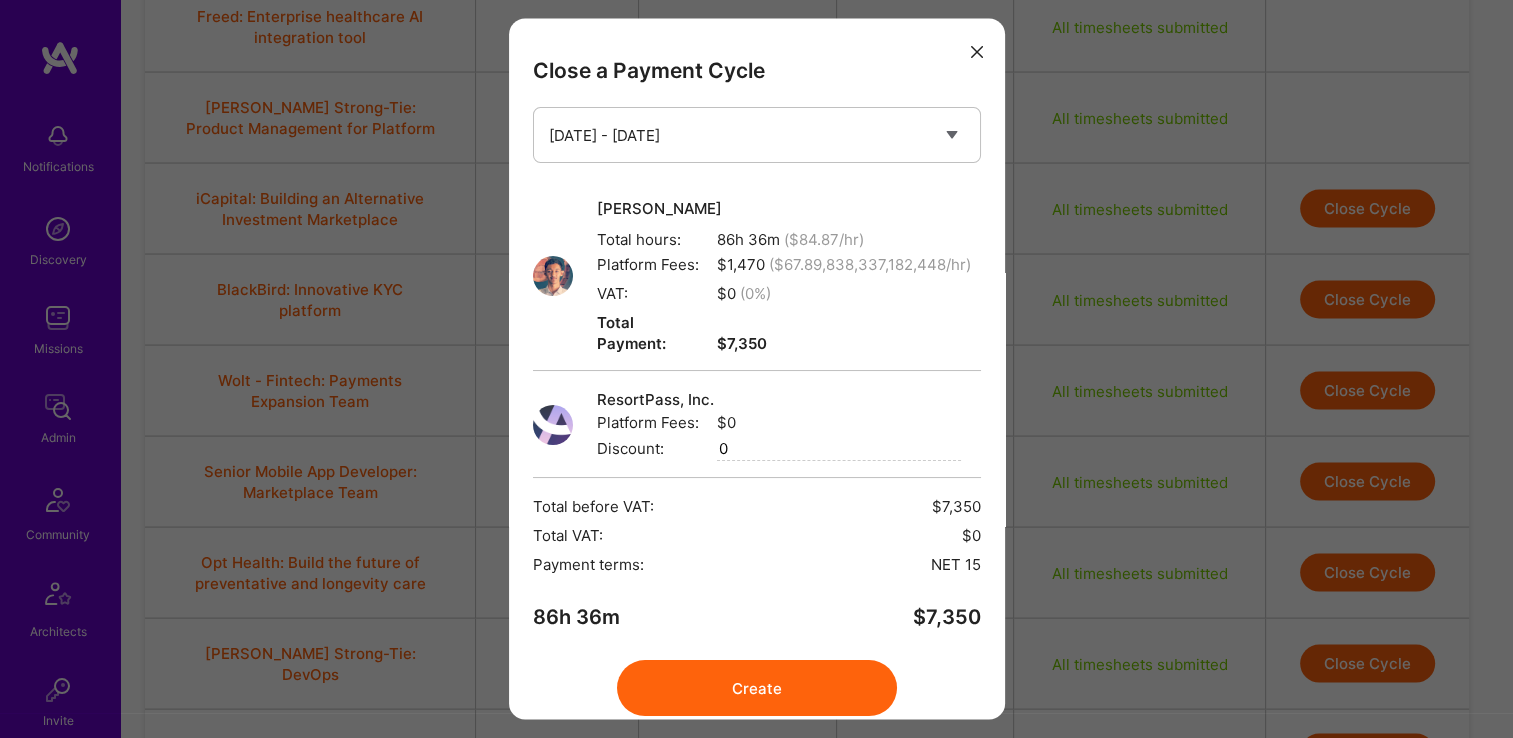 scroll, scrollTop: 72, scrollLeft: 0, axis: vertical 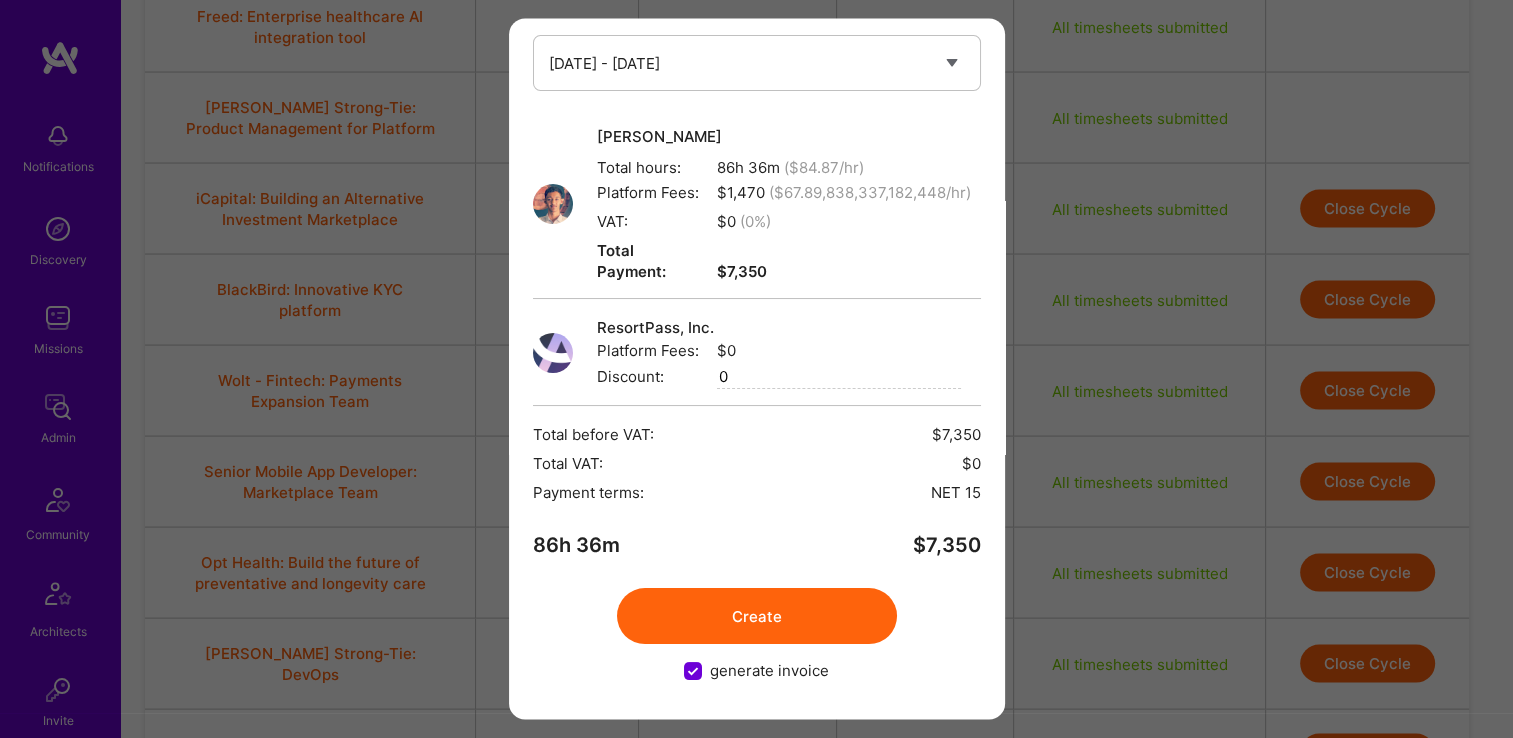 click on "Create" at bounding box center [757, 617] 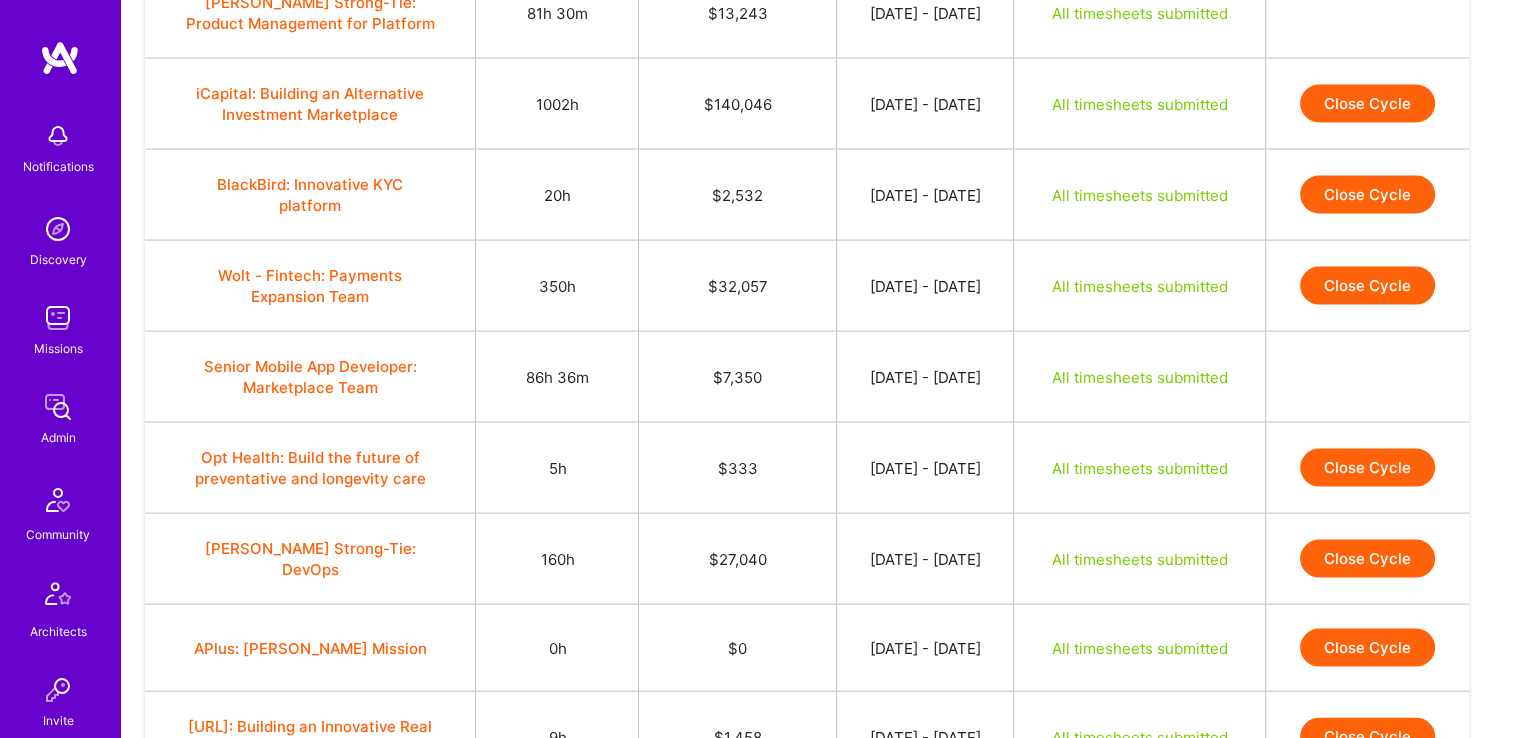 scroll, scrollTop: 4064, scrollLeft: 0, axis: vertical 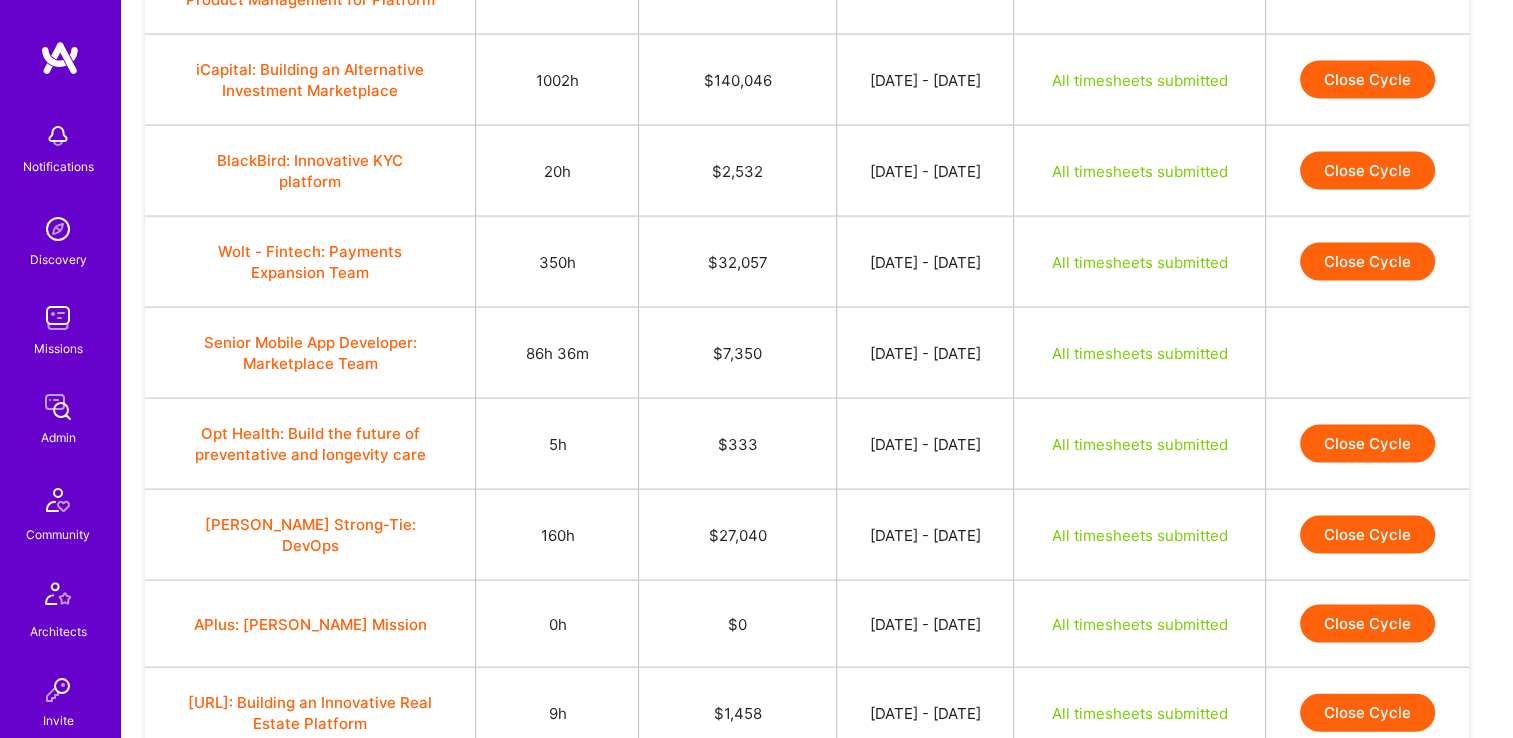 click on "Close Cycle" at bounding box center (1367, 444) 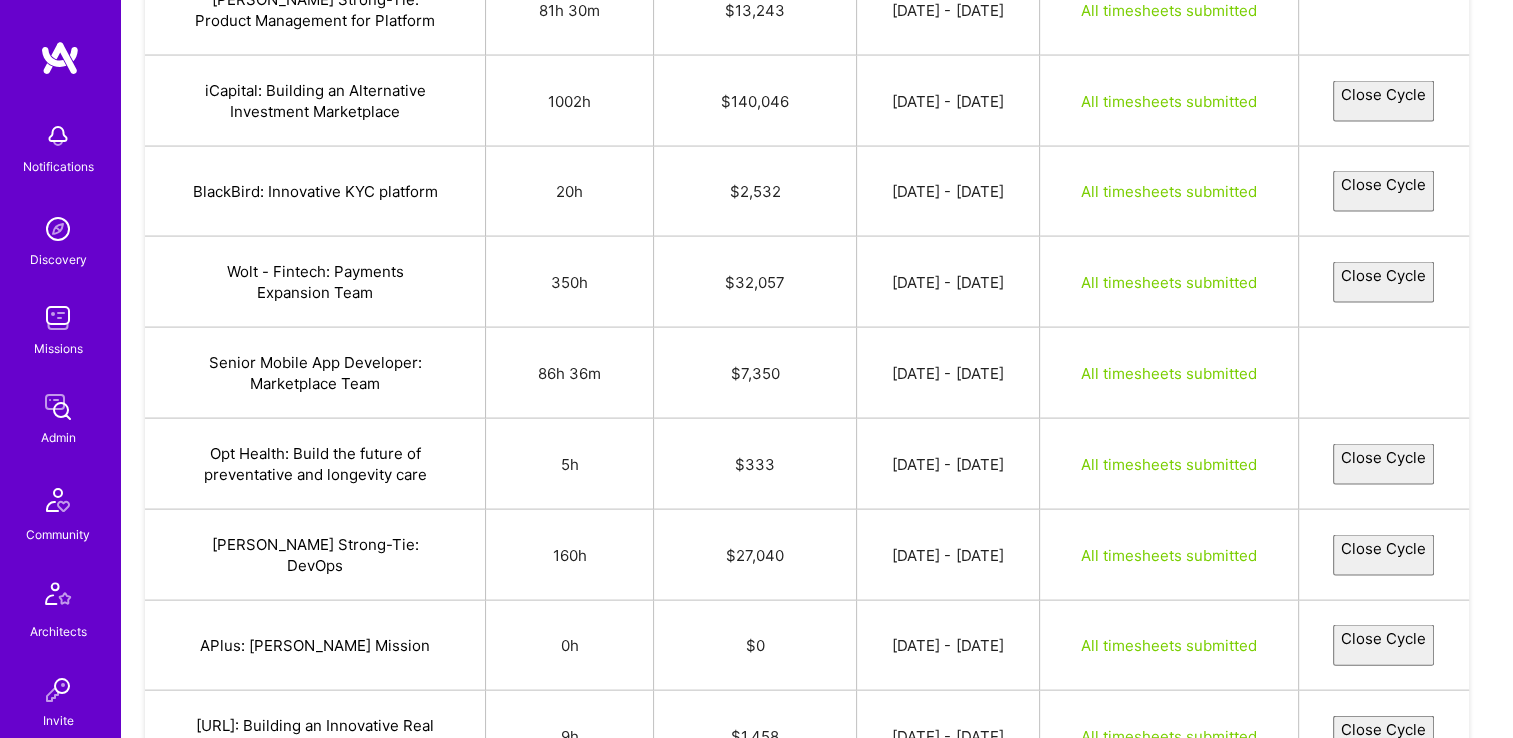 select on "68653c931d02c58afe3a41b0" 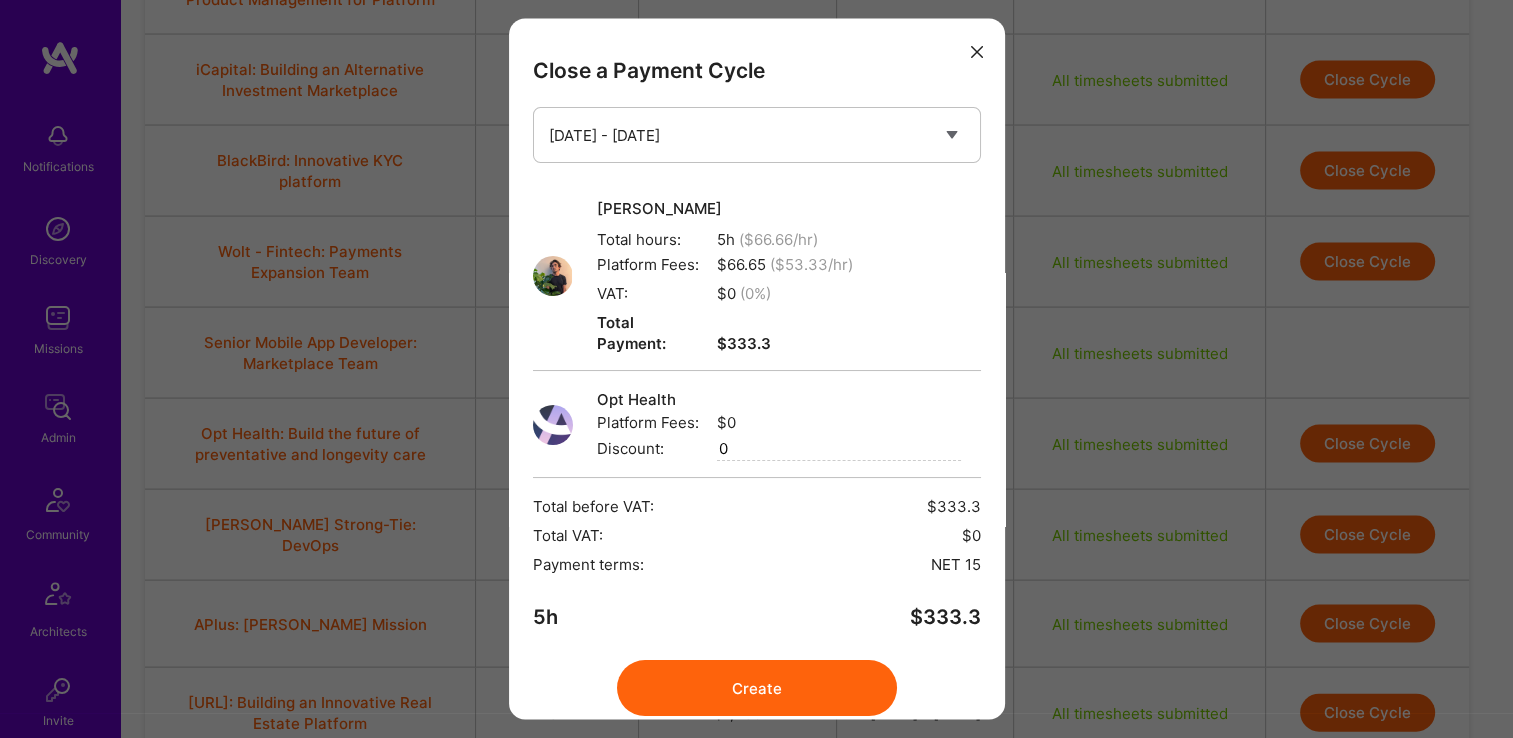 click on "Create" at bounding box center (757, 689) 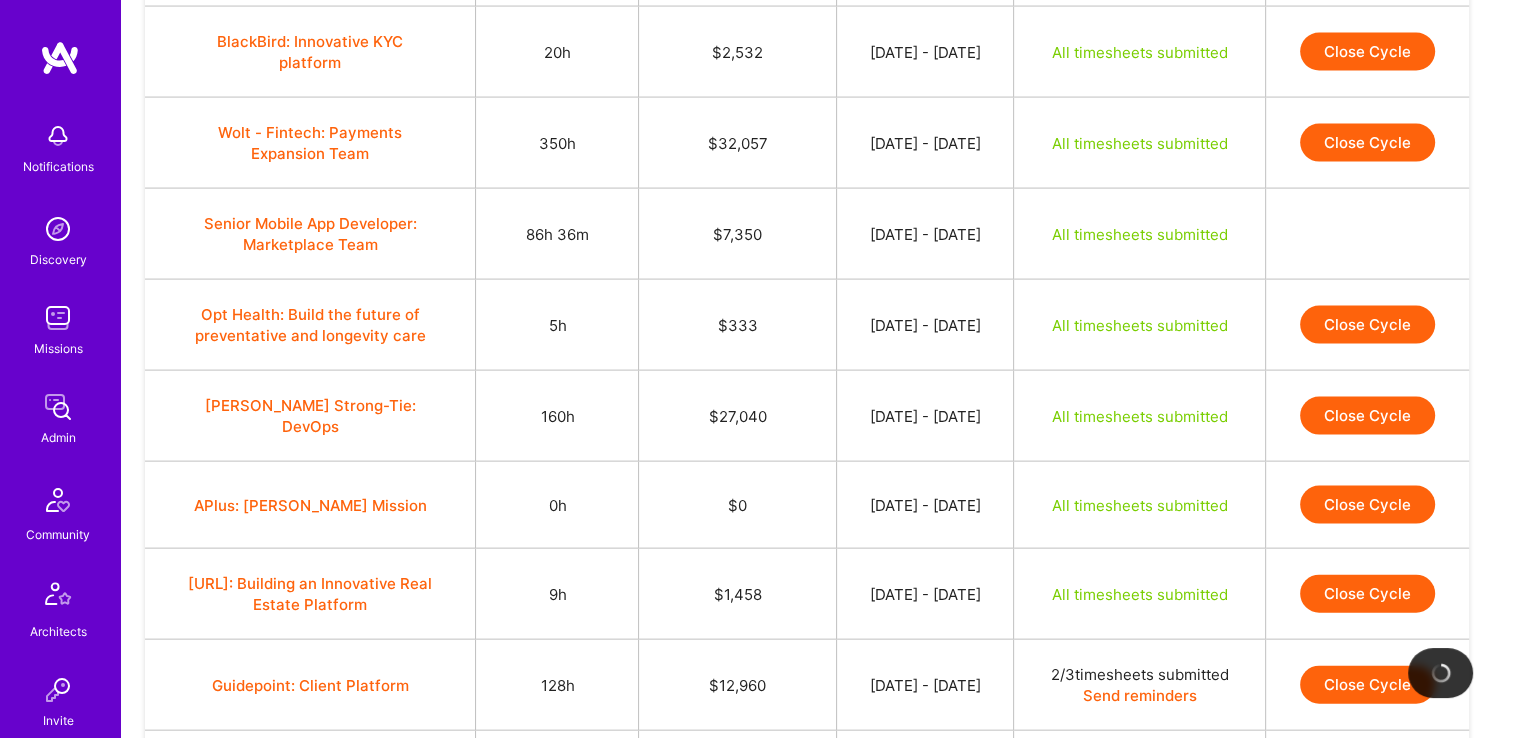 scroll, scrollTop: 4184, scrollLeft: 0, axis: vertical 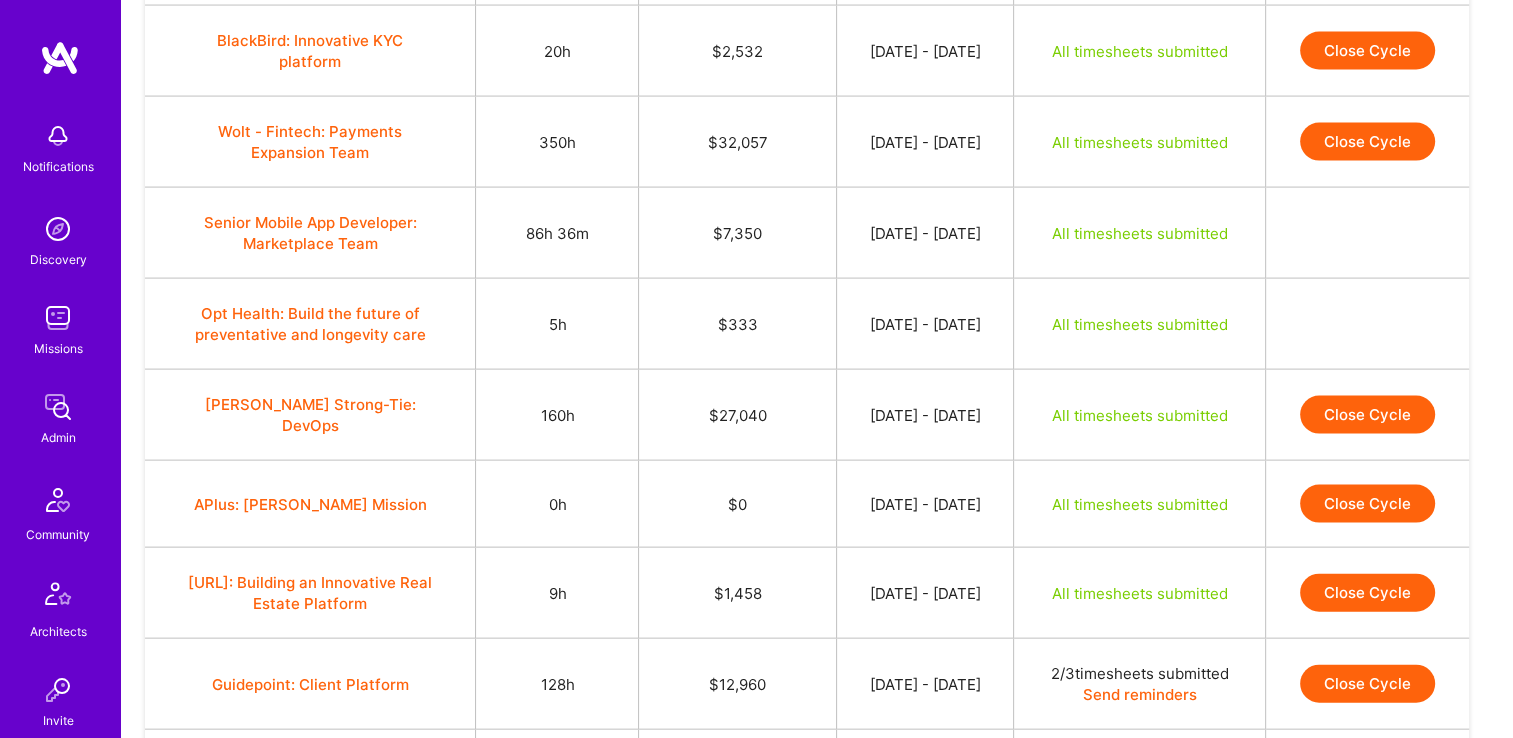 click on "Close Cycle" at bounding box center (1367, 415) 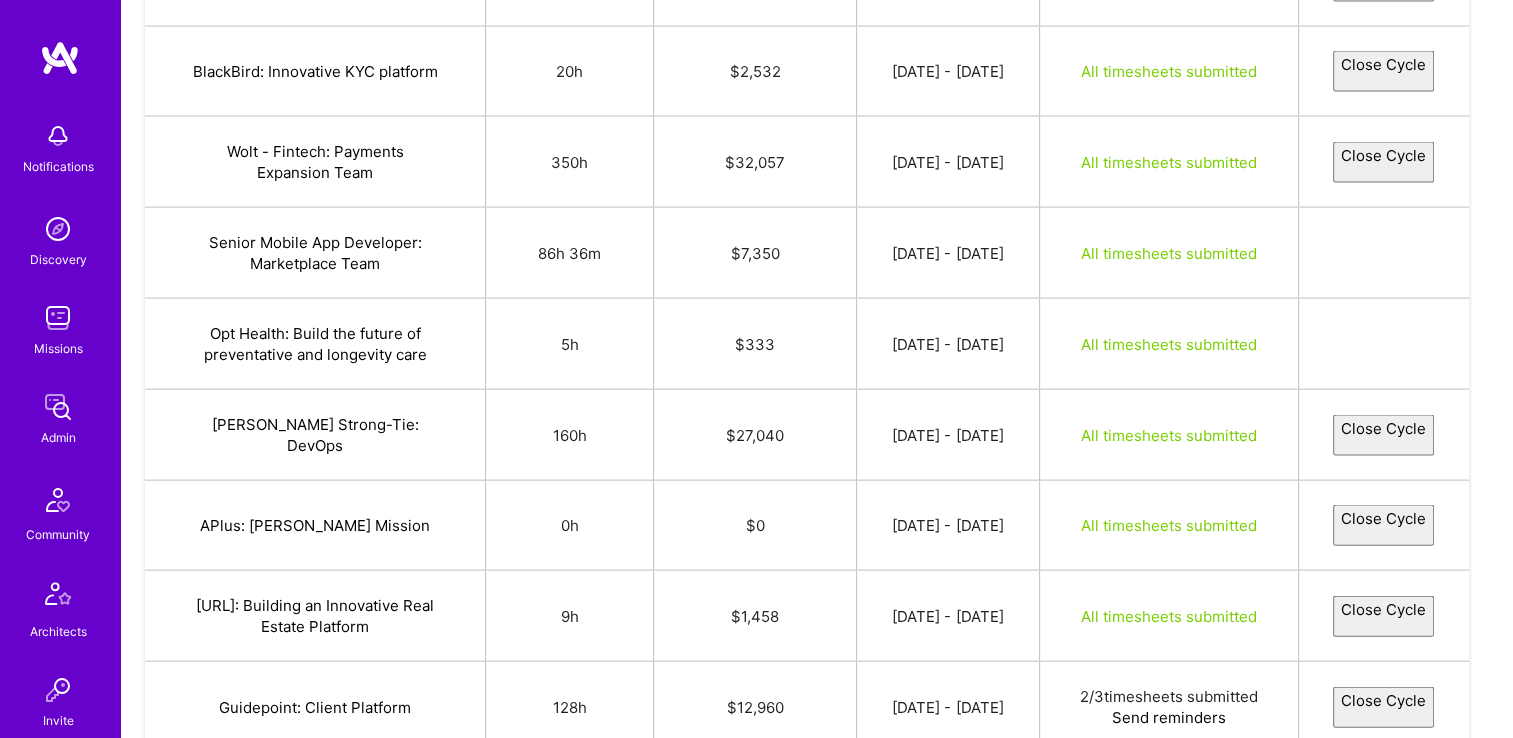 select on "68657b39f49438258d753389" 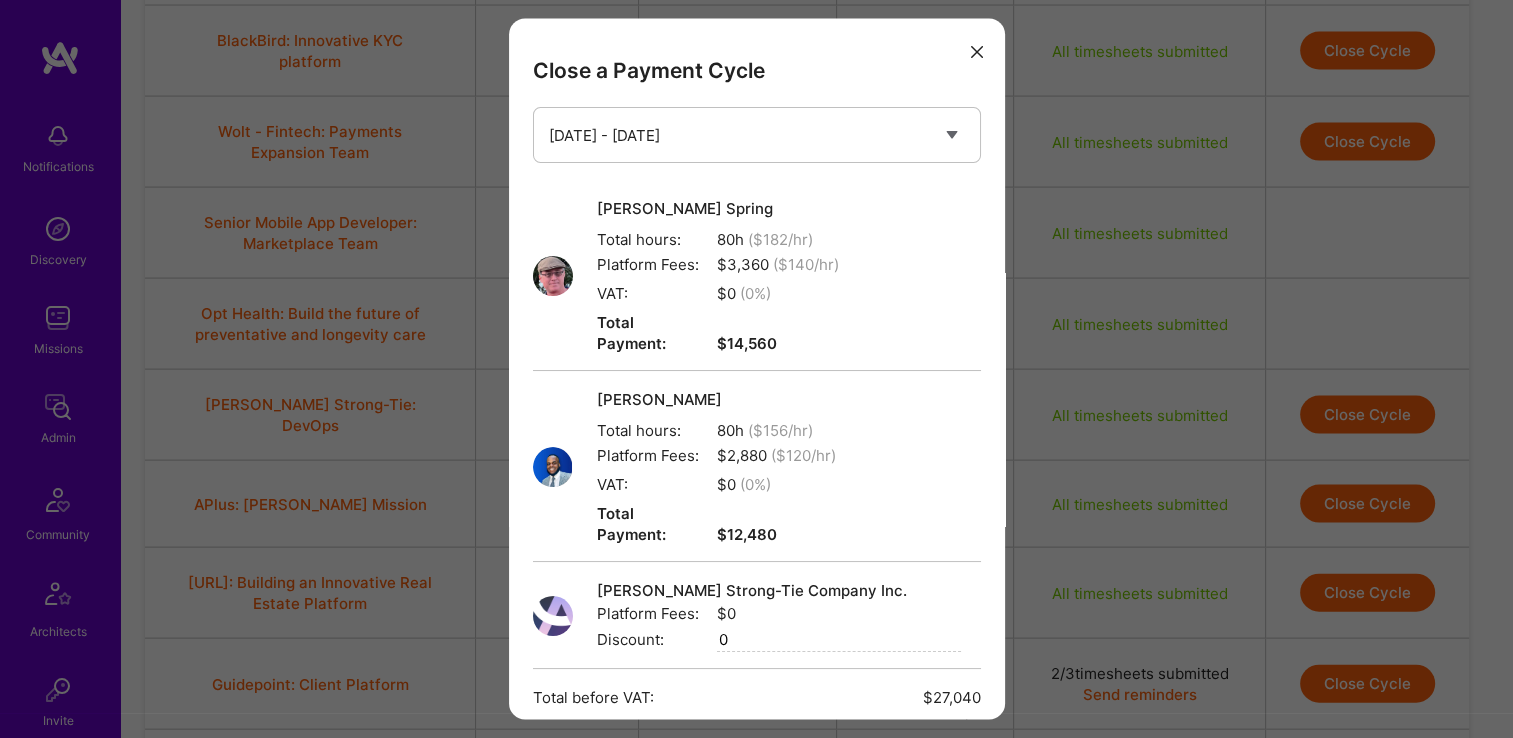 scroll, scrollTop: 221, scrollLeft: 0, axis: vertical 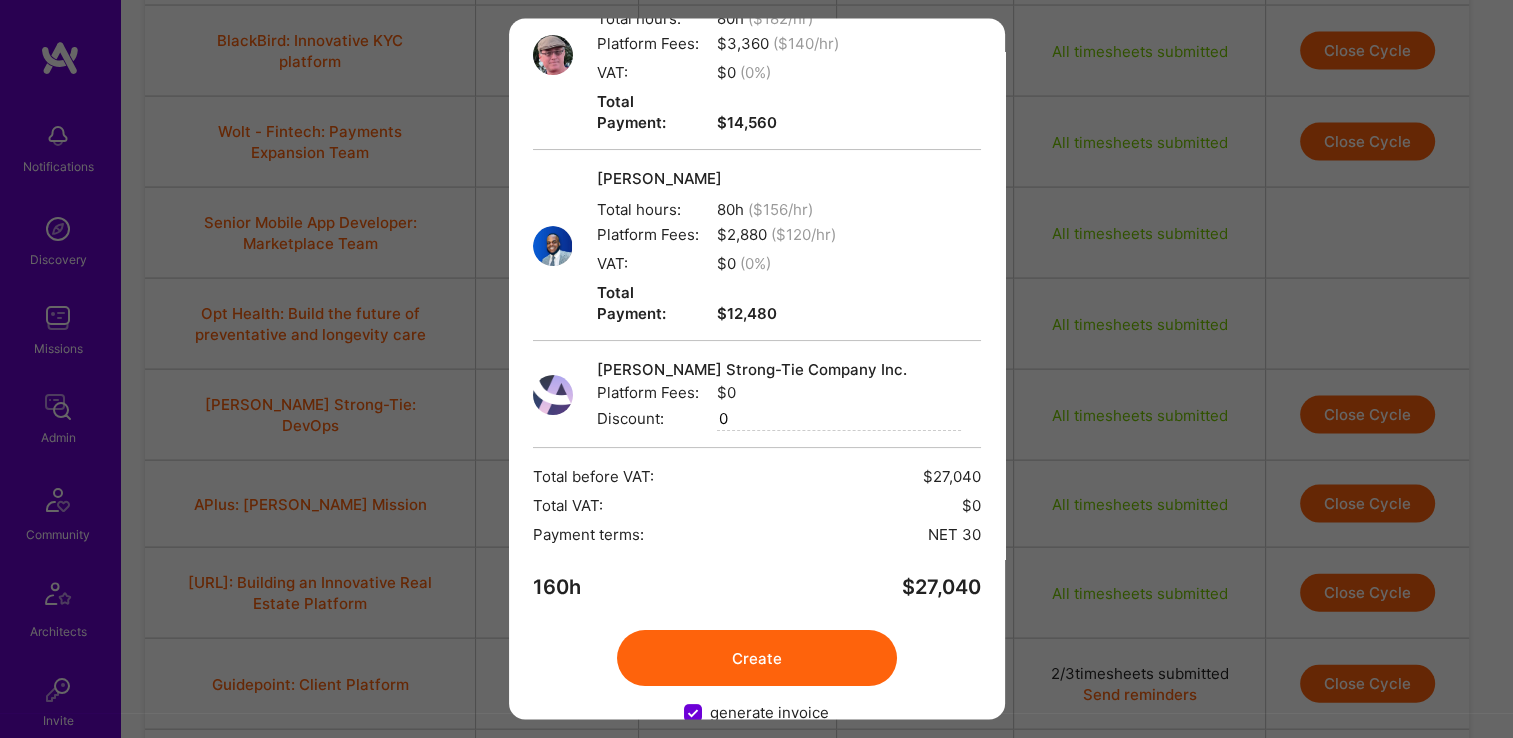 click on "Create" at bounding box center (757, 659) 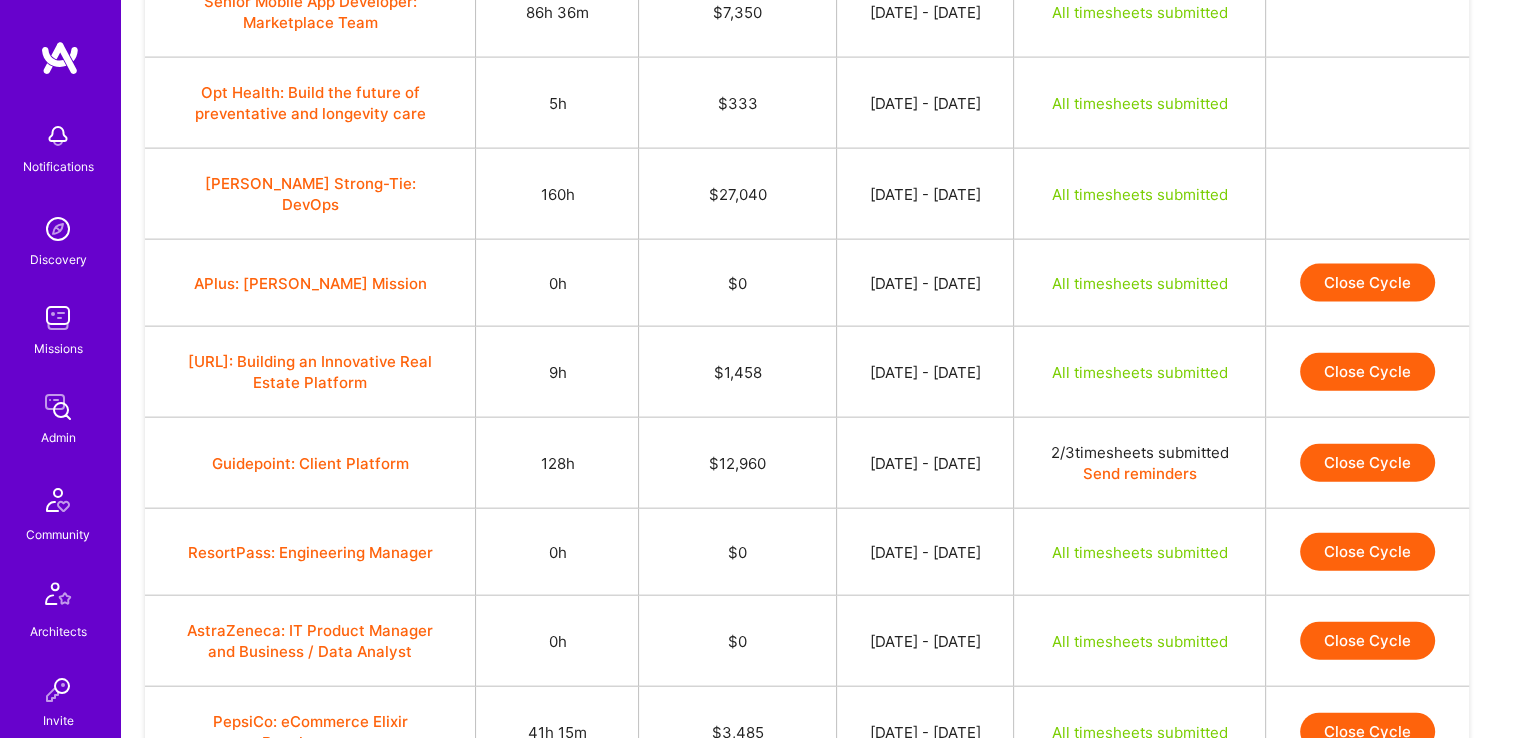 scroll, scrollTop: 4408, scrollLeft: 0, axis: vertical 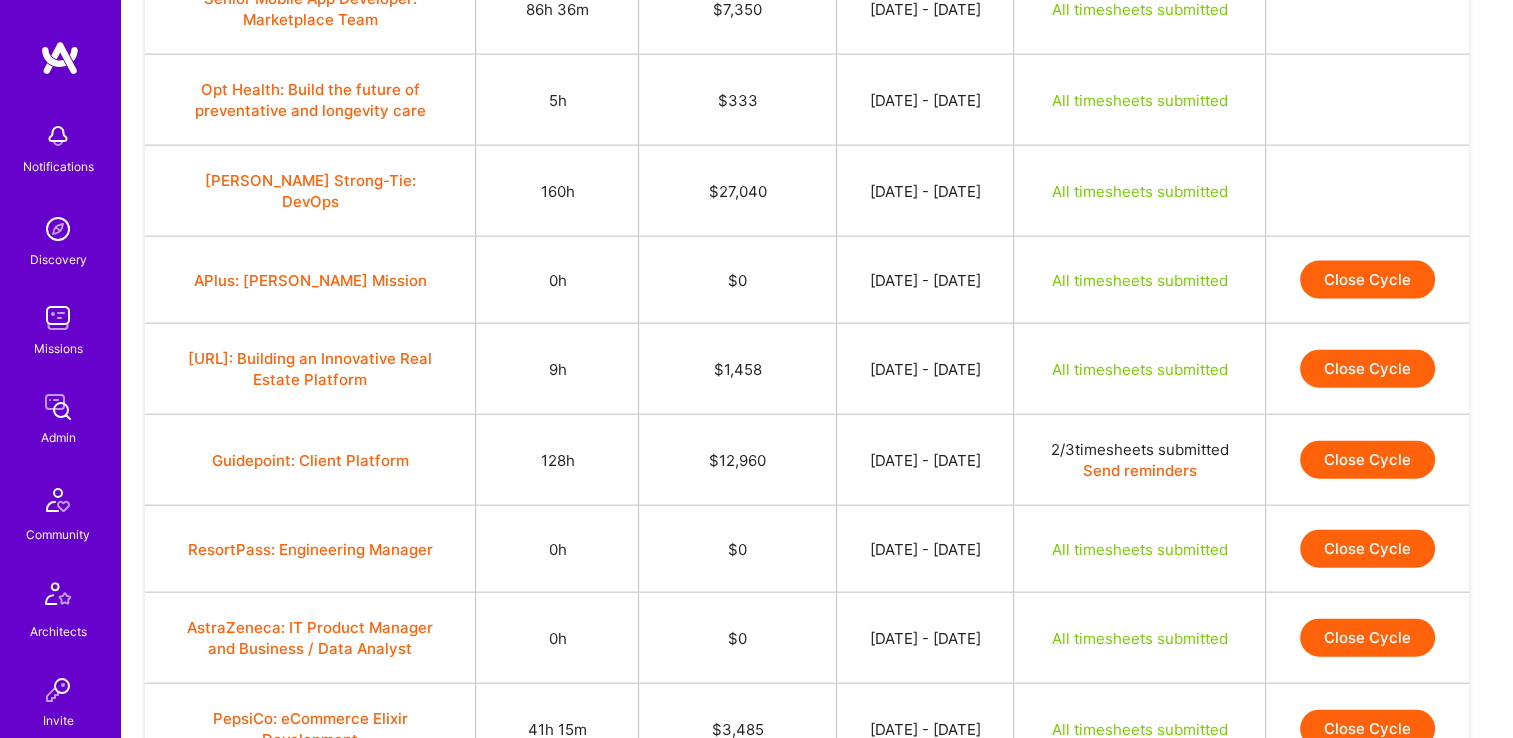 click on "Close Cycle" at bounding box center (1367, 369) 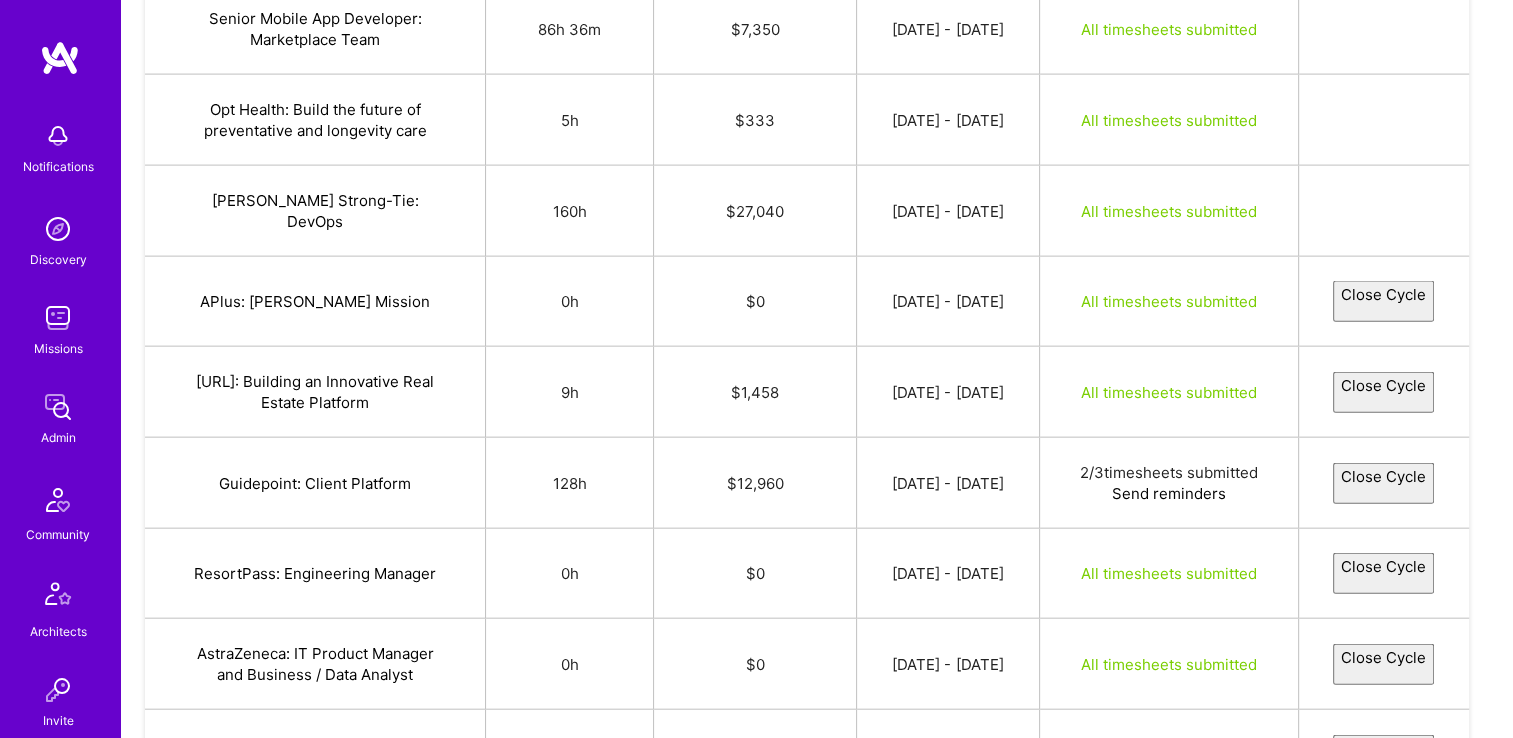 select on "6864f728f6383a12e6691fb9" 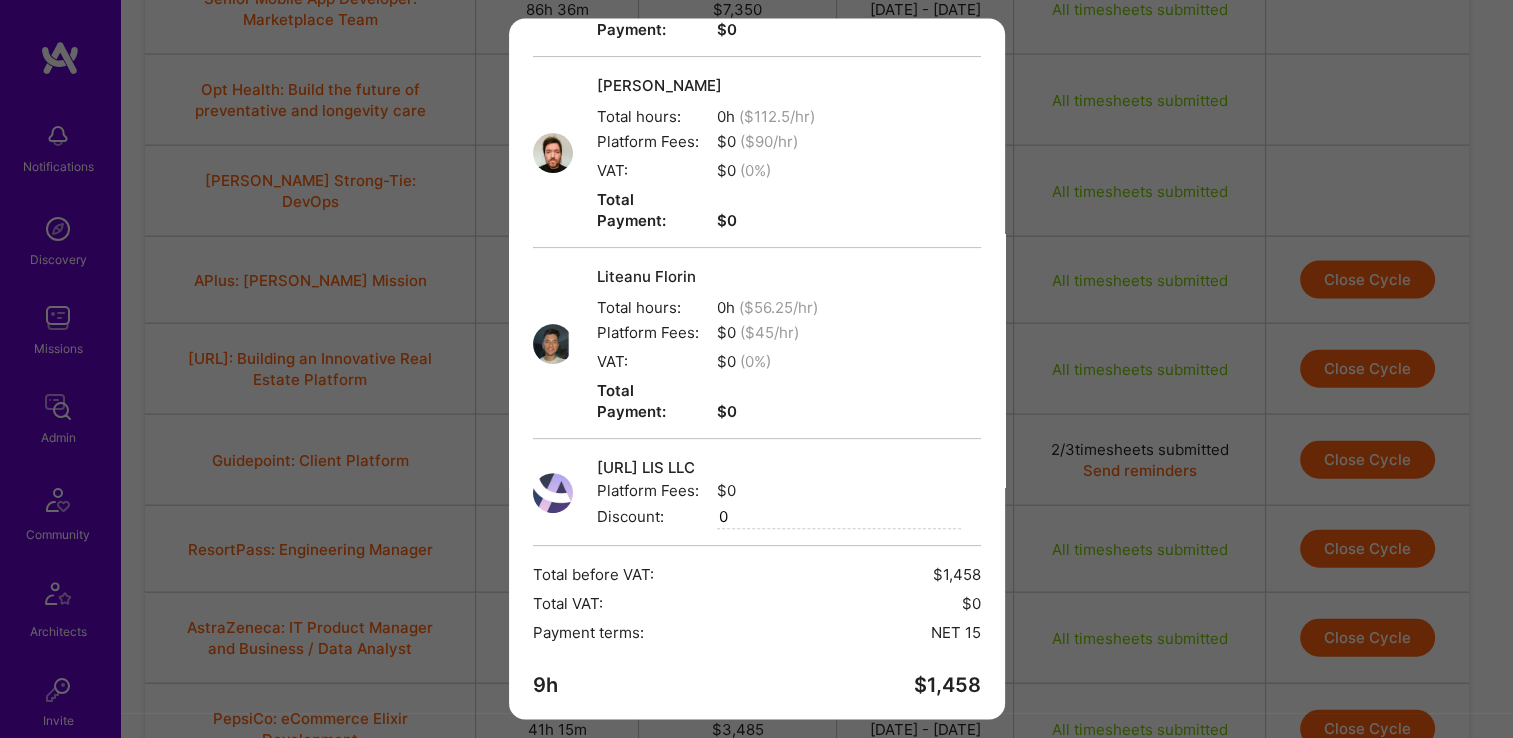 scroll, scrollTop: 603, scrollLeft: 0, axis: vertical 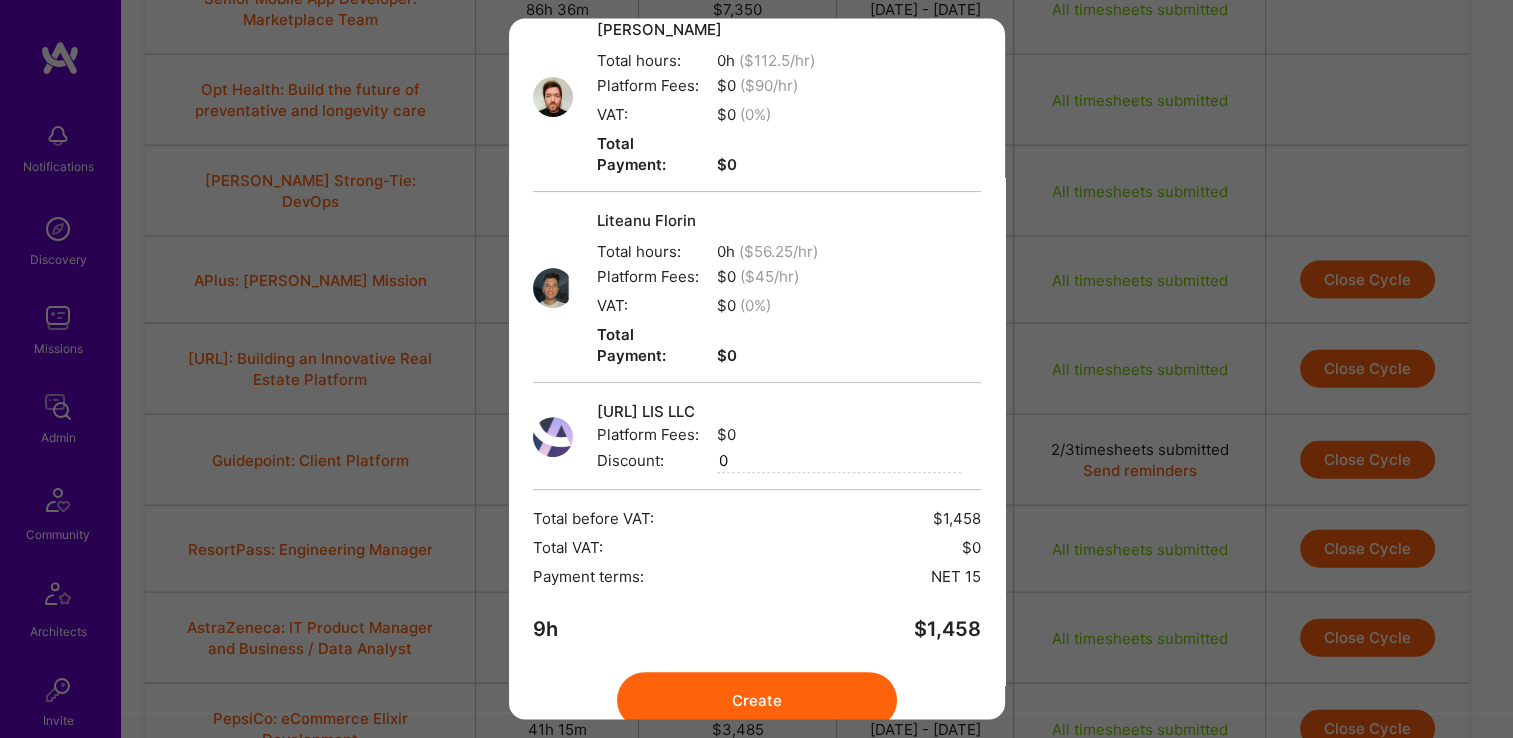 click on "Create" at bounding box center [757, 701] 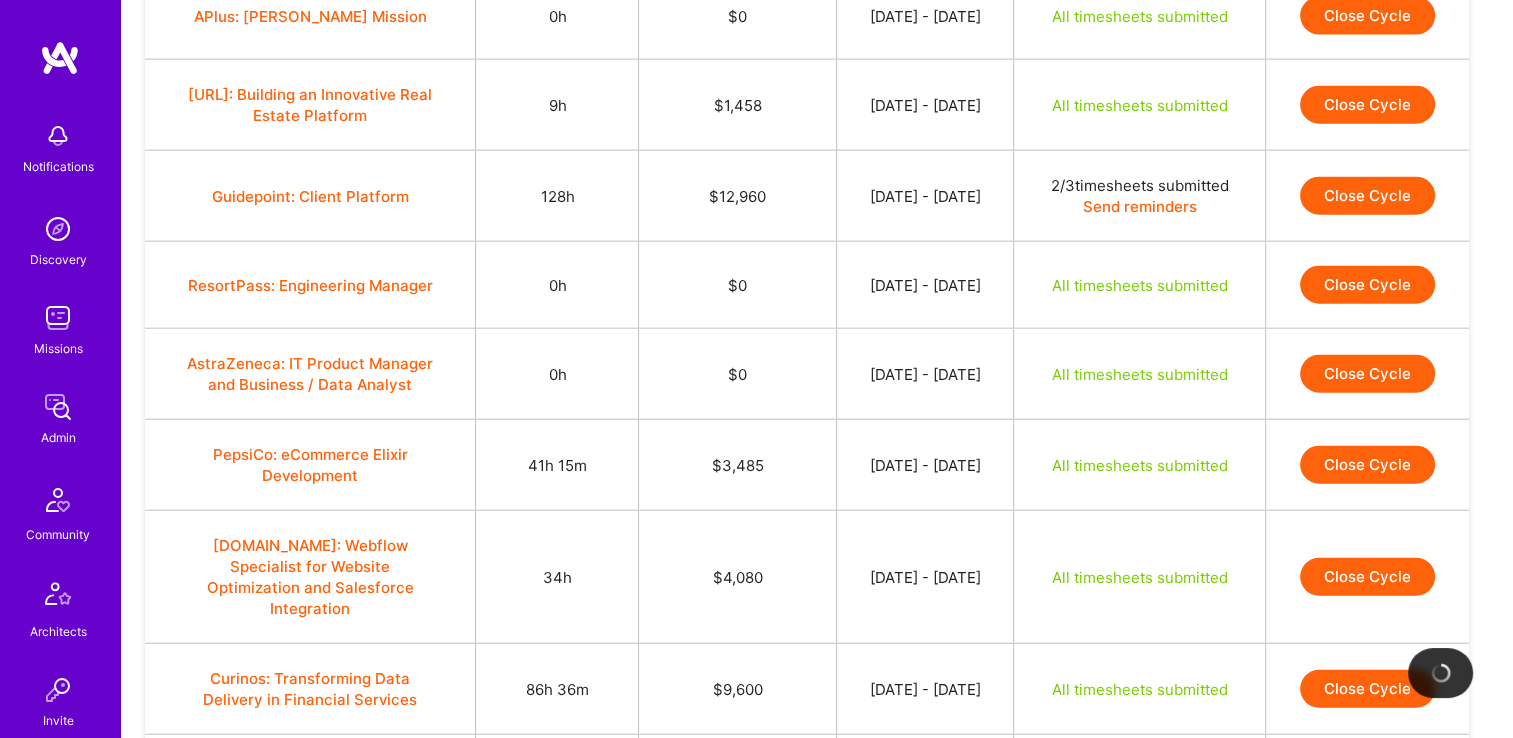 scroll, scrollTop: 4672, scrollLeft: 0, axis: vertical 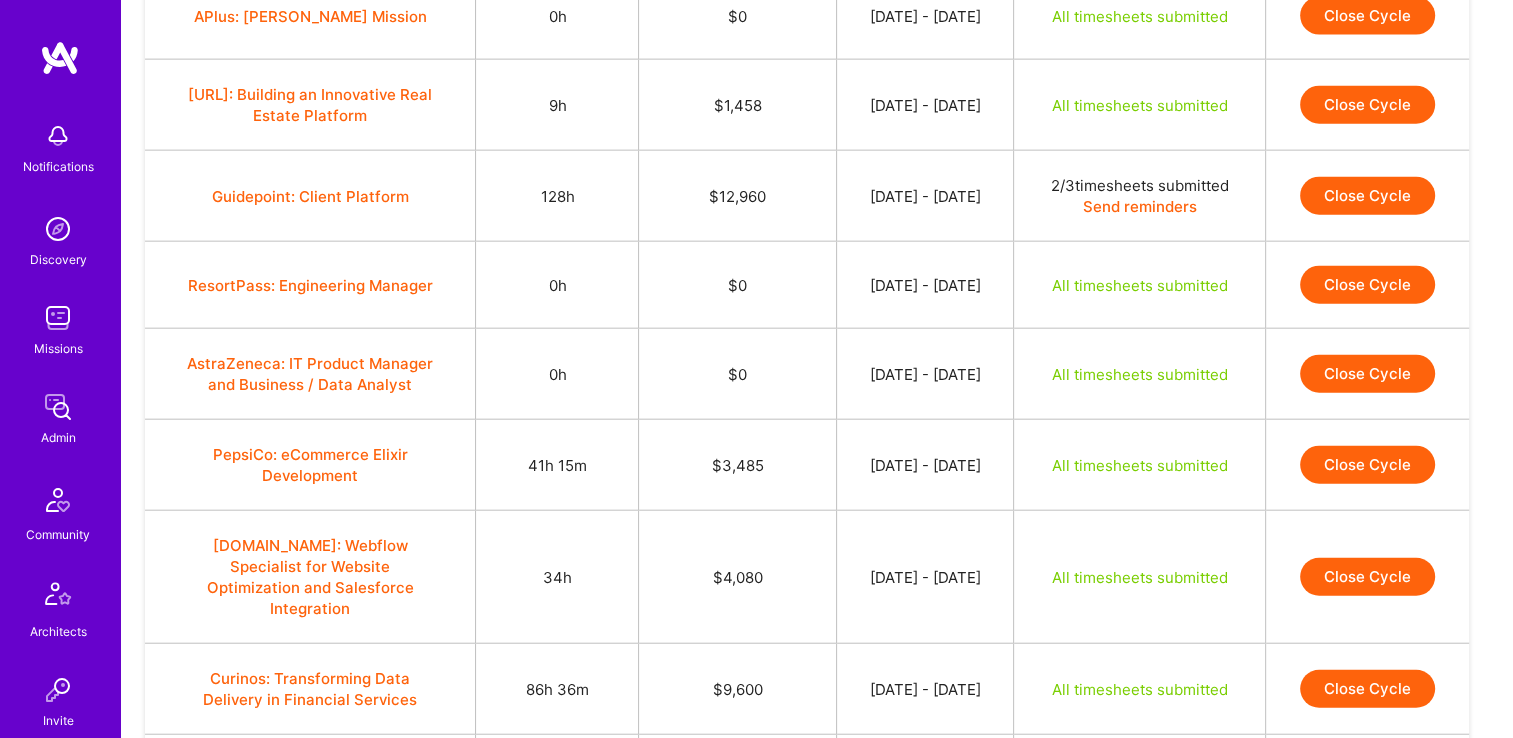 click on "Close Cycle" at bounding box center (1367, 465) 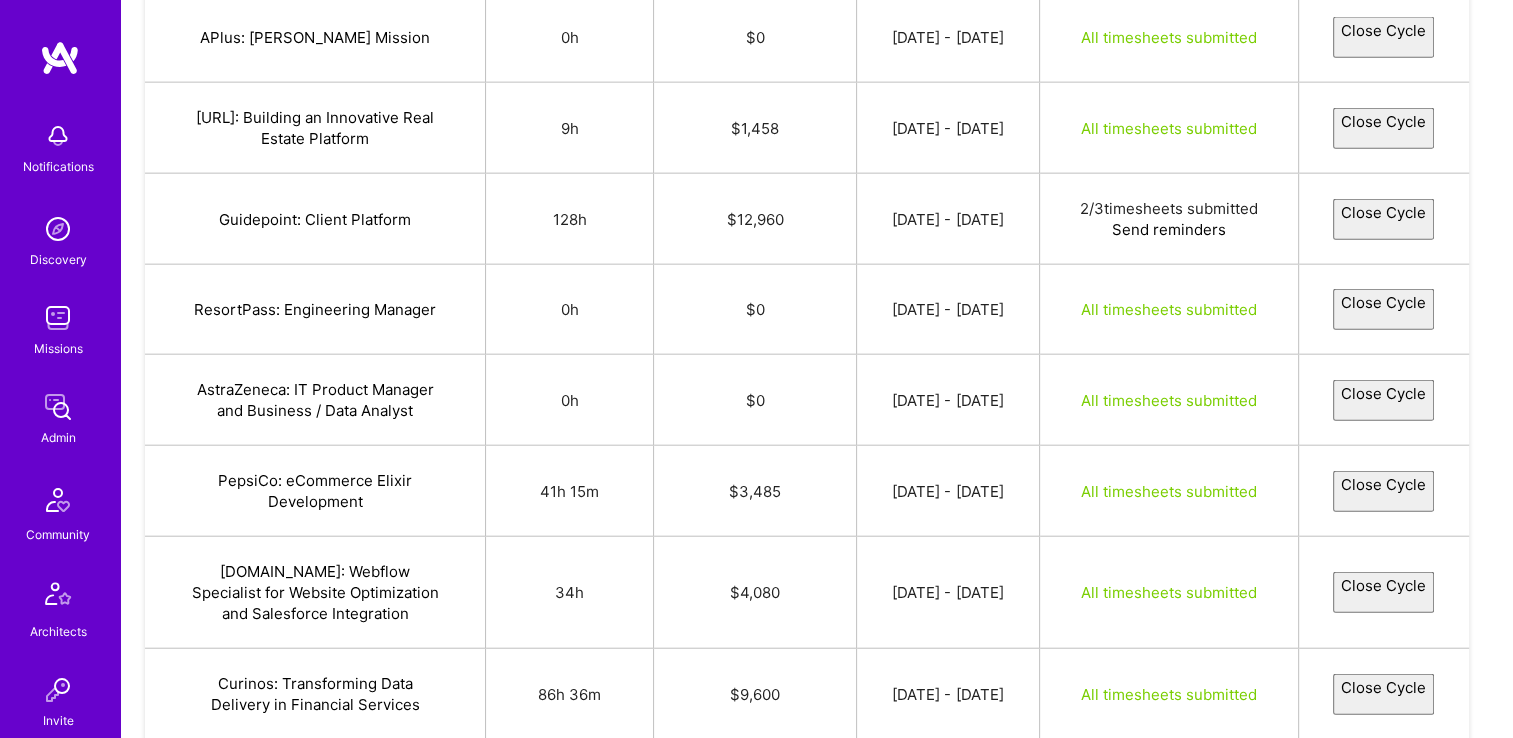select on "6864376921f189258aee85eb" 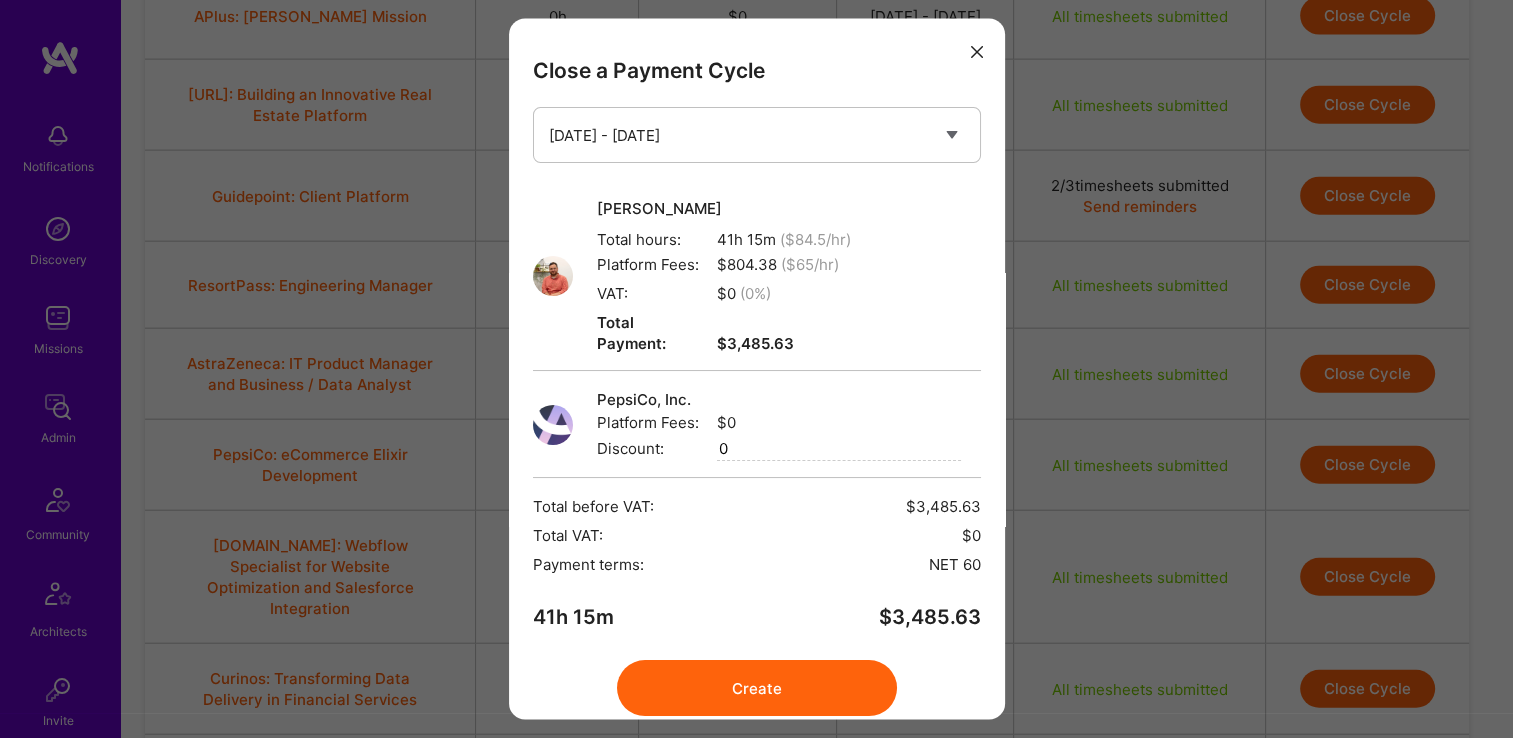 click on "Create" at bounding box center (757, 689) 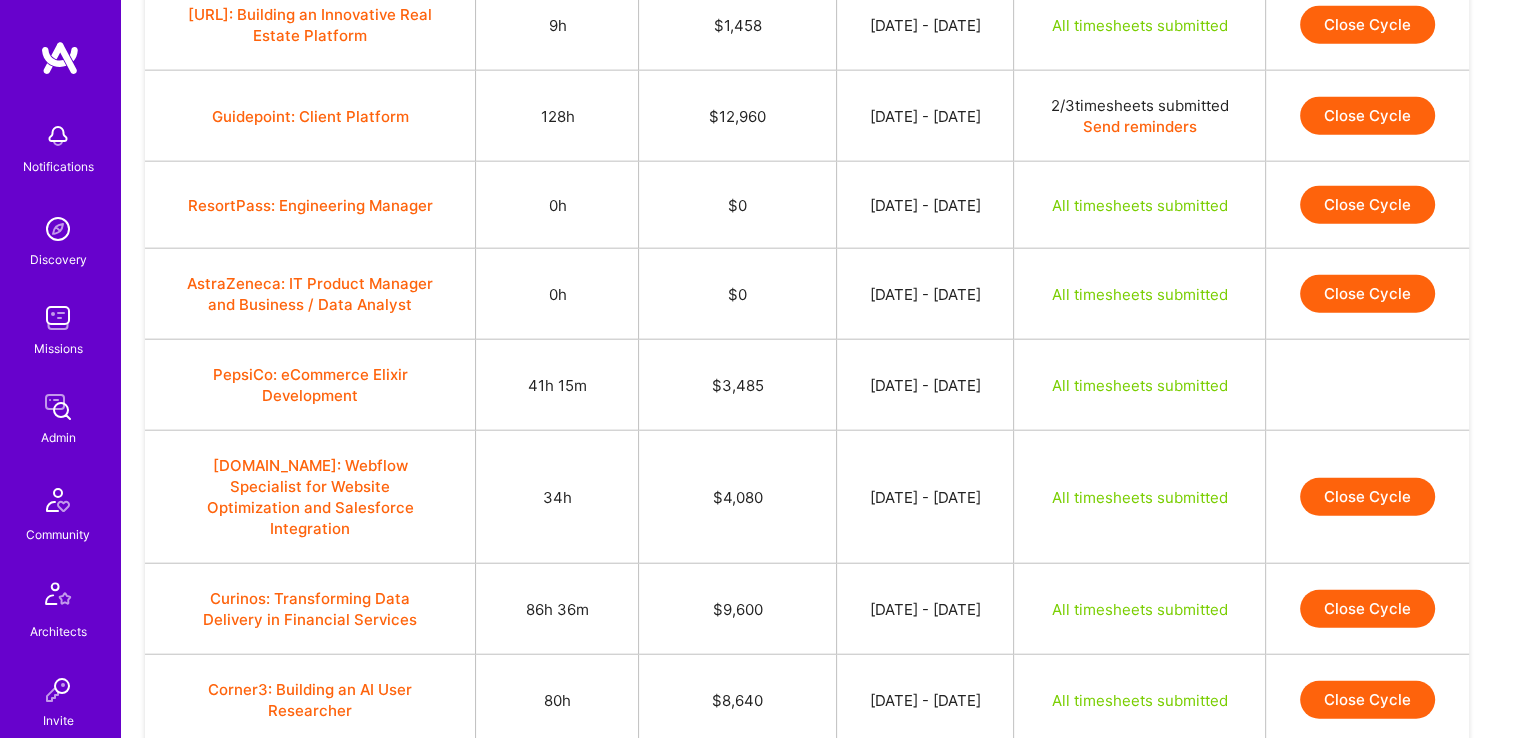 scroll, scrollTop: 4783, scrollLeft: 0, axis: vertical 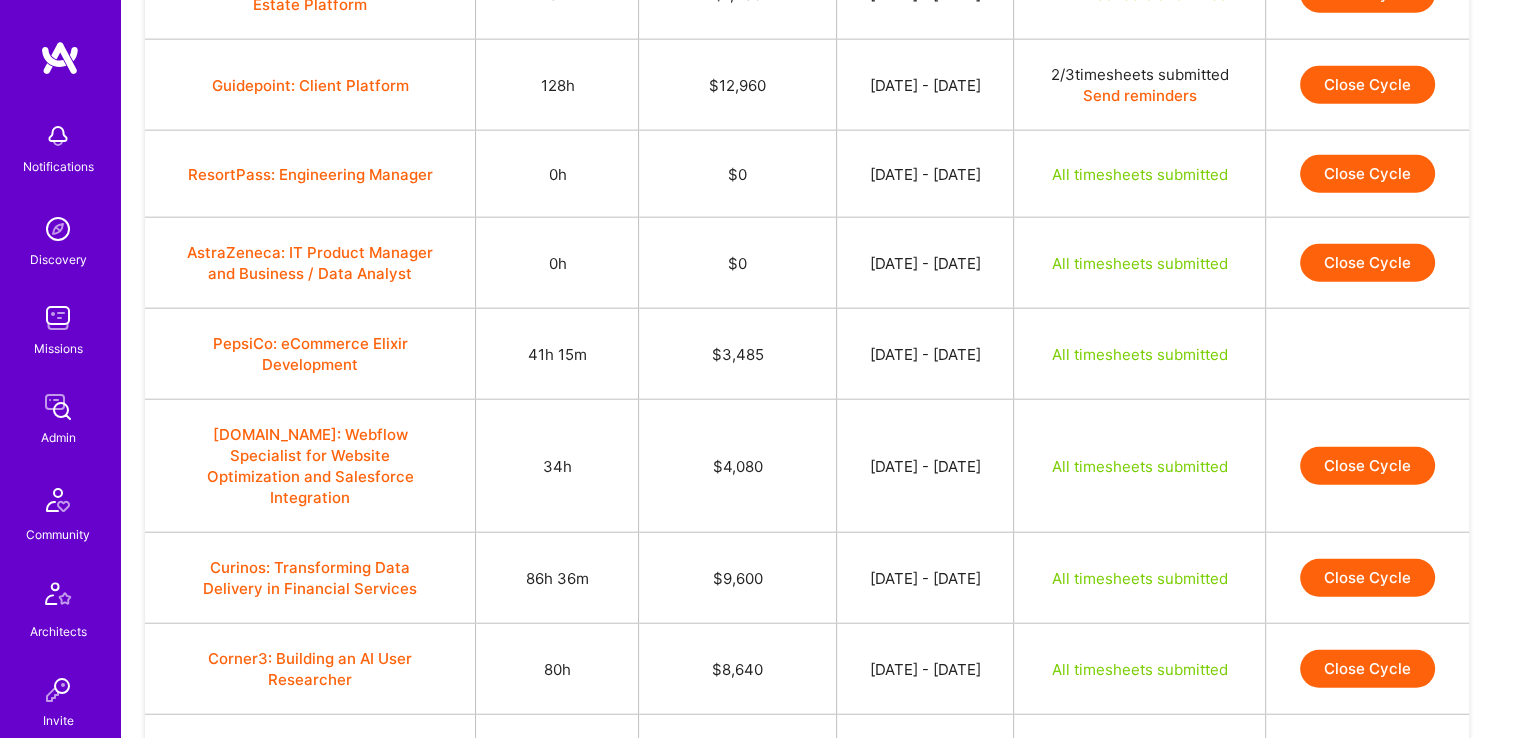 click on "Close Cycle" at bounding box center [1367, 466] 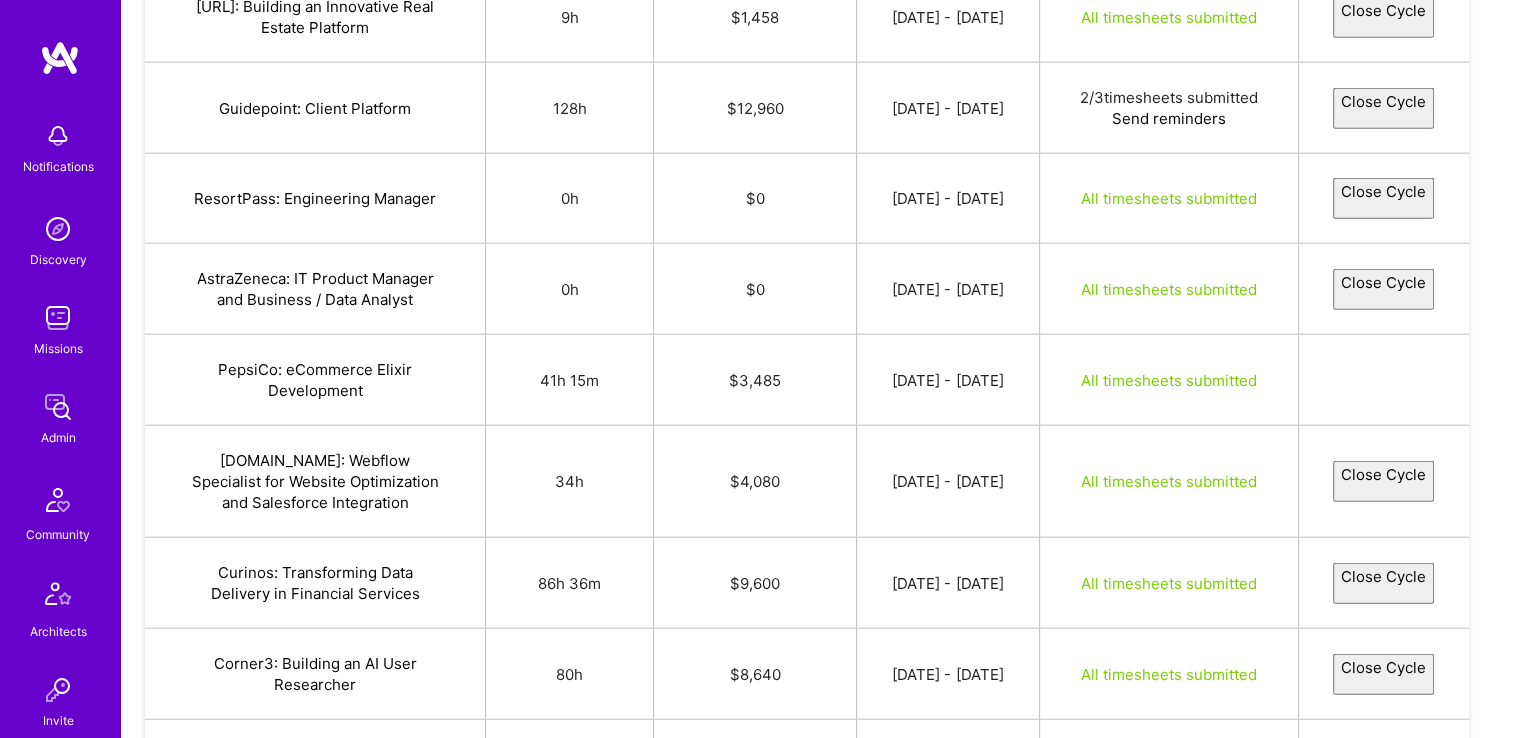 select on "6863e92add48f051b186c3e6" 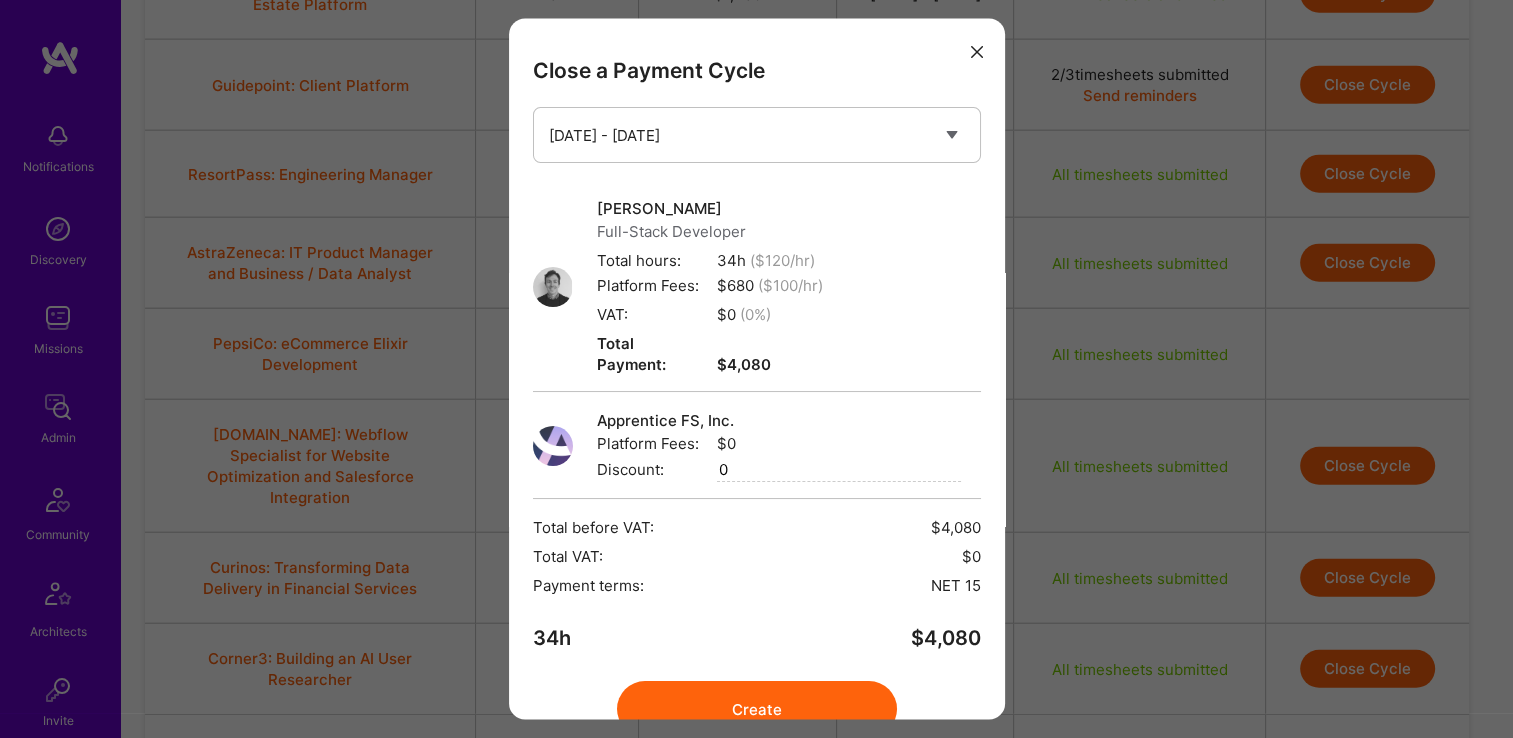 click on "Create" at bounding box center [757, 710] 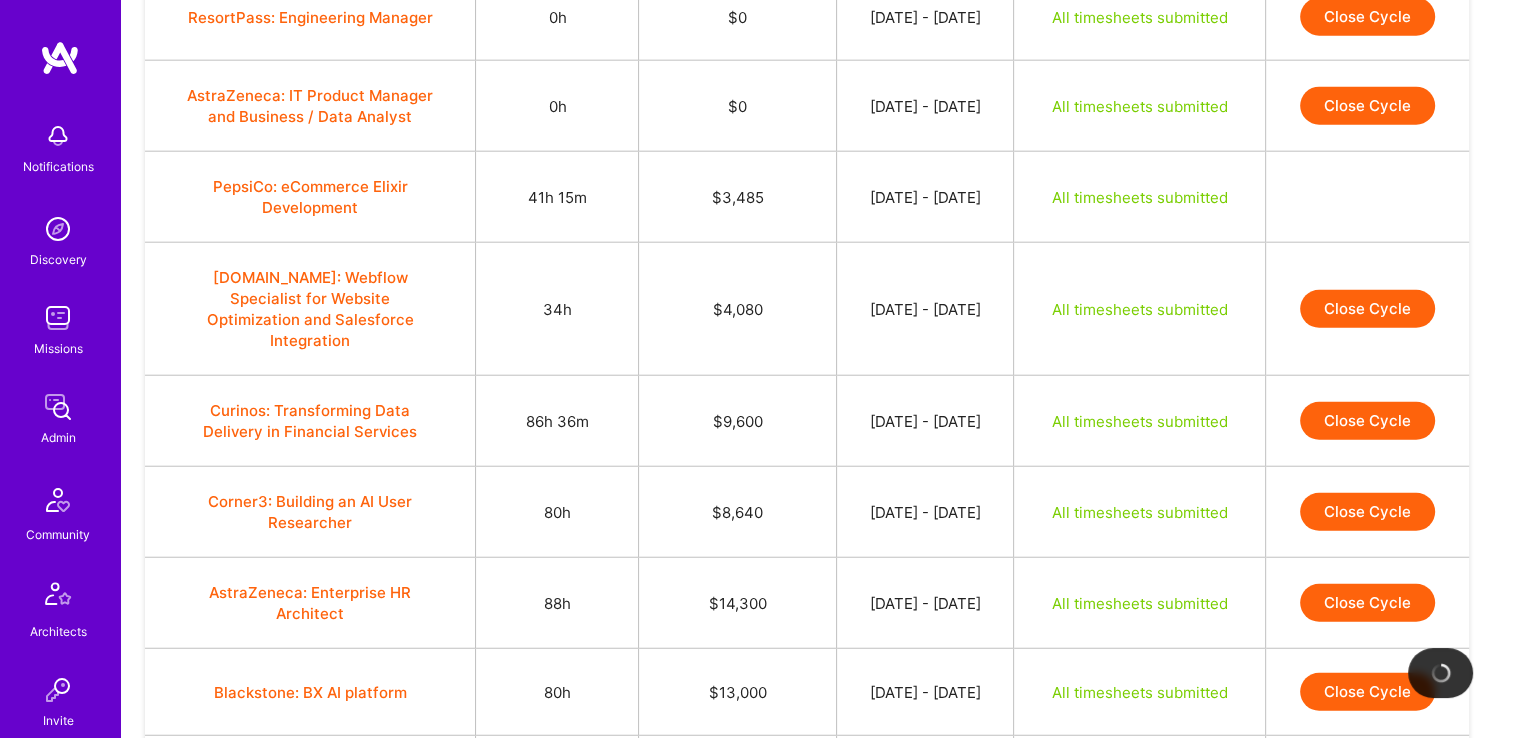 scroll, scrollTop: 4941, scrollLeft: 0, axis: vertical 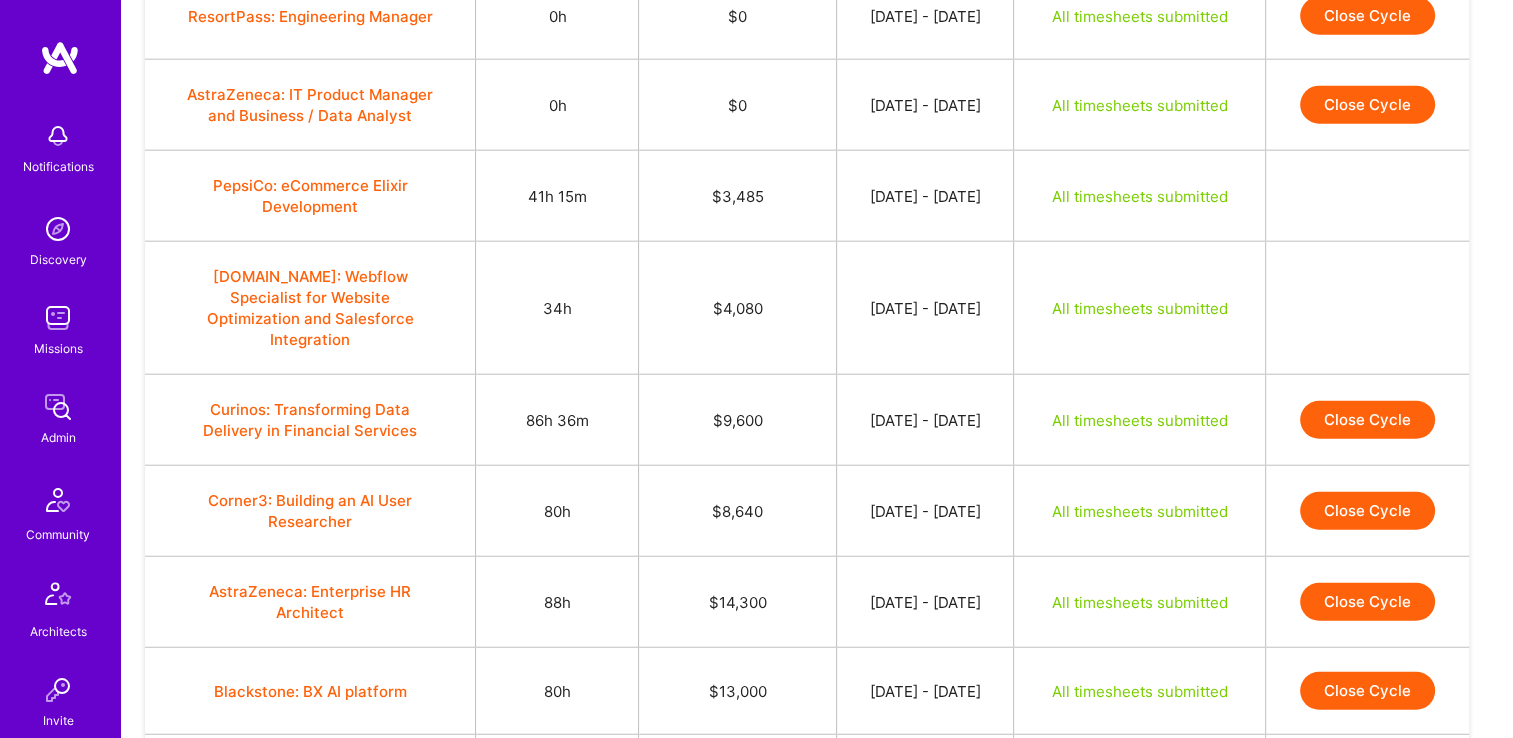 click on "Close Cycle" at bounding box center (1367, 420) 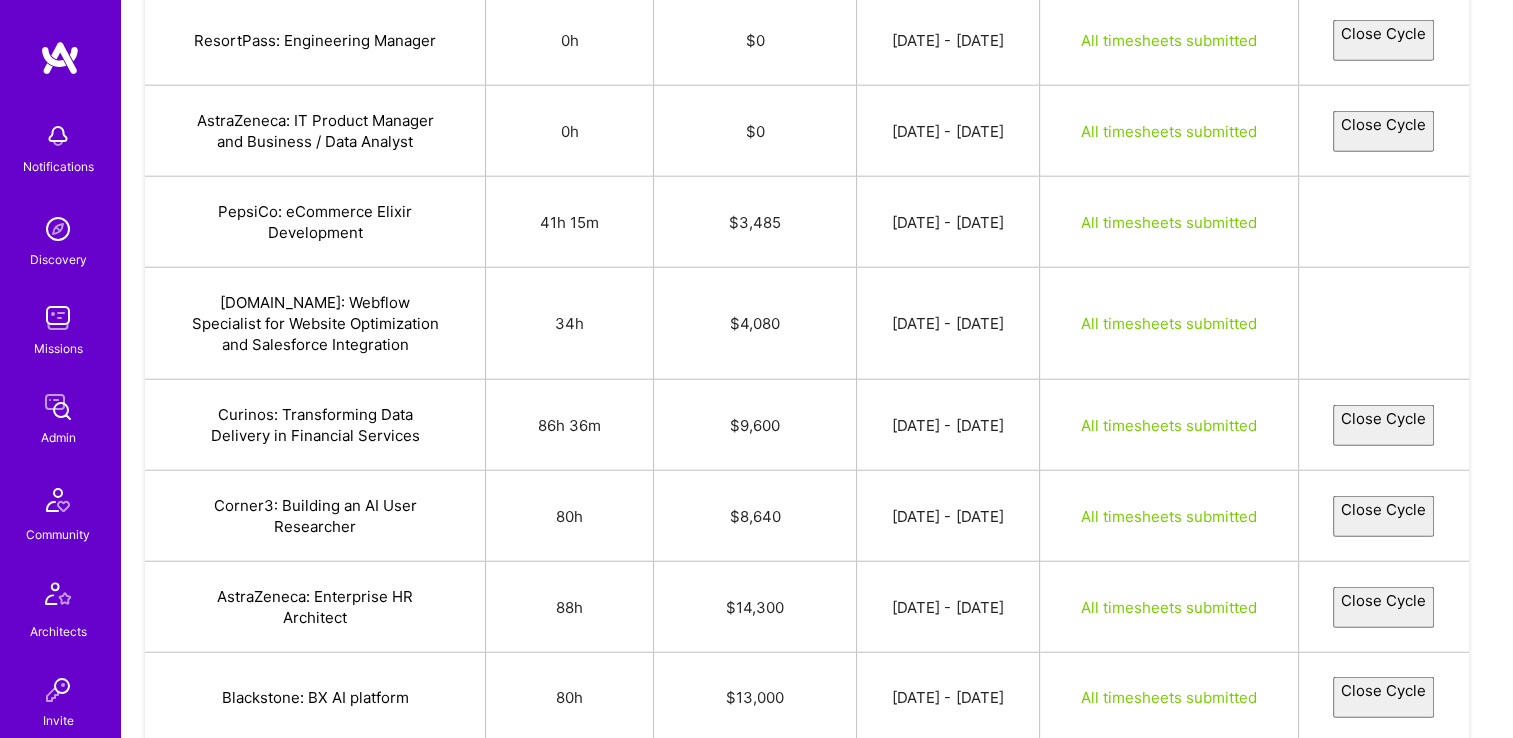 select on "68633e9492222bb2008c67f4" 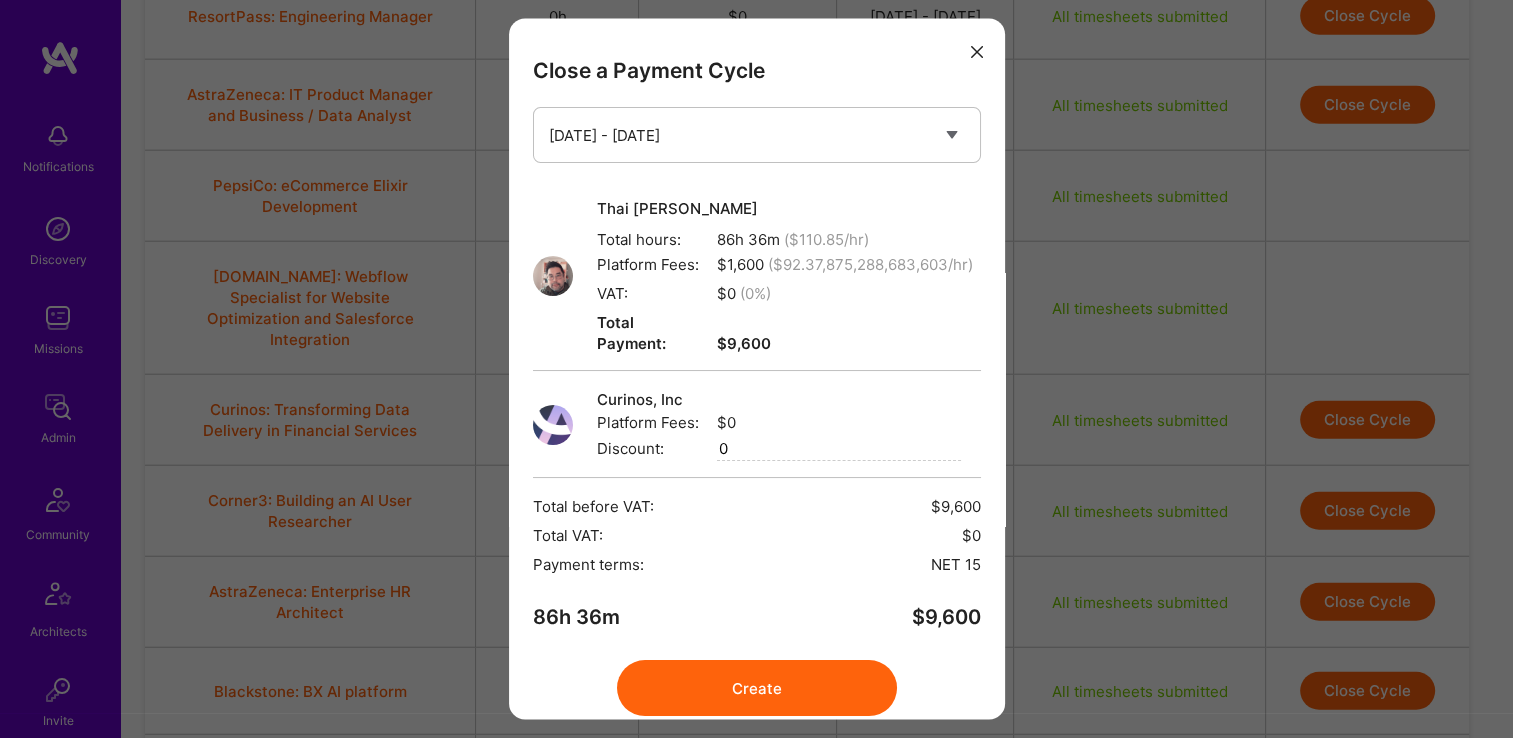 scroll, scrollTop: 72, scrollLeft: 0, axis: vertical 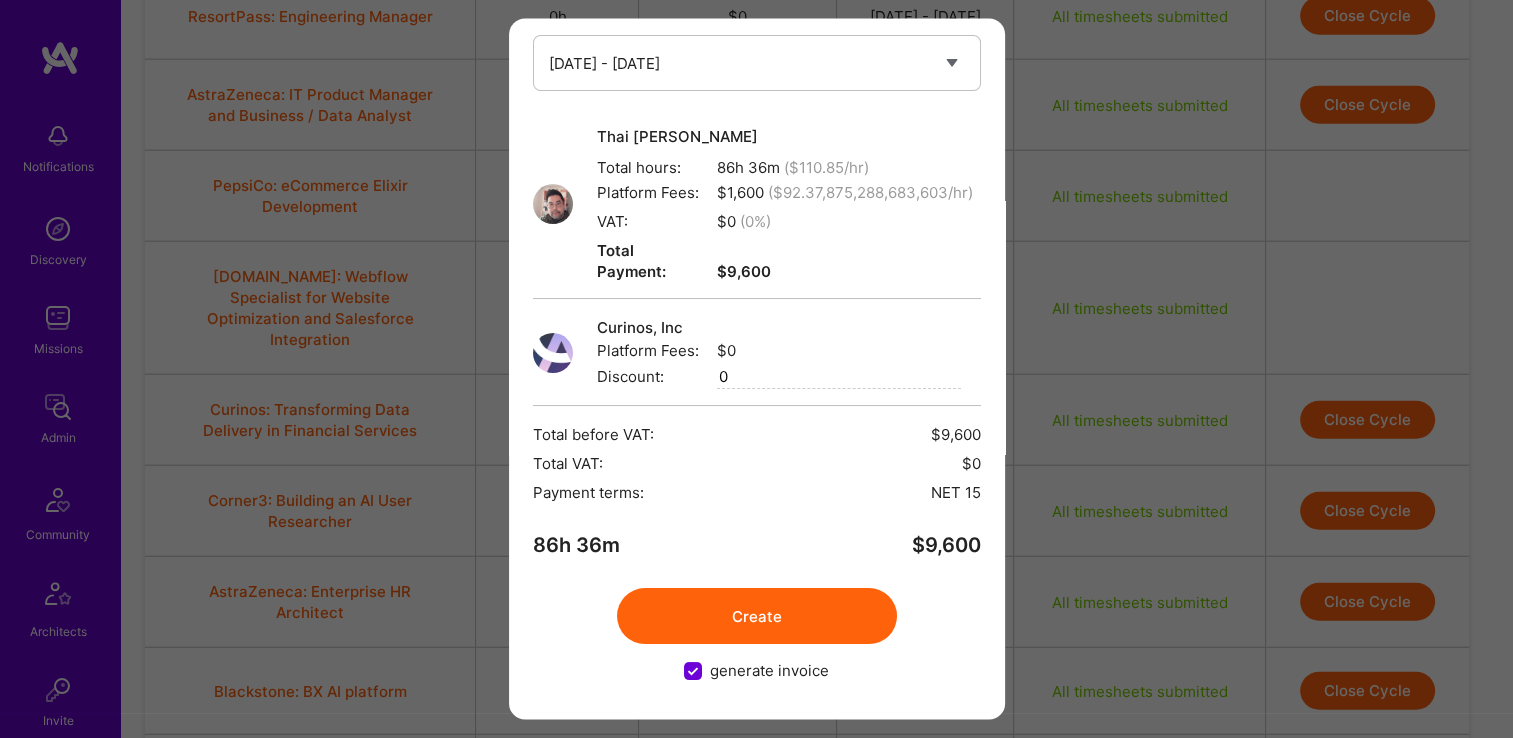 click on "Create" at bounding box center (757, 617) 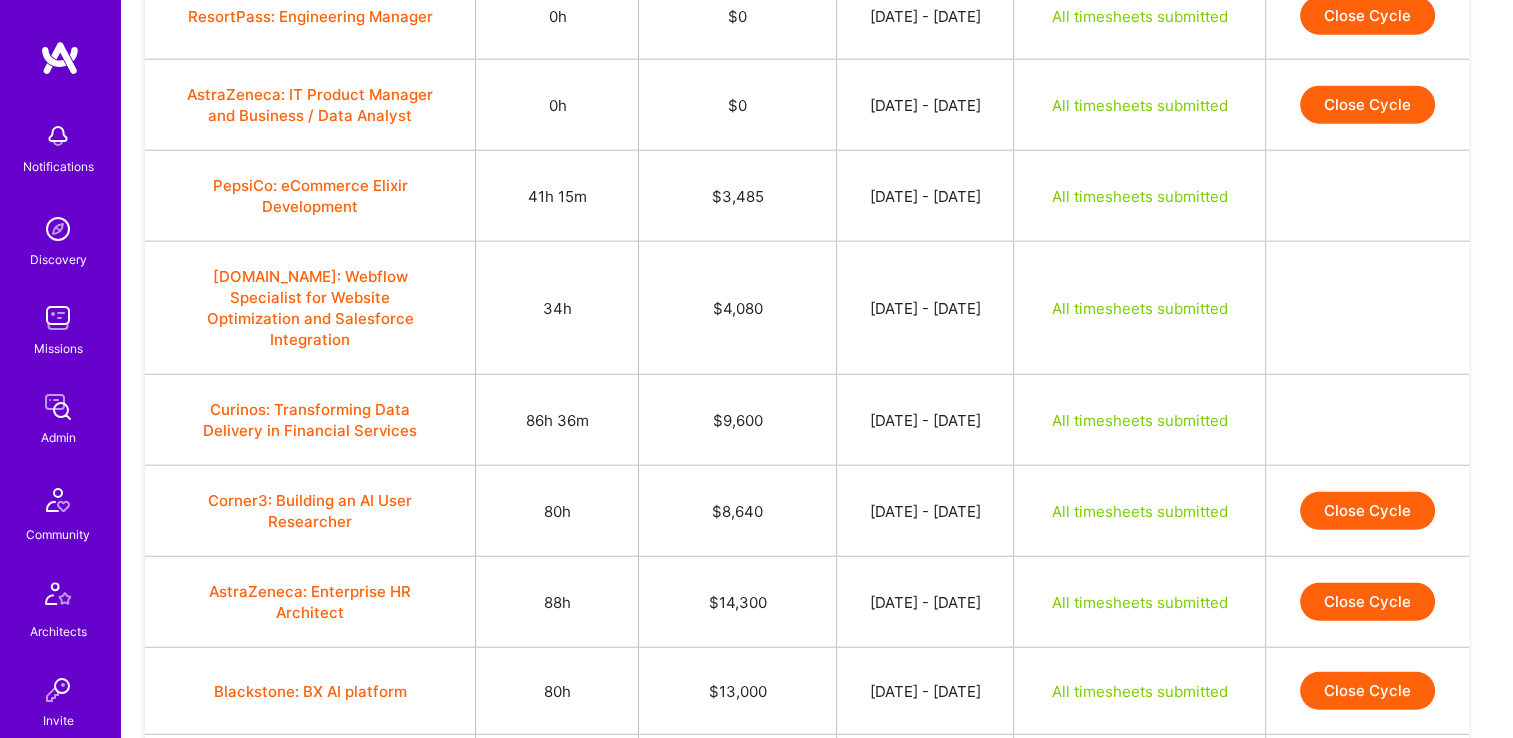 click on "Close Cycle" at bounding box center (1367, 511) 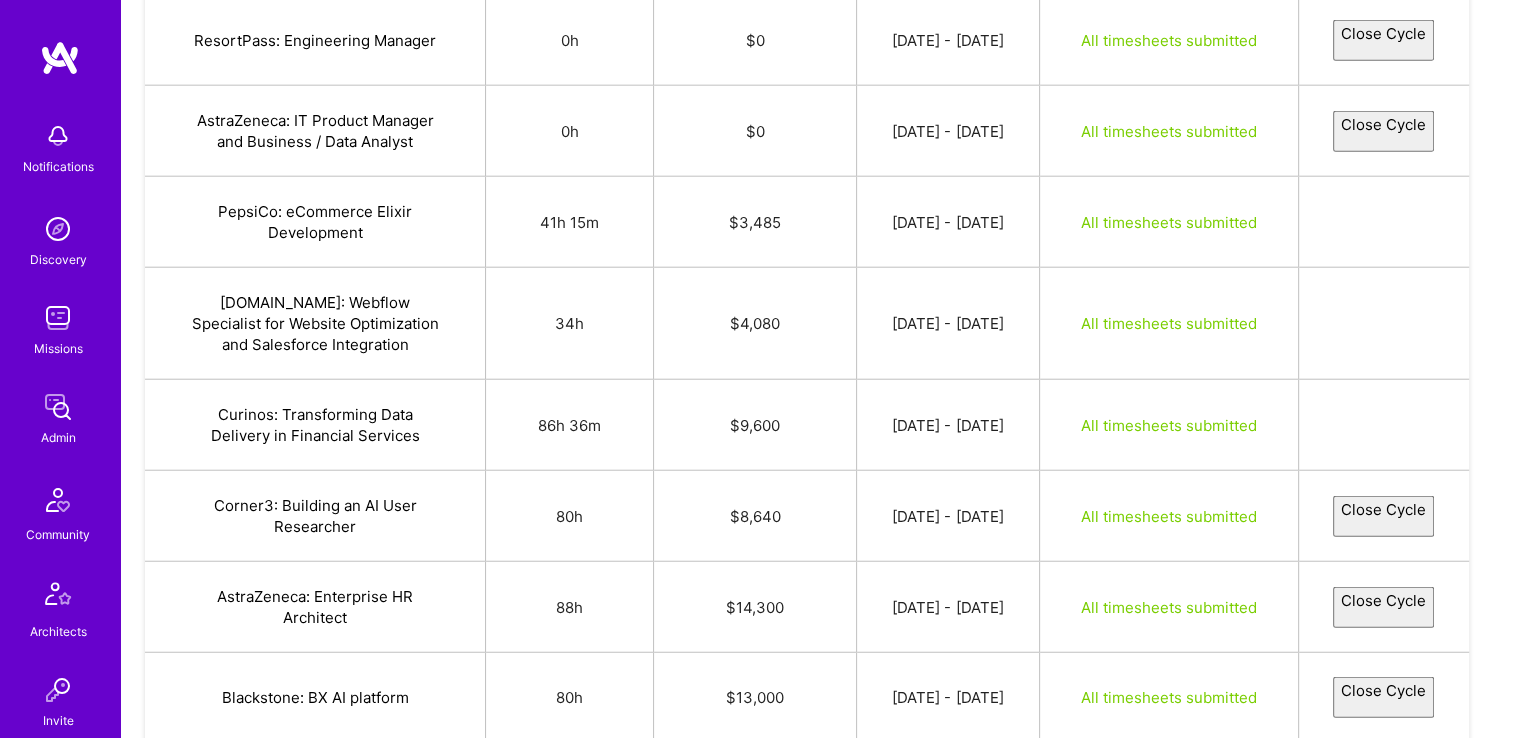 select on "686696c19a983b9d45208a77" 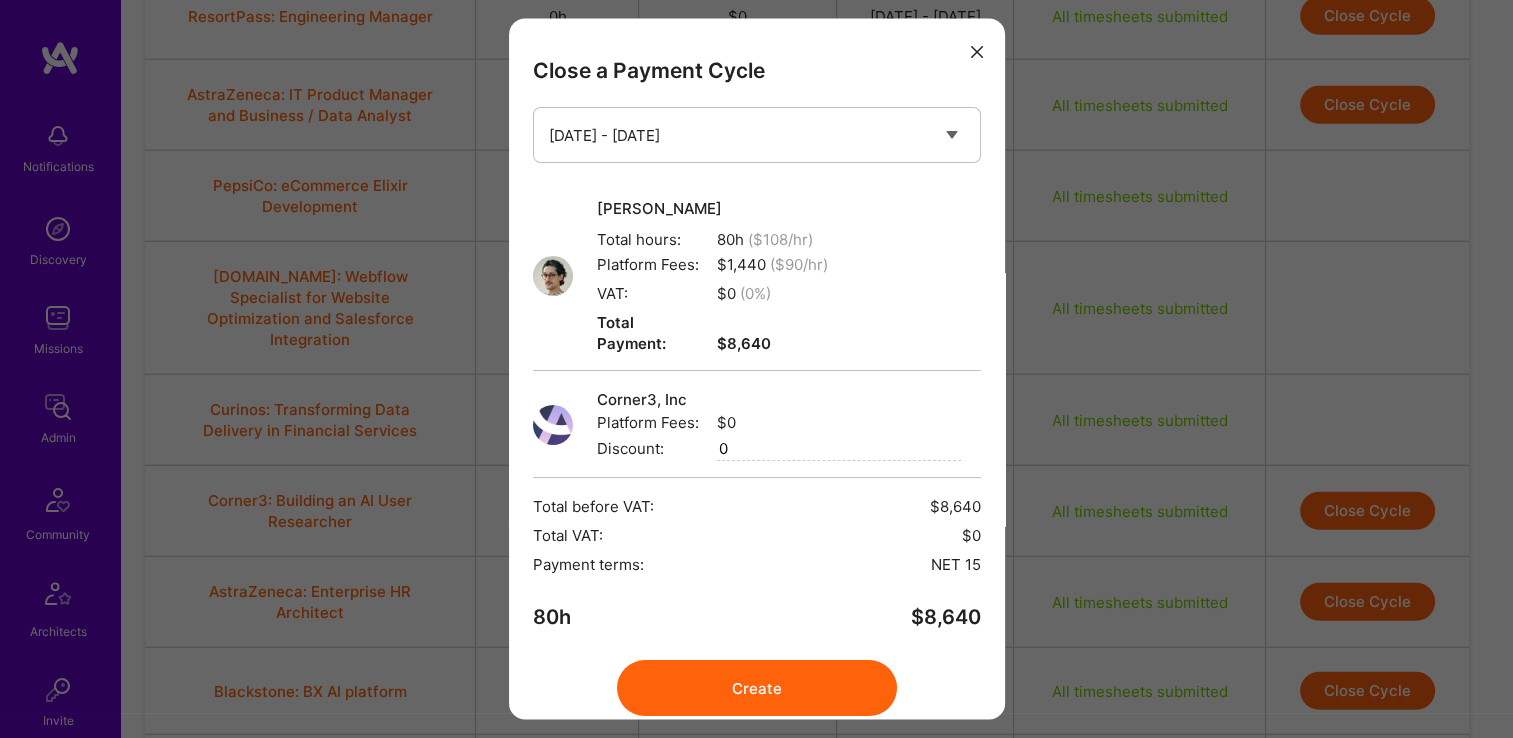click on "Create" at bounding box center (757, 689) 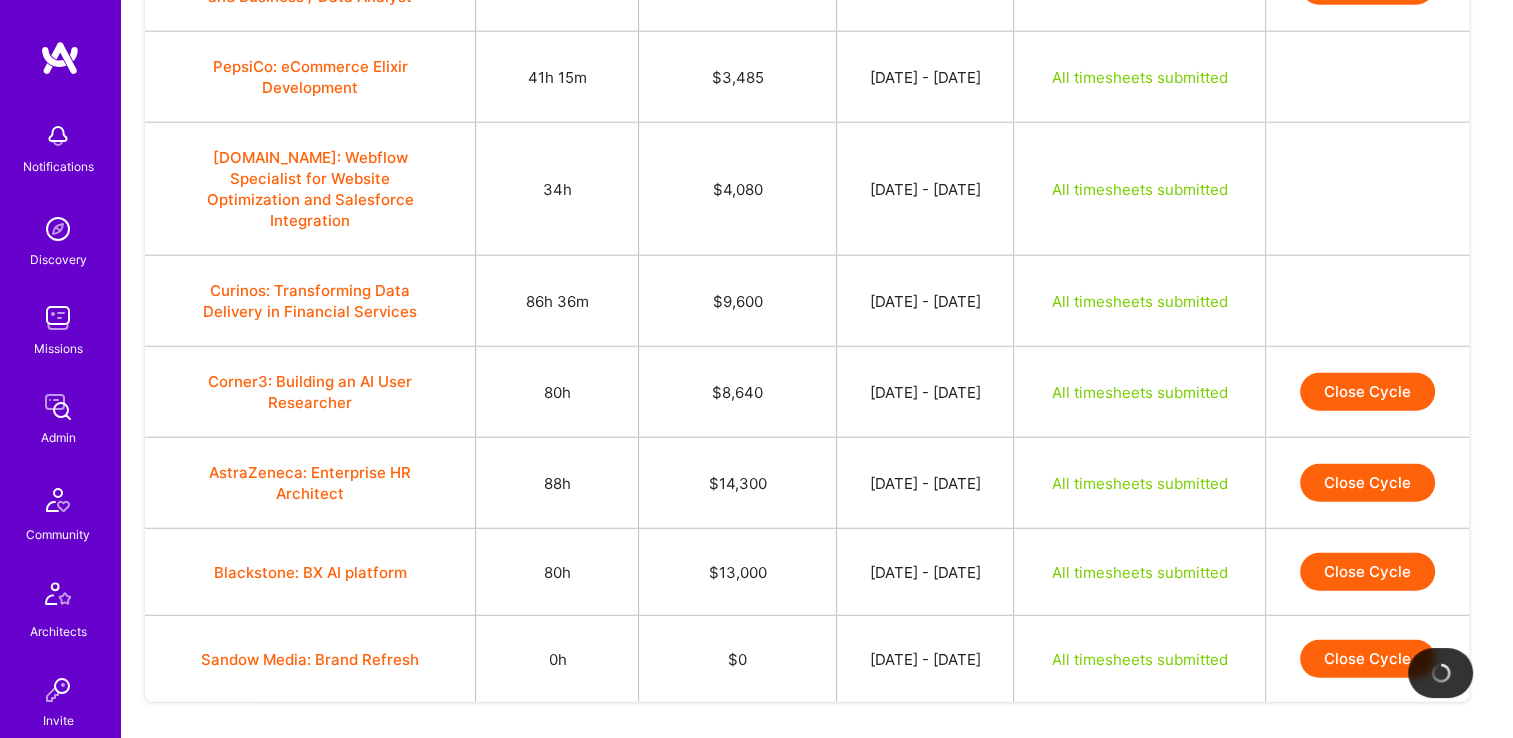 scroll, scrollTop: 5063, scrollLeft: 0, axis: vertical 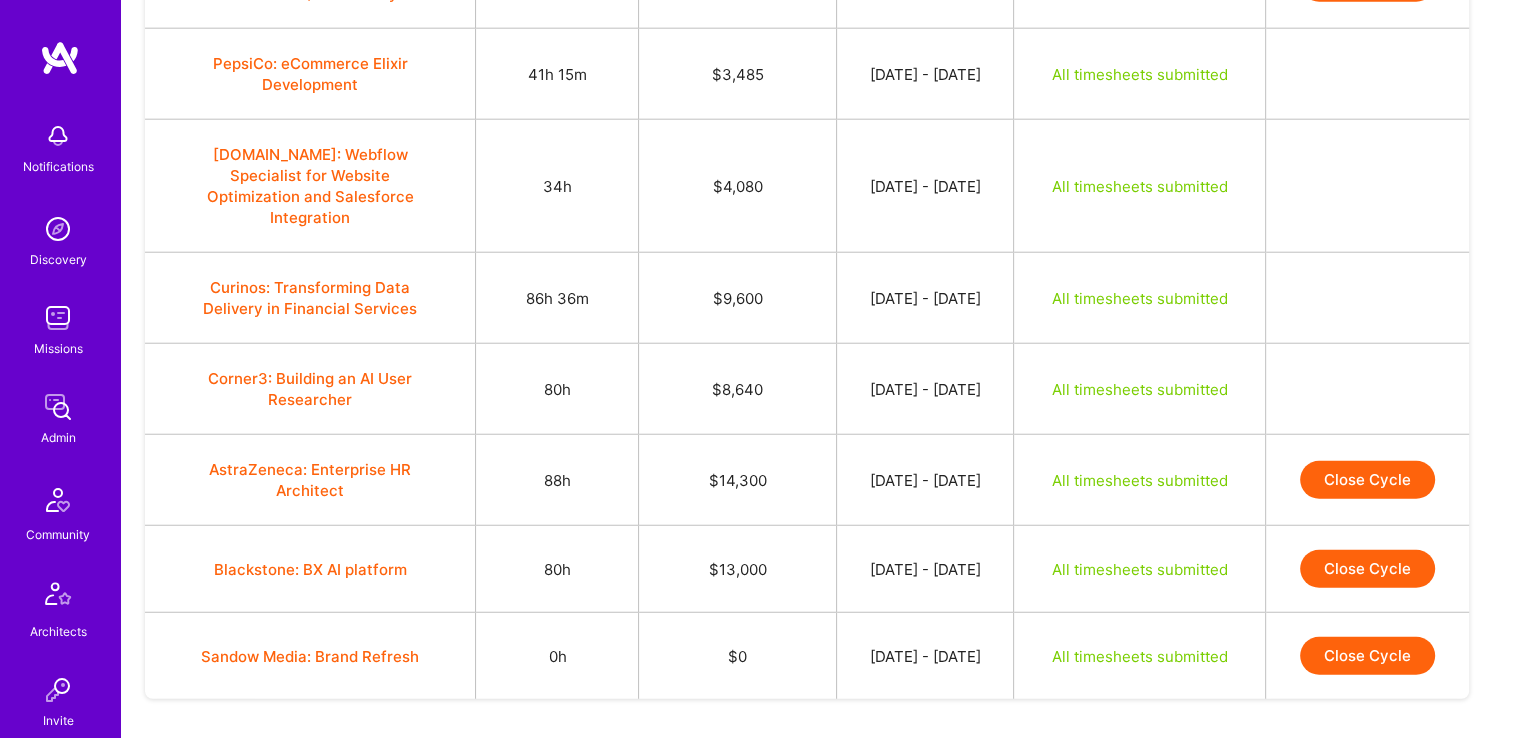 click on "Close Cycle" at bounding box center [1367, 480] 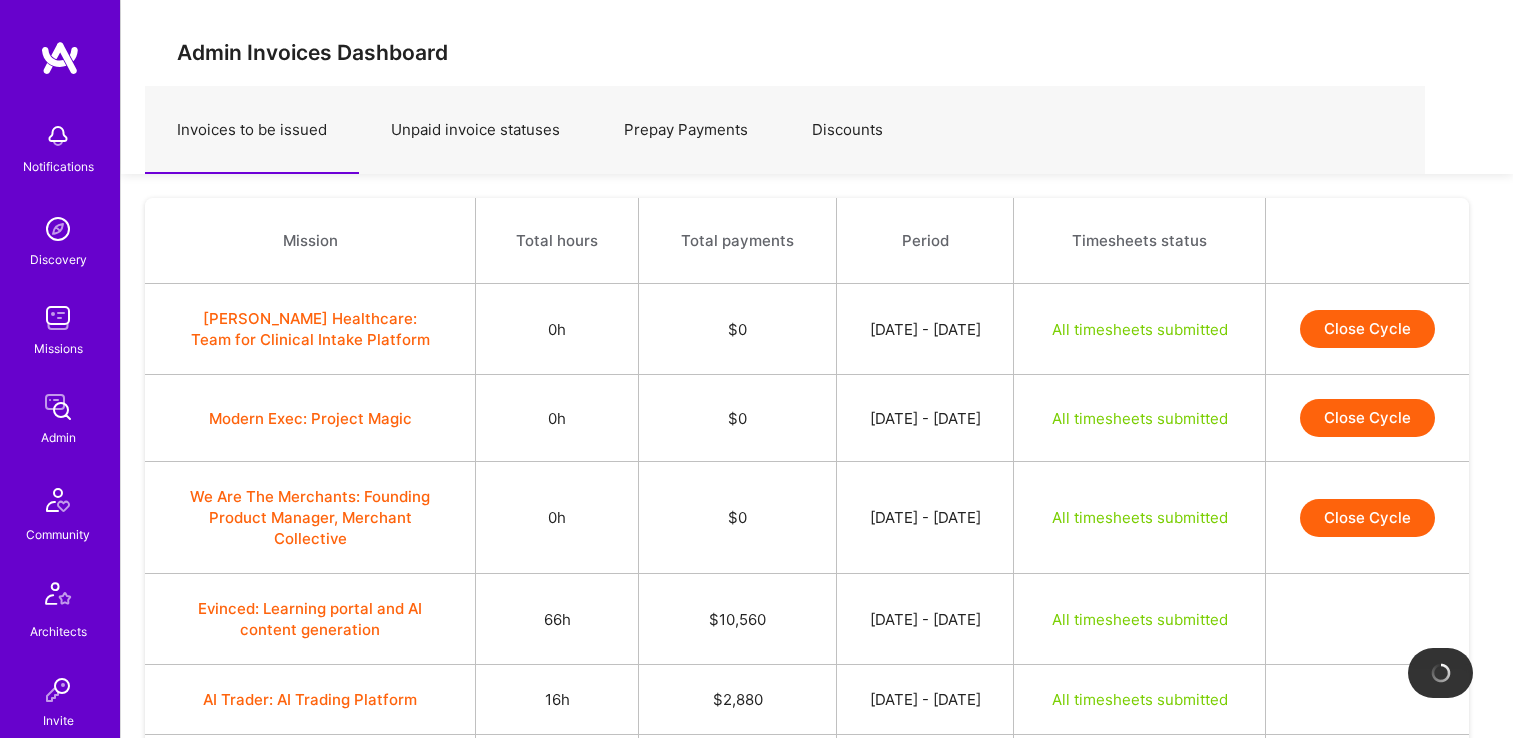 scroll, scrollTop: 5063, scrollLeft: 0, axis: vertical 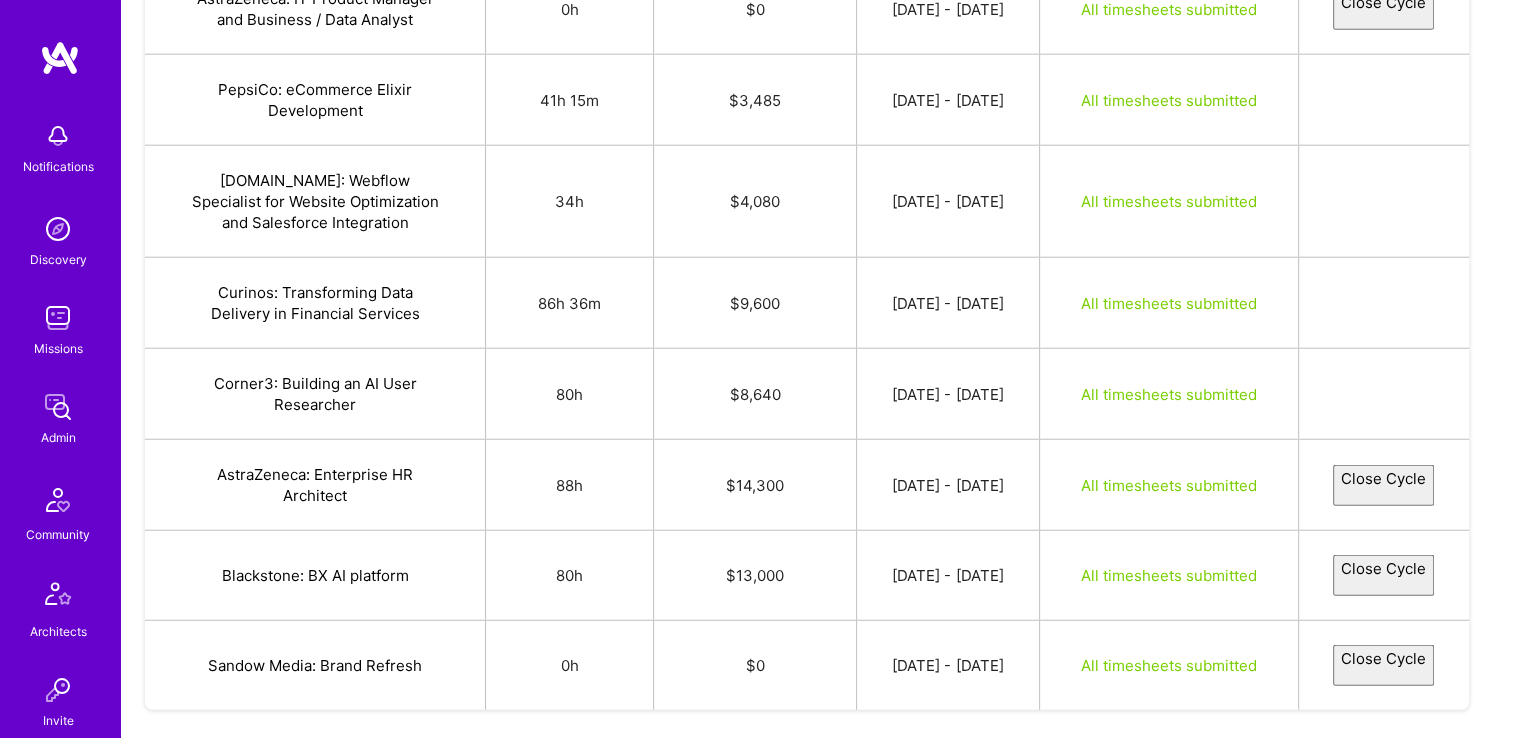 select on "686476ad21f1893addee8725" 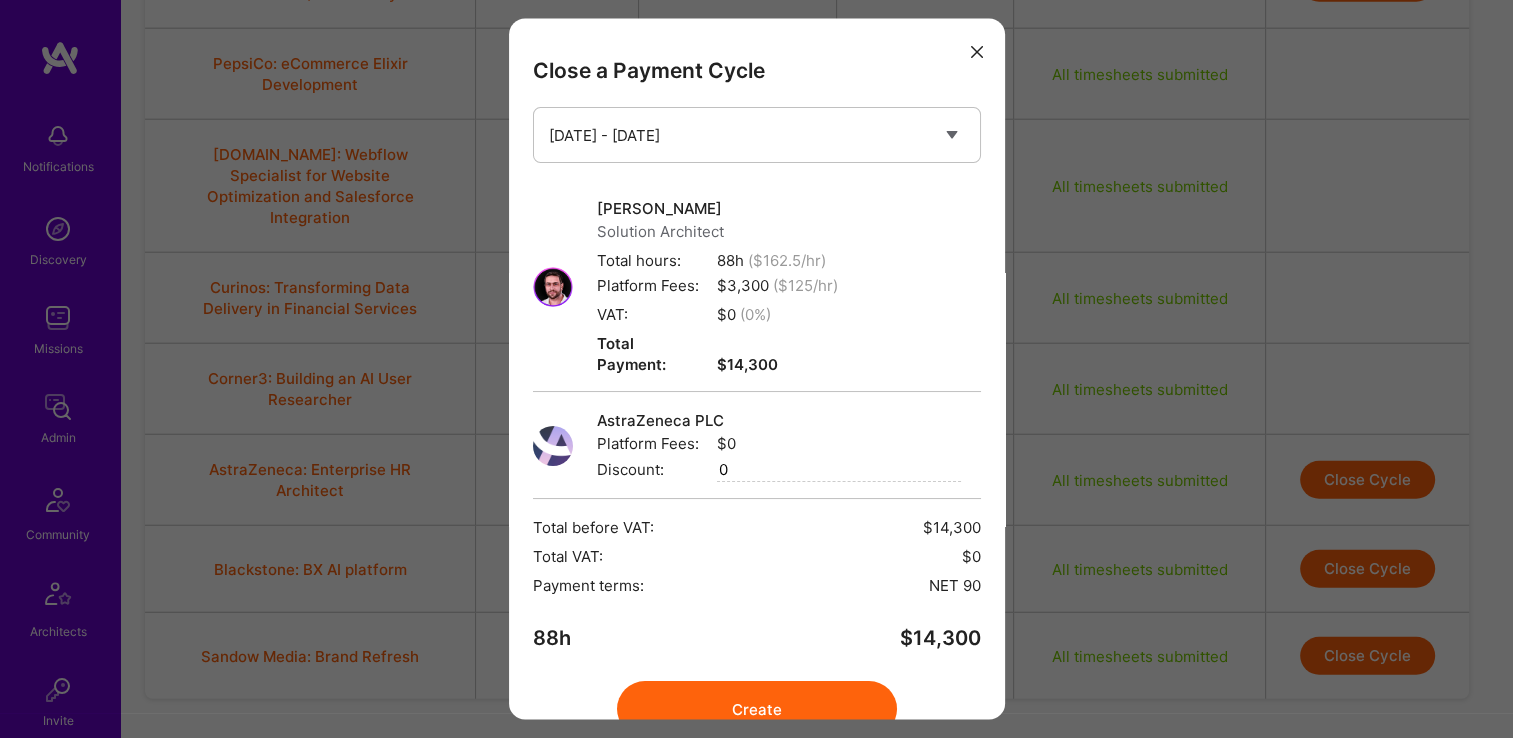 click on "Create" at bounding box center [757, 710] 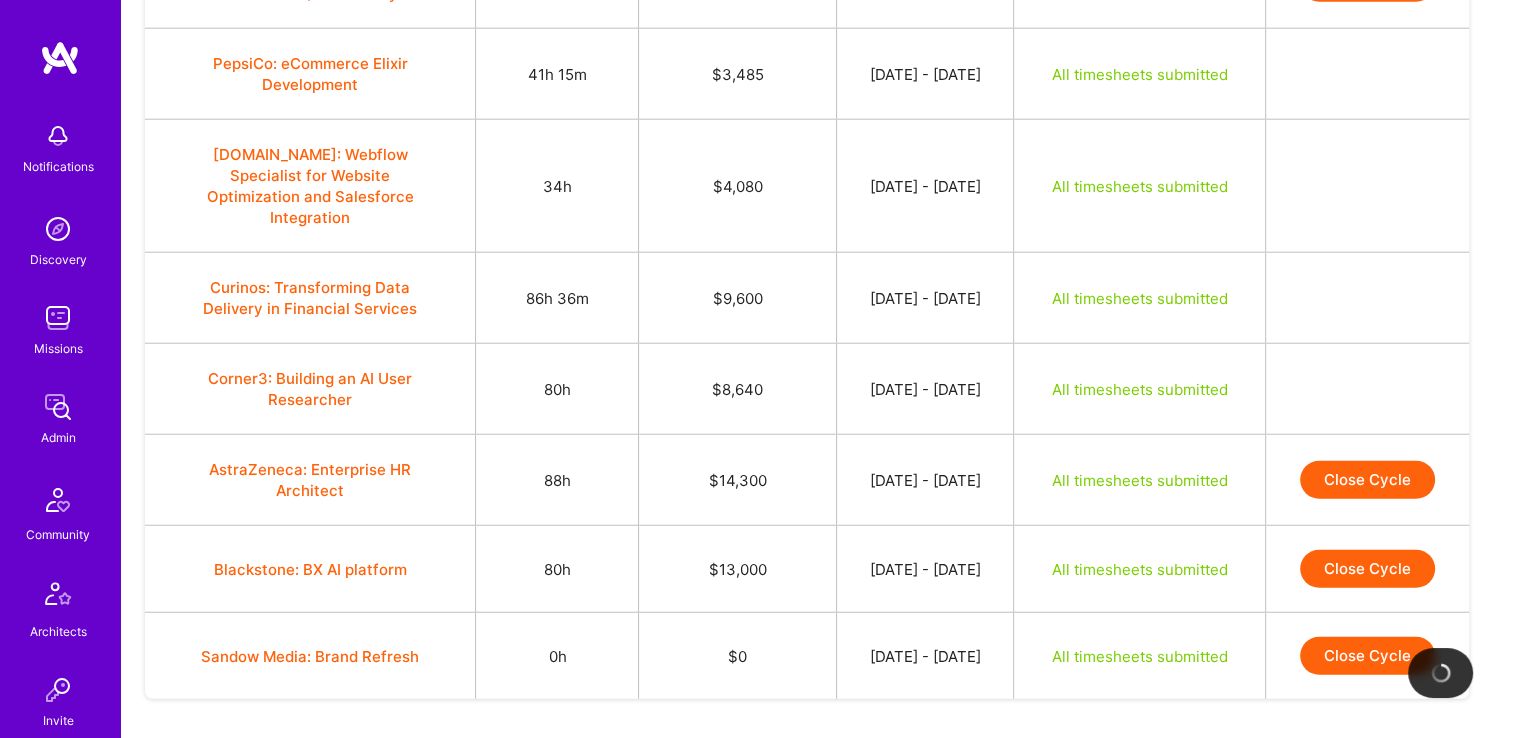 scroll, scrollTop: 5081, scrollLeft: 0, axis: vertical 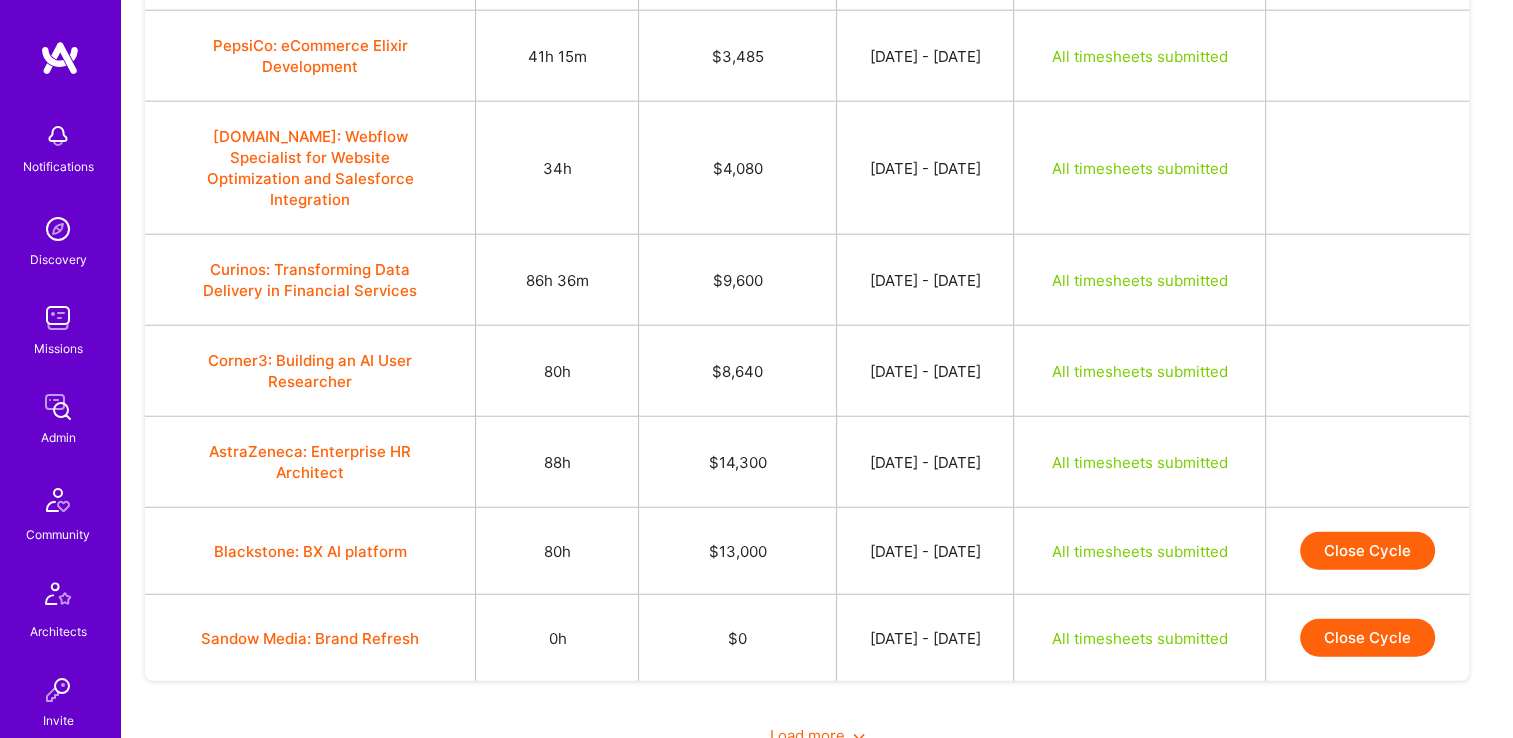 click on "Close Cycle" at bounding box center (1367, 551) 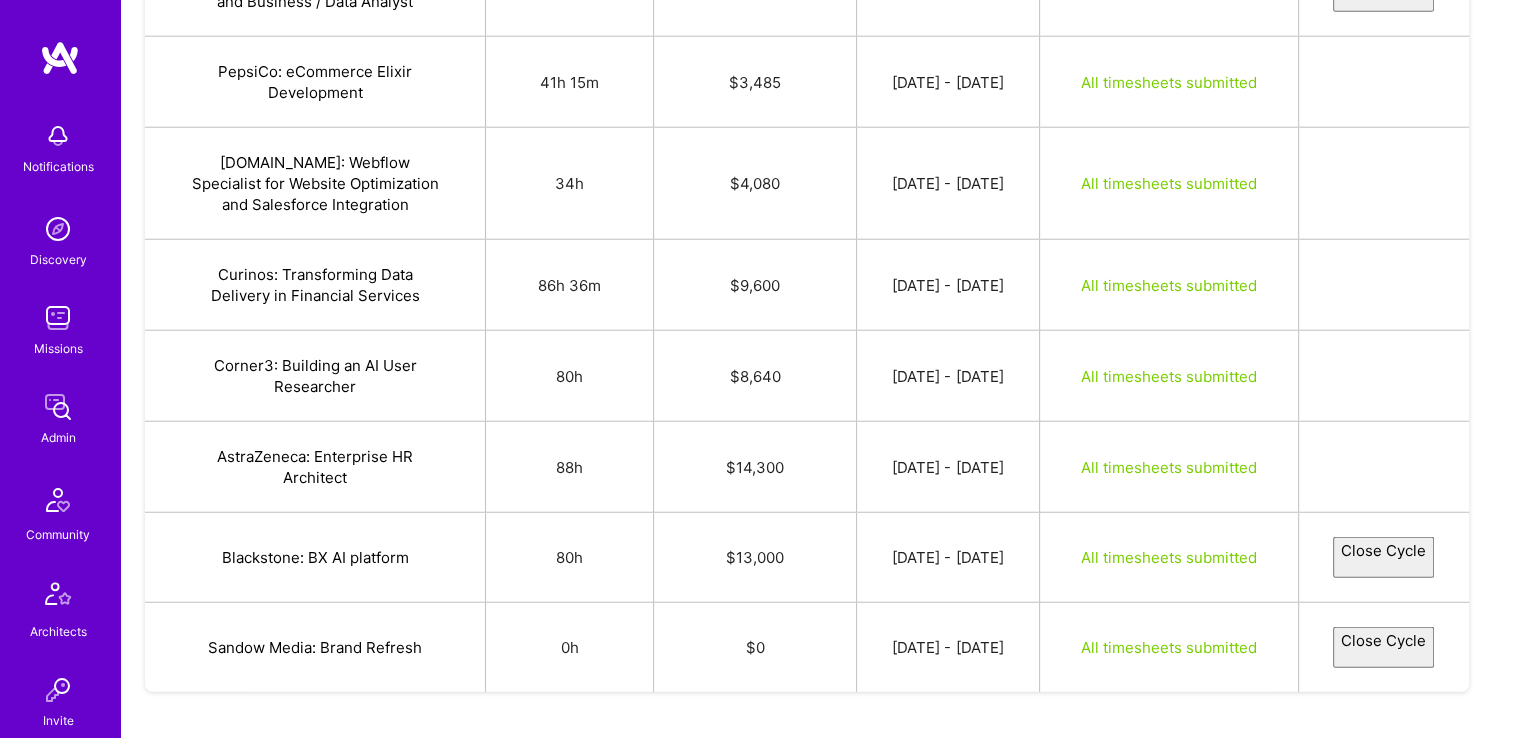 select on "6863b3c623fe097e14dd4447" 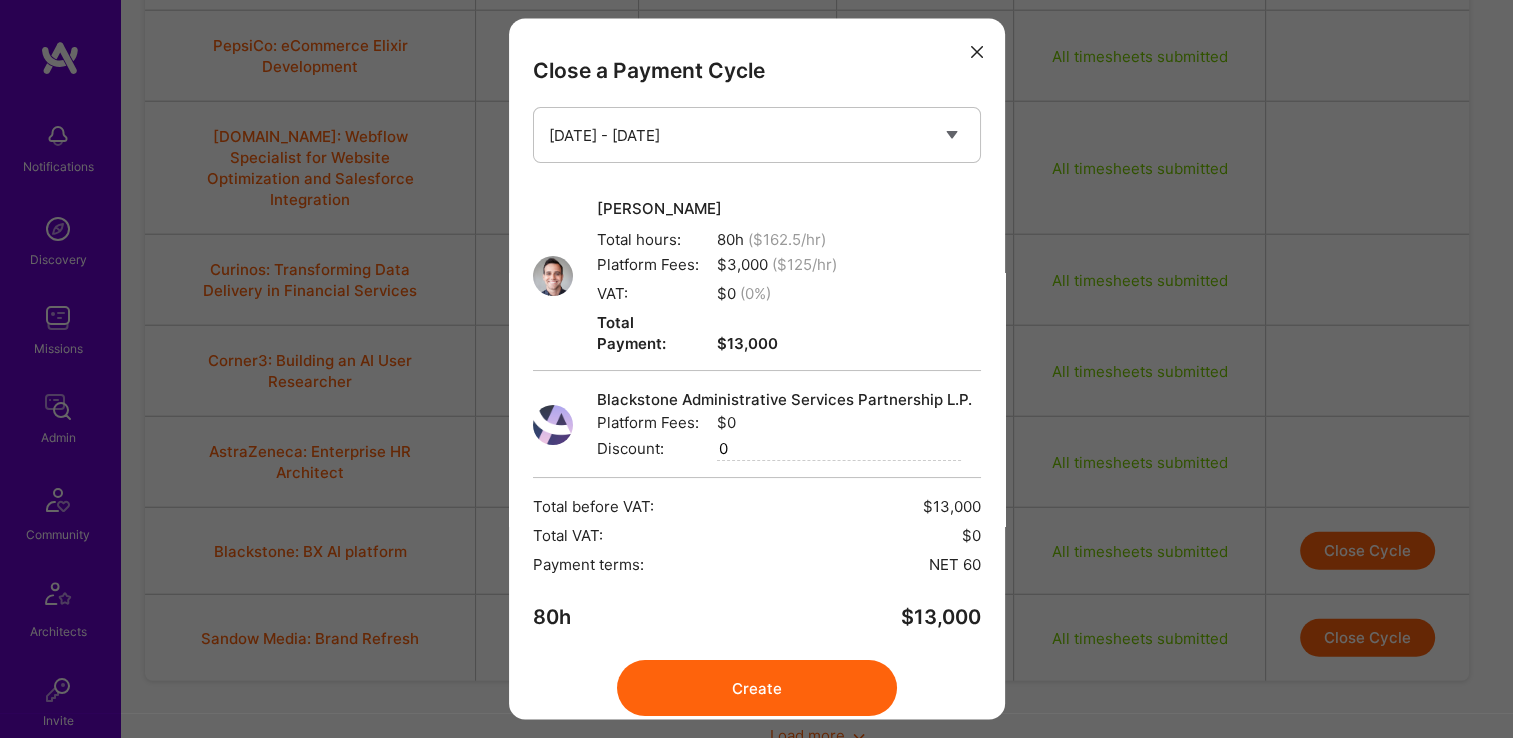 click on "Create" at bounding box center [757, 689] 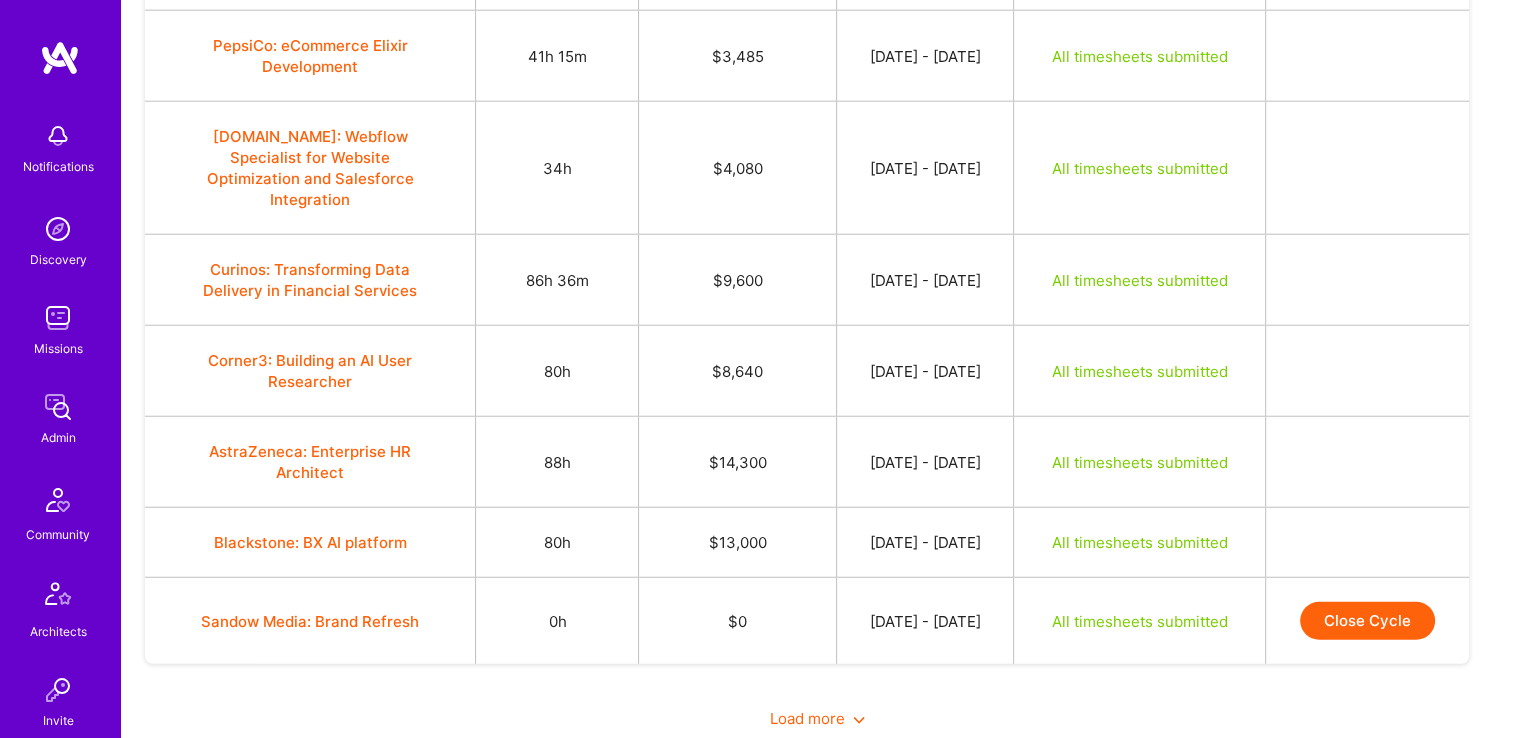 scroll, scrollTop: 5064, scrollLeft: 0, axis: vertical 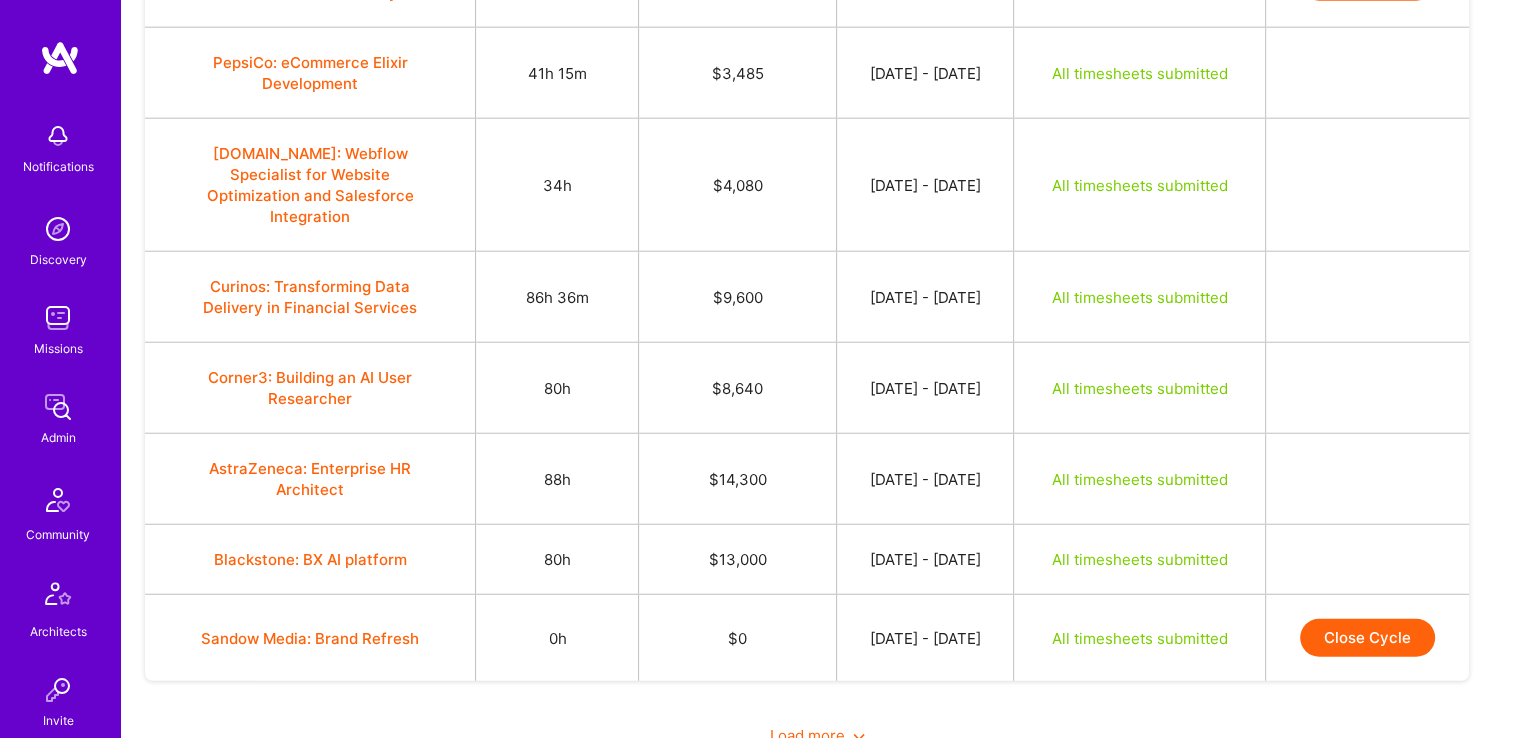 click on "Load more" at bounding box center (817, 735) 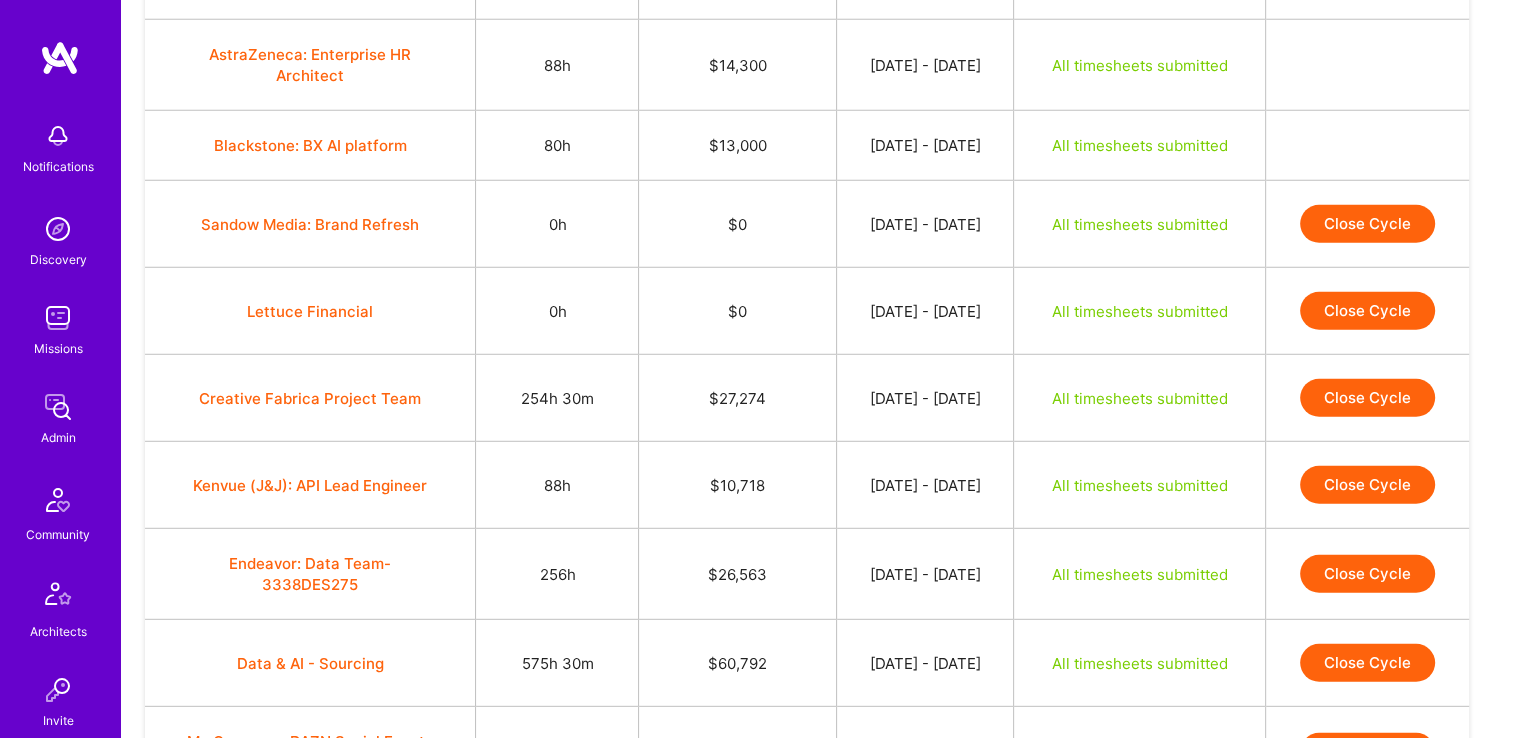 scroll, scrollTop: 5480, scrollLeft: 0, axis: vertical 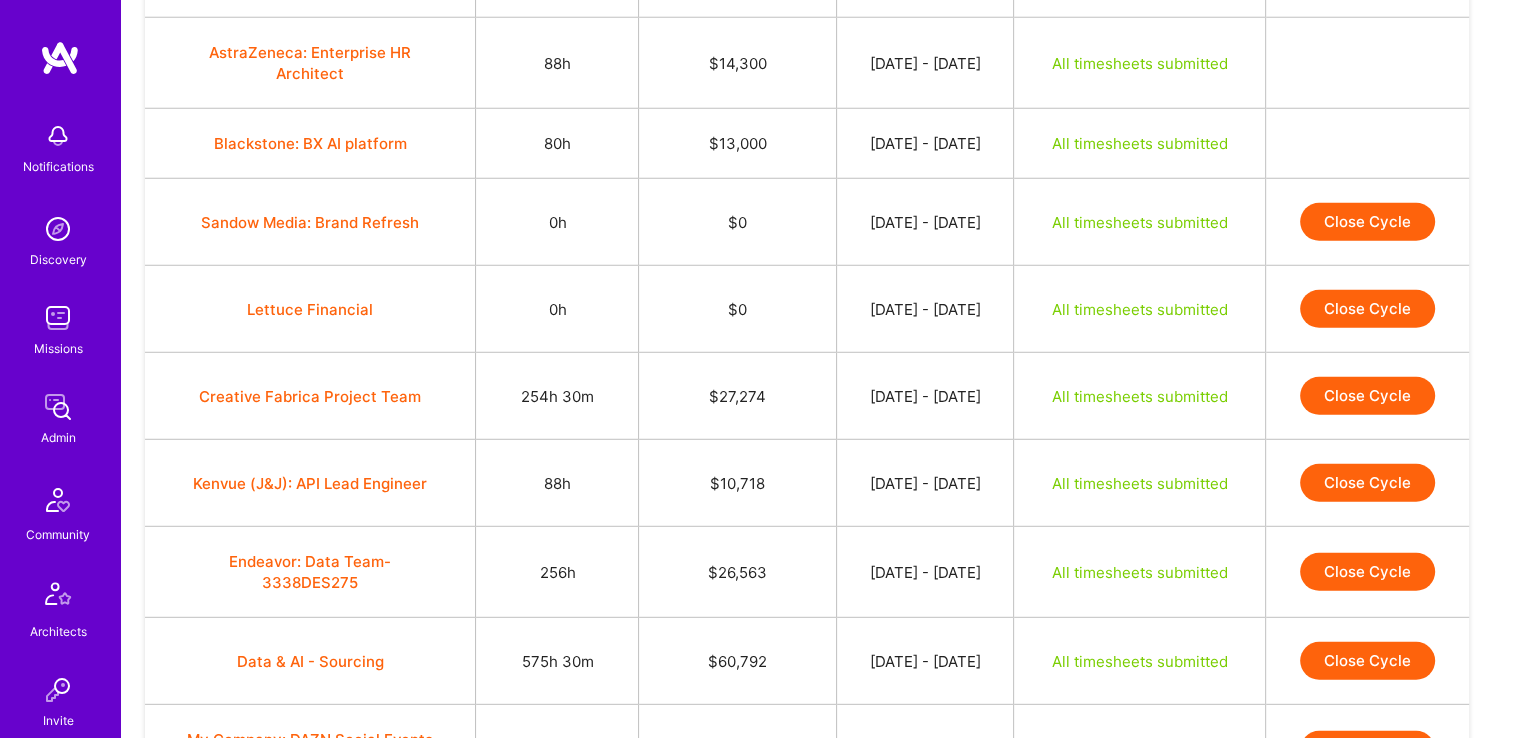 click on "Close Cycle" at bounding box center (1367, 396) 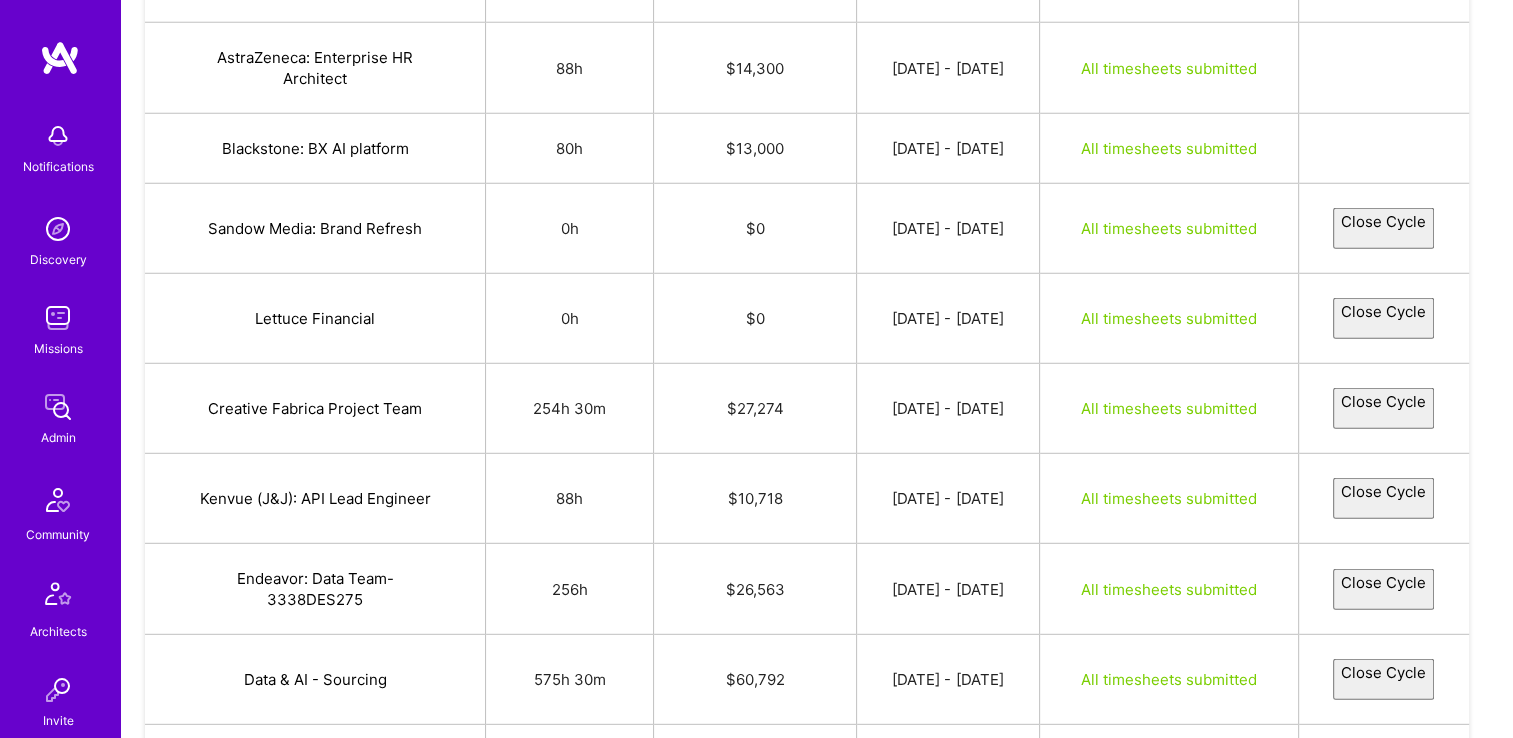 select on "68638f6523fe097f4add4391" 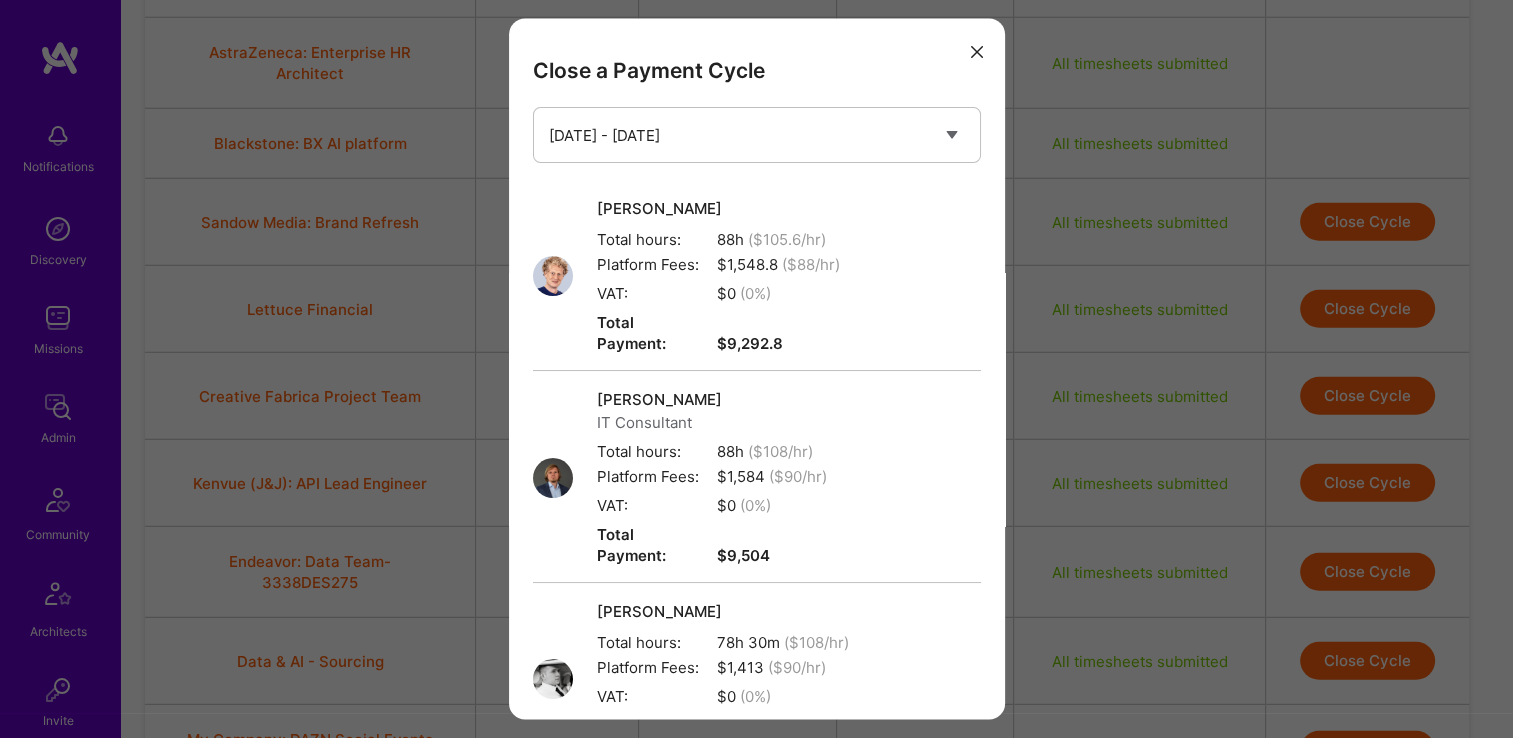 scroll, scrollTop: 412, scrollLeft: 0, axis: vertical 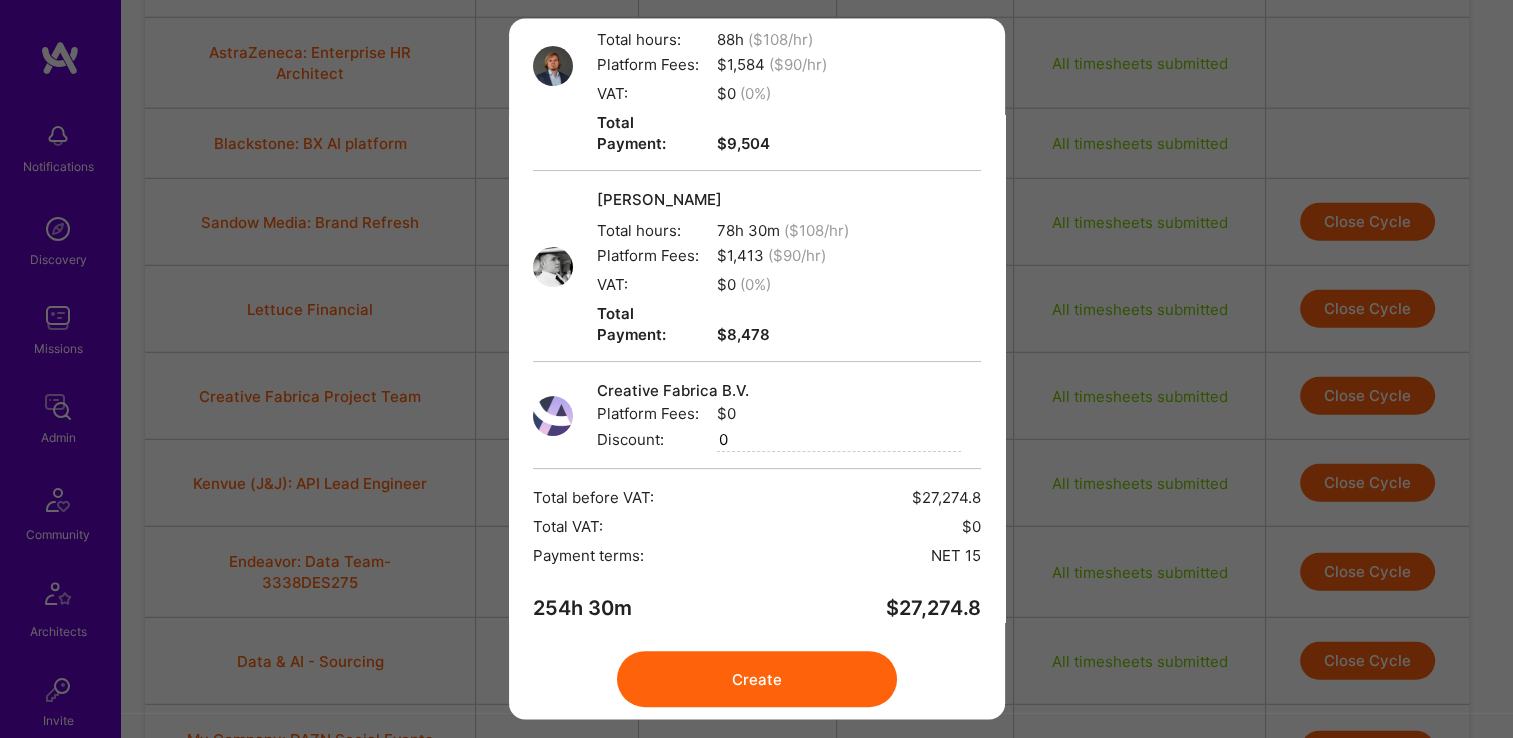click on "Create" at bounding box center (757, 680) 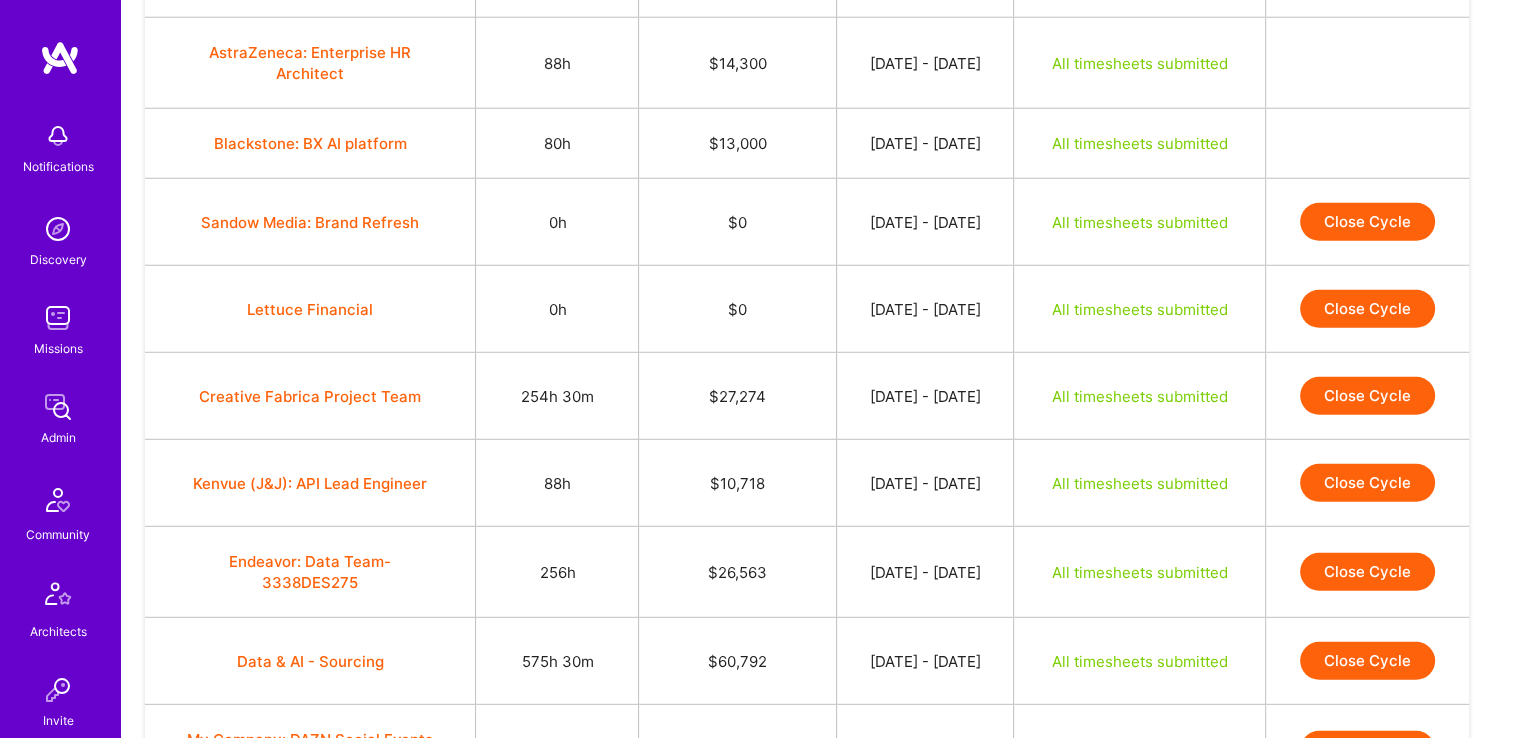 click on "Close Cycle" at bounding box center [1367, 396] 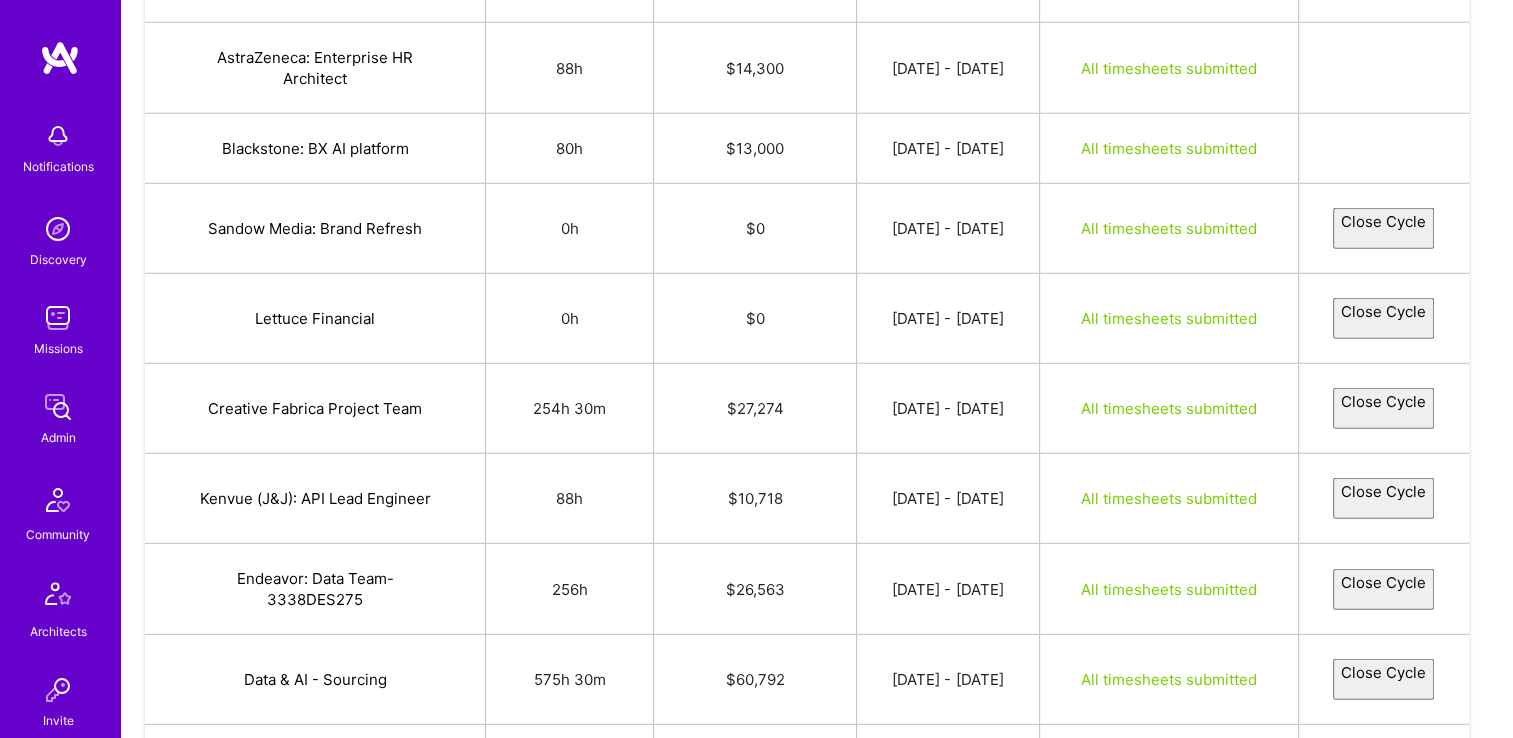 select on "68638f6523fe097f4add4391" 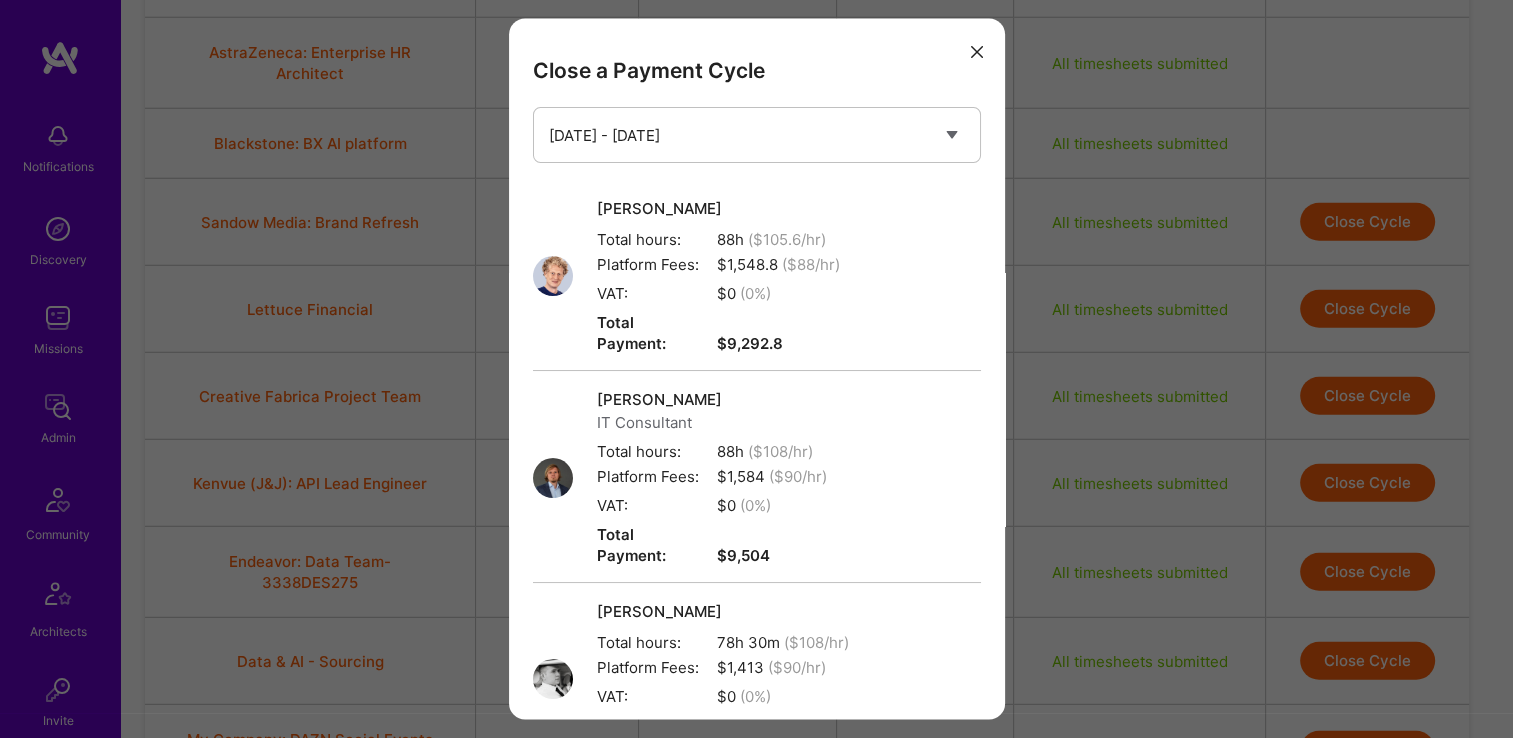 scroll, scrollTop: 412, scrollLeft: 0, axis: vertical 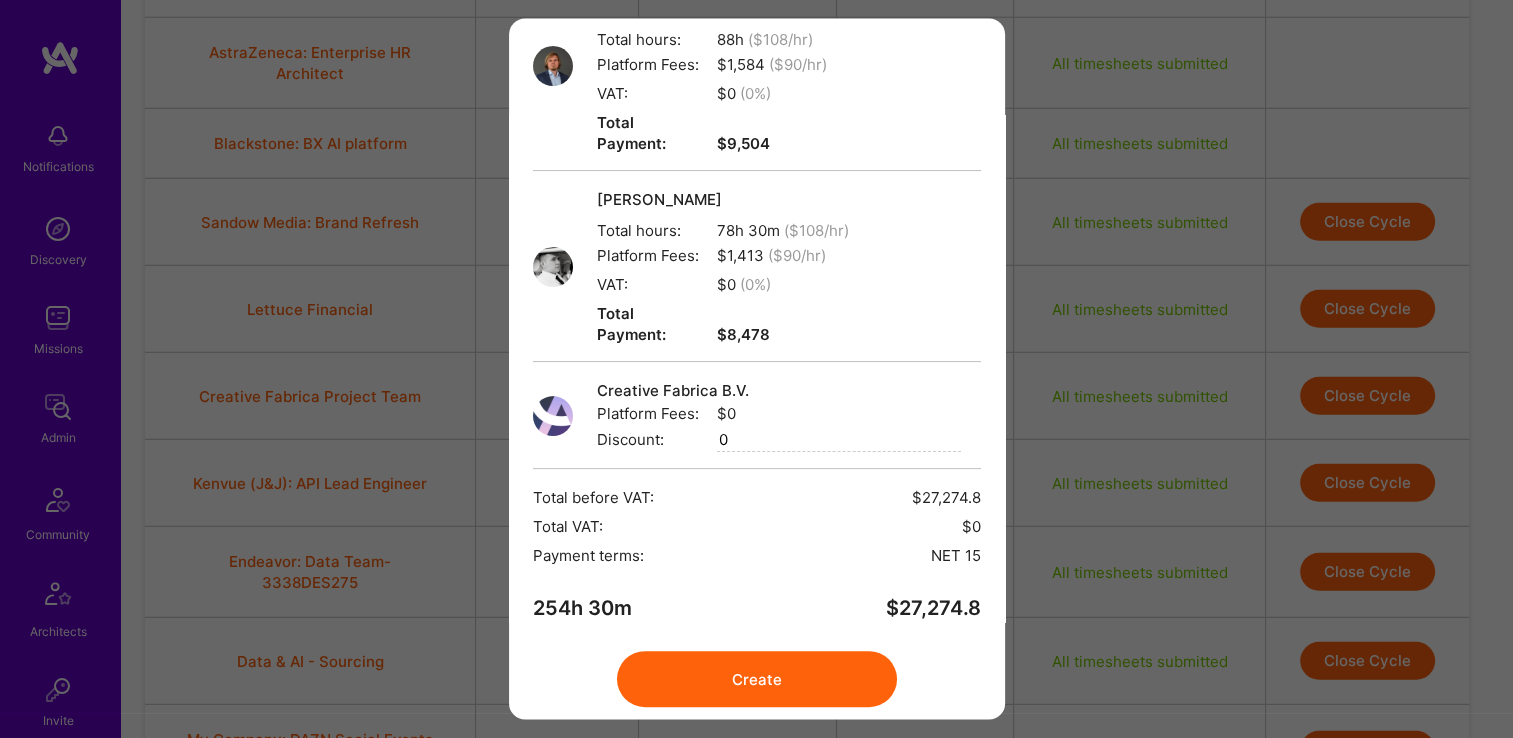 click on "Create" at bounding box center (757, 680) 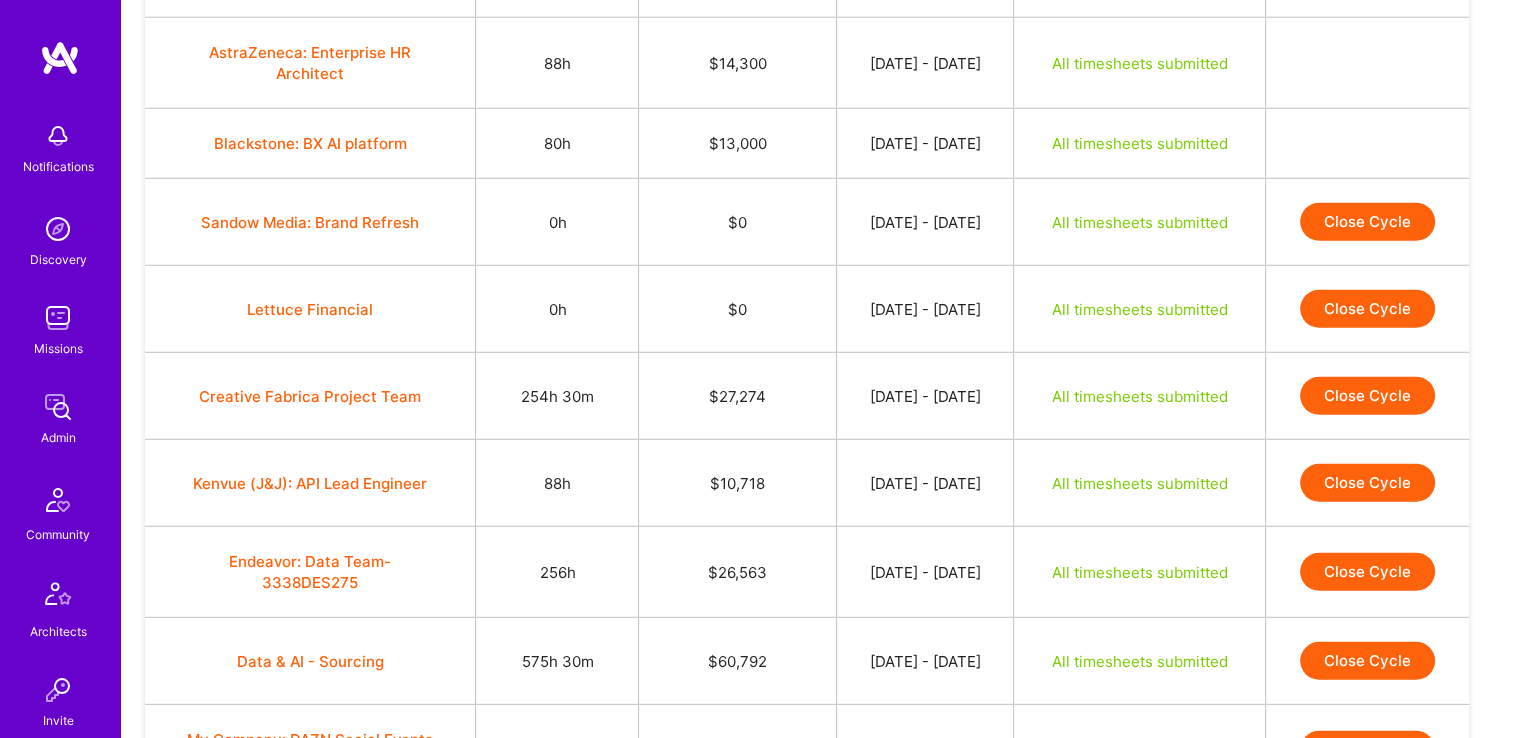 click on "Close Cycle" at bounding box center (1367, 483) 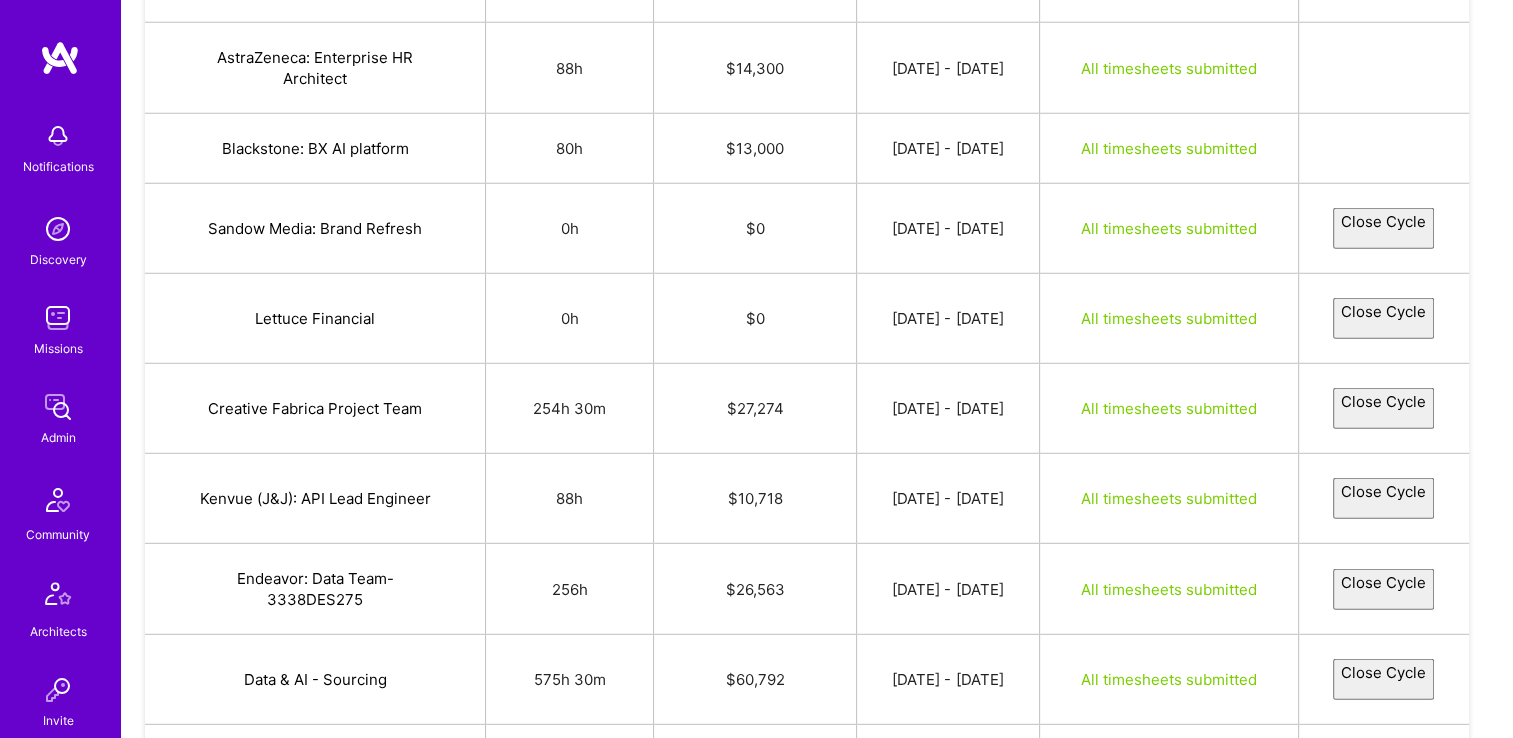select on "6863462c23fe094e4edd3b2f" 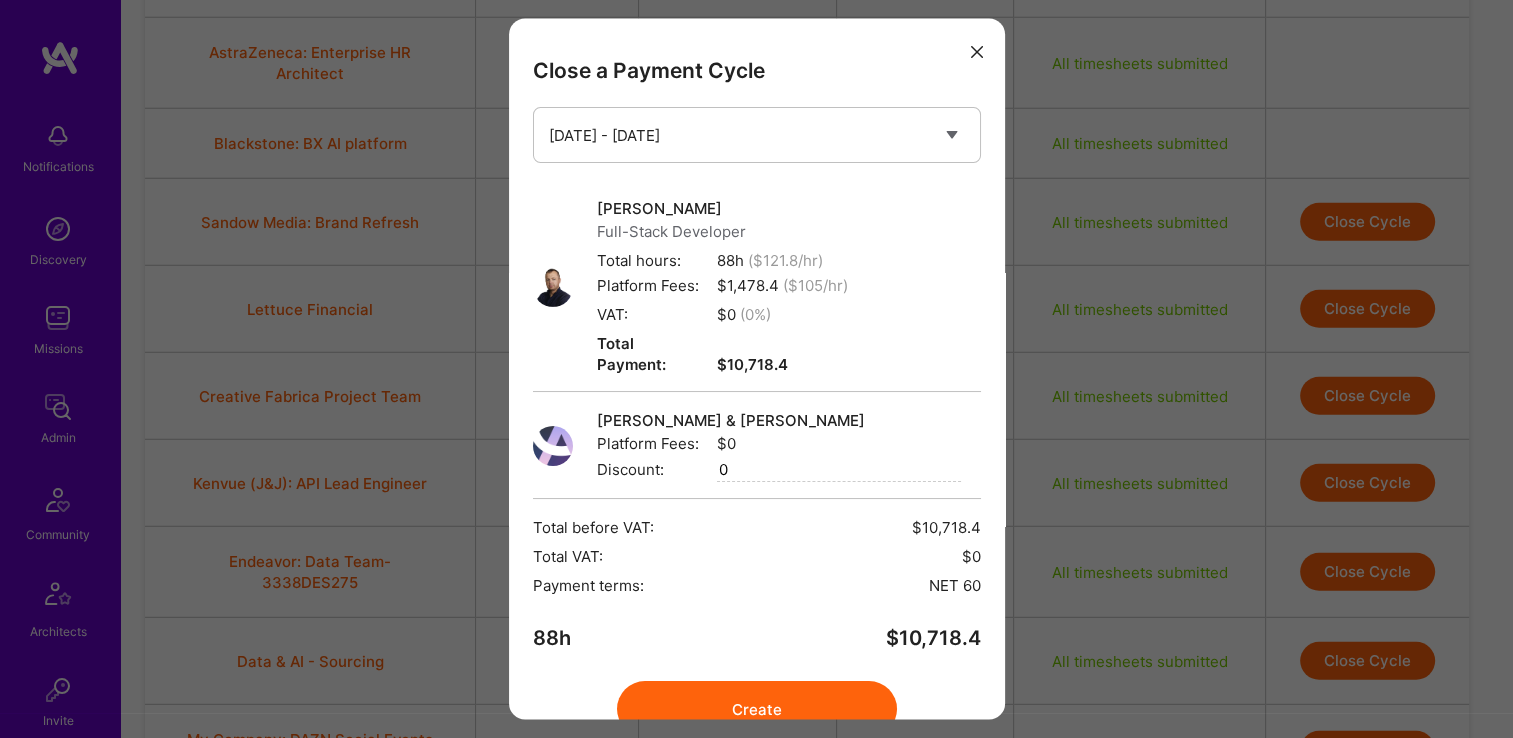 click on "Create" at bounding box center [757, 710] 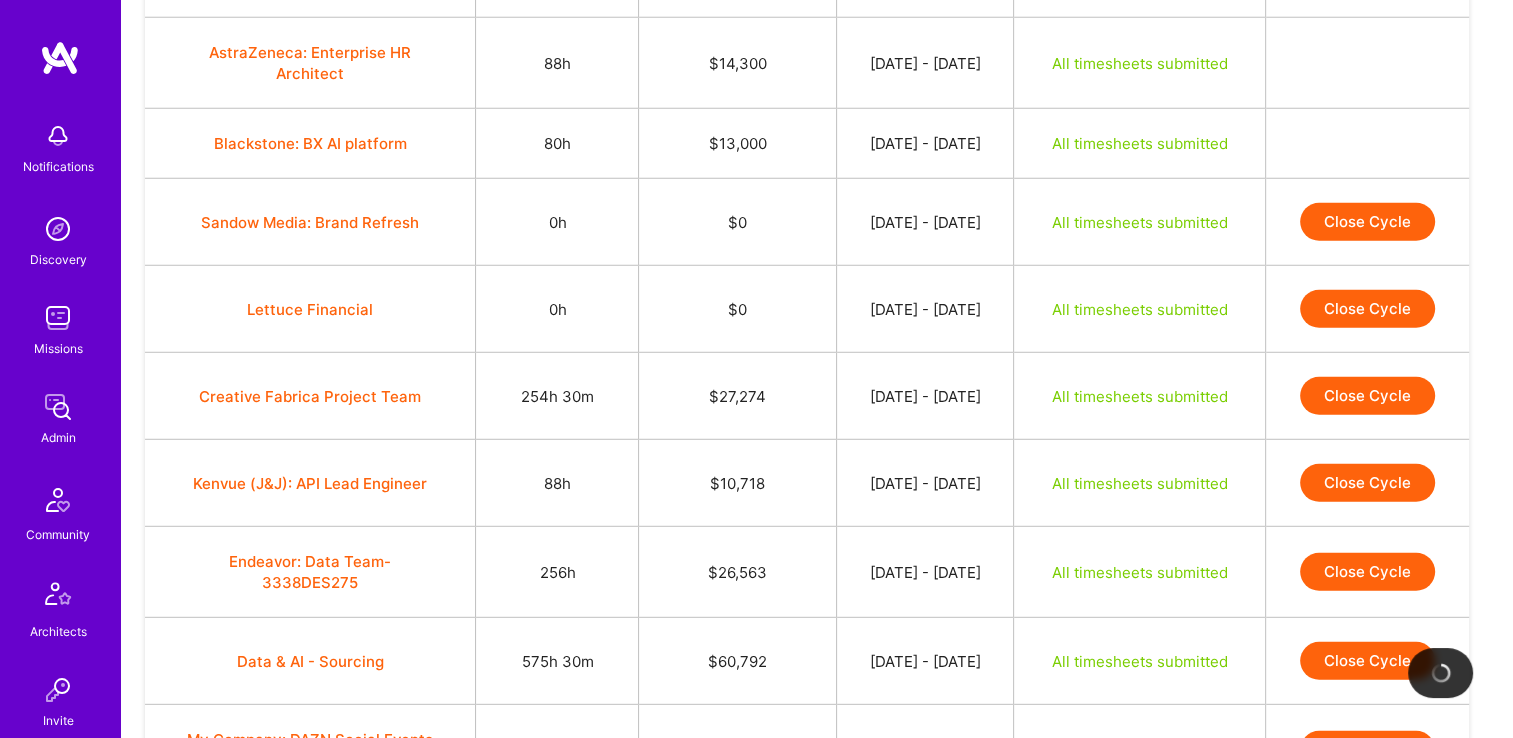 scroll, scrollTop: 5522, scrollLeft: 0, axis: vertical 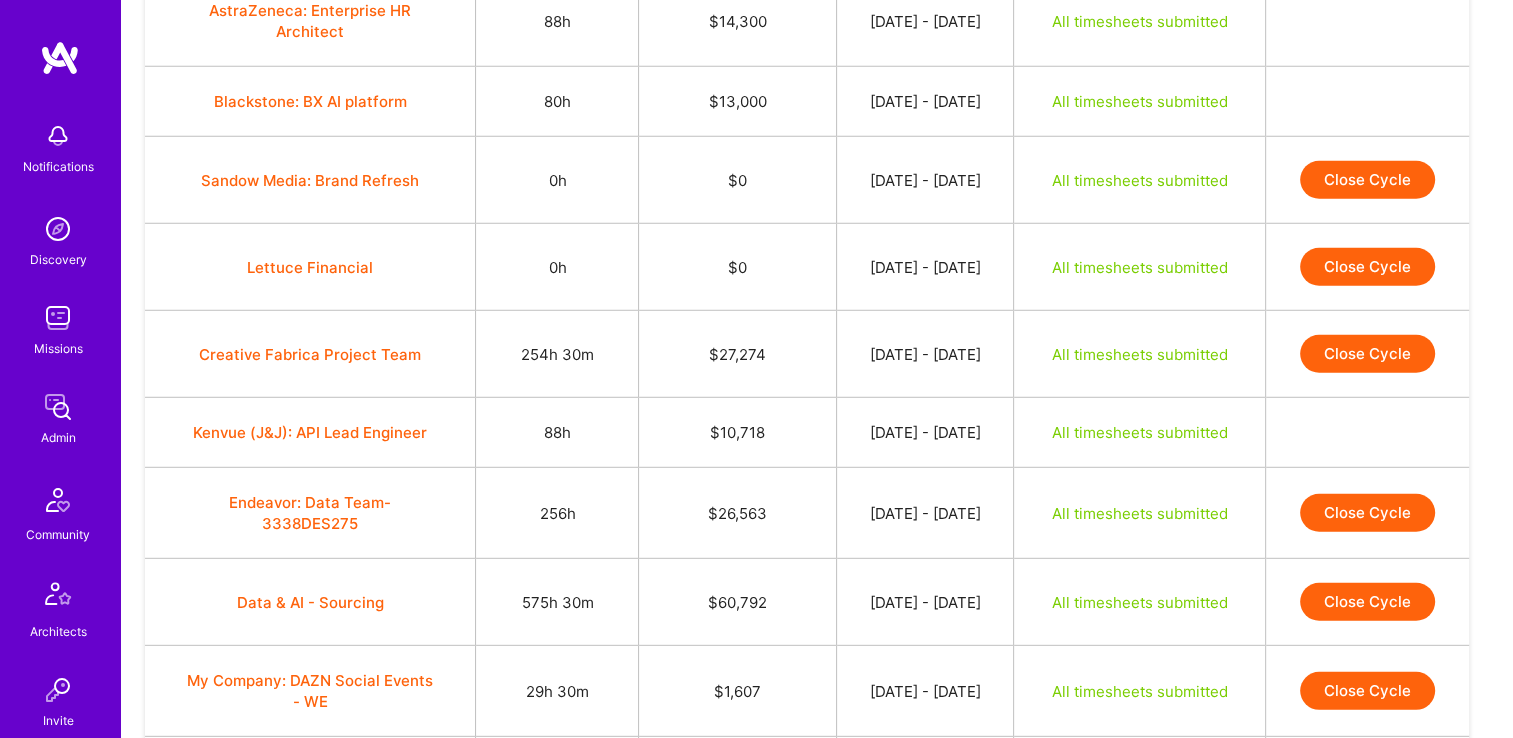 click on "Close Cycle" at bounding box center (1367, 513) 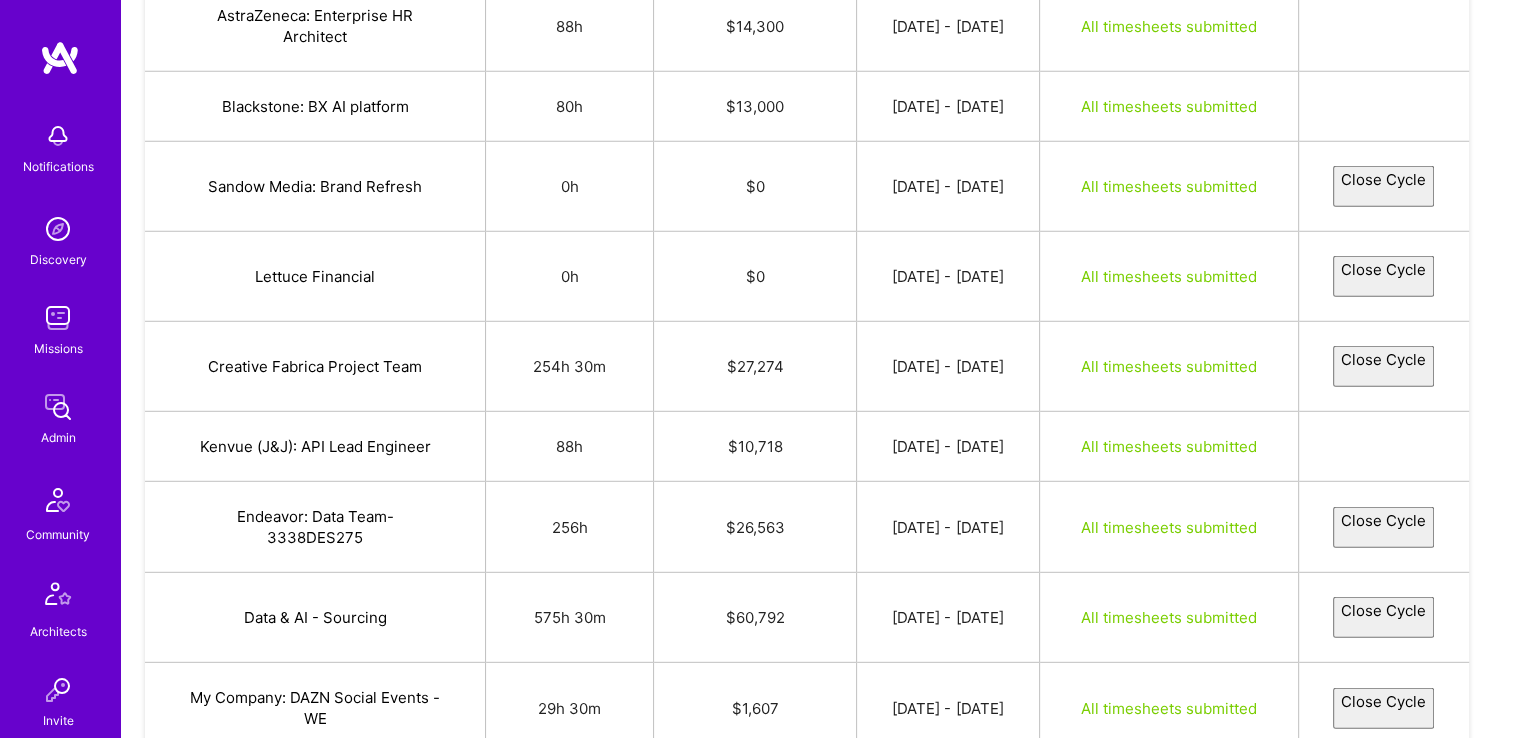 select on "68634cd5cd9e835cbd22c699" 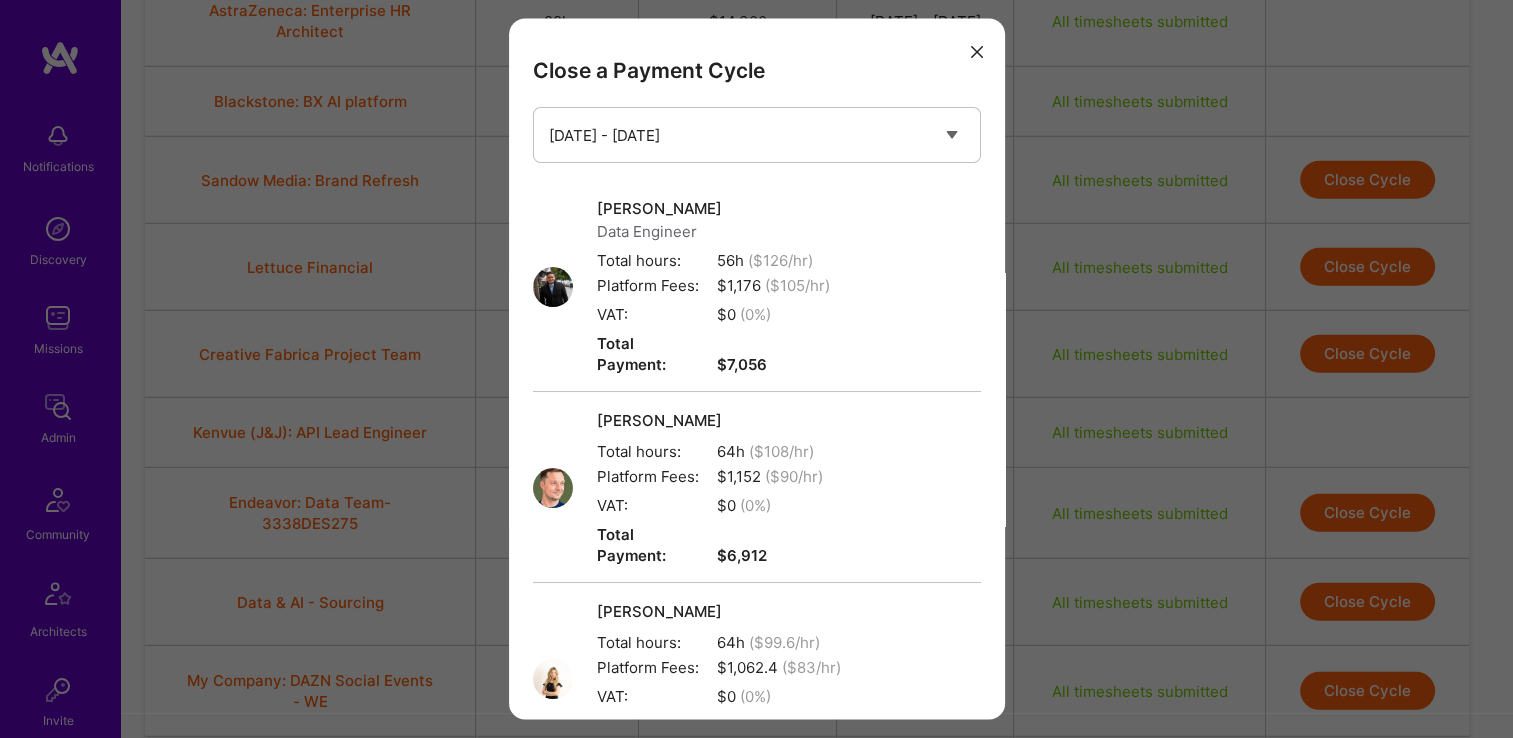scroll, scrollTop: 582, scrollLeft: 0, axis: vertical 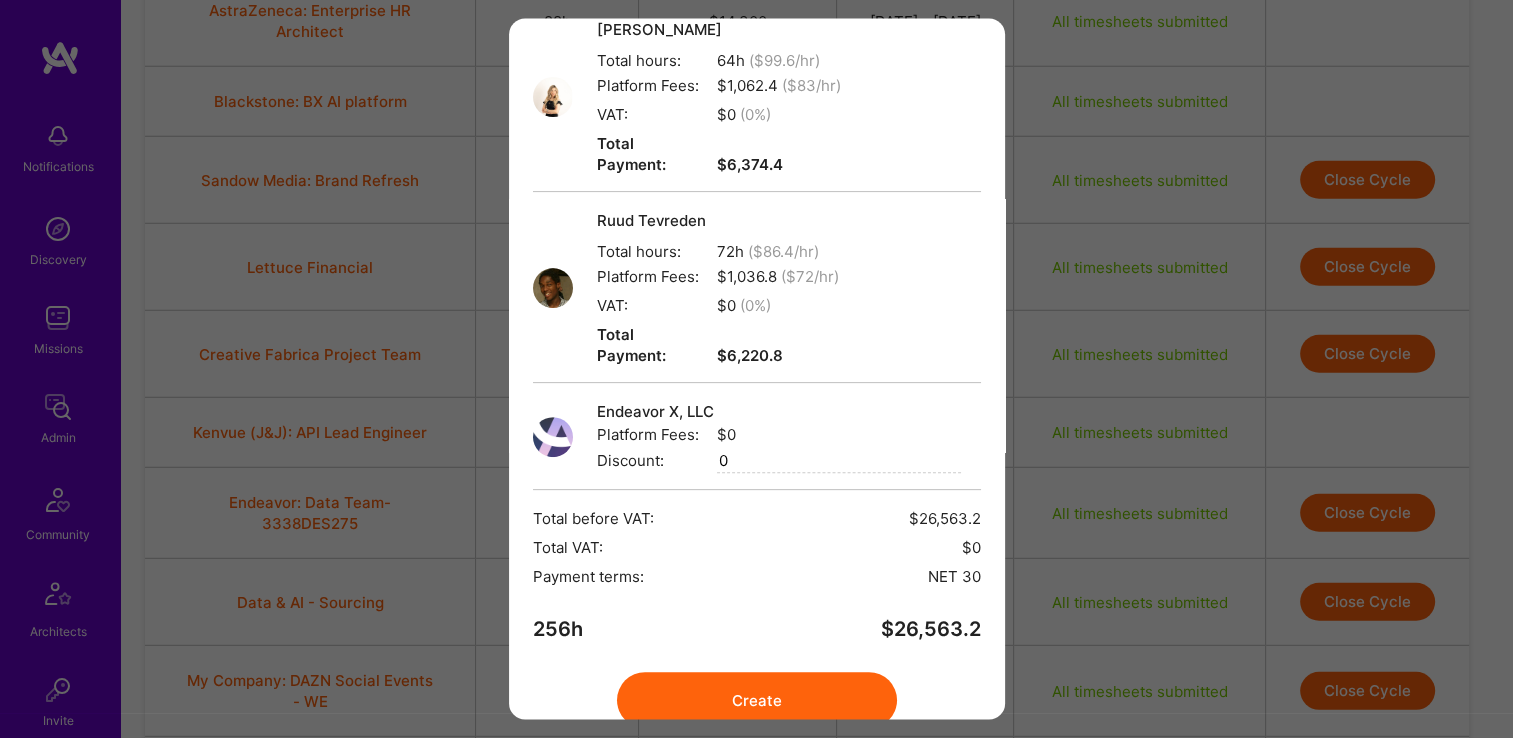 click on "Create" at bounding box center [757, 701] 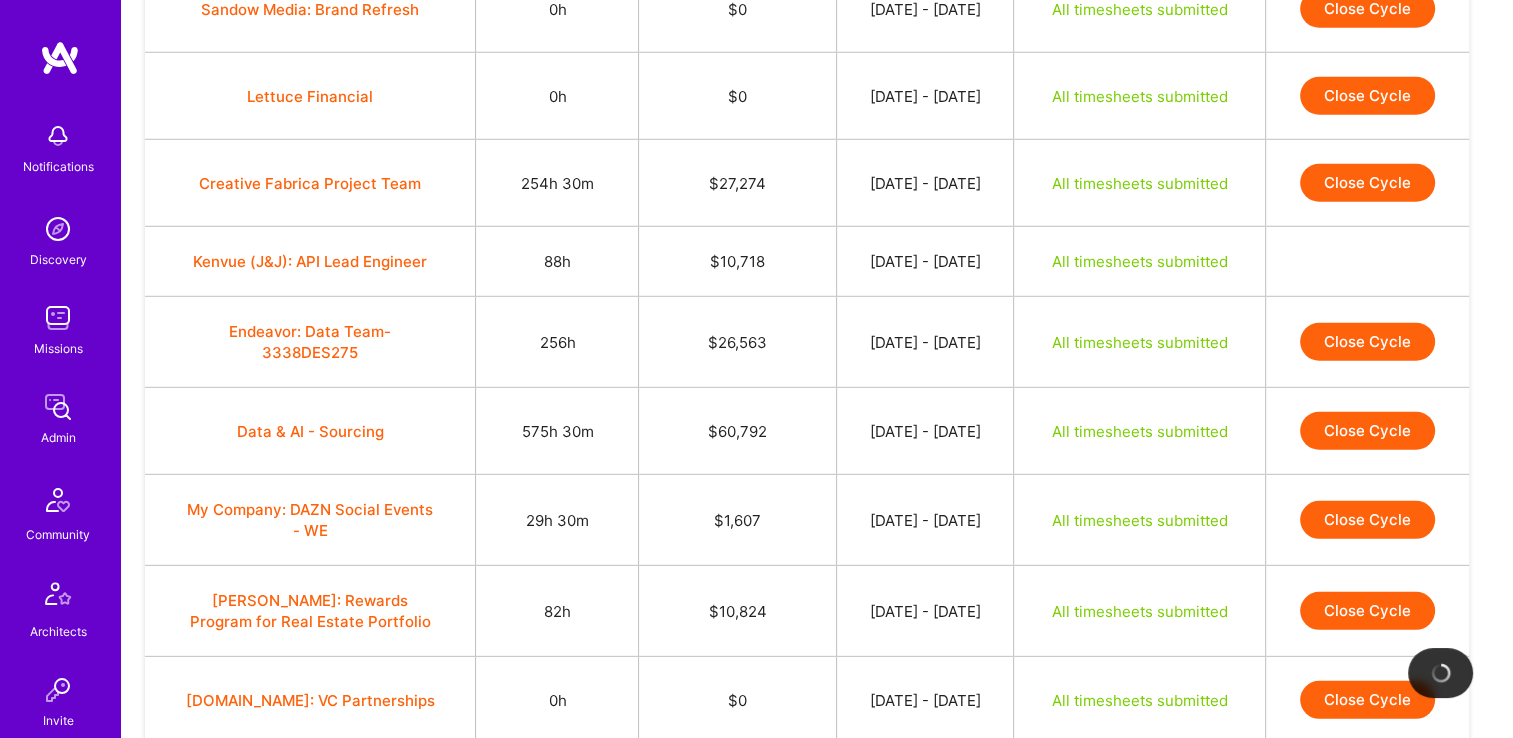 scroll, scrollTop: 5694, scrollLeft: 0, axis: vertical 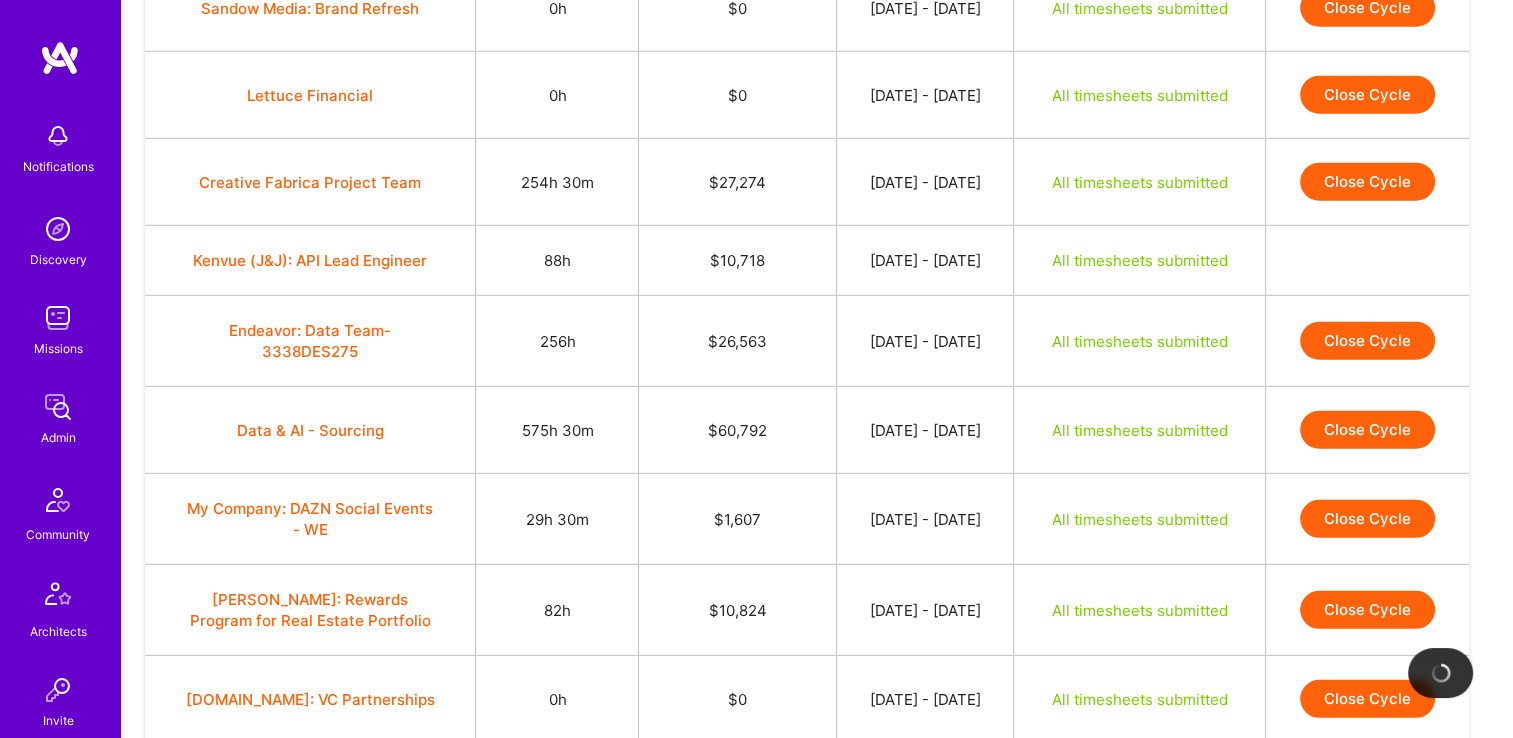 click on "Close Cycle" at bounding box center (1367, 341) 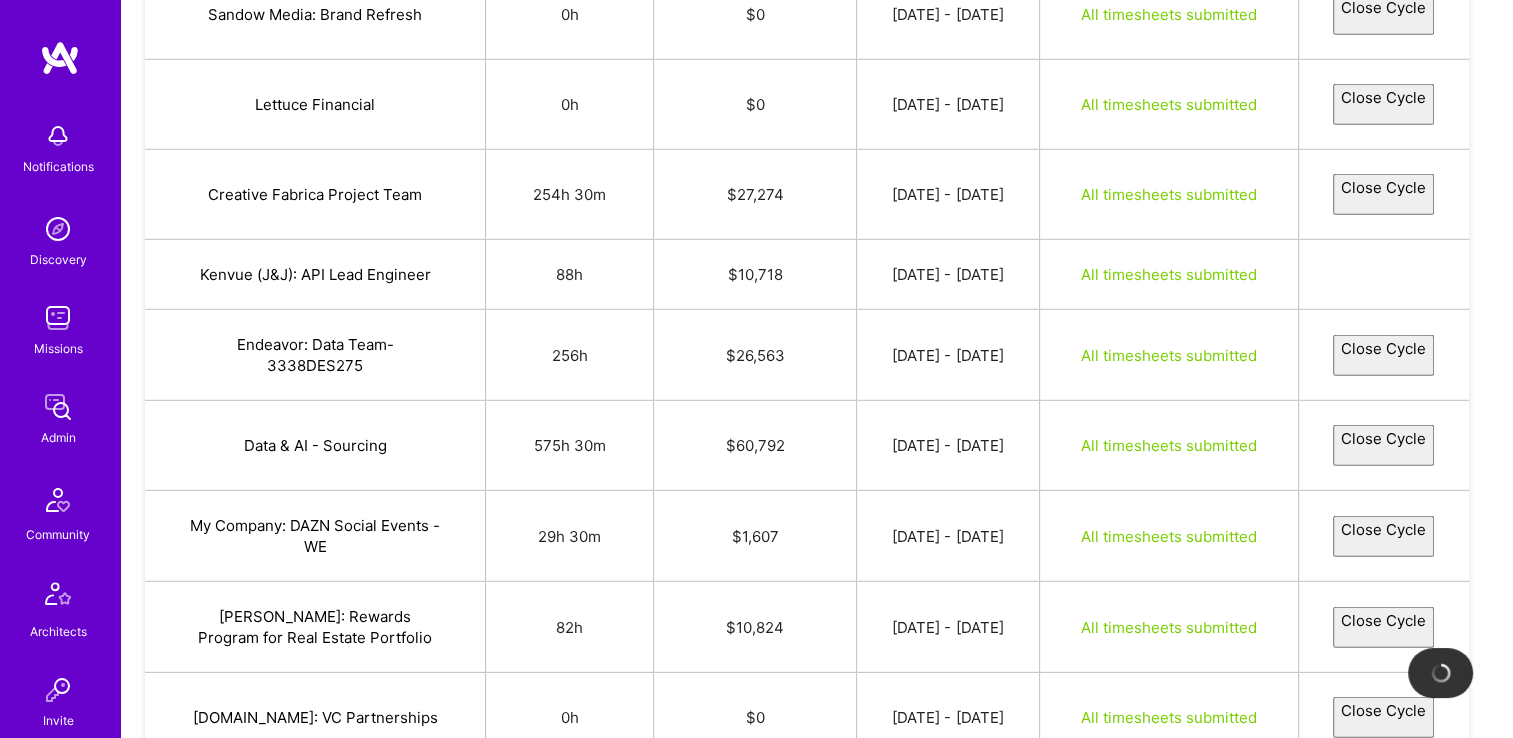 select on "68634cd5cd9e835cbd22c699" 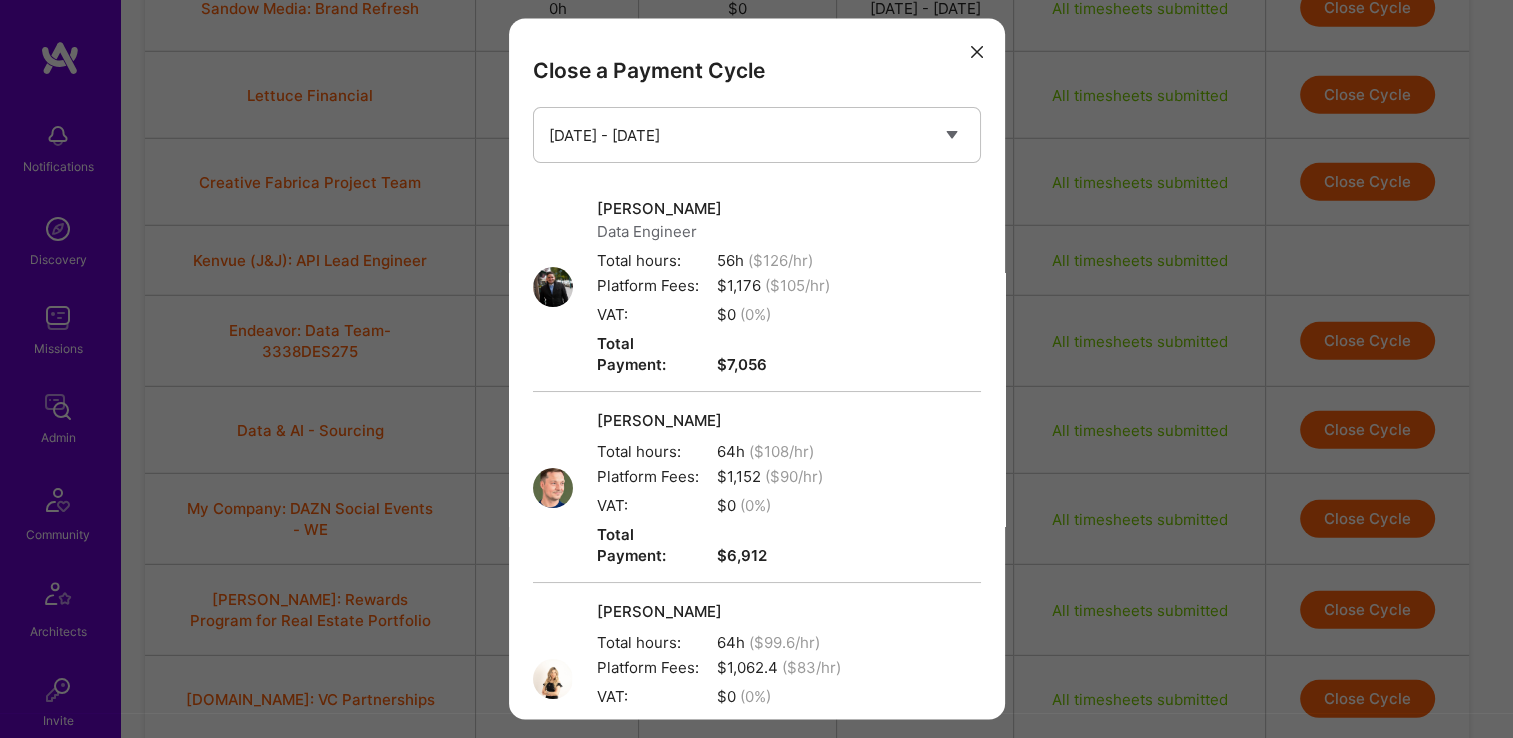scroll, scrollTop: 582, scrollLeft: 0, axis: vertical 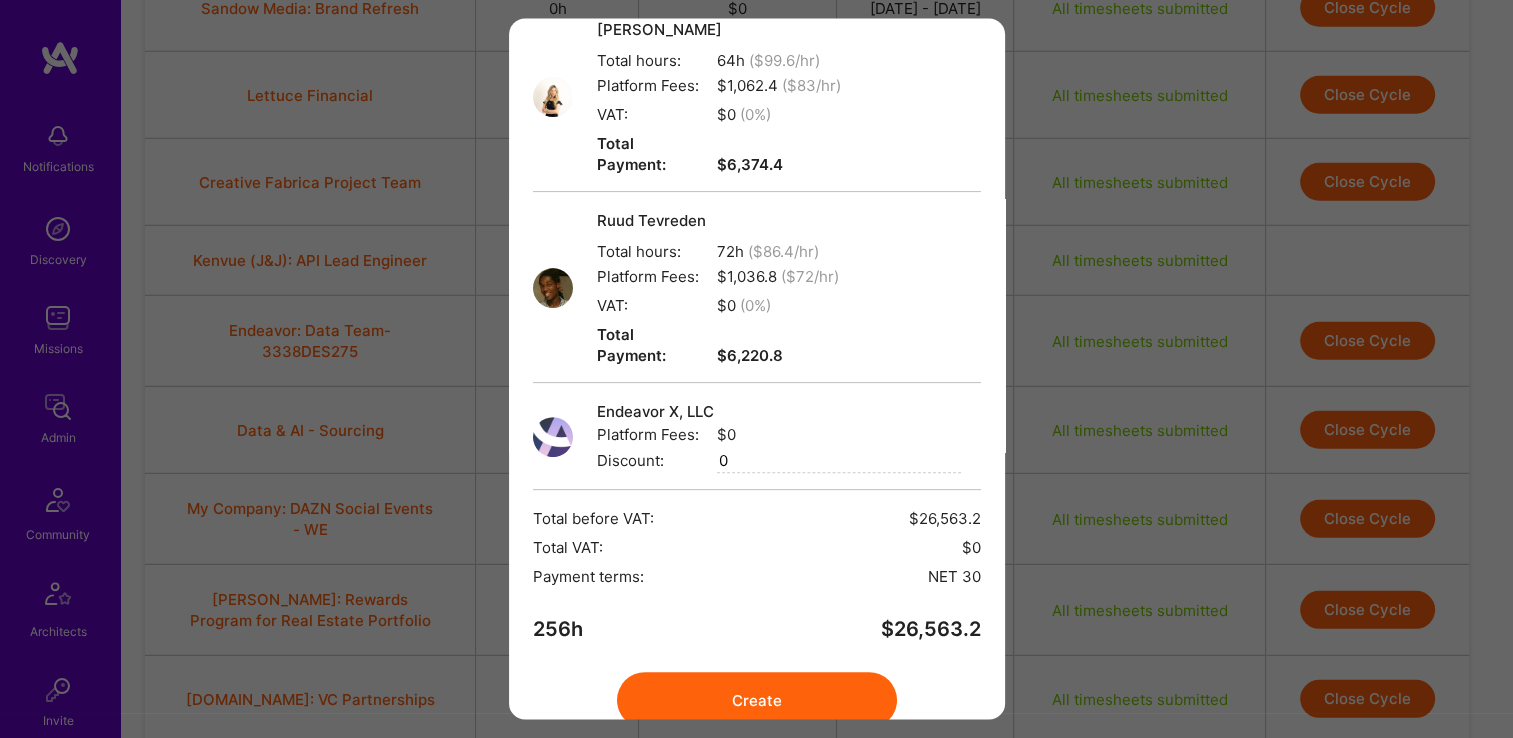 click on "Create" at bounding box center (757, 701) 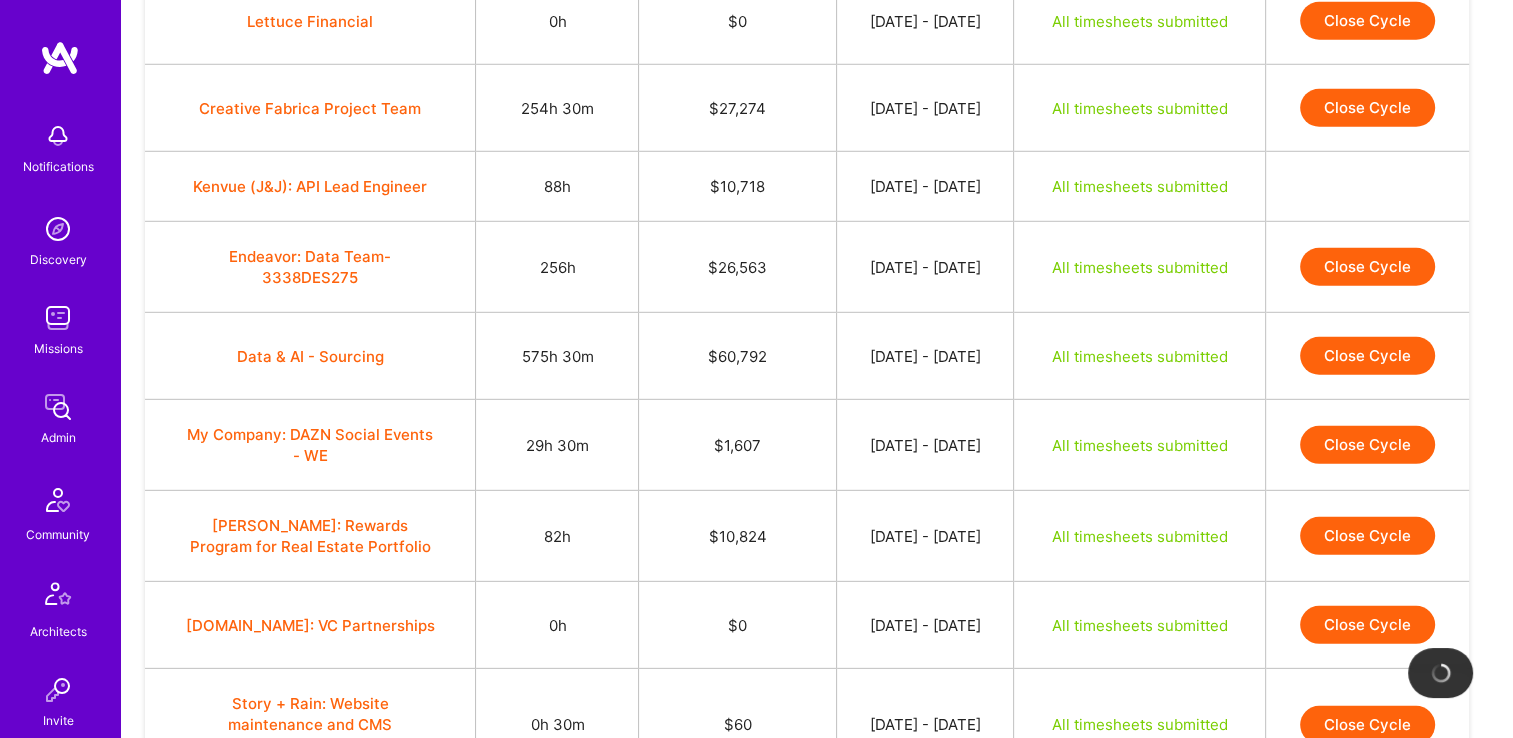 scroll, scrollTop: 5772, scrollLeft: 0, axis: vertical 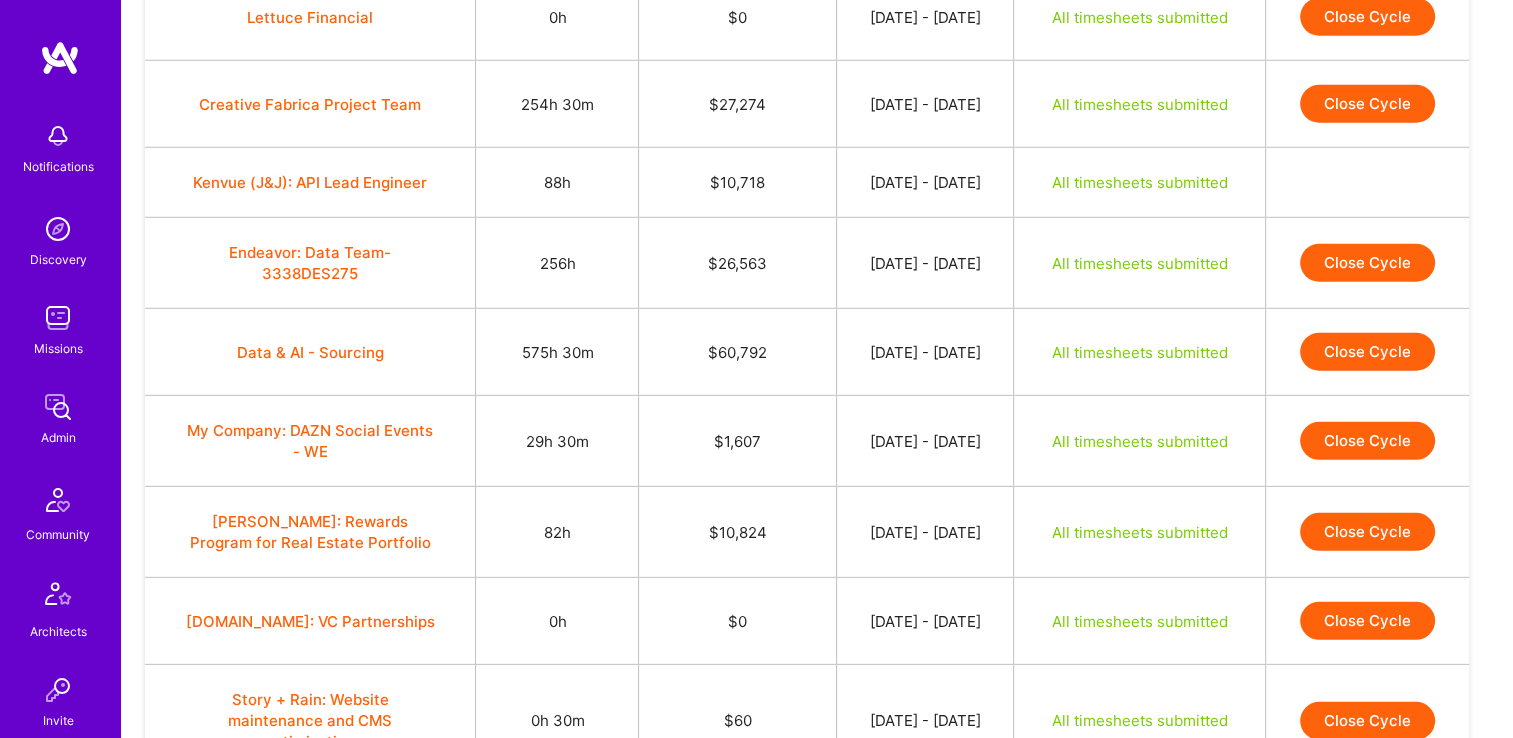 click on "Close Cycle" at bounding box center [1367, 352] 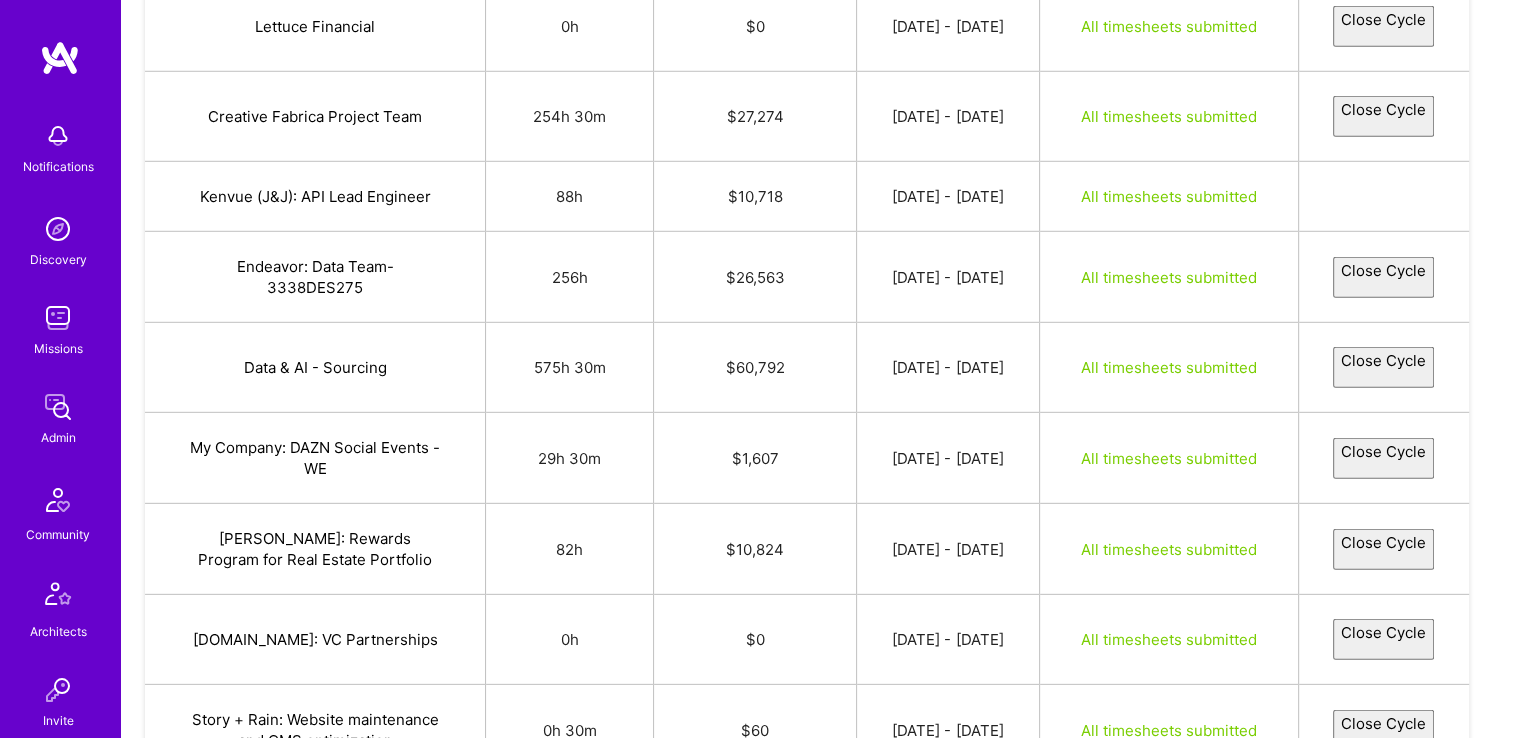 select on "6863224866b2ca017fa83048" 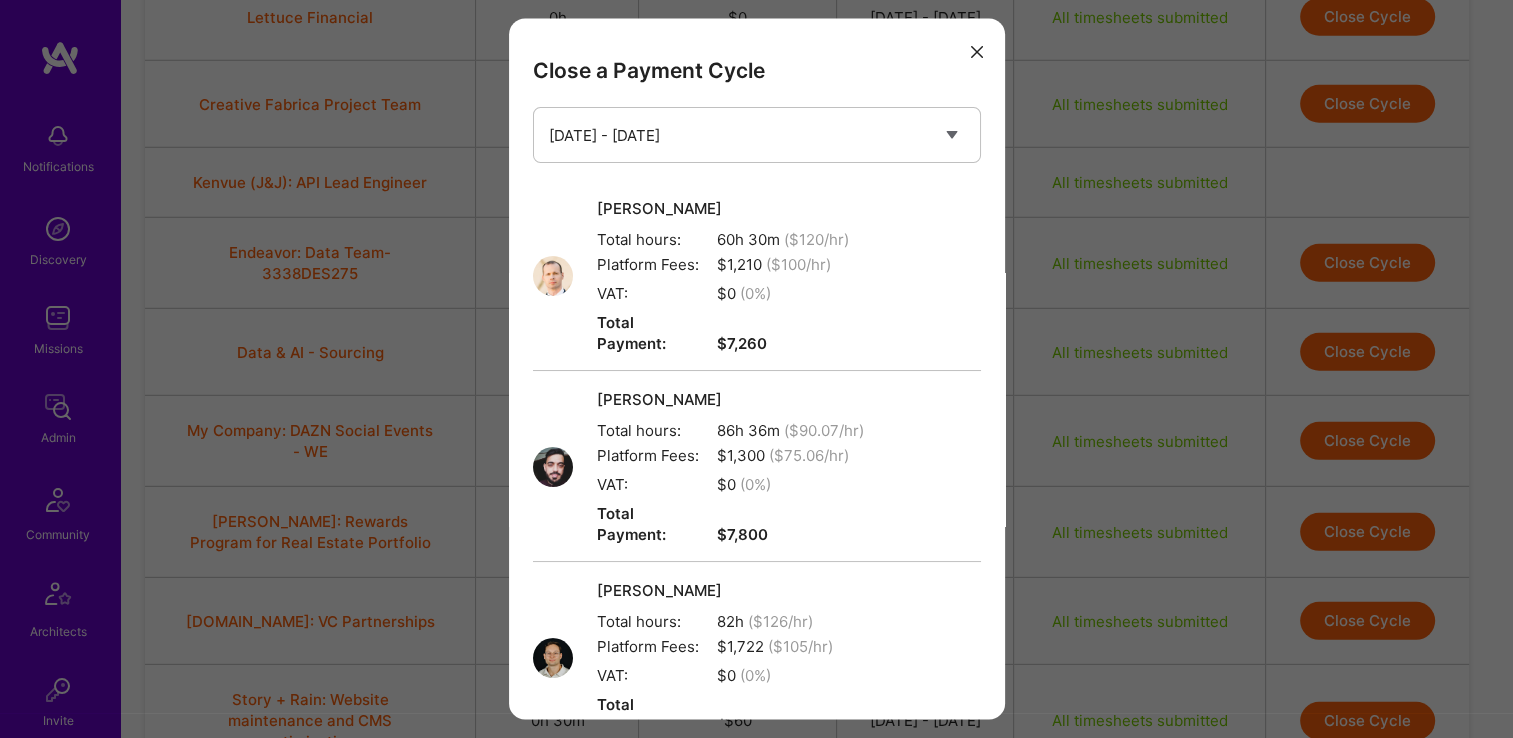 scroll, scrollTop: 1155, scrollLeft: 0, axis: vertical 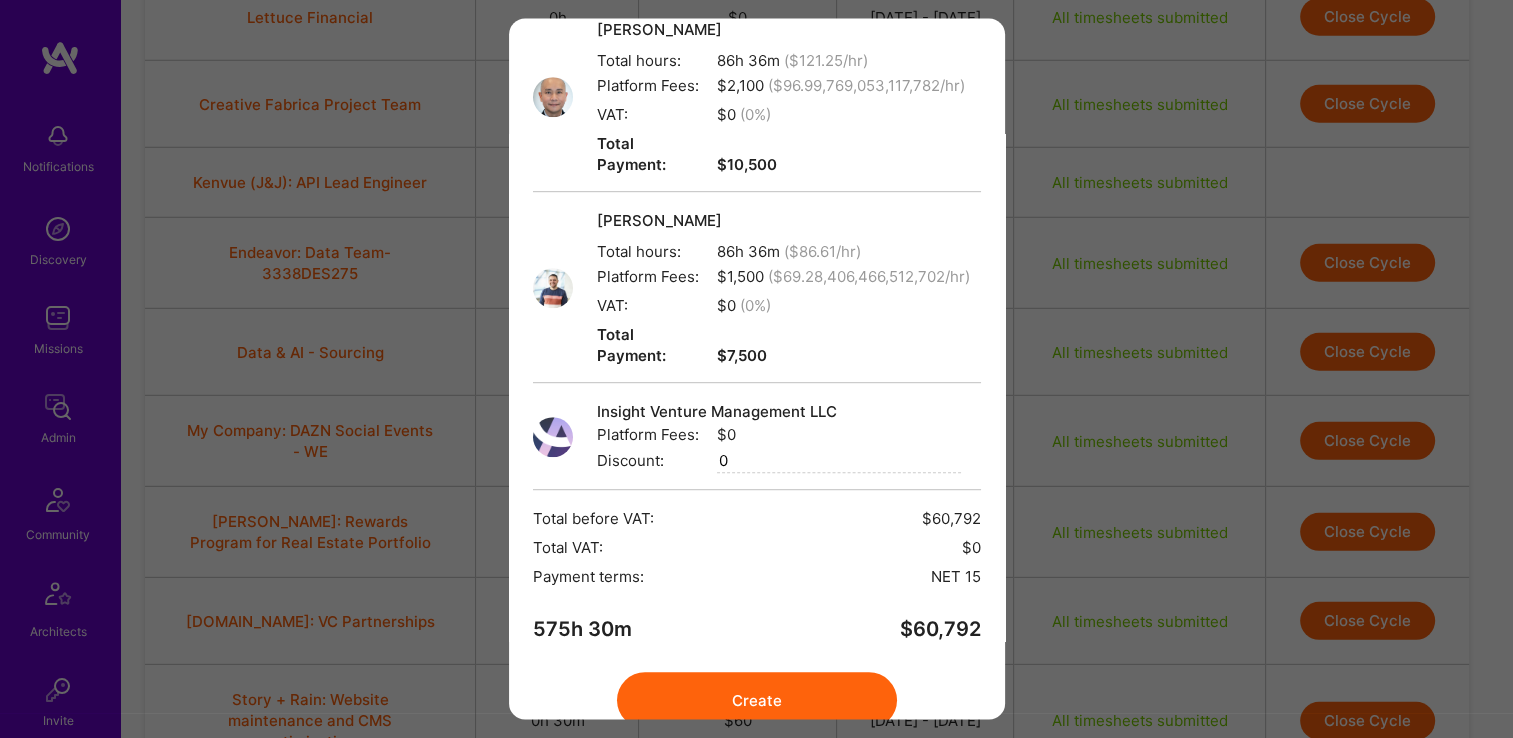 click on "Create" at bounding box center [757, 701] 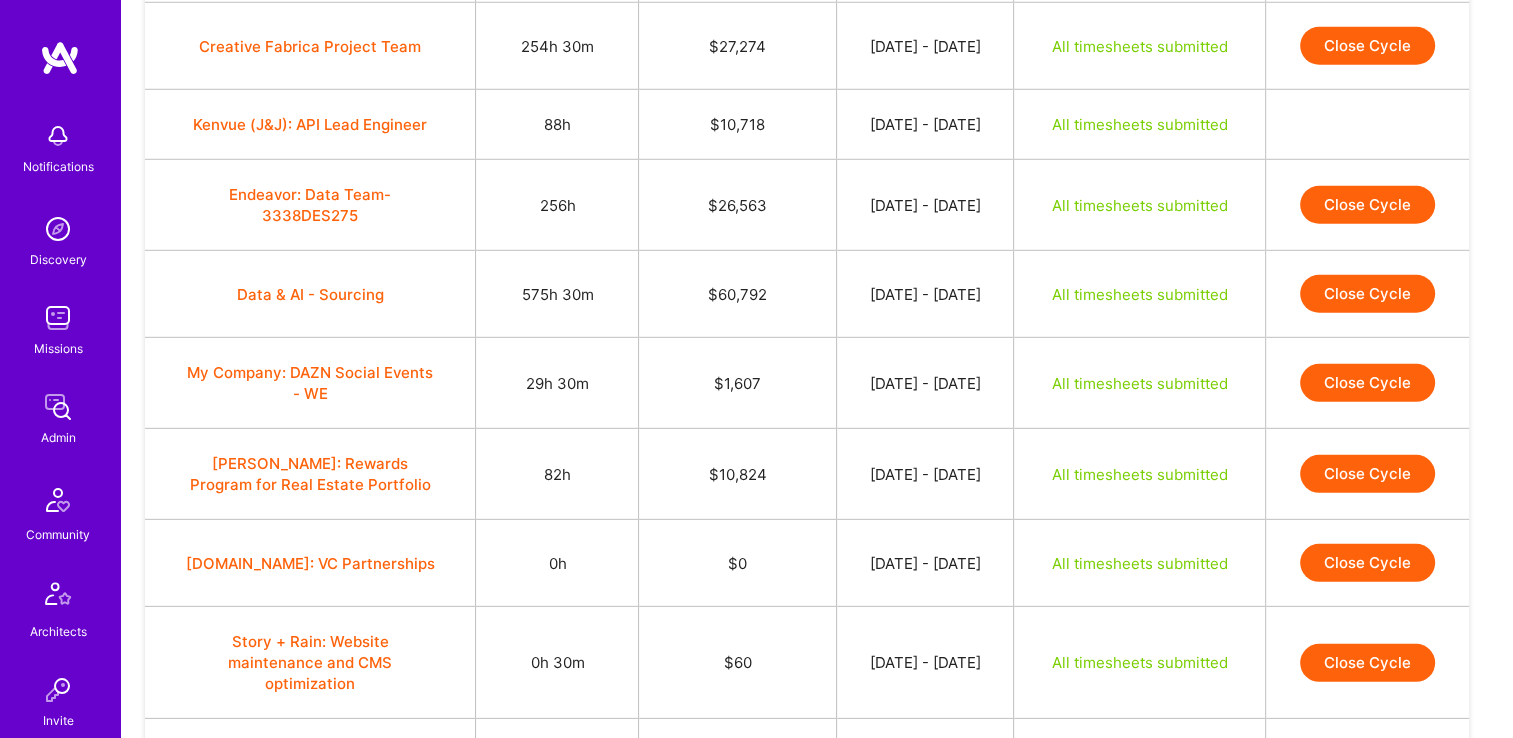 scroll, scrollTop: 5829, scrollLeft: 0, axis: vertical 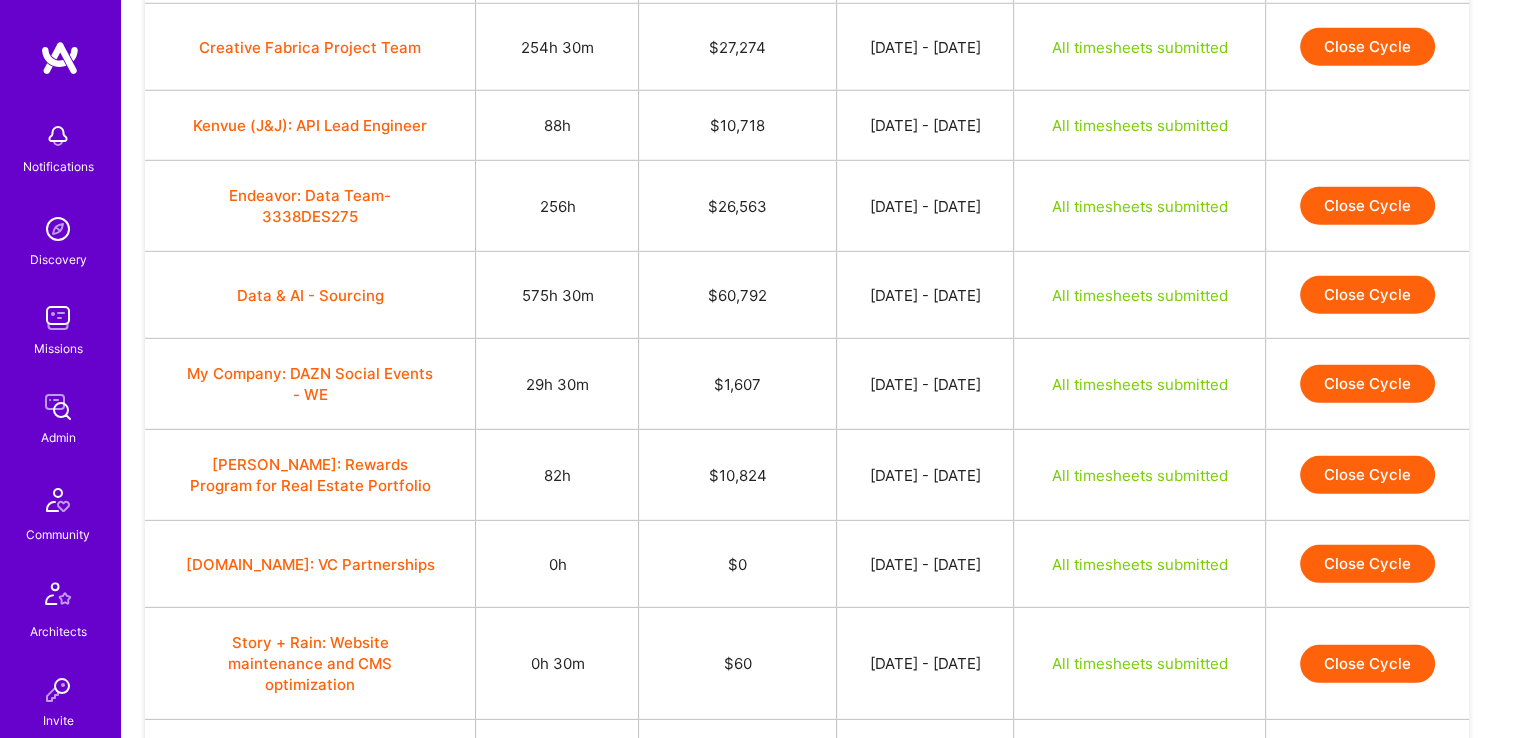 click on "Close Cycle" at bounding box center [1367, 384] 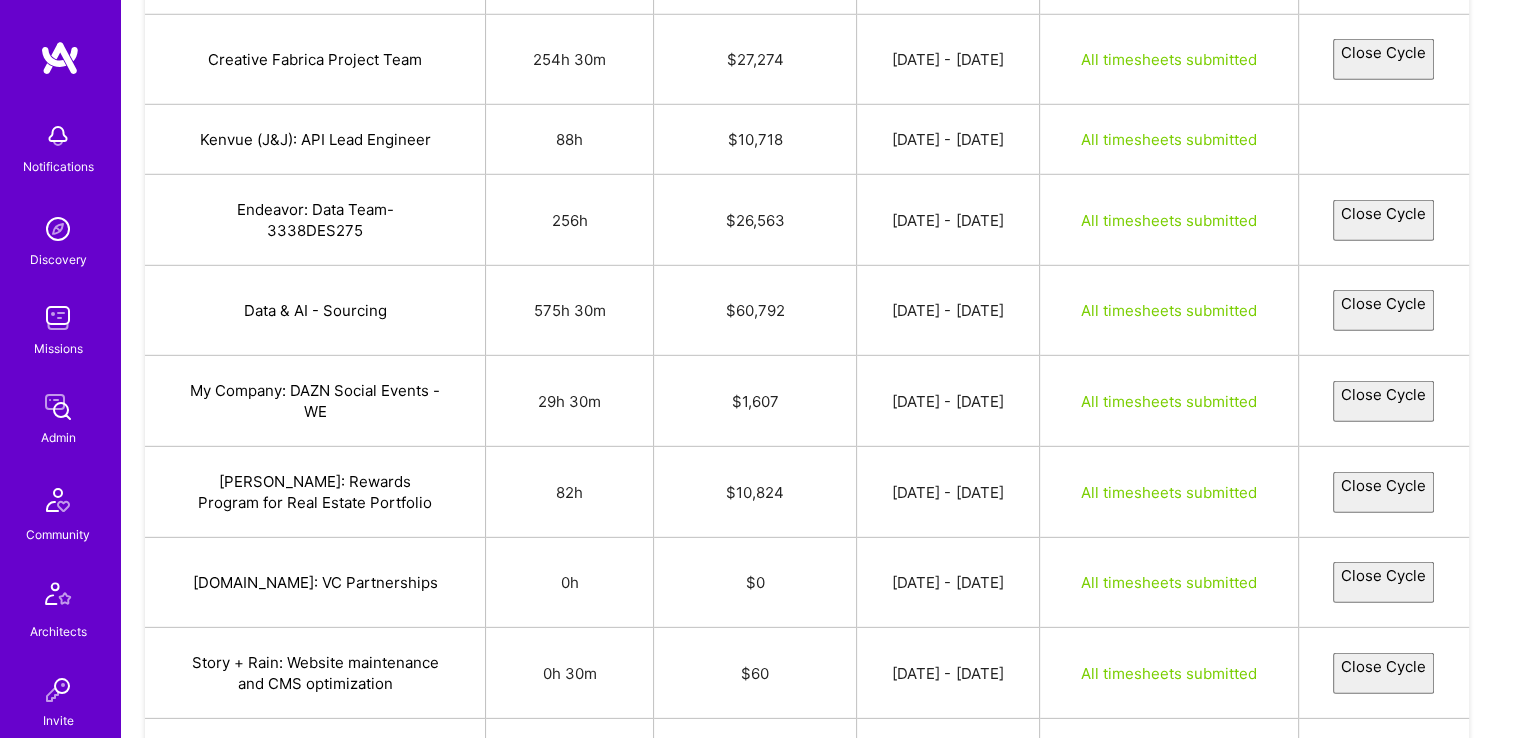 select on "686689e7e780c153b90968a8" 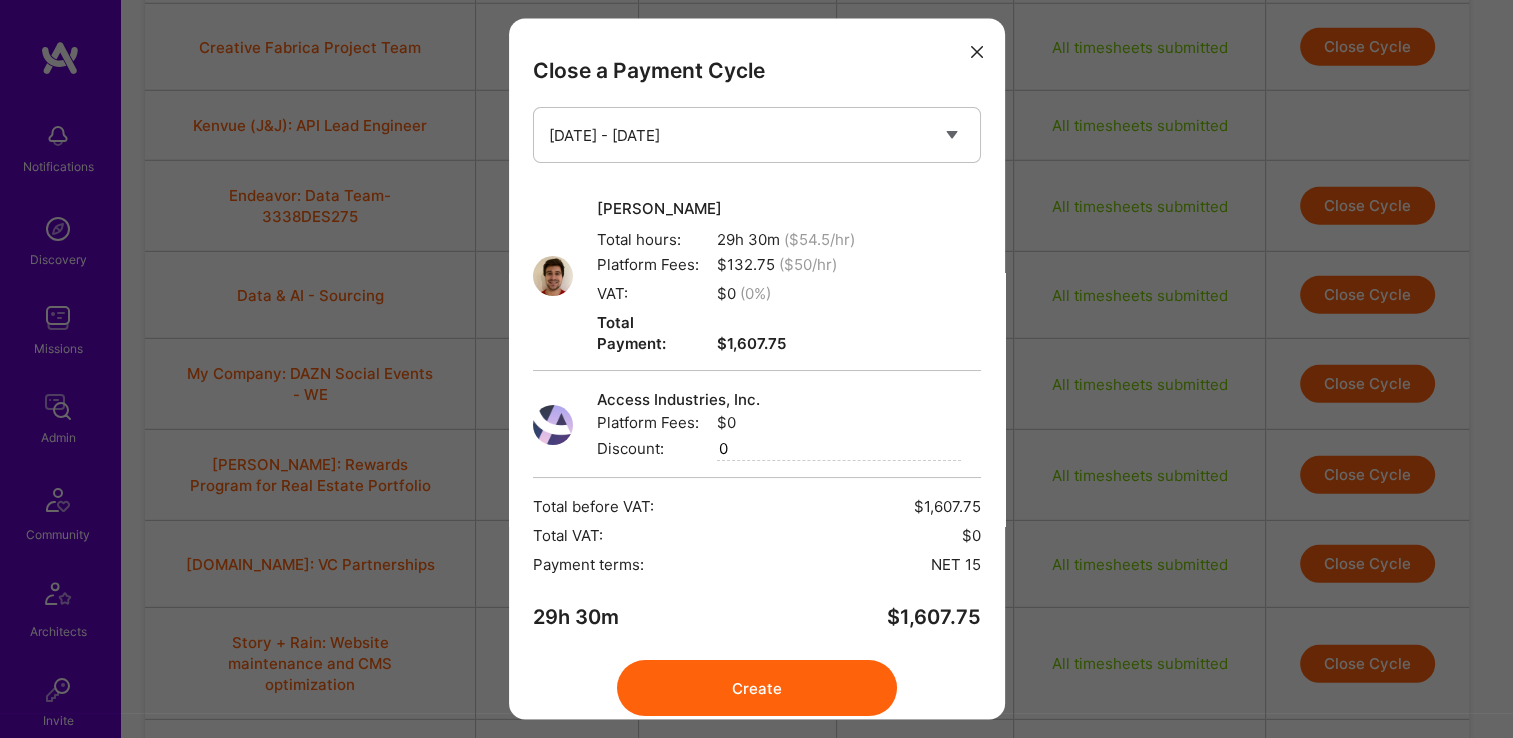 scroll, scrollTop: 52, scrollLeft: 0, axis: vertical 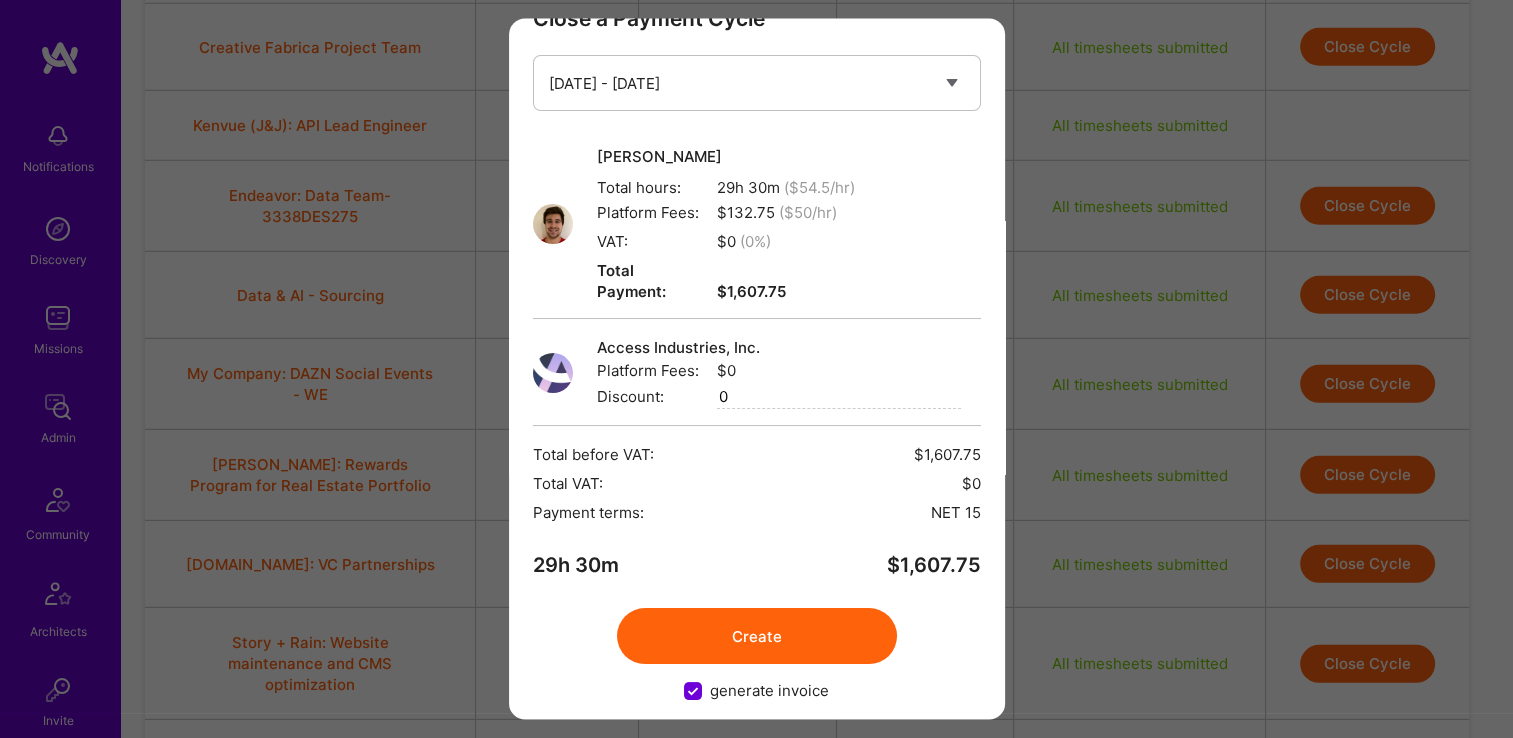 click on "Create" at bounding box center [757, 637] 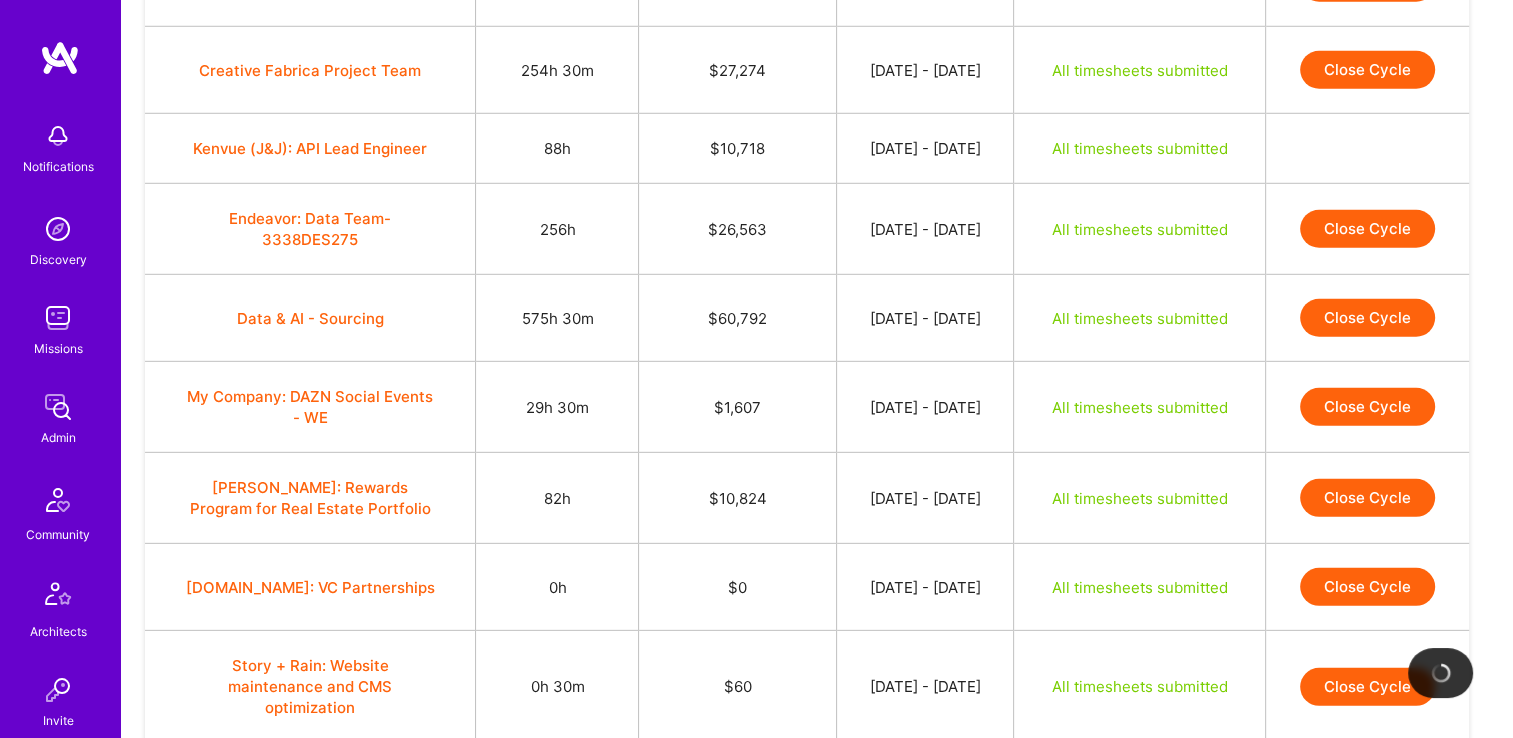 scroll, scrollTop: 5805, scrollLeft: 0, axis: vertical 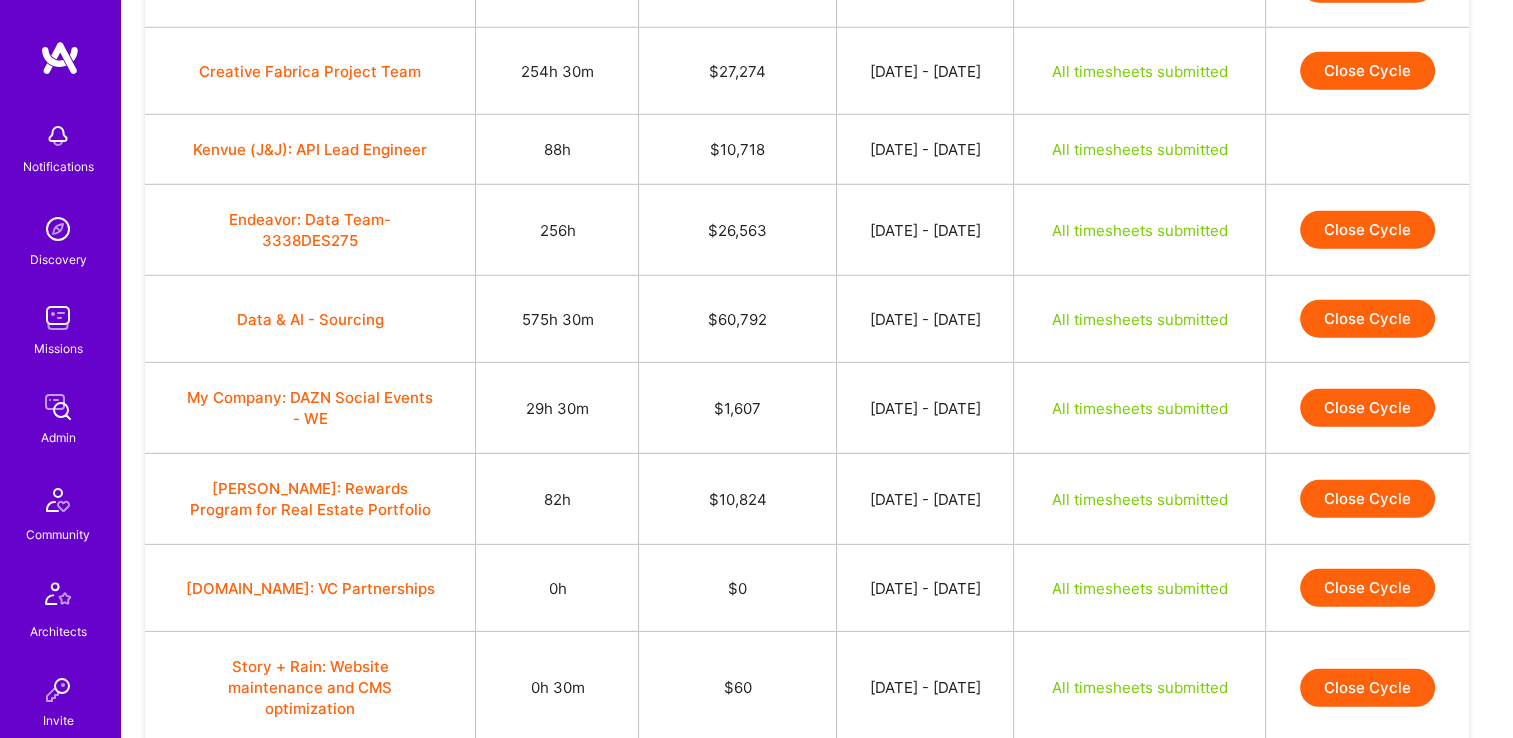 click on "Close Cycle" at bounding box center [1367, 319] 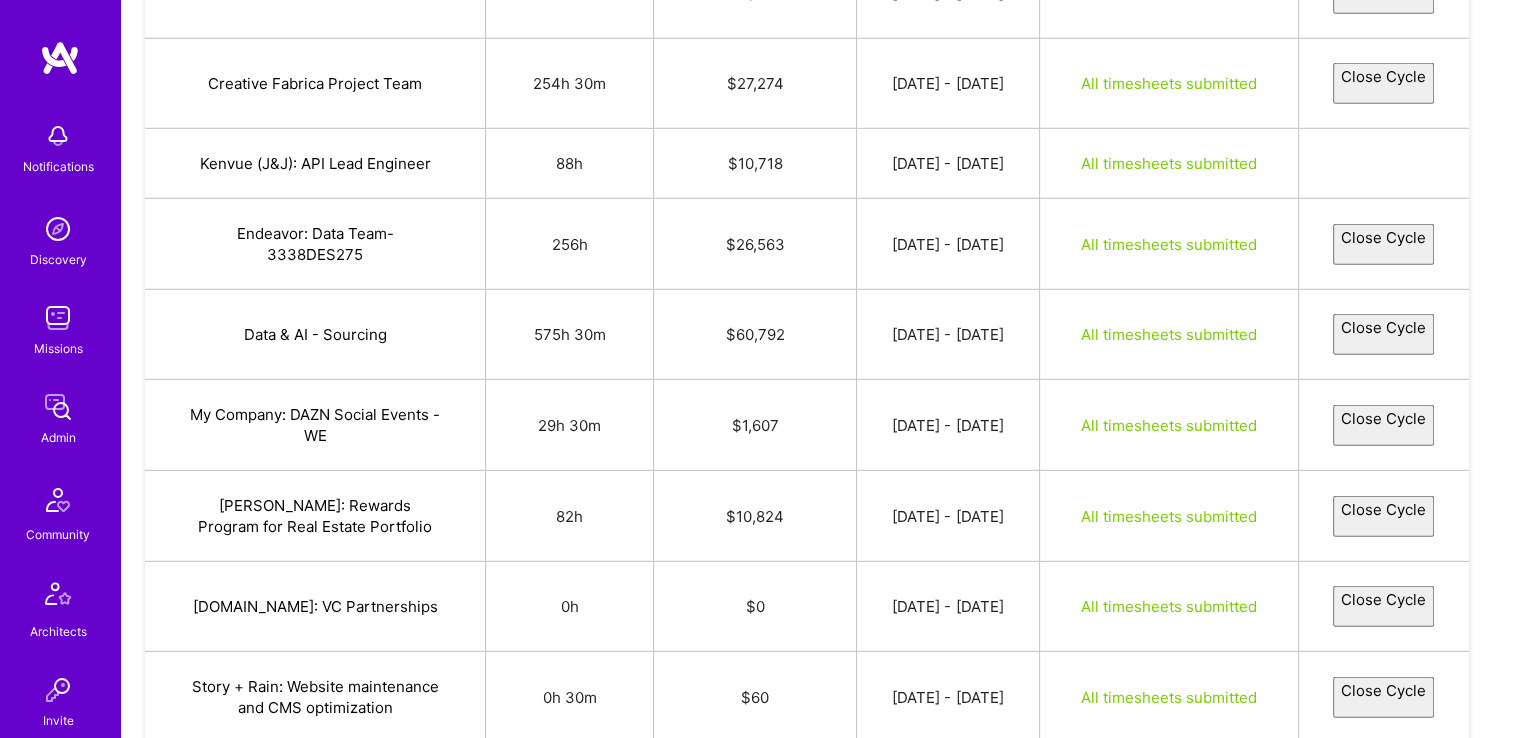select on "6863224866b2ca017fa83048" 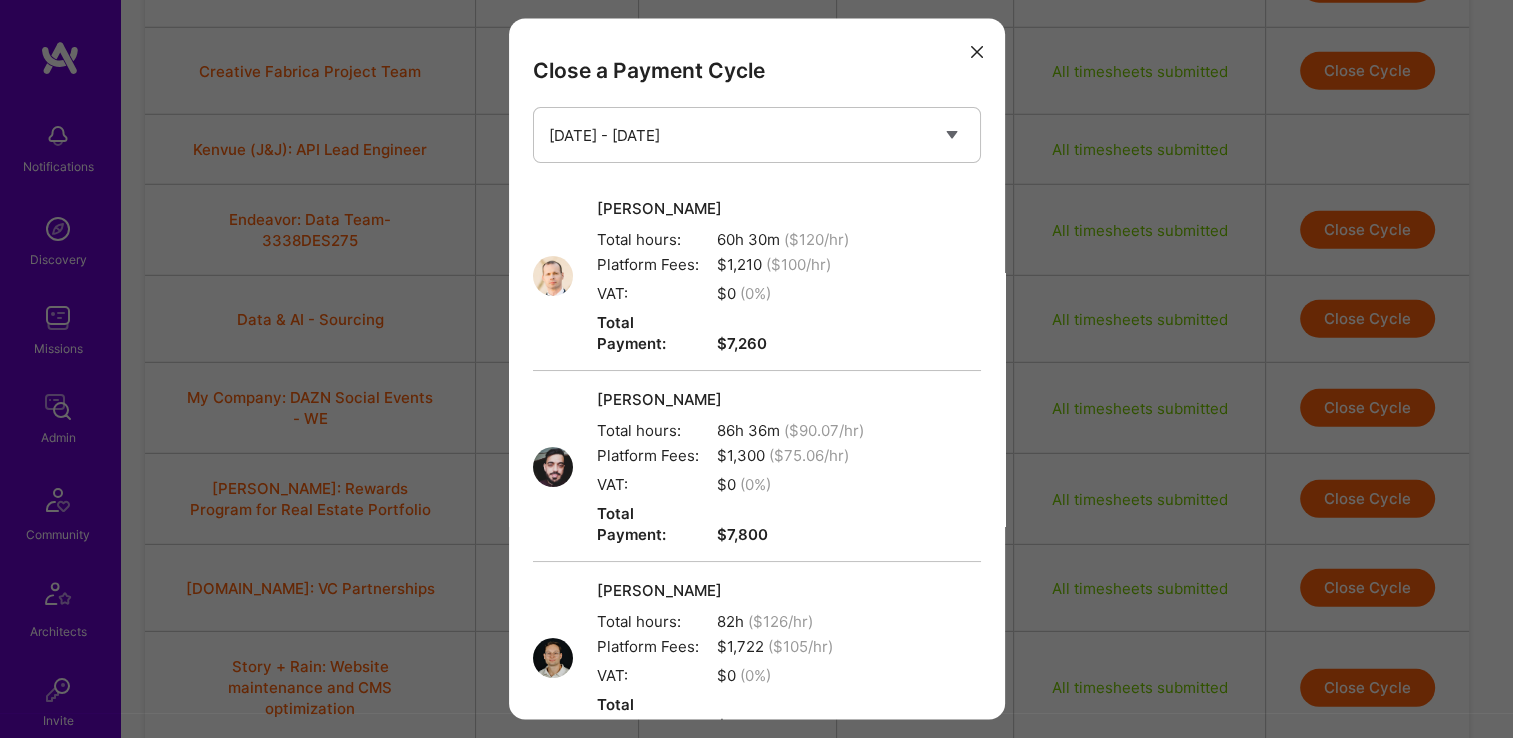 scroll, scrollTop: 1155, scrollLeft: 0, axis: vertical 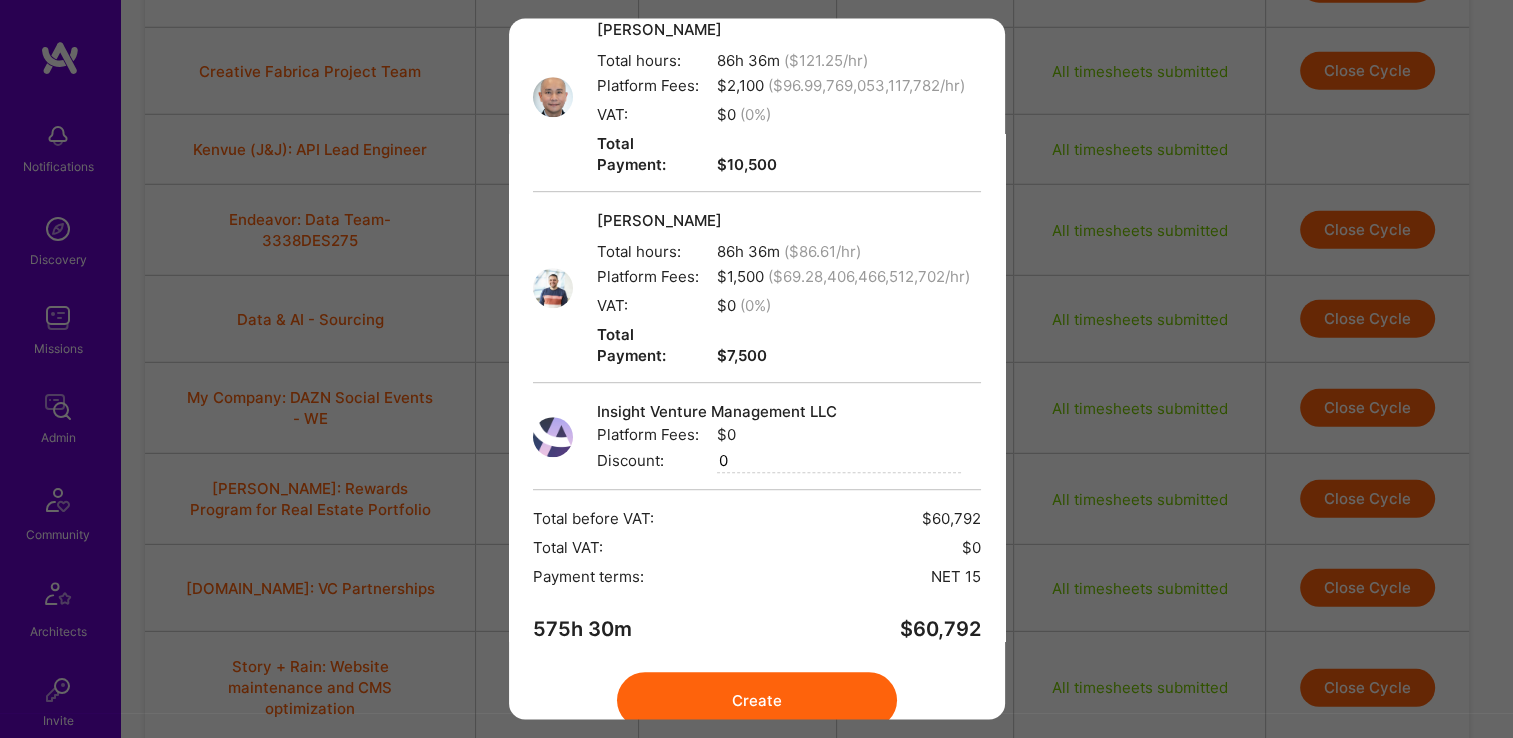 click on "Create" at bounding box center (757, 701) 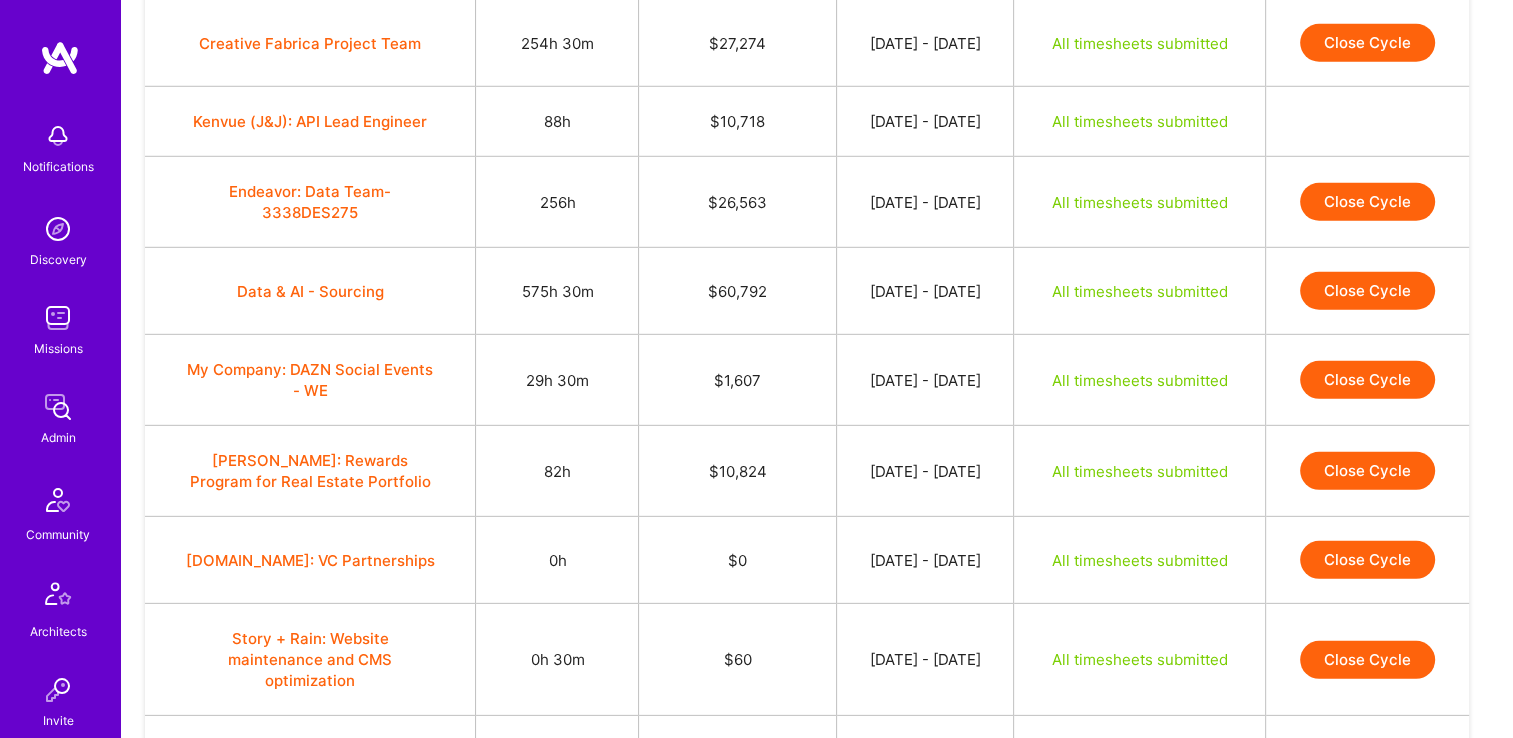 scroll, scrollTop: 5836, scrollLeft: 0, axis: vertical 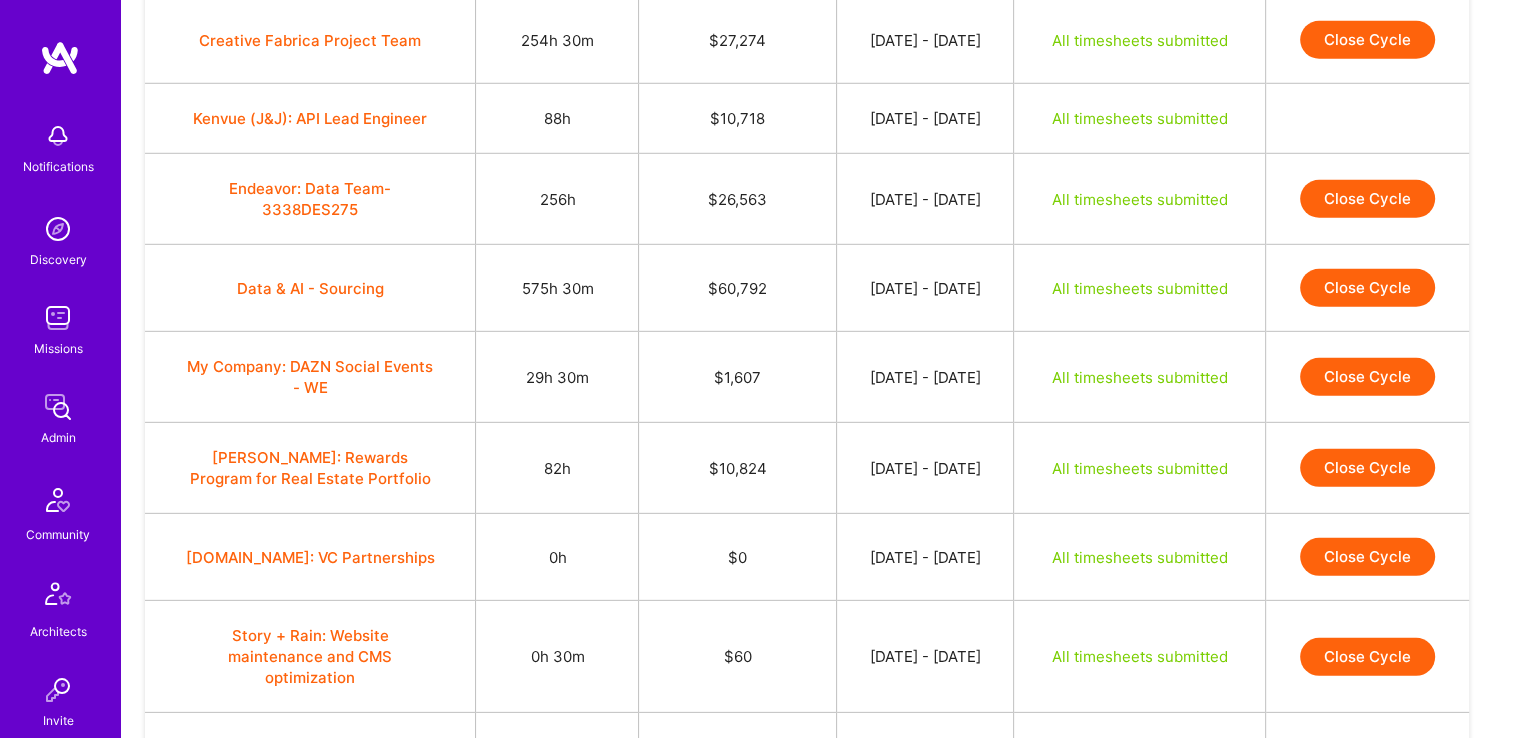 click on "Close Cycle" at bounding box center (1367, 468) 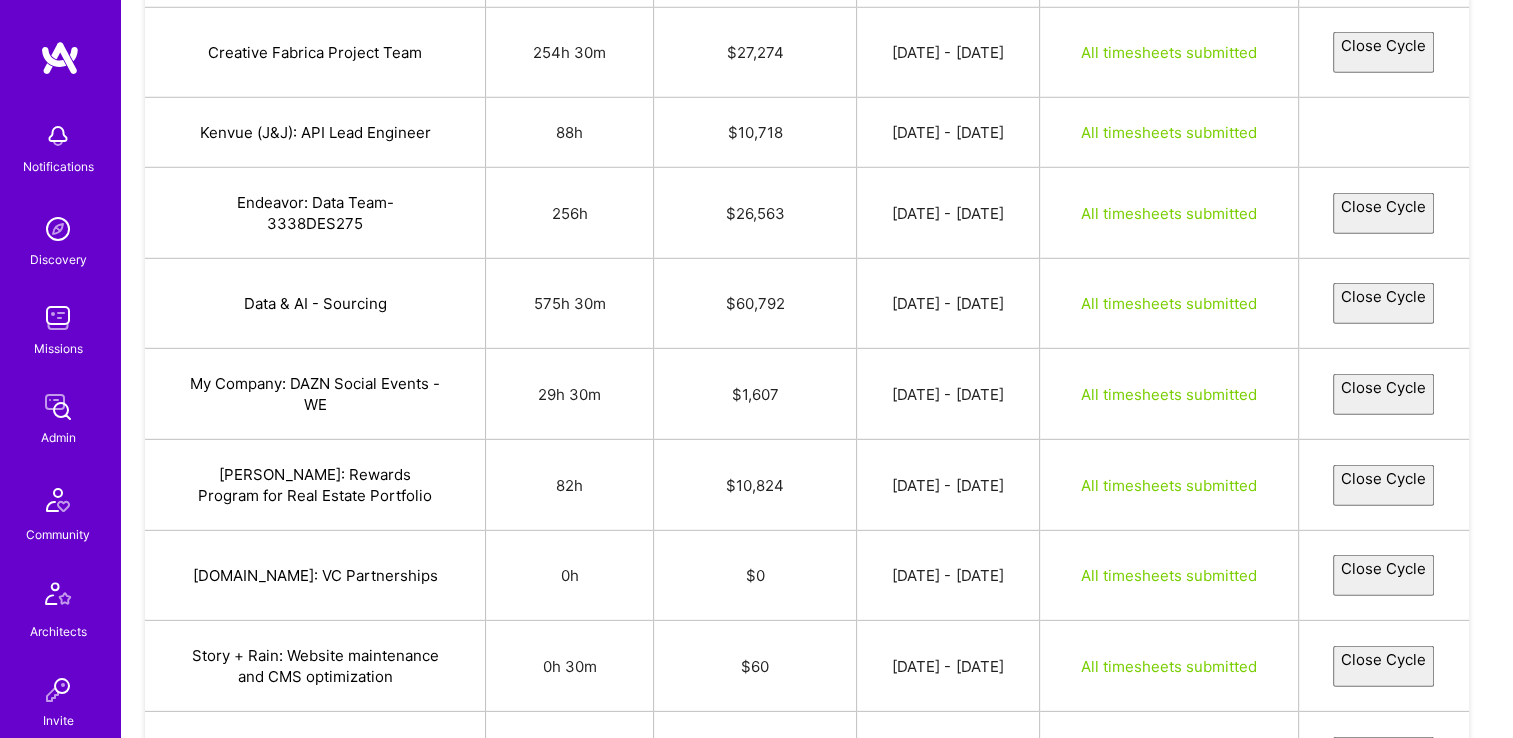 select on "686beb195abf535bb50c68af" 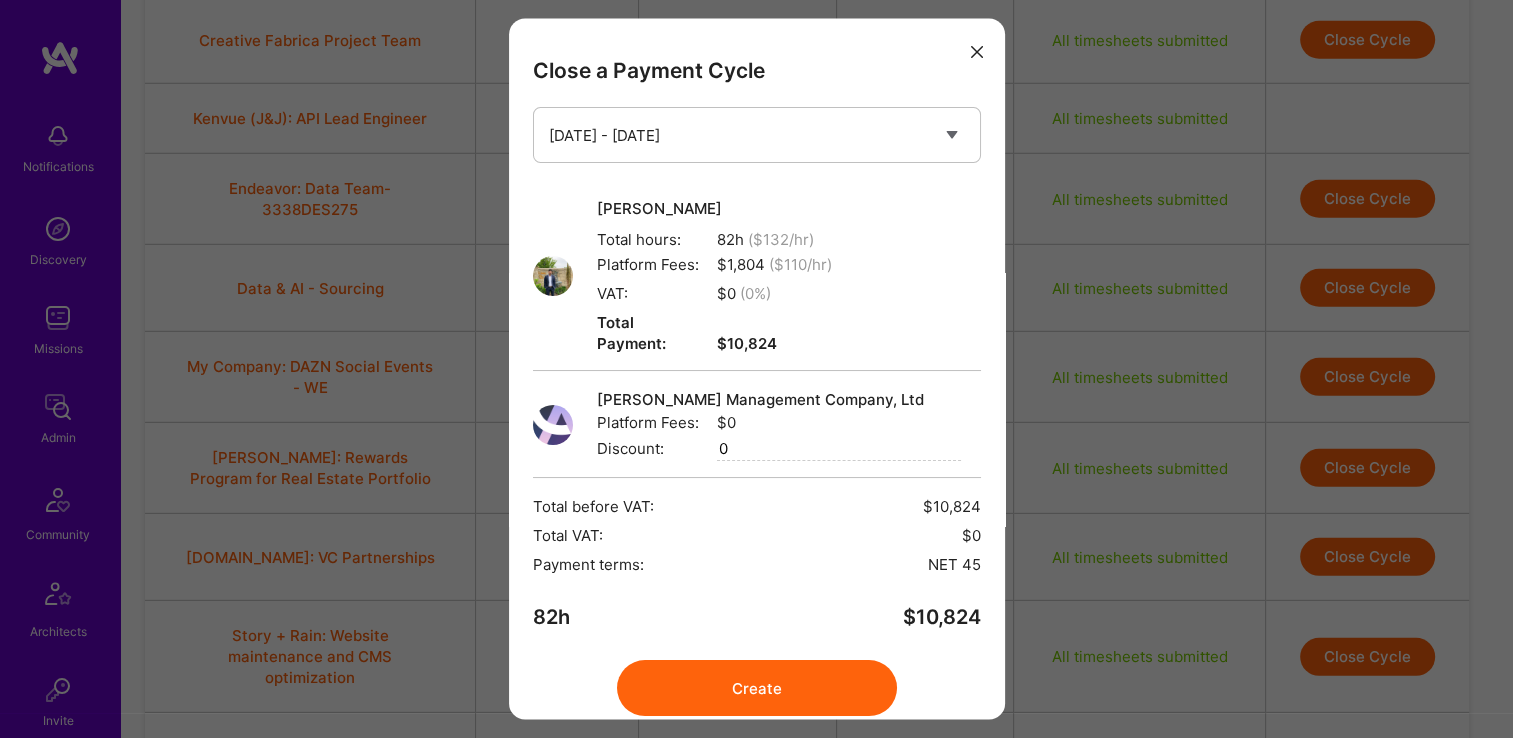 scroll, scrollTop: 52, scrollLeft: 0, axis: vertical 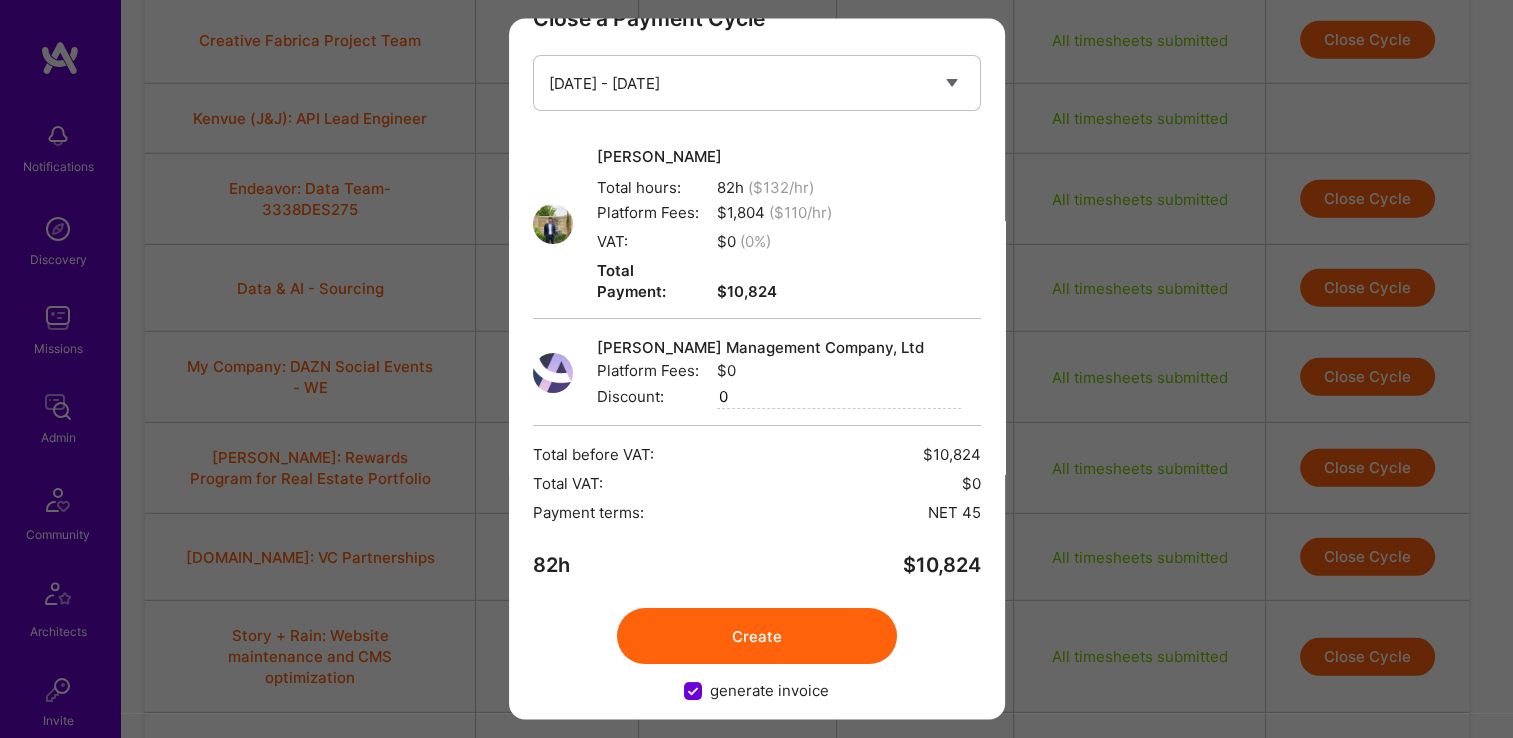 click on "Create" at bounding box center (757, 637) 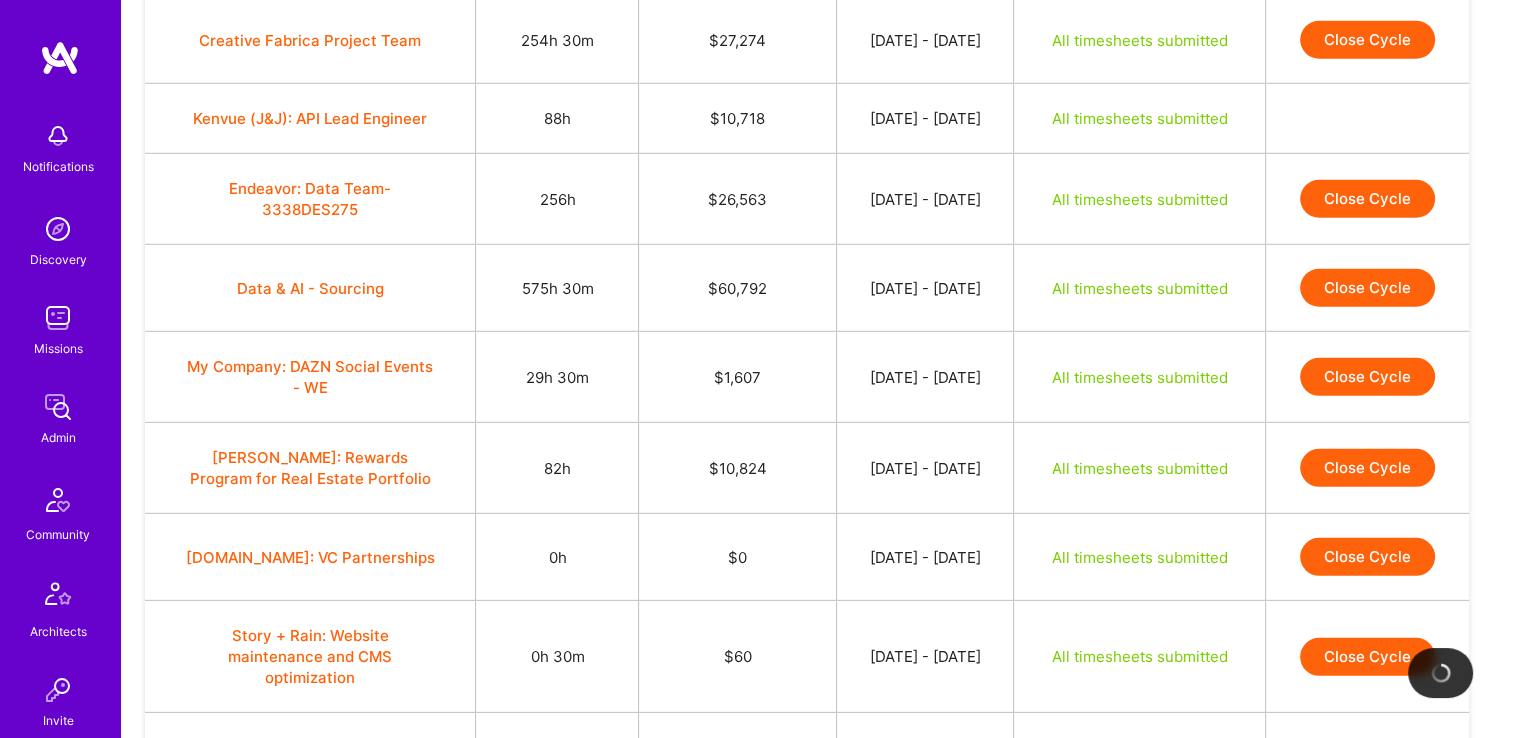 scroll, scrollTop: 5885, scrollLeft: 0, axis: vertical 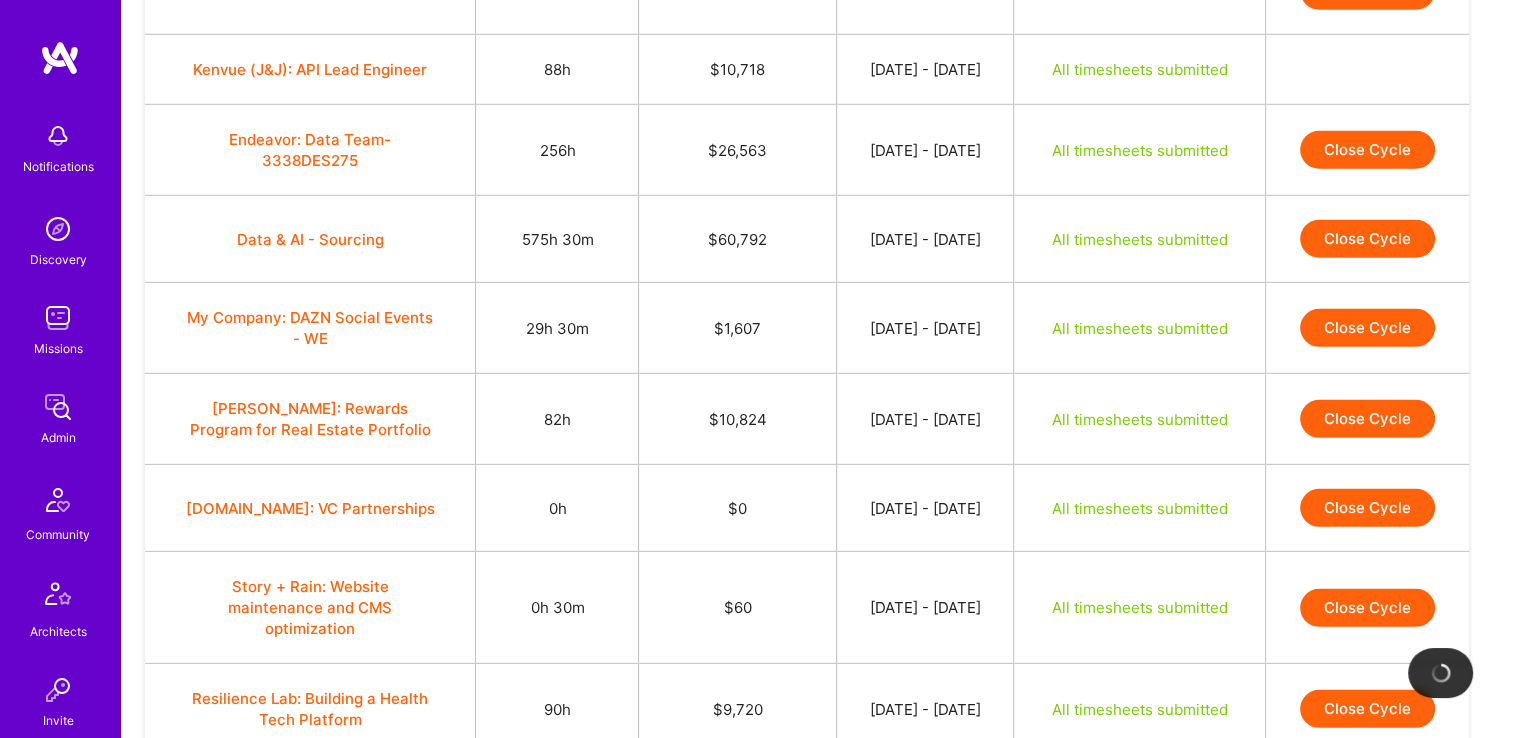 click on "Close Cycle" at bounding box center (1367, 608) 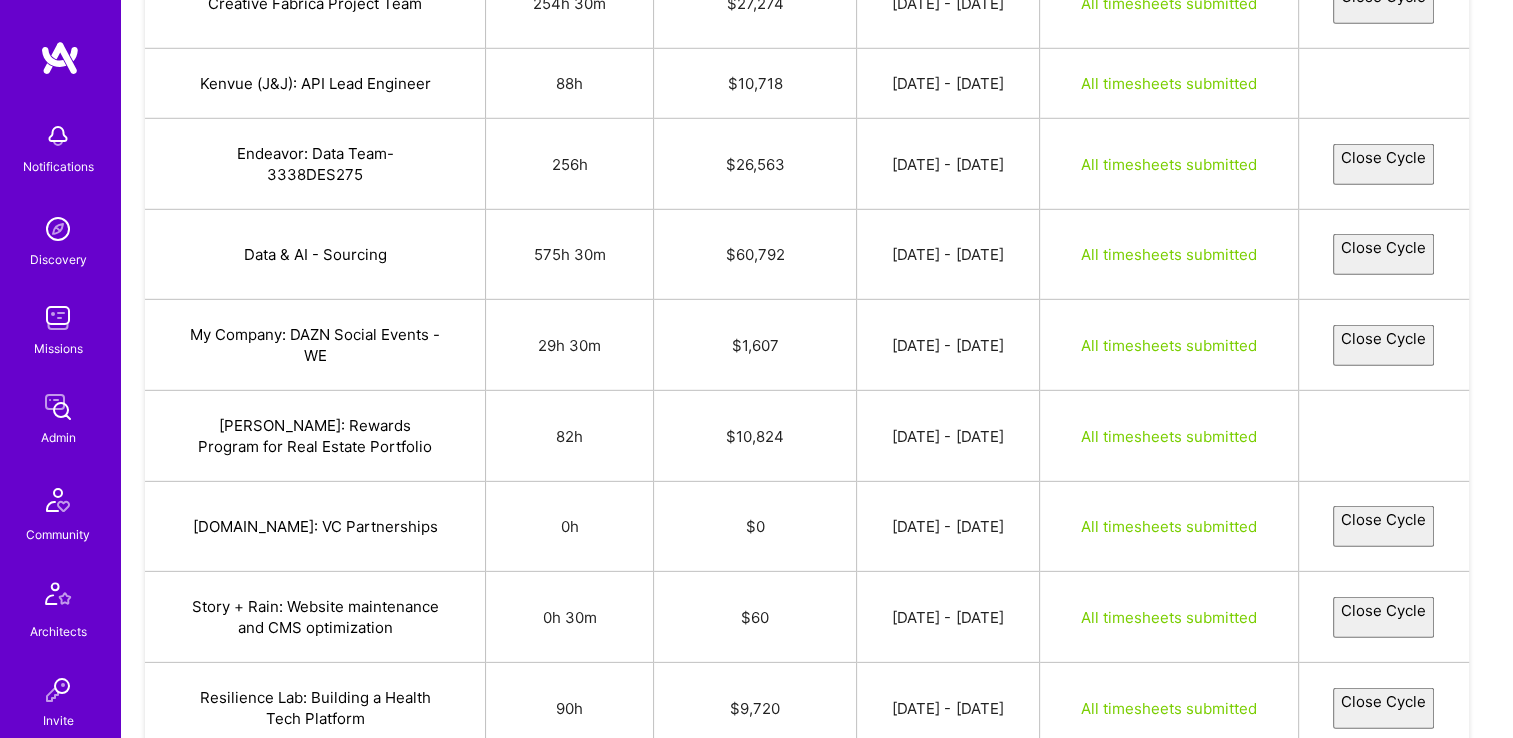 select on "6863b749148de3eadba1d9bb" 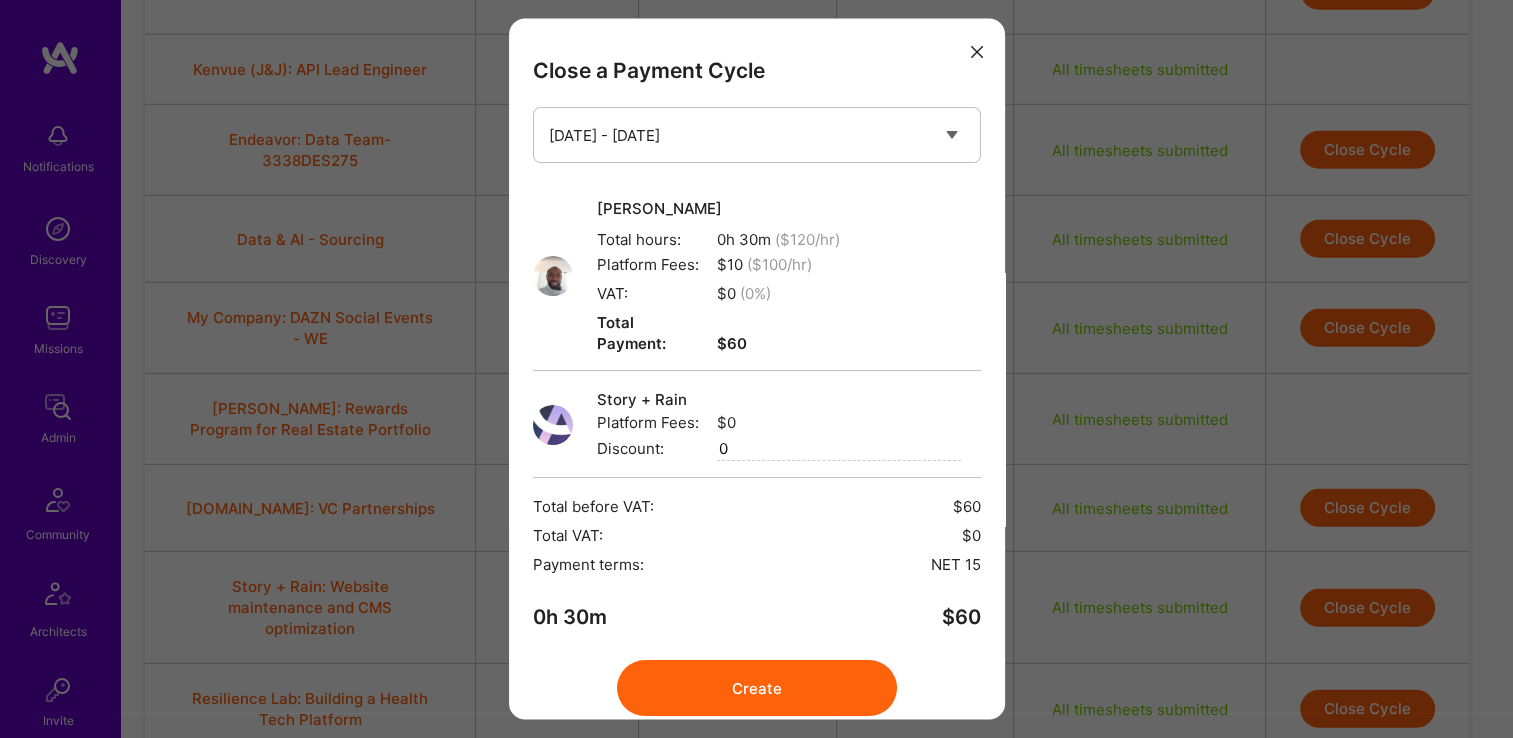 click on "Create" at bounding box center [757, 689] 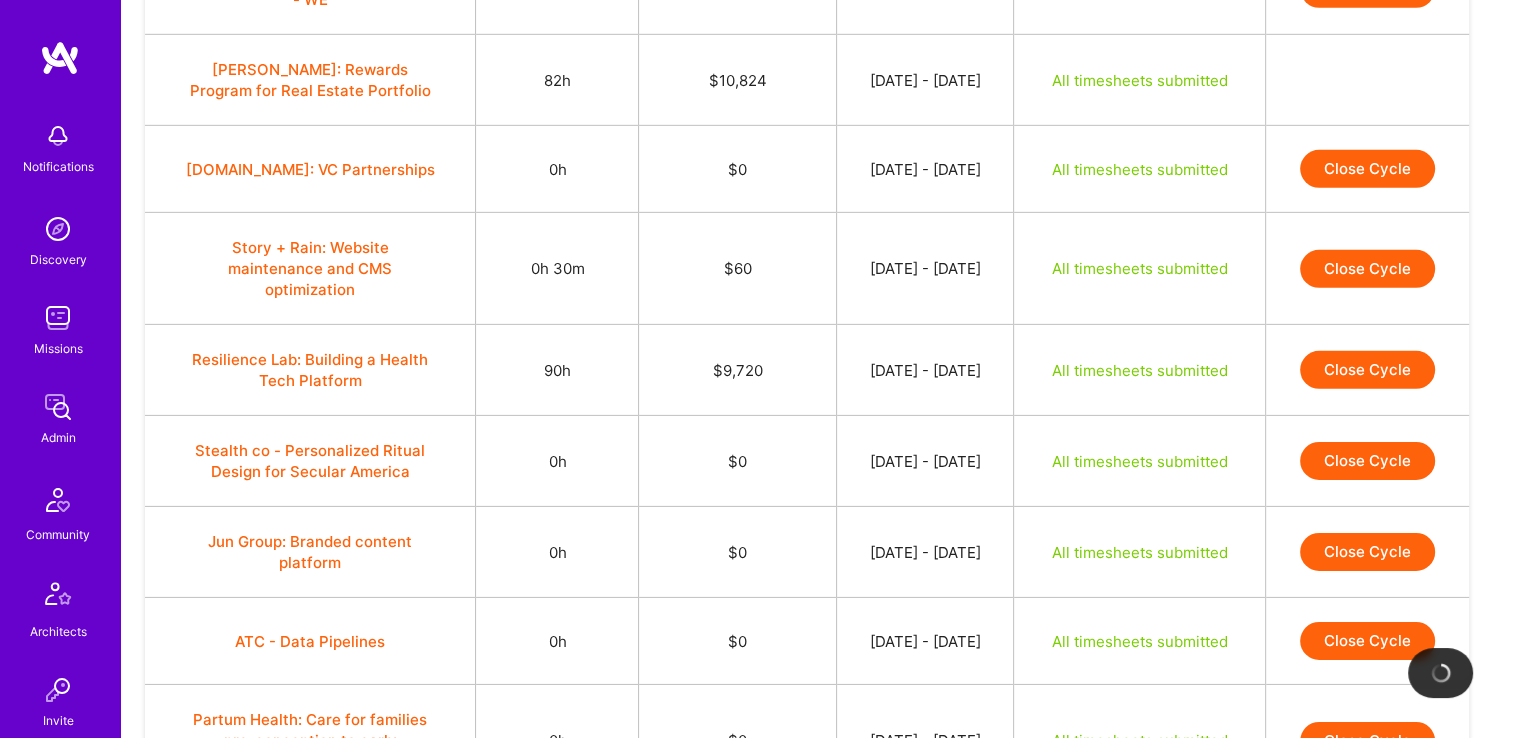 scroll, scrollTop: 6241, scrollLeft: 0, axis: vertical 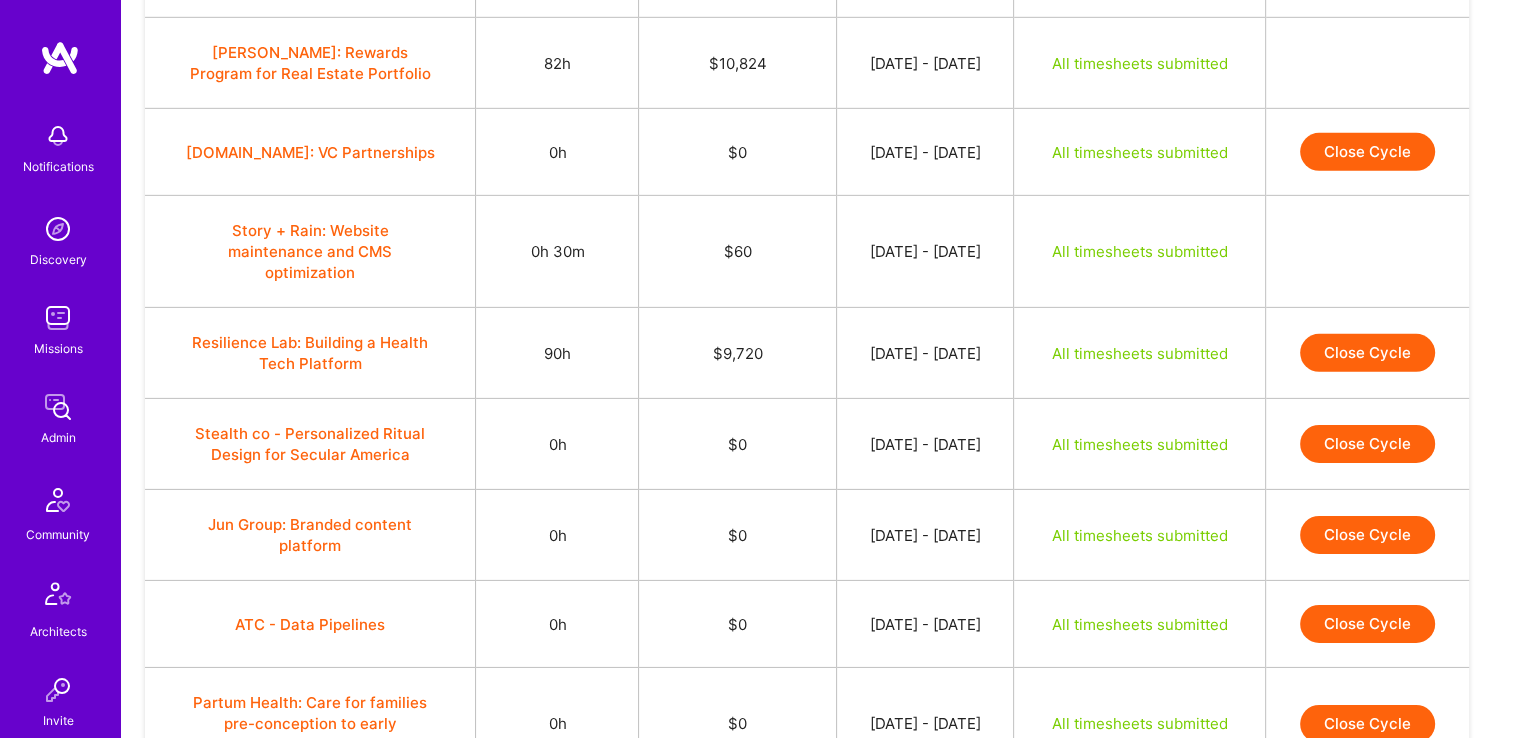 click on "Close Cycle" at bounding box center (1367, 353) 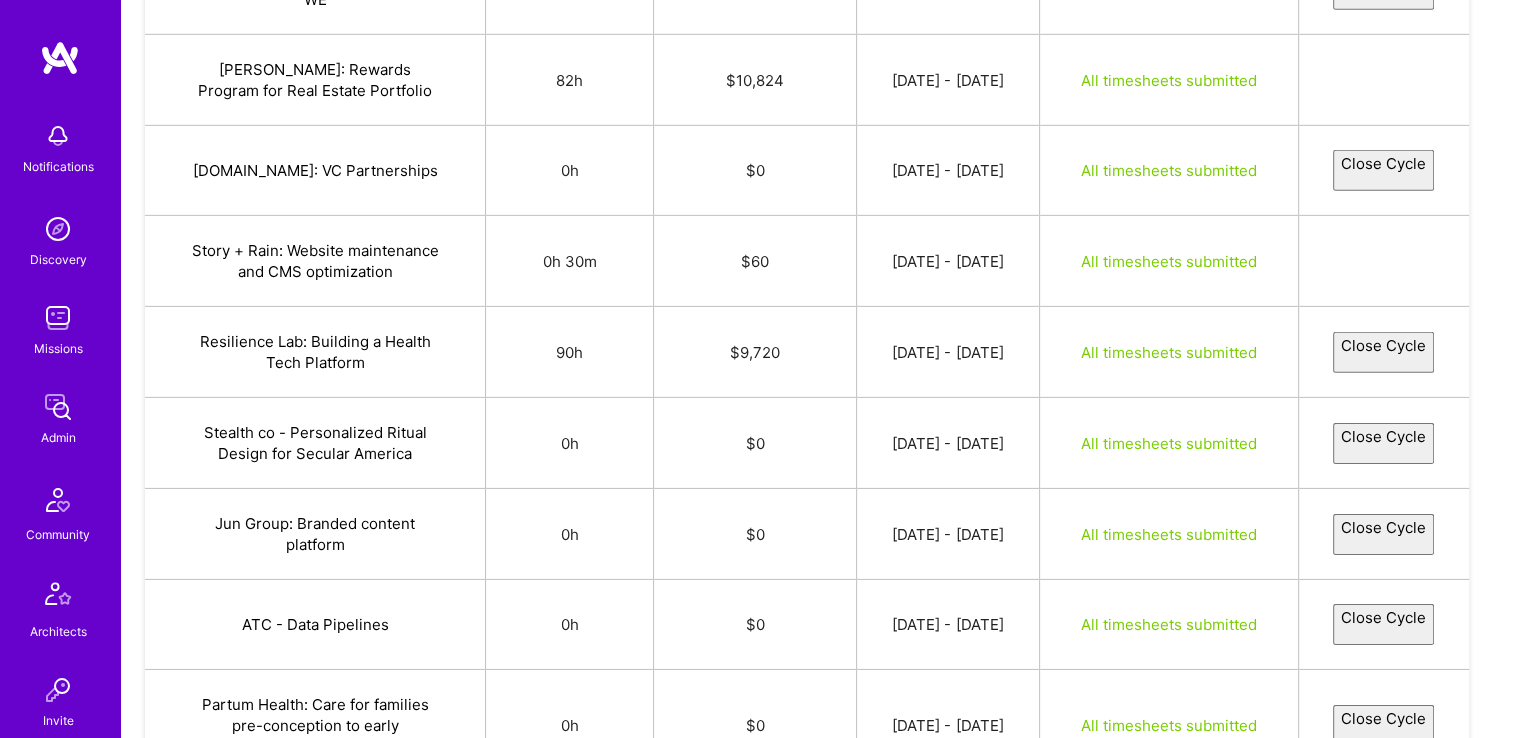 select on "68637c3e53f1d0ff94a1646c" 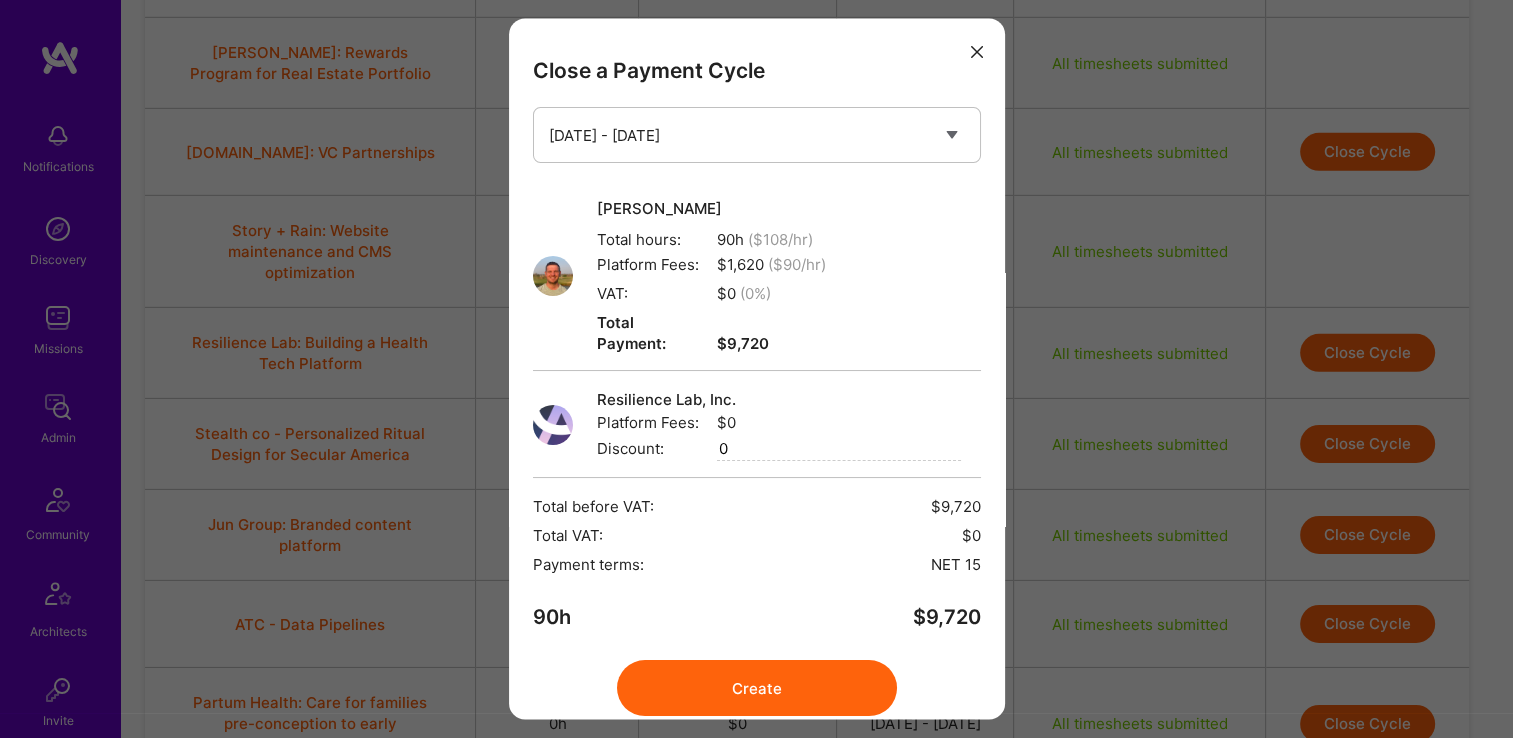 click on "Create" at bounding box center [757, 689] 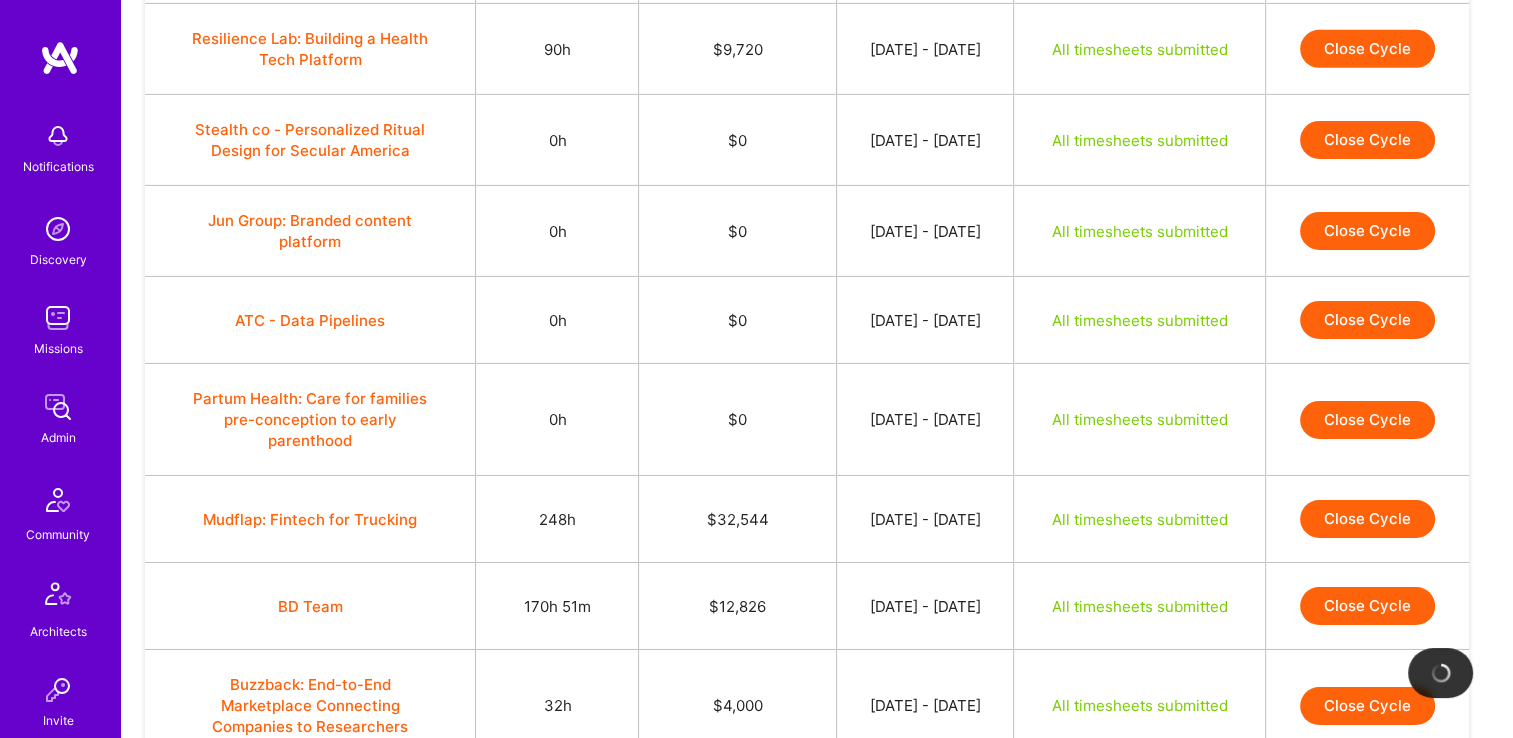 scroll, scrollTop: 6558, scrollLeft: 0, axis: vertical 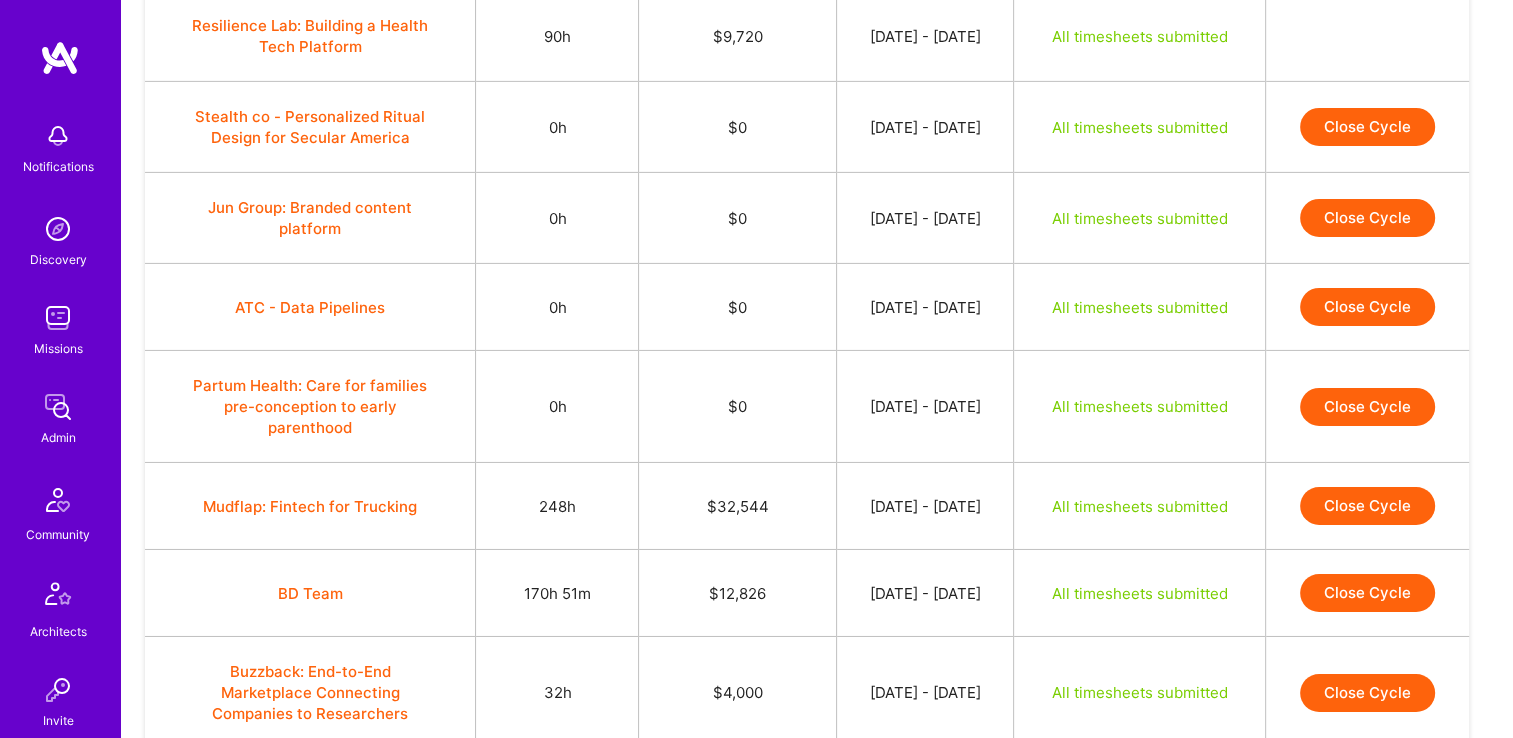 click on "Close Cycle" at bounding box center (1367, 506) 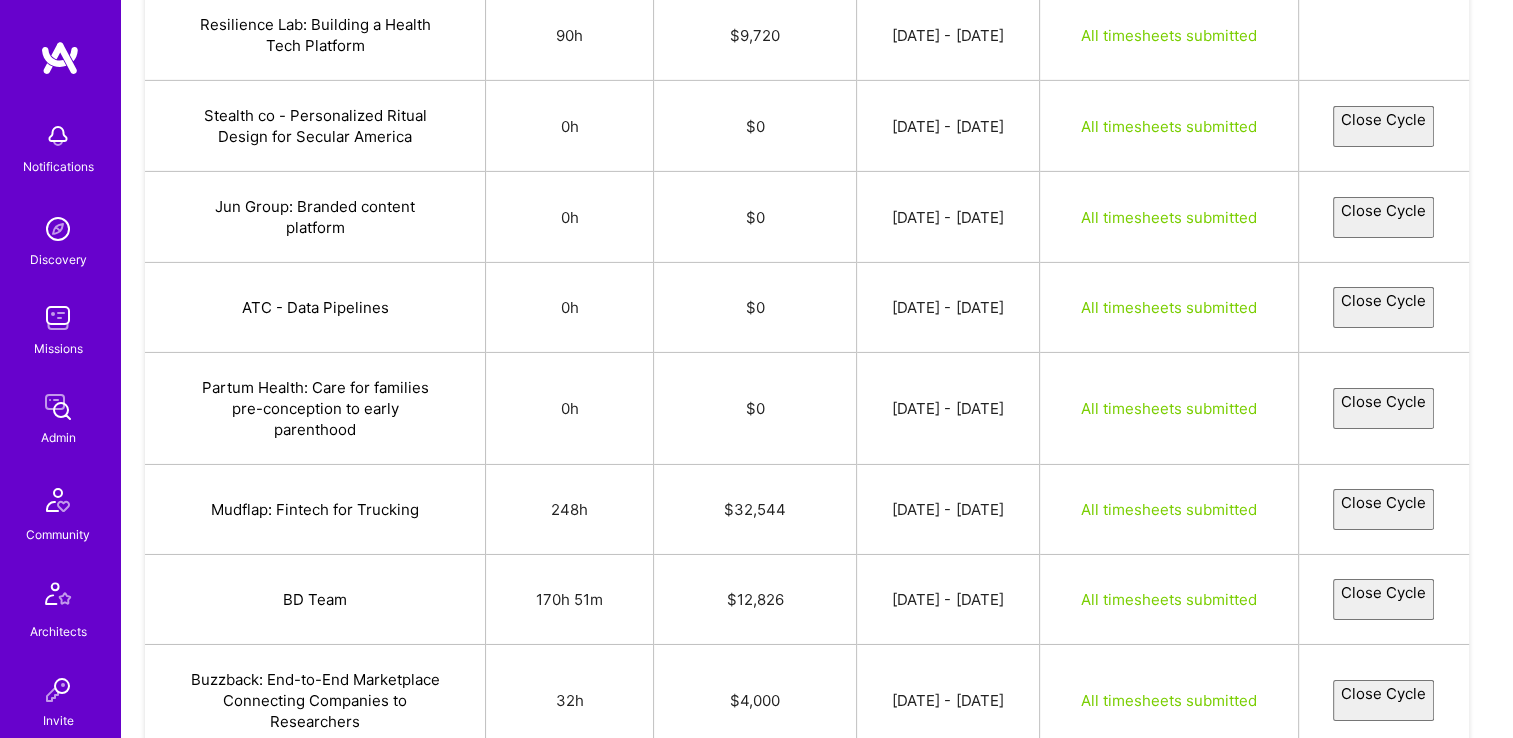select on "686435230d2f2c83f8530a86" 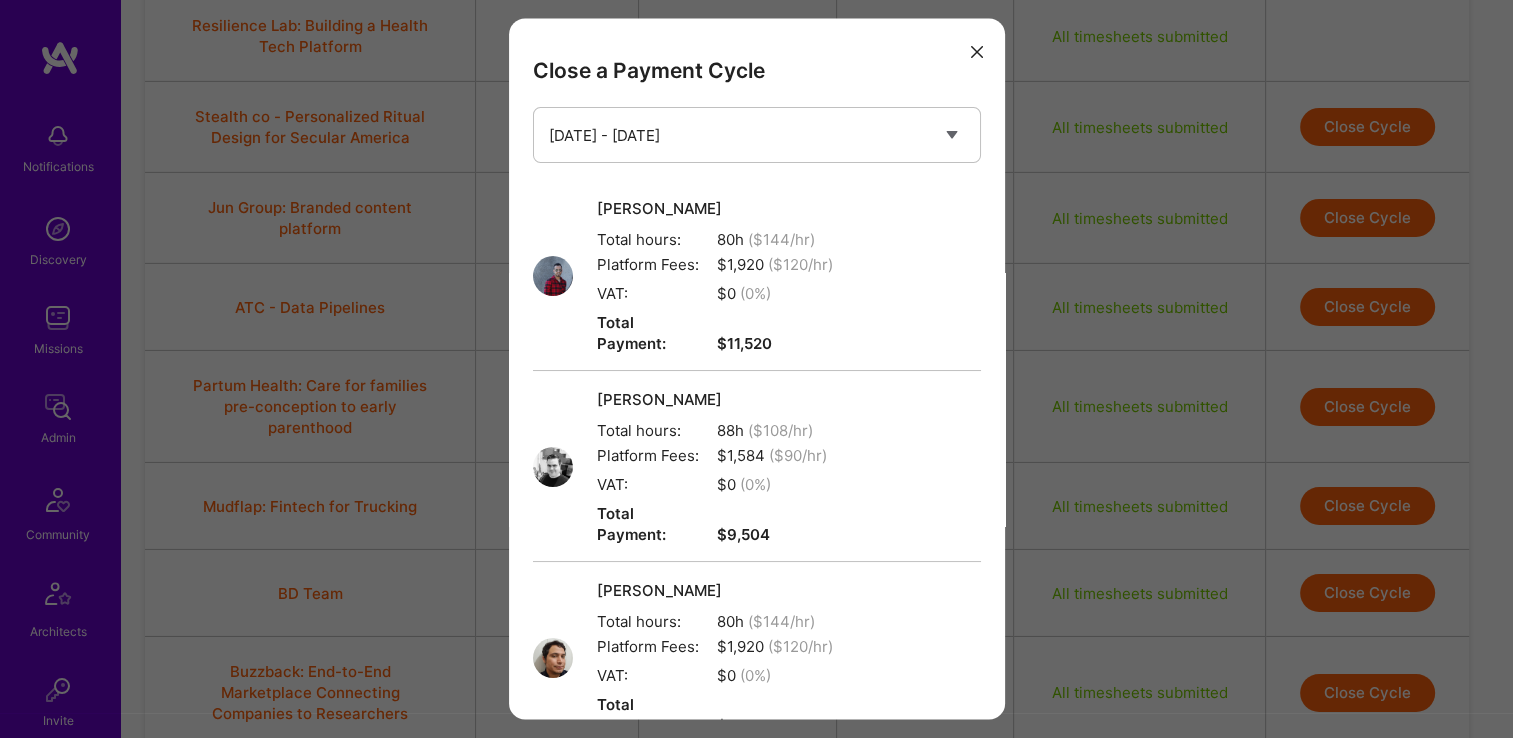 scroll, scrollTop: 392, scrollLeft: 0, axis: vertical 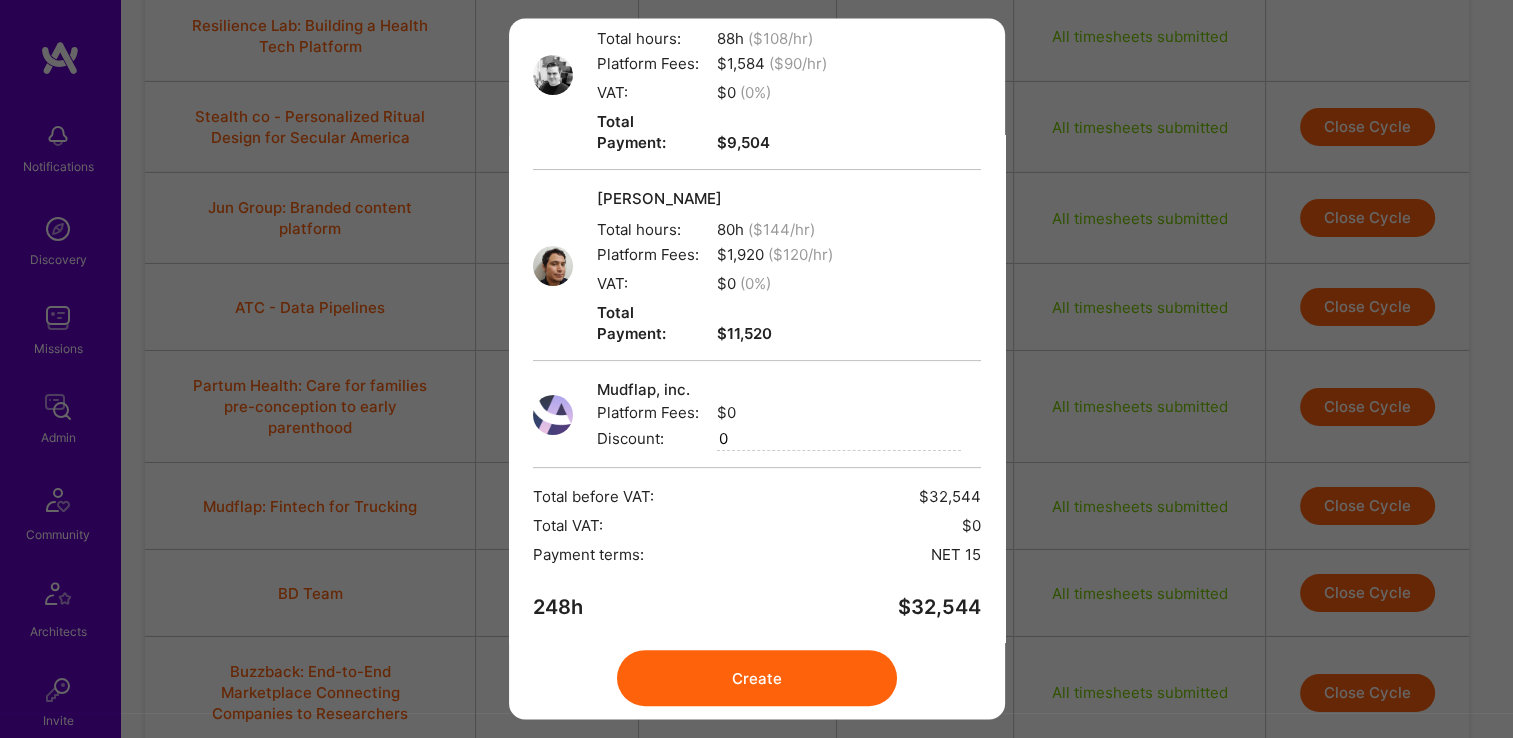 click on "Create" at bounding box center [757, 679] 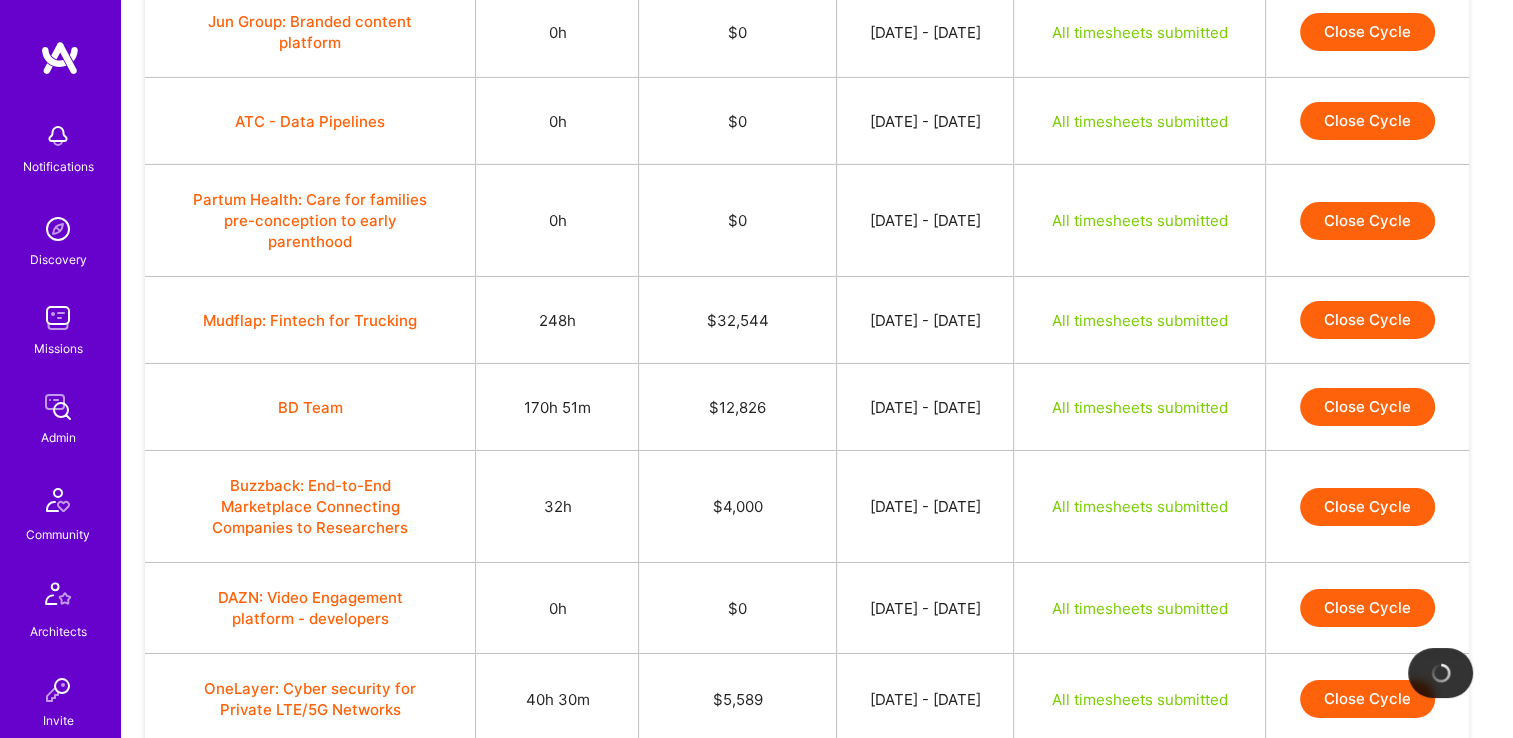 scroll, scrollTop: 6746, scrollLeft: 0, axis: vertical 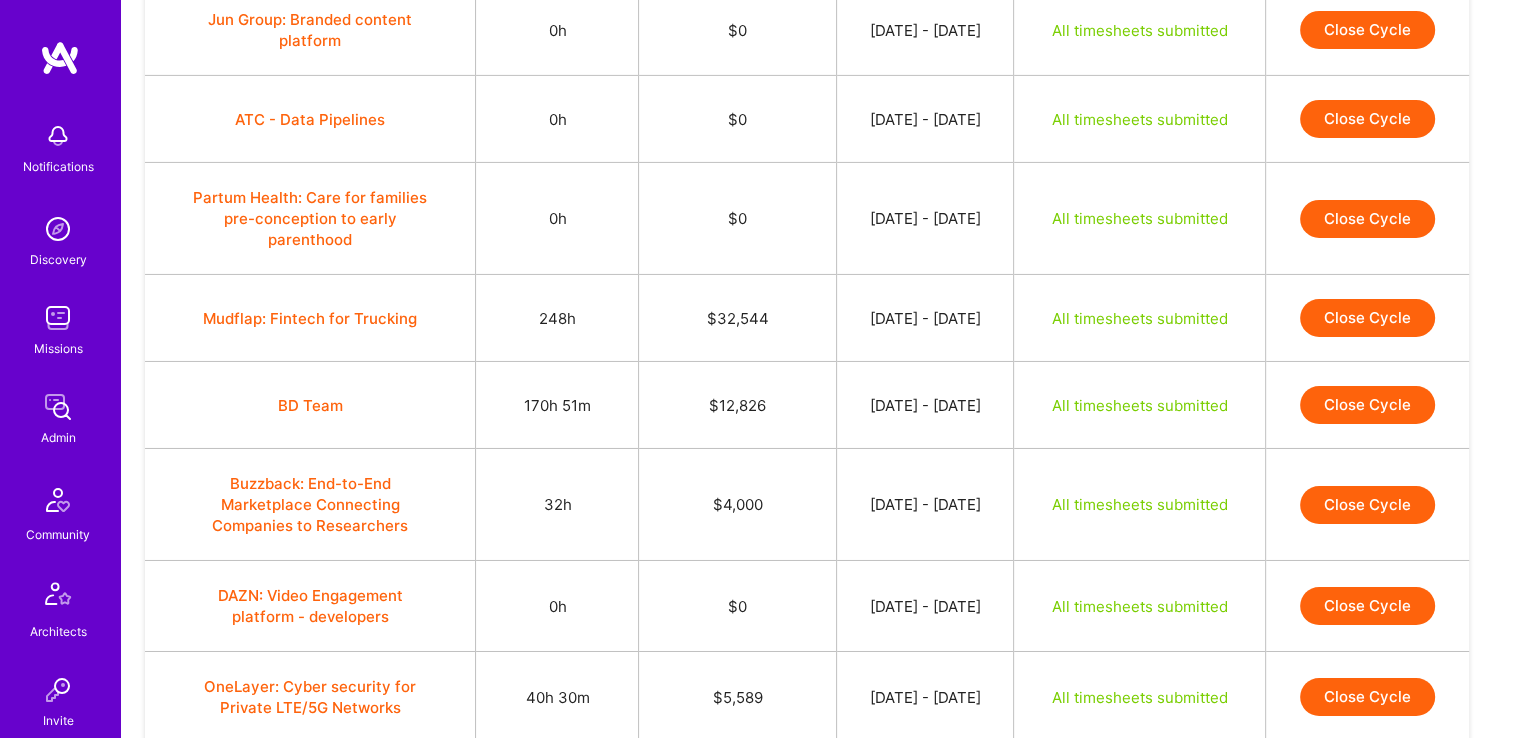 click on "Close Cycle" at bounding box center (1367, 505) 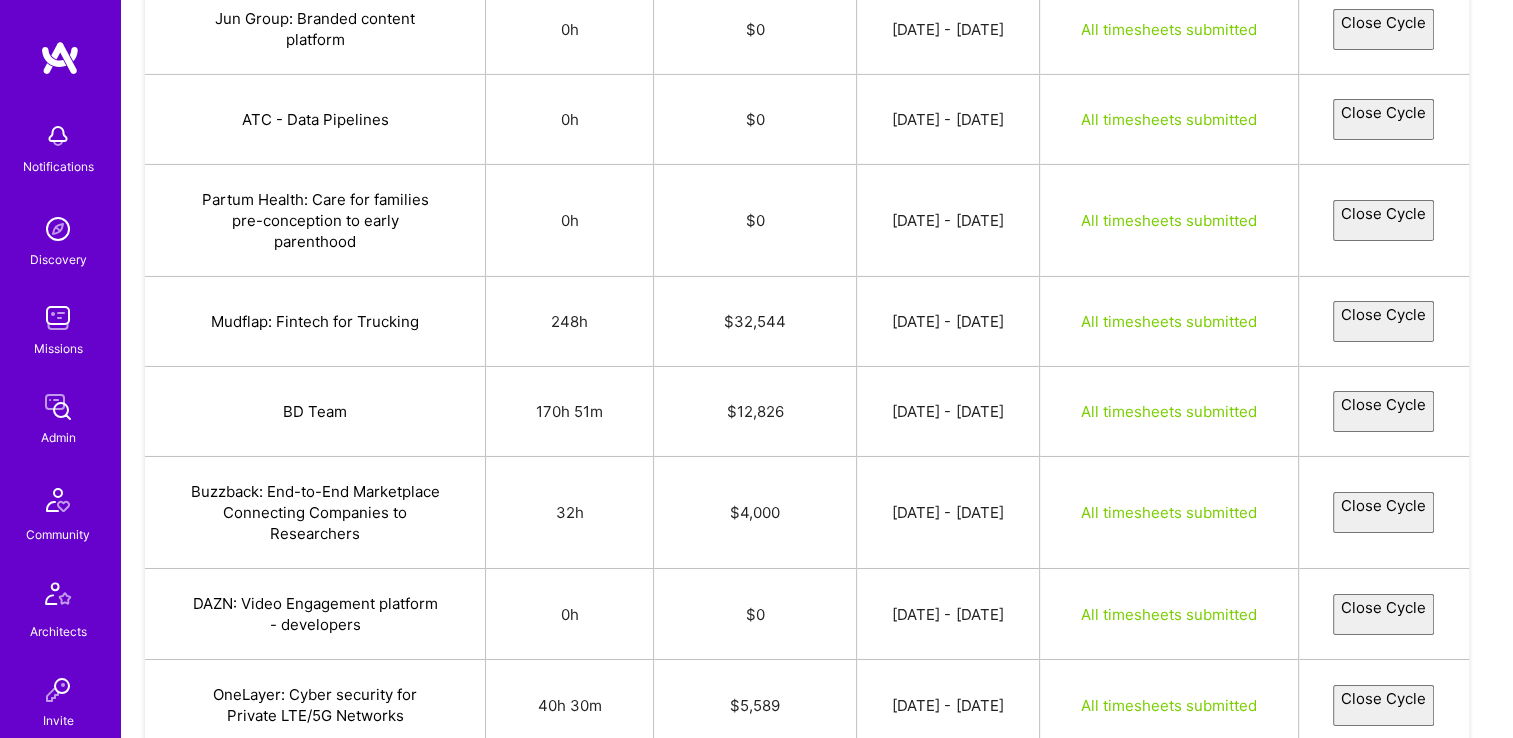 select on "68640276d063b0219cdeb8fa" 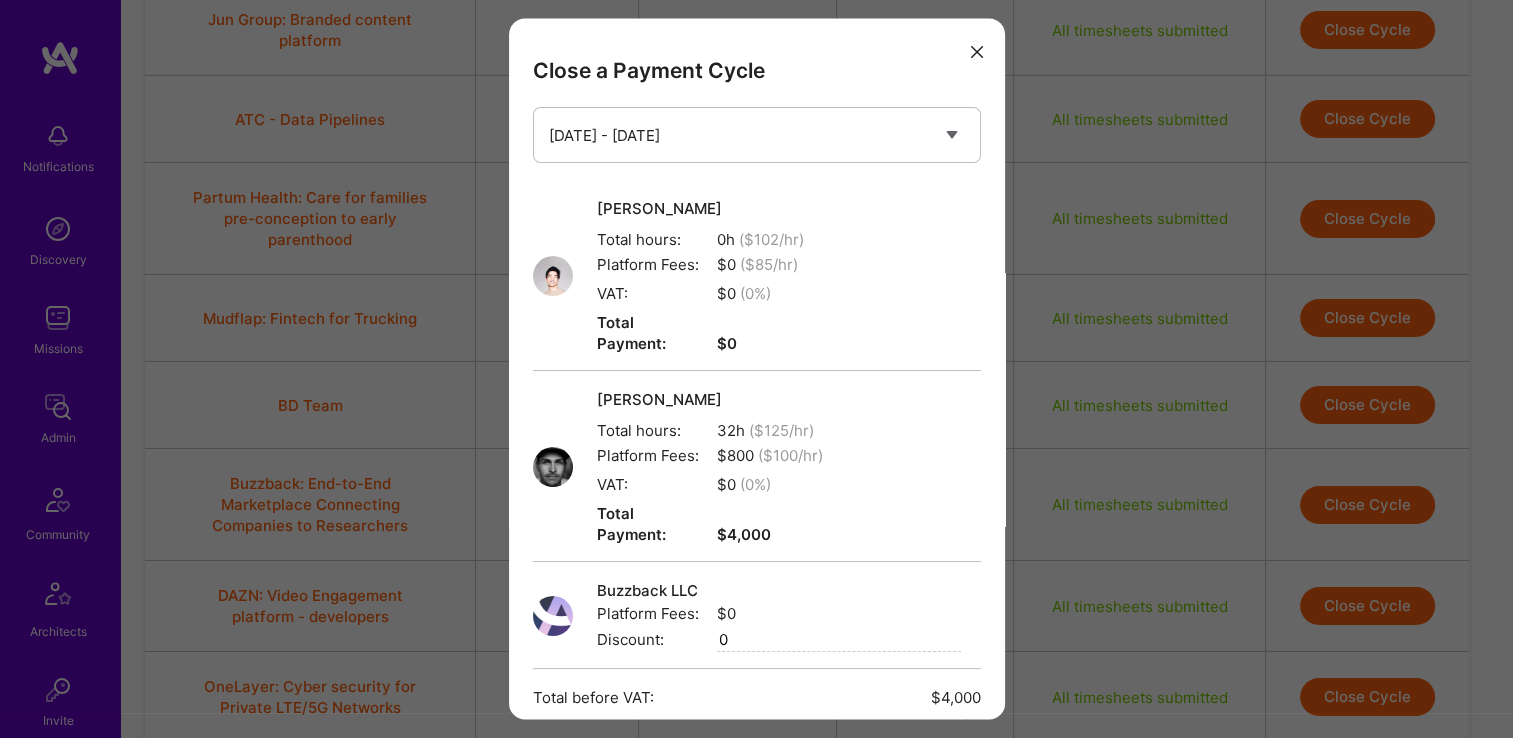 scroll, scrollTop: 221, scrollLeft: 0, axis: vertical 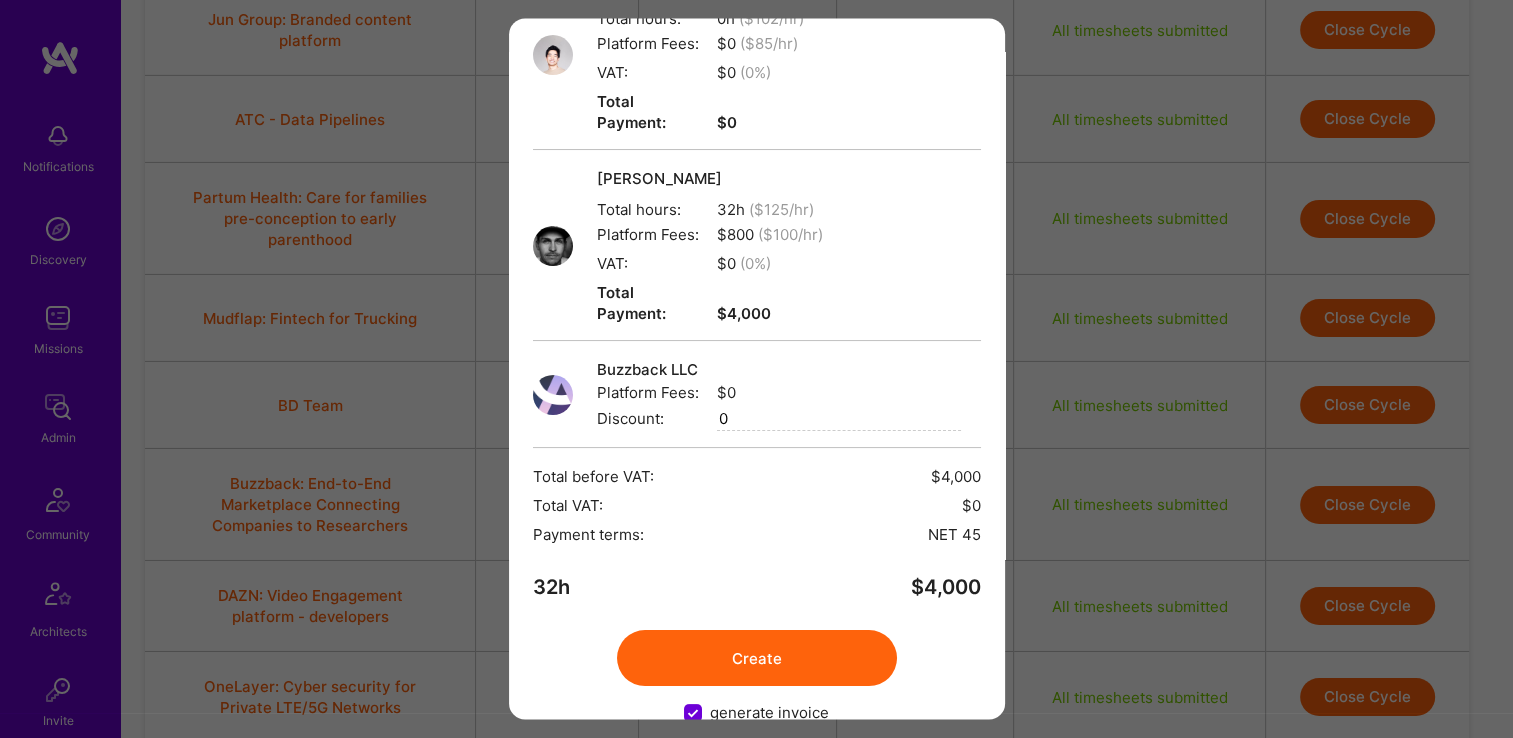 click on "Create" at bounding box center [757, 659] 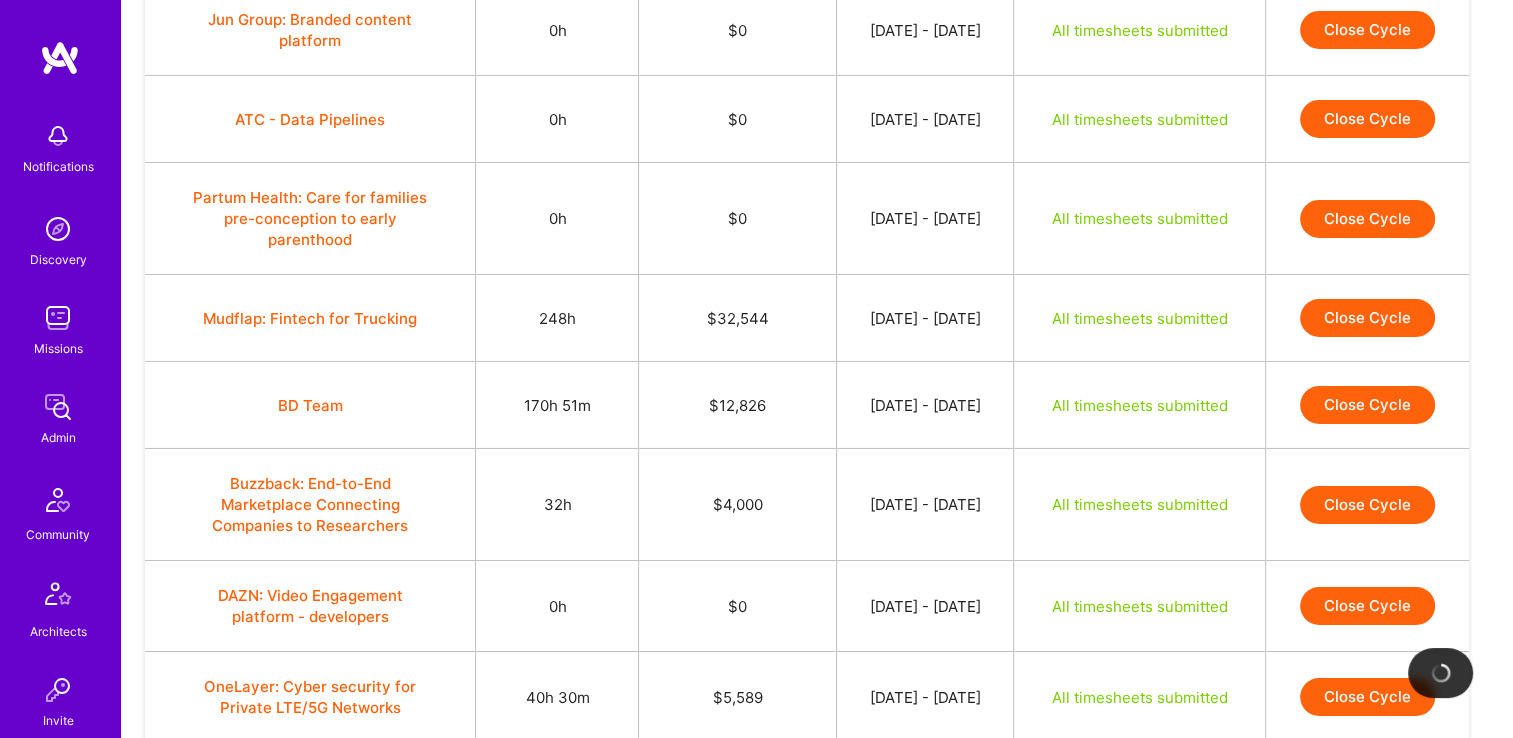 scroll, scrollTop: 6895, scrollLeft: 0, axis: vertical 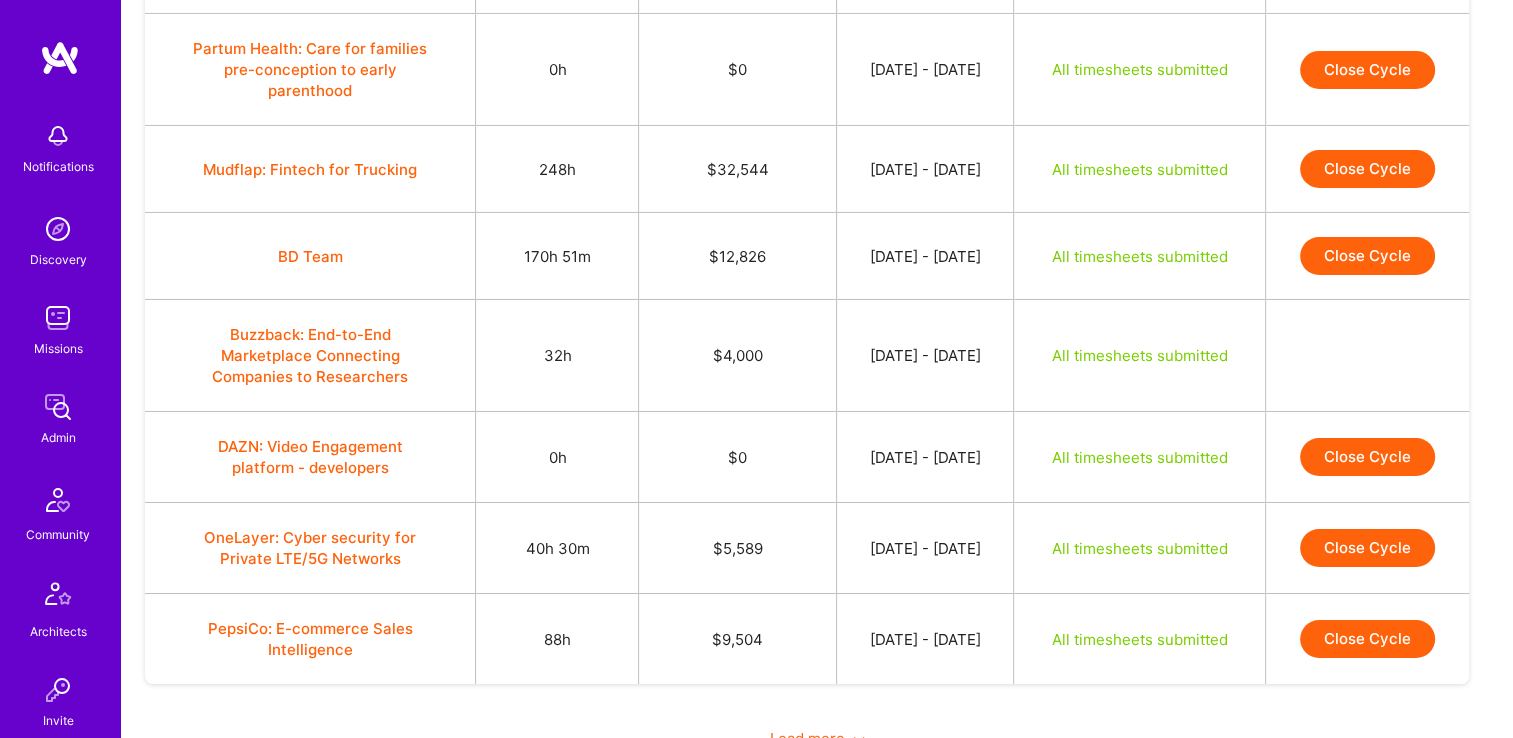 click on "Close Cycle" at bounding box center [1367, 548] 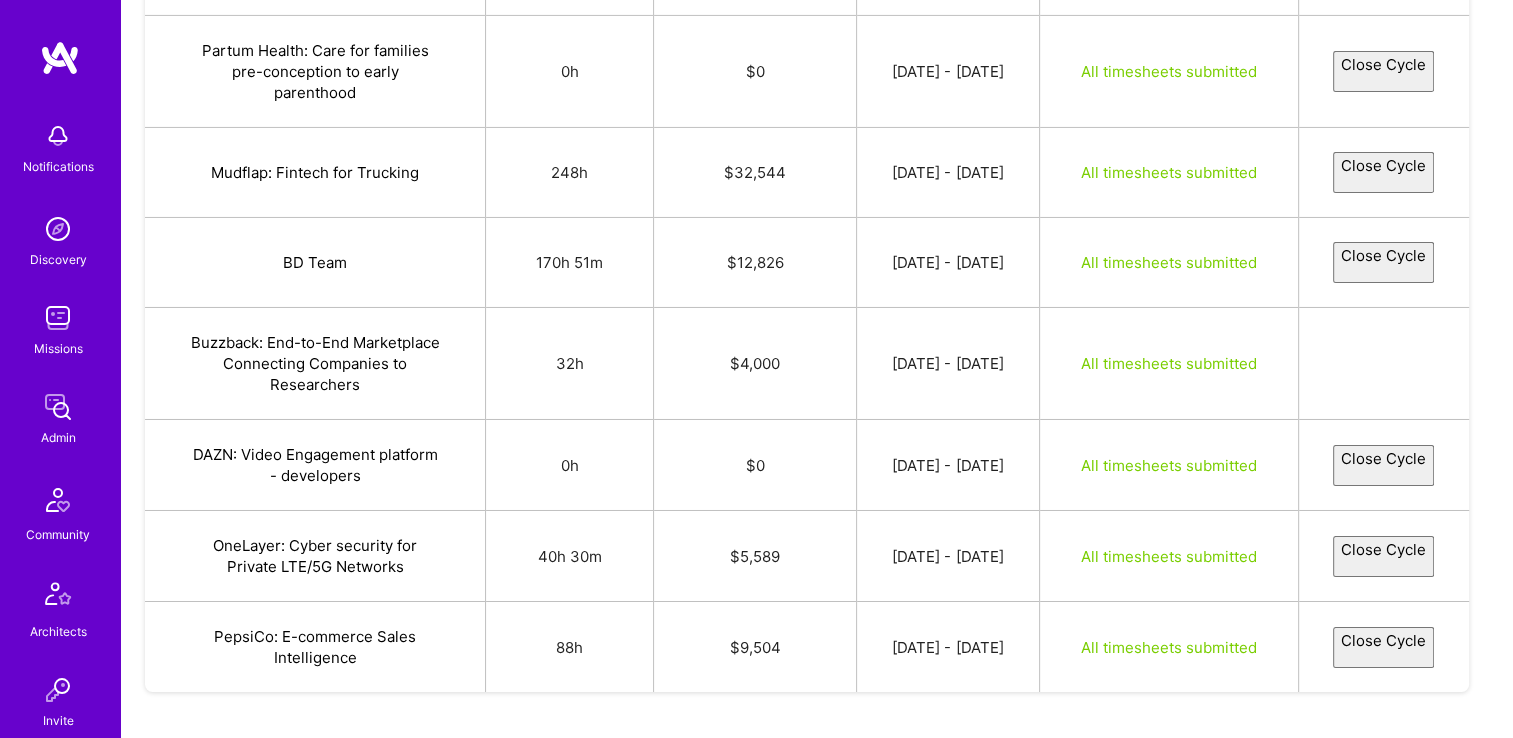 select on "68663b781d02c59f243a44d4" 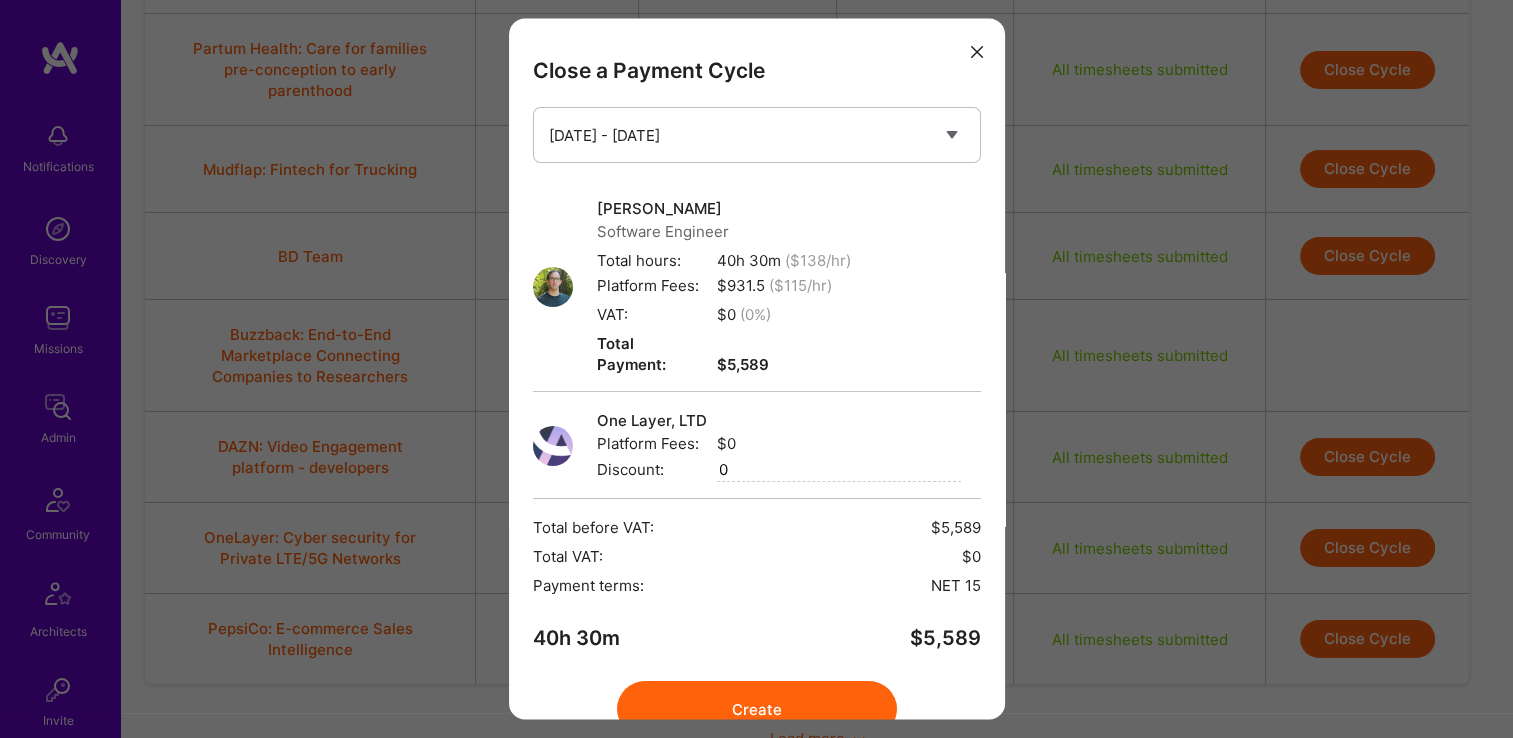 scroll, scrollTop: 72, scrollLeft: 0, axis: vertical 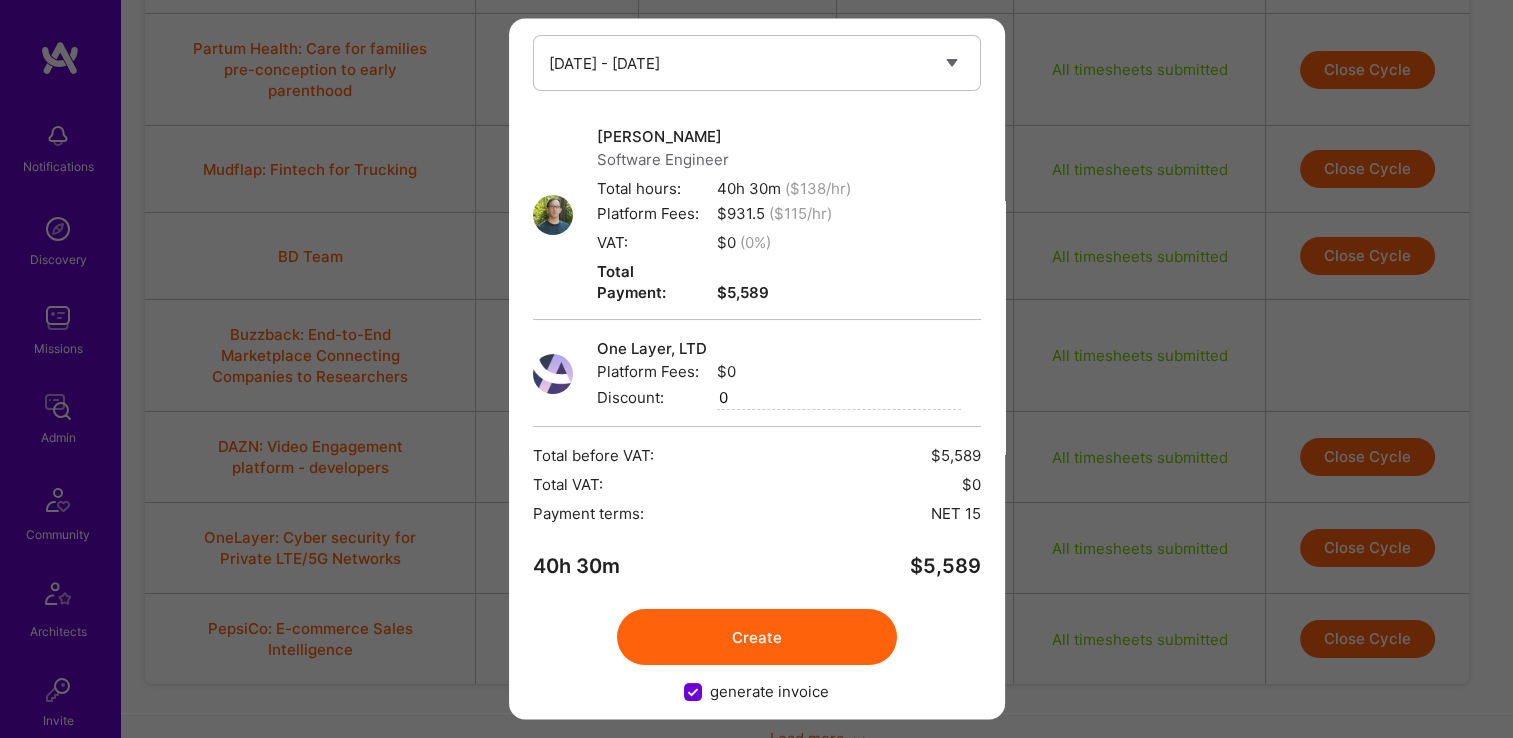 click on "Create" at bounding box center [757, 638] 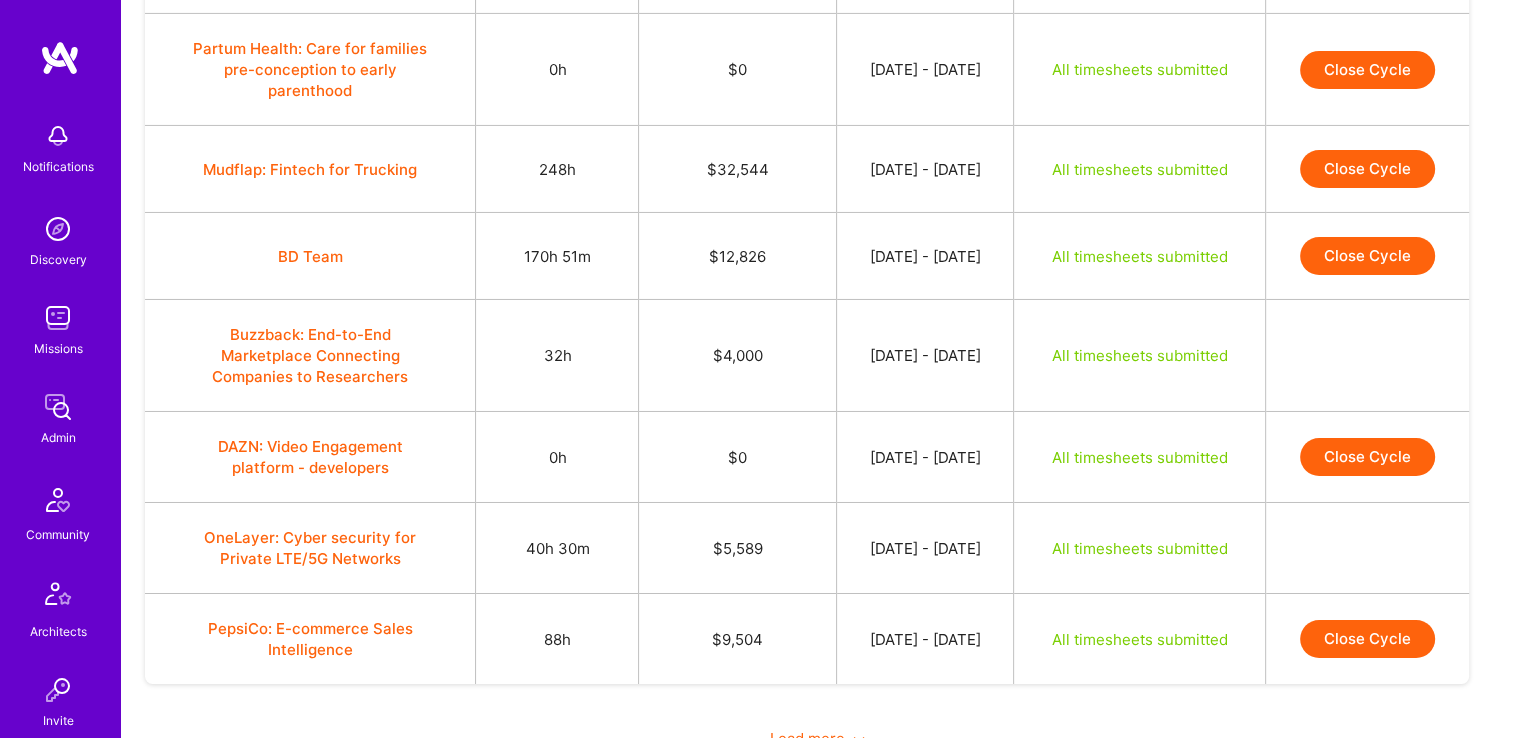 click on "Close Cycle" at bounding box center (1367, 639) 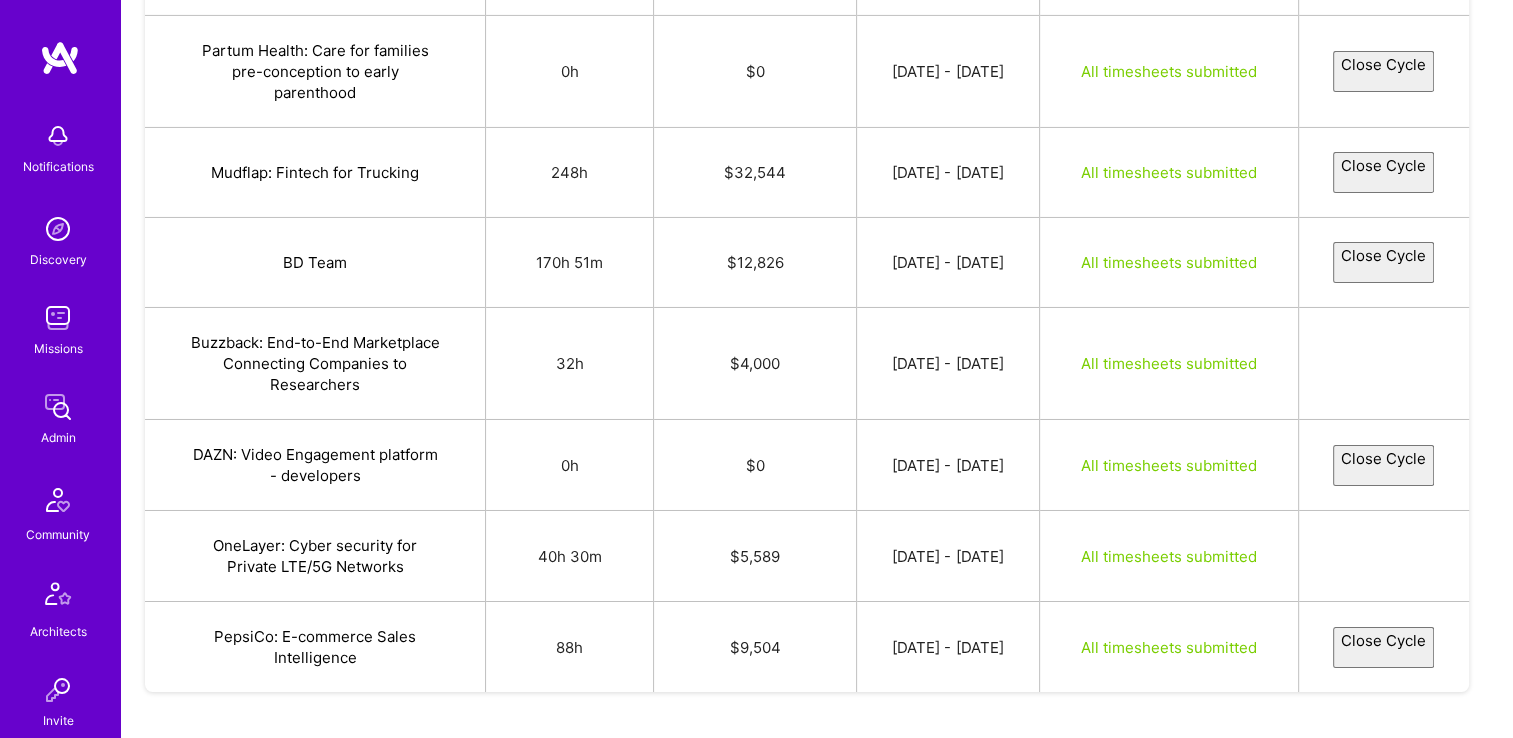 select on "6863d14623fe099bdbdd4479" 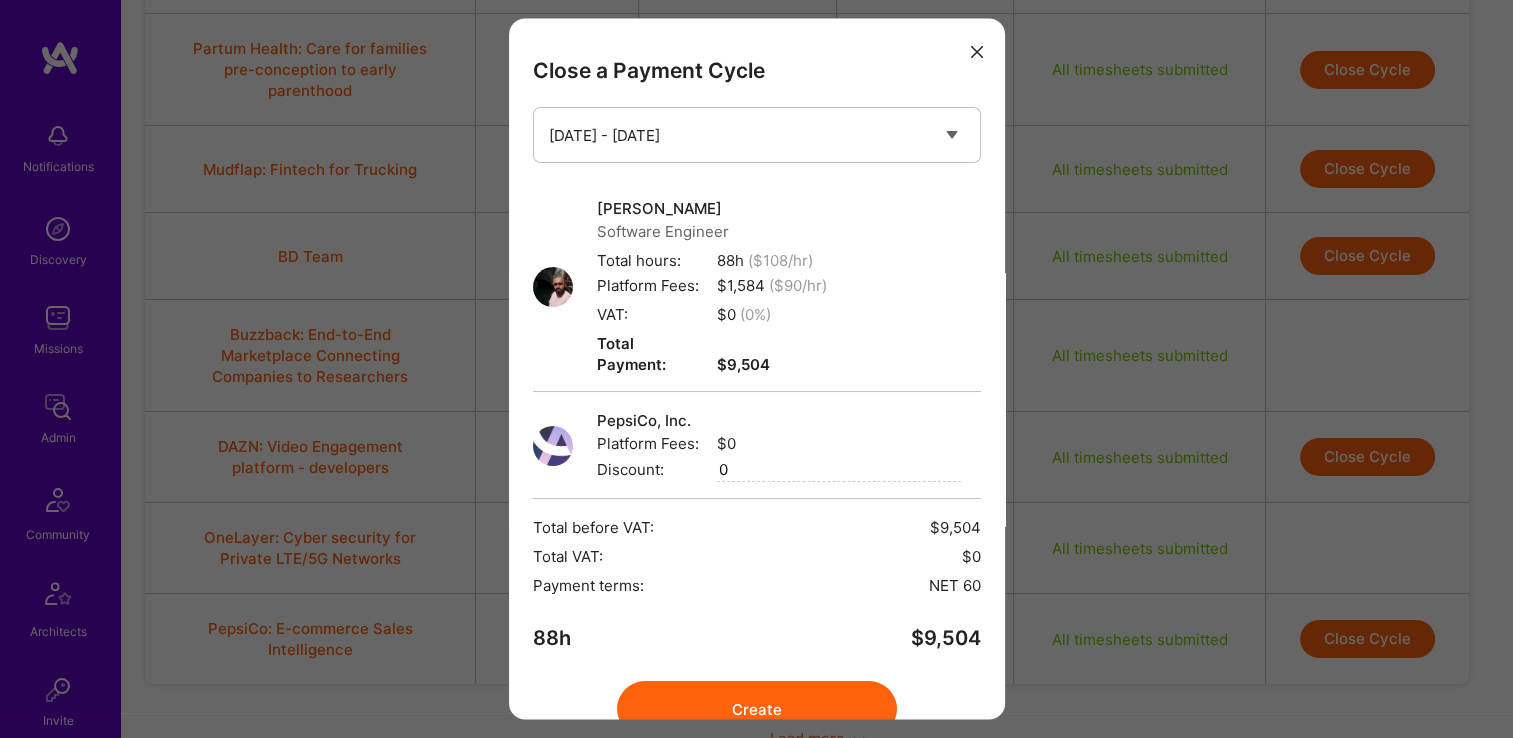 click on "Create" at bounding box center (757, 710) 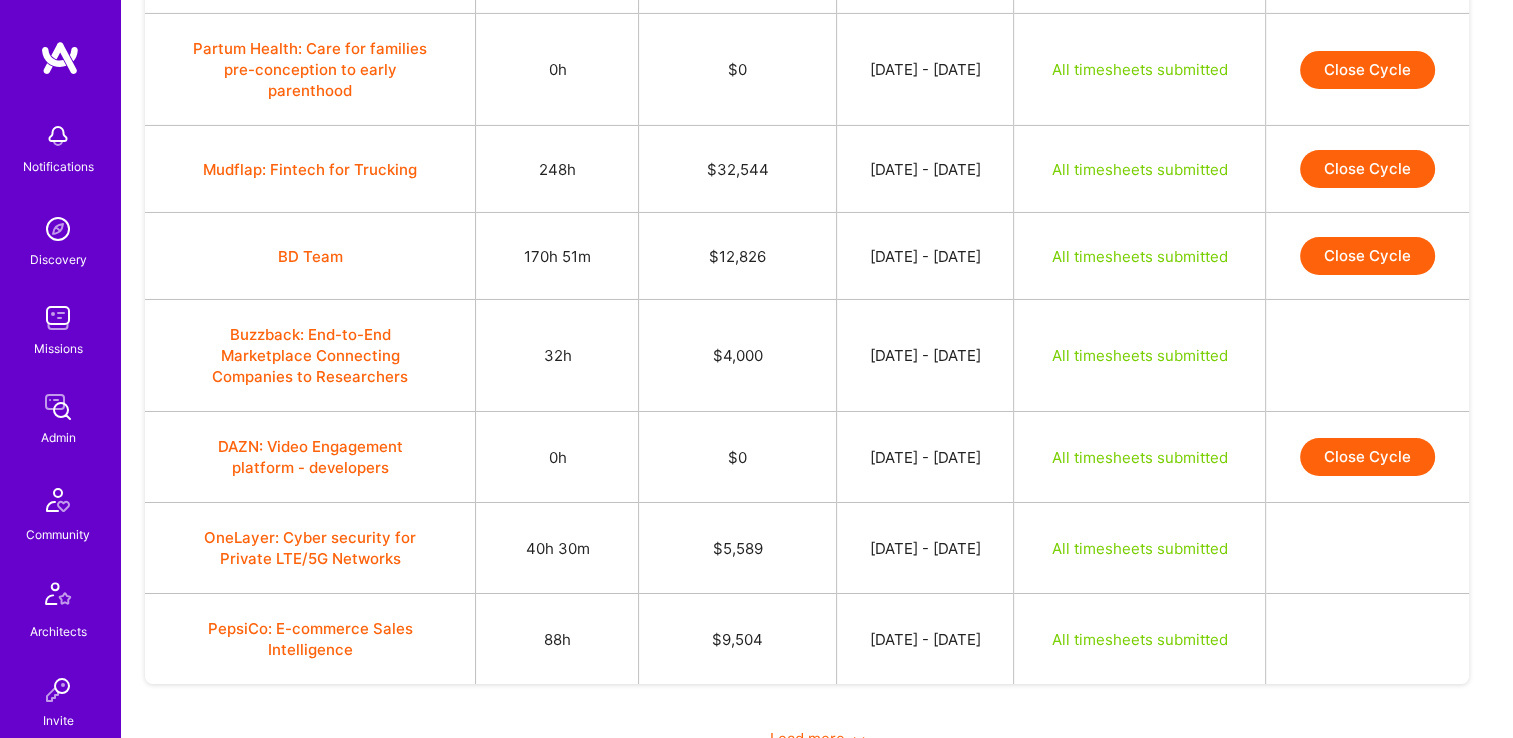 click on "Load more" at bounding box center (817, 738) 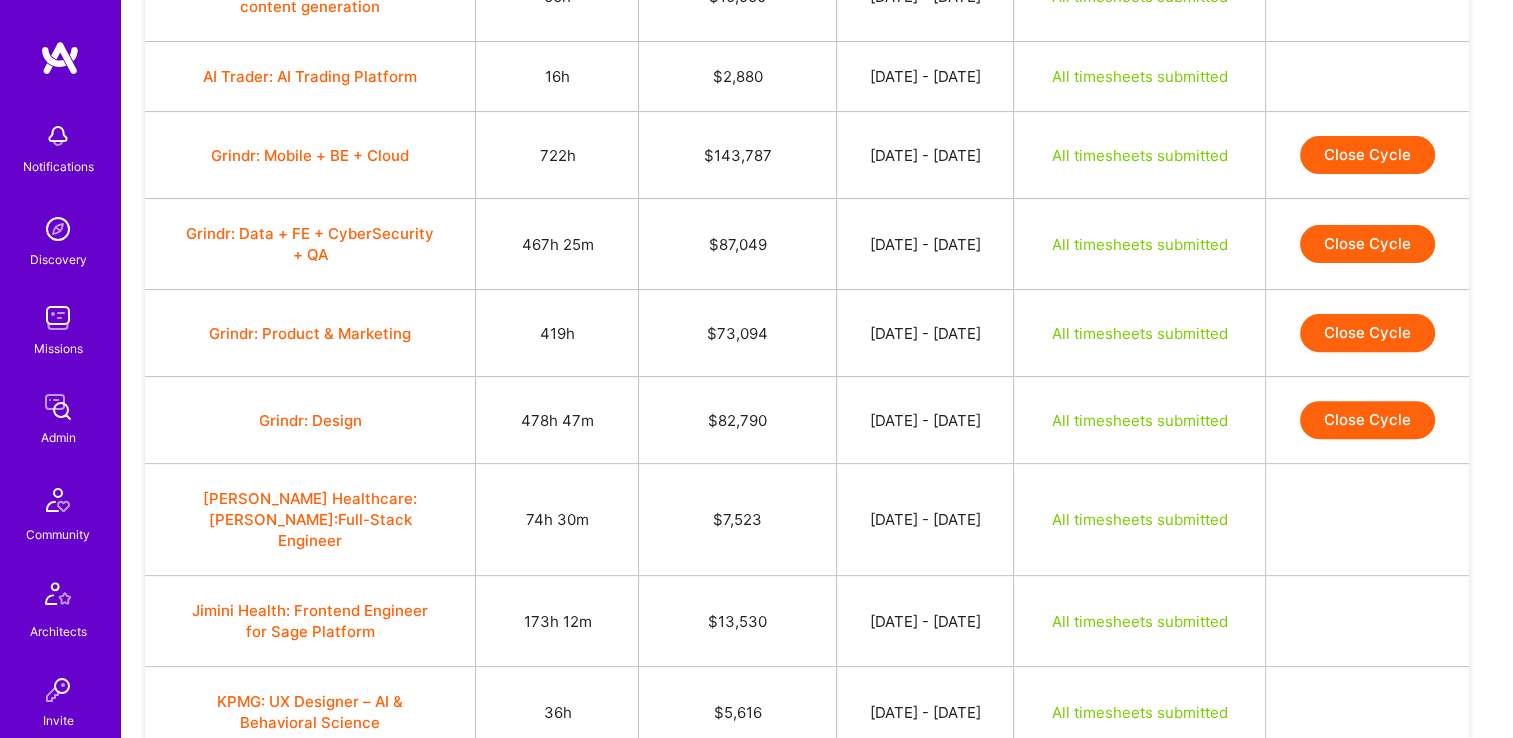 scroll, scrollTop: 0, scrollLeft: 0, axis: both 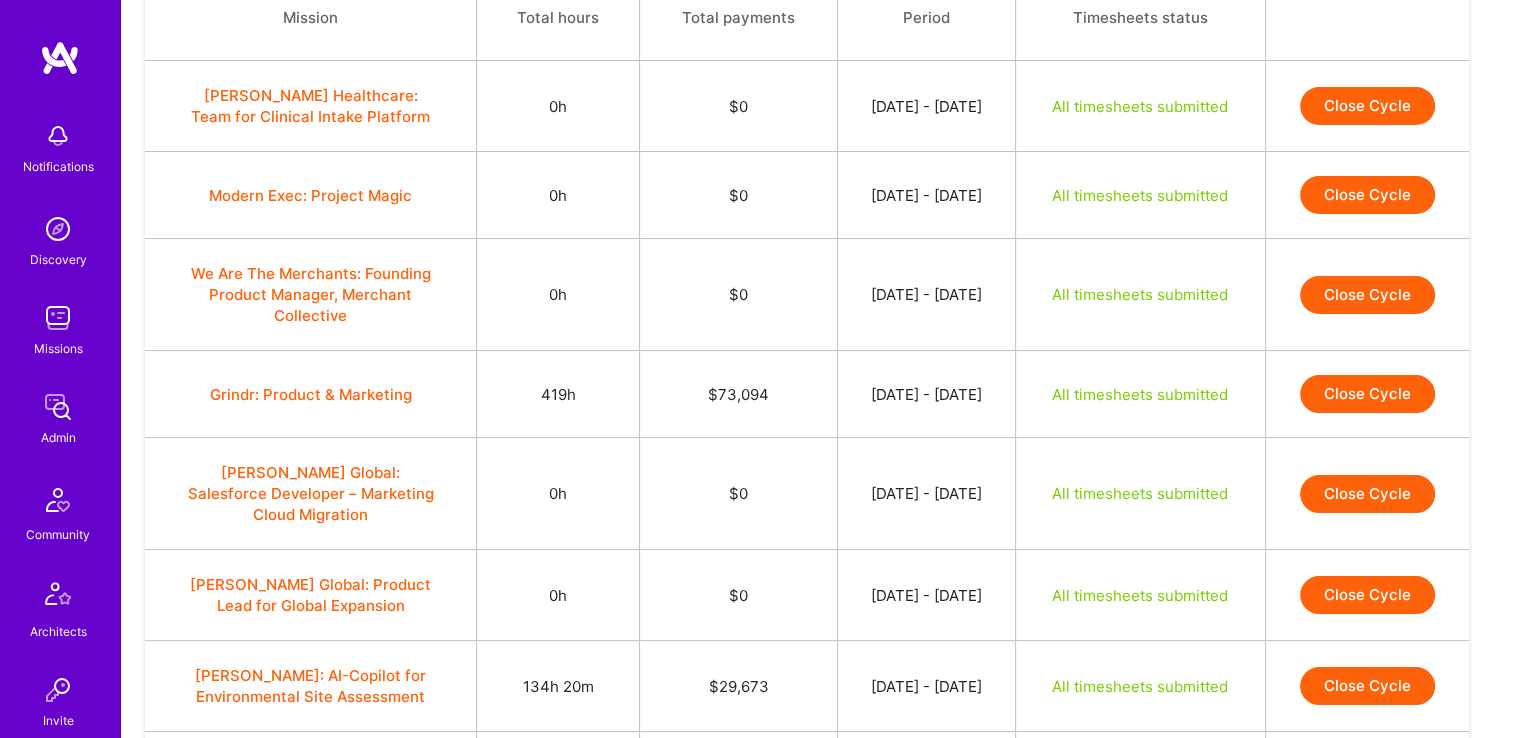 click on "Close Cycle" at bounding box center [1367, 394] 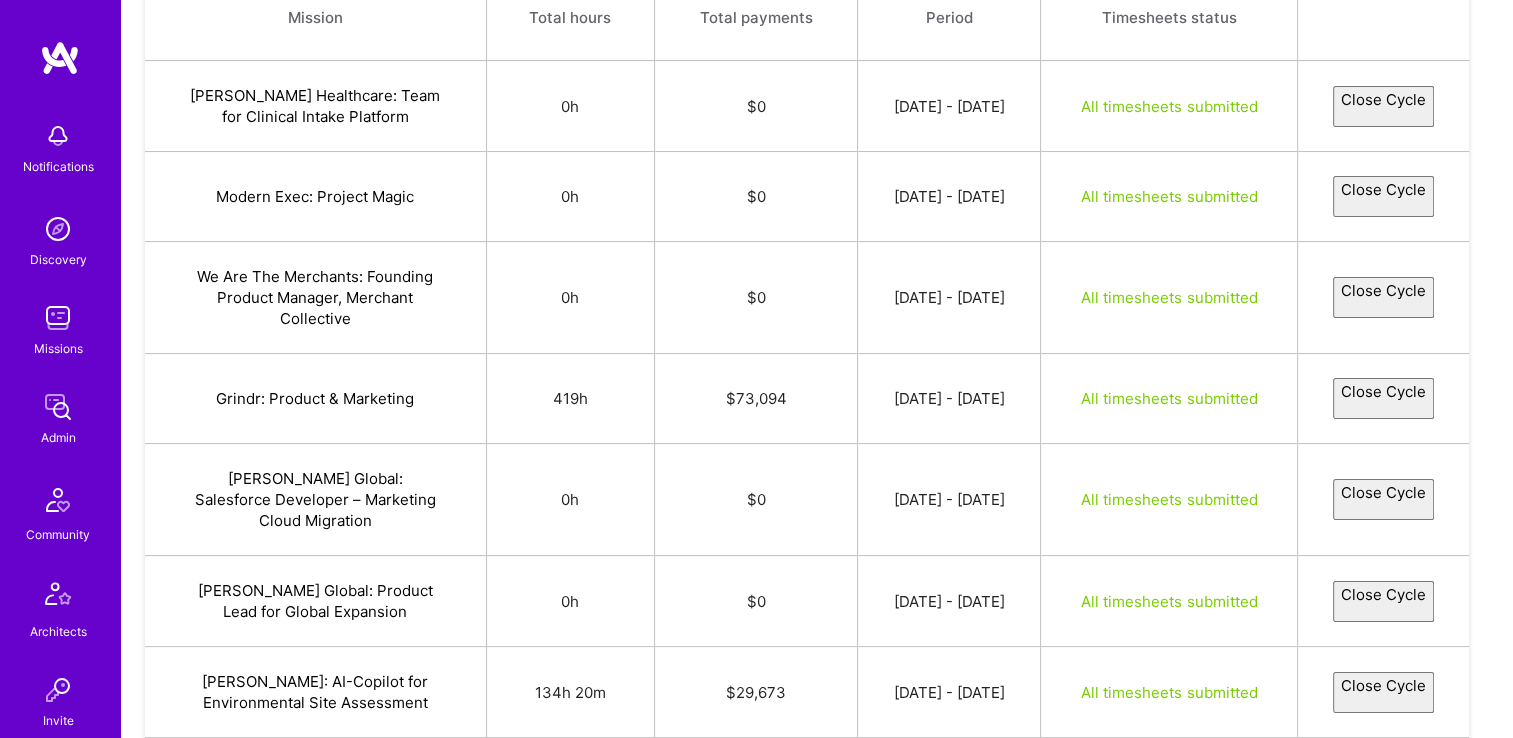 select on "68632e6966b2ca9ed4a83417" 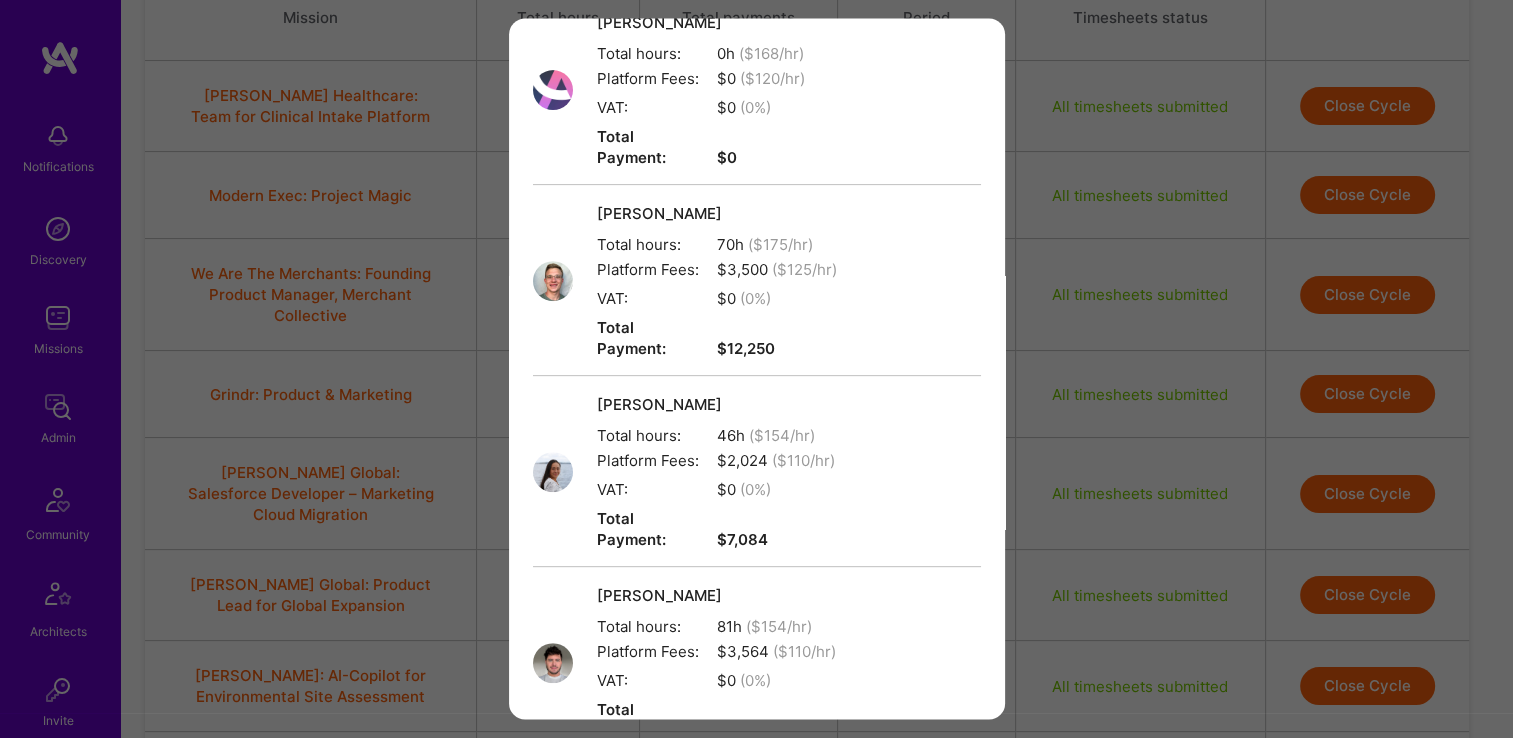 scroll, scrollTop: 1410, scrollLeft: 0, axis: vertical 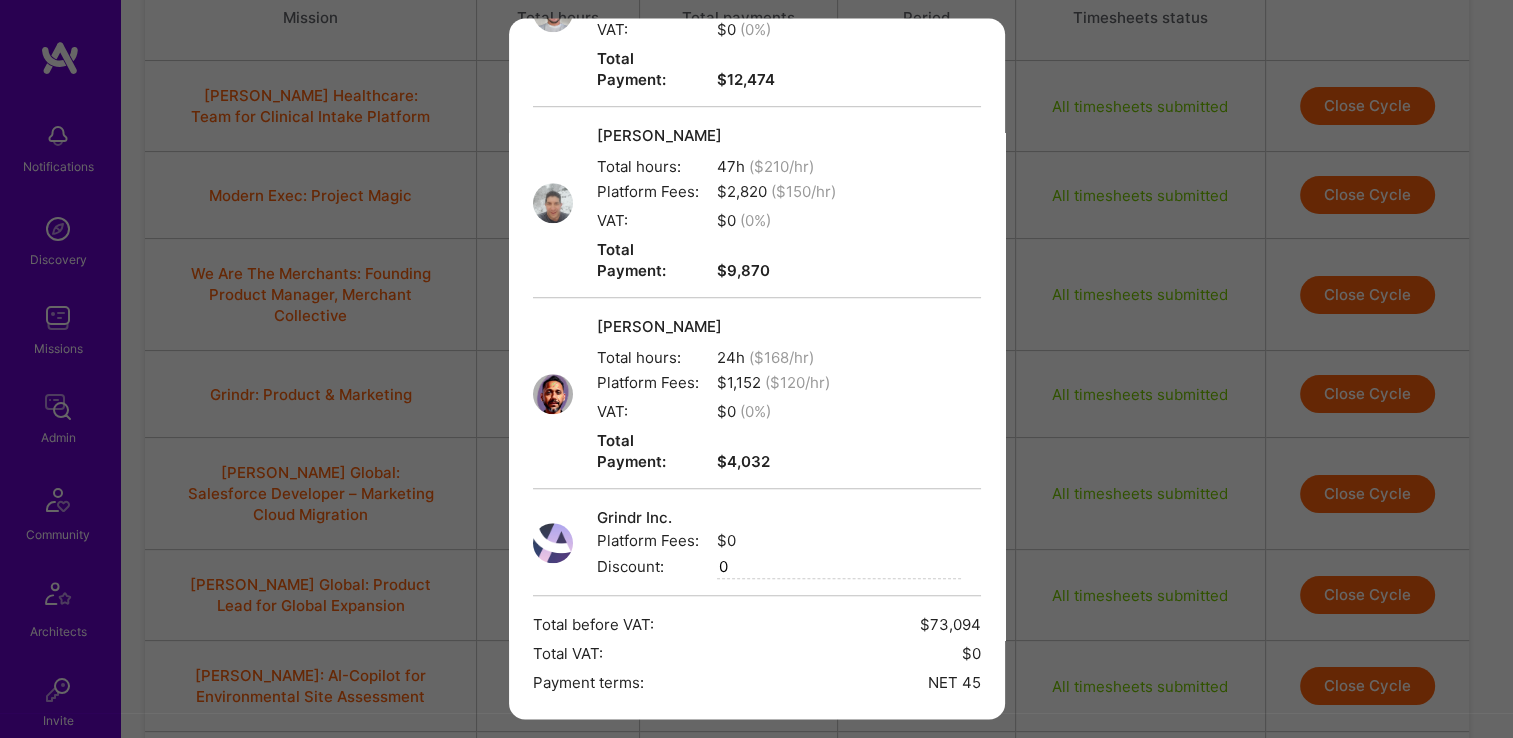 click on "Create" at bounding box center (757, 807) 